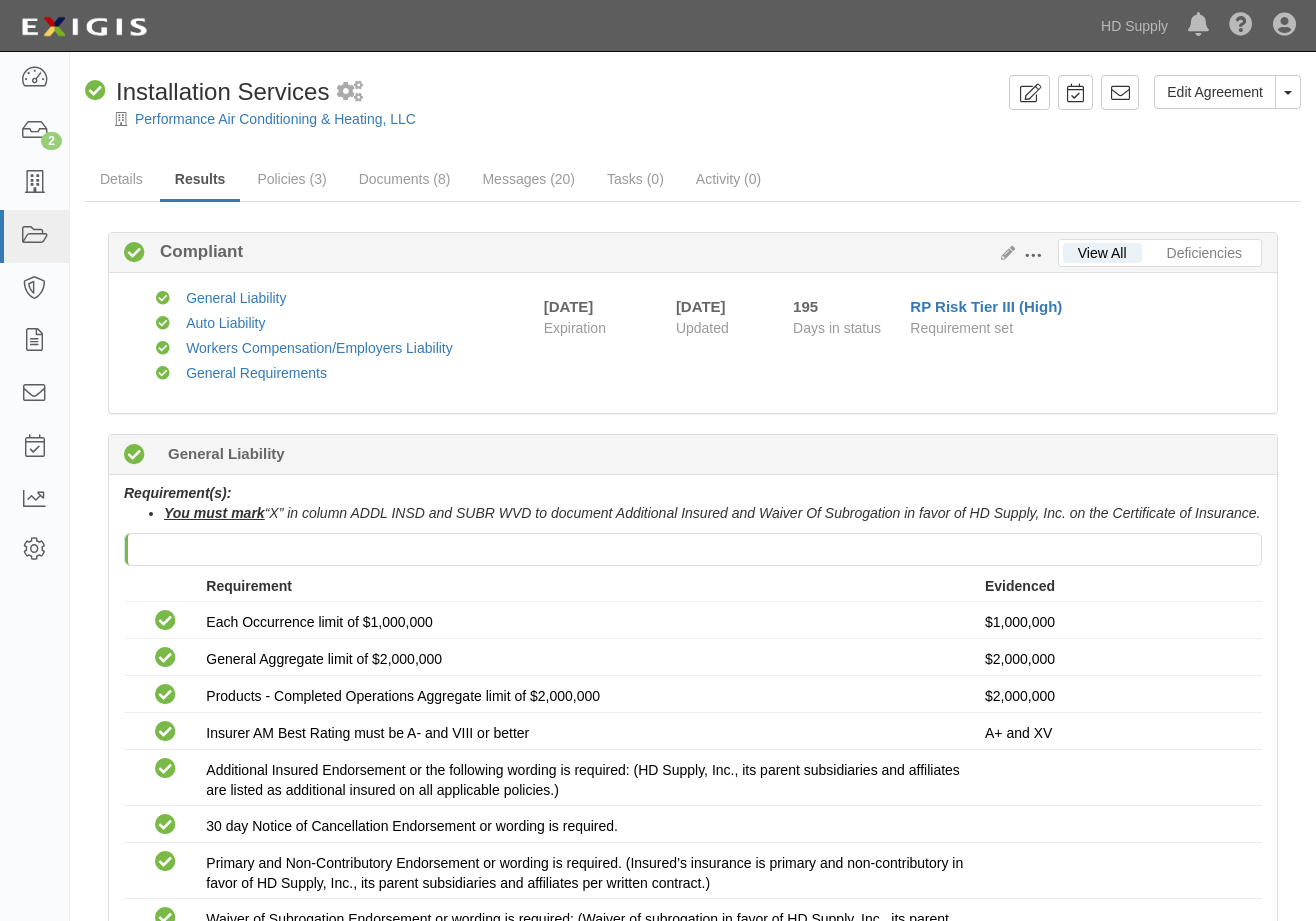 scroll, scrollTop: 0, scrollLeft: 0, axis: both 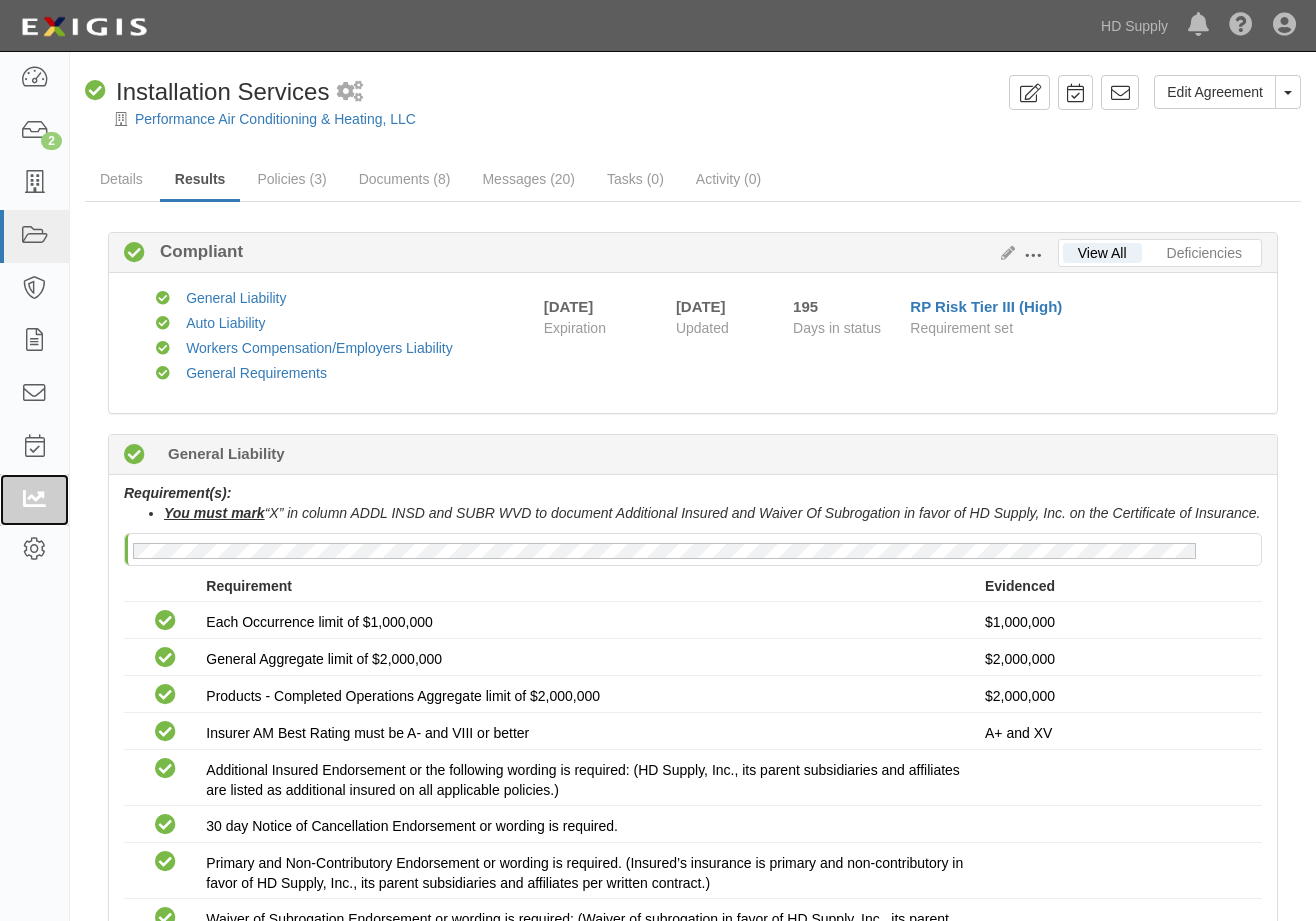 click at bounding box center [34, 500] 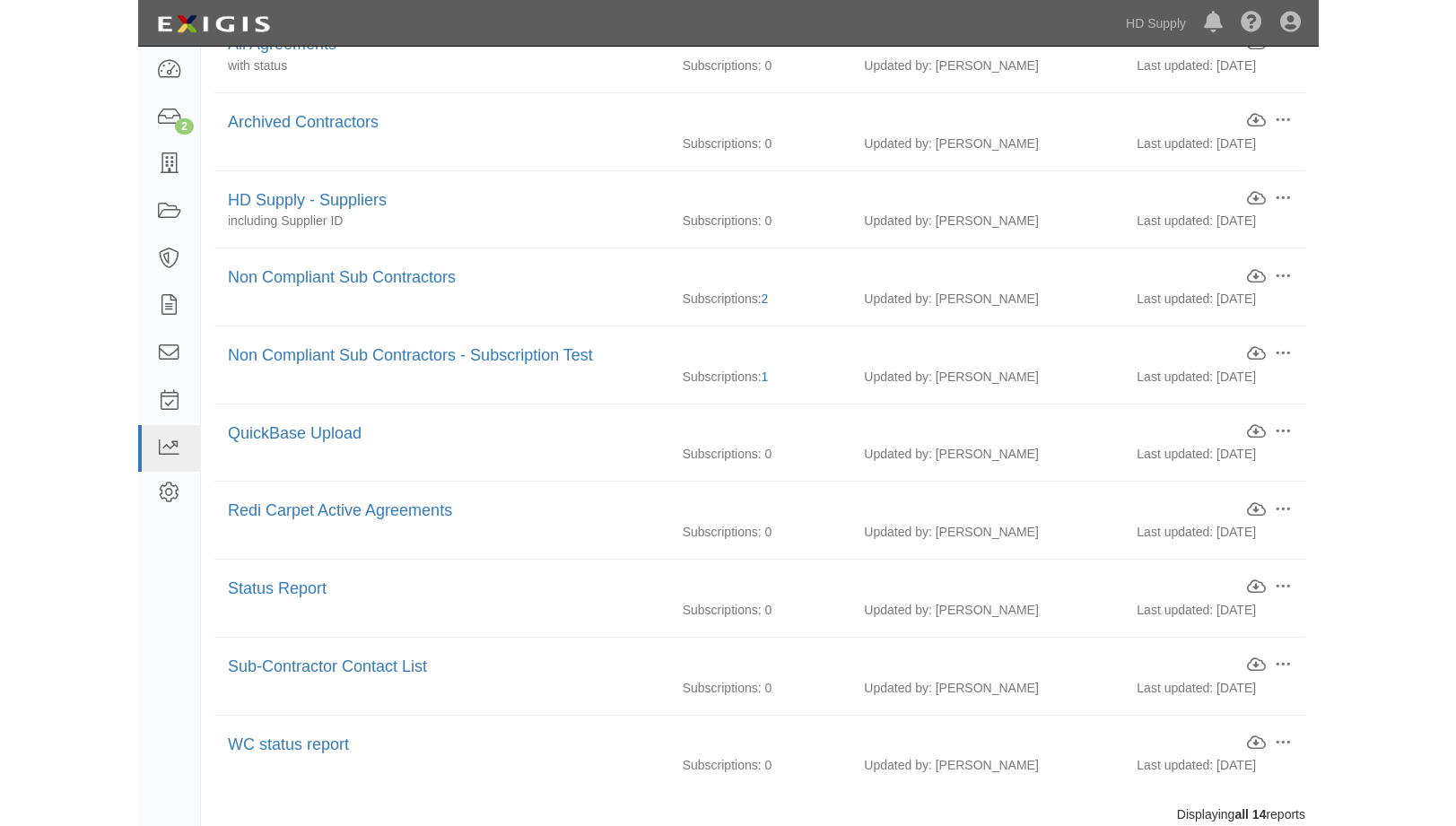 scroll, scrollTop: 502, scrollLeft: 0, axis: vertical 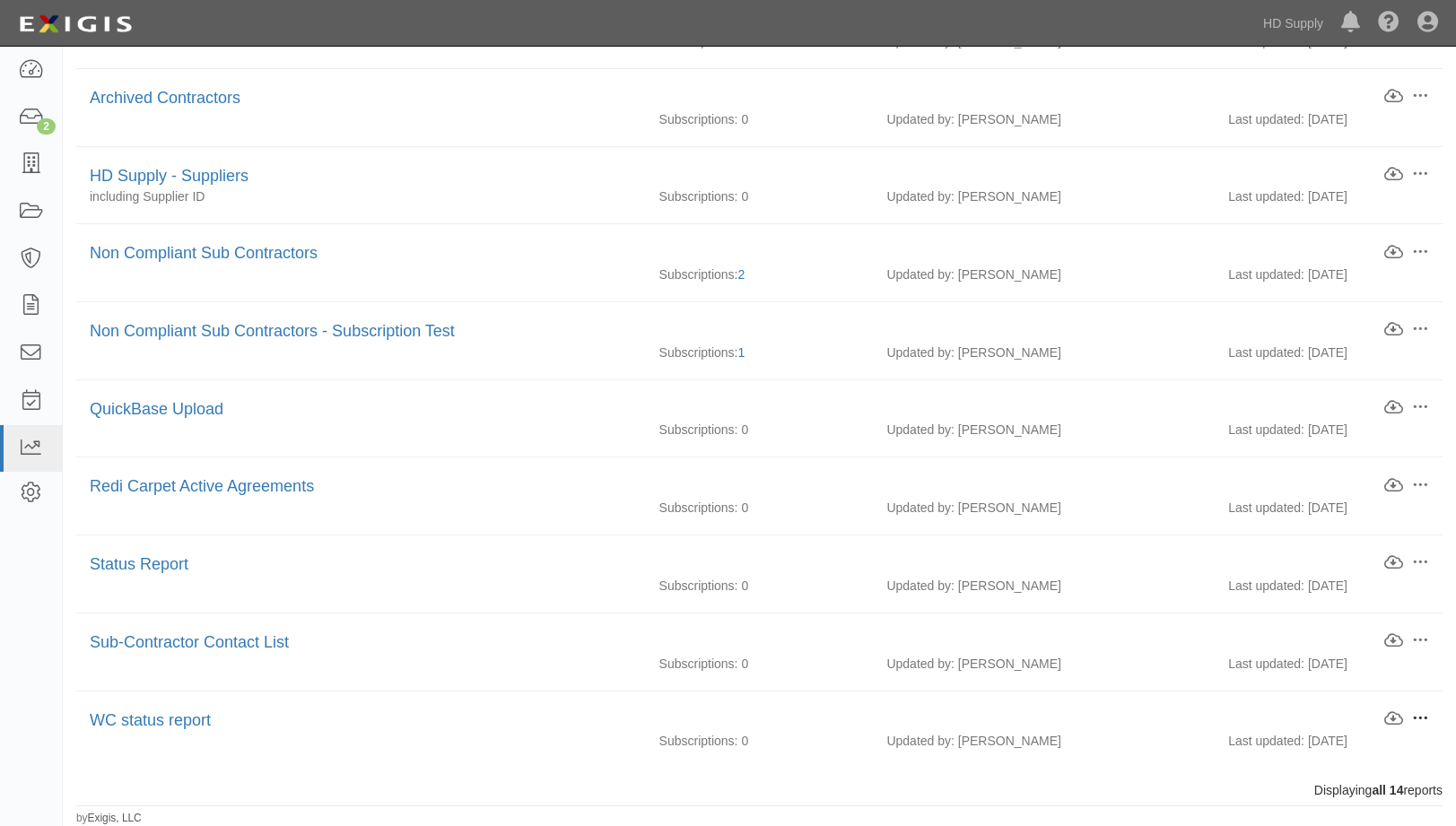 click at bounding box center (1420, 718) 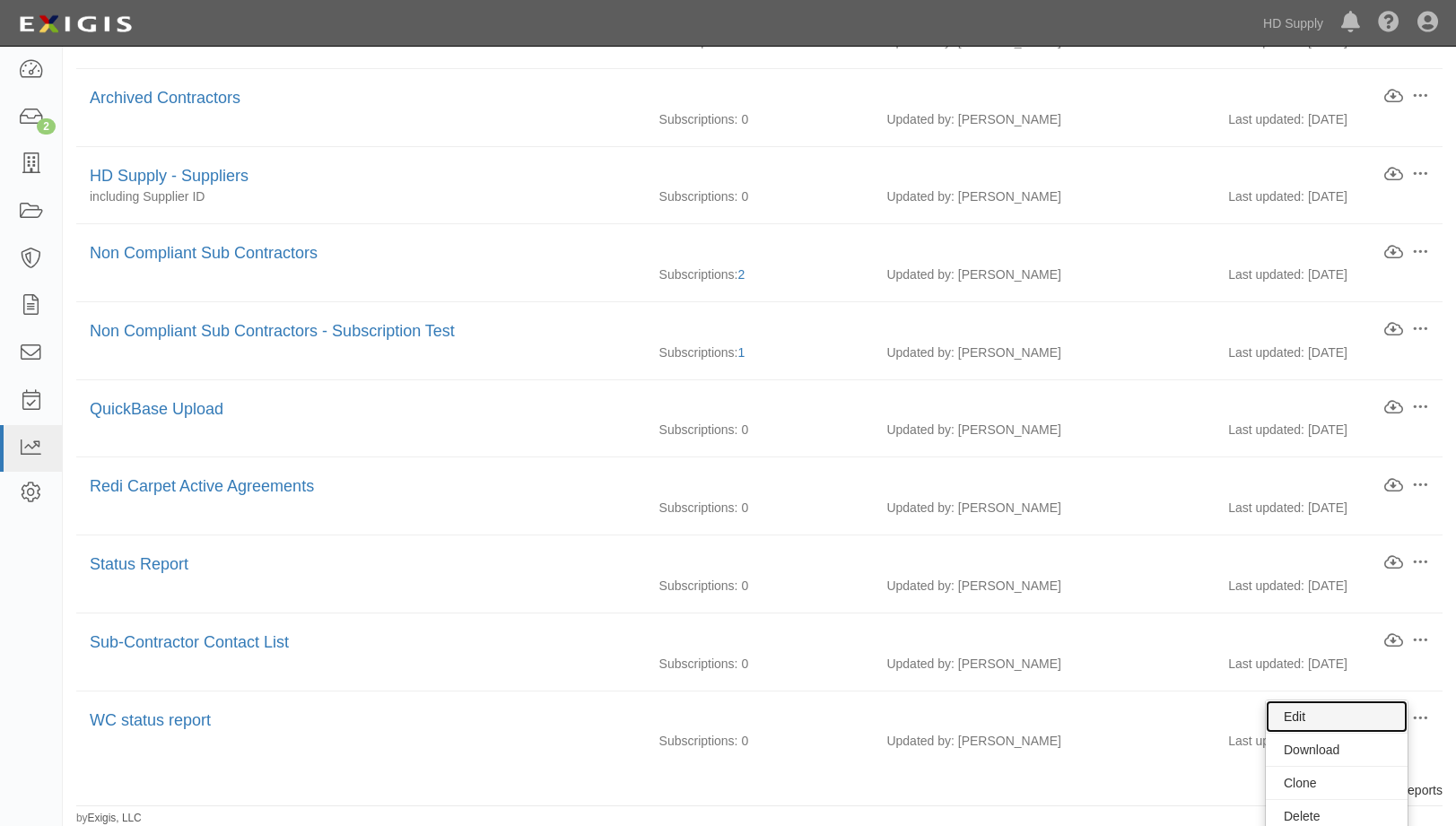 click on "Edit" at bounding box center (1337, 717) 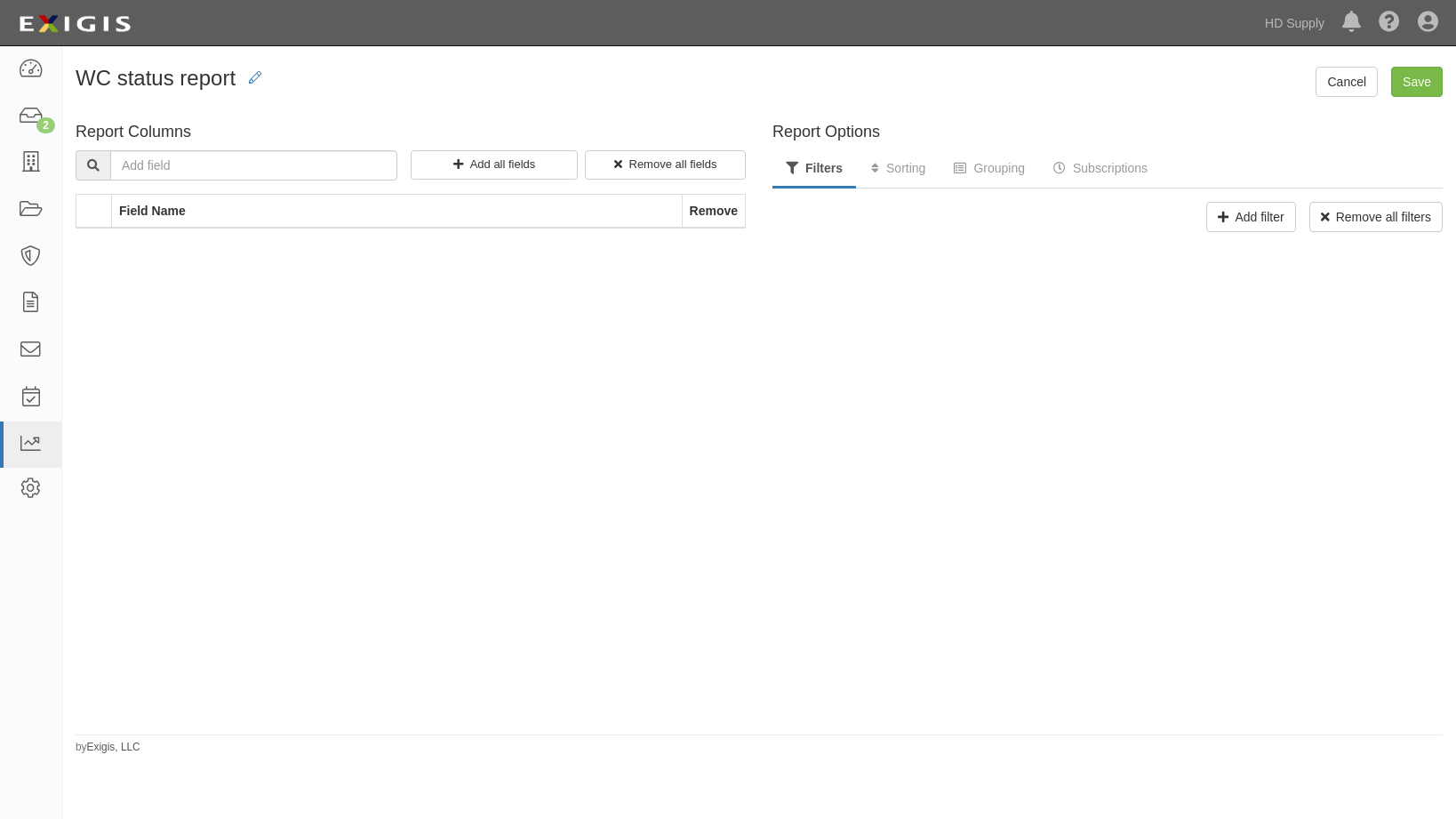 scroll, scrollTop: 0, scrollLeft: 0, axis: both 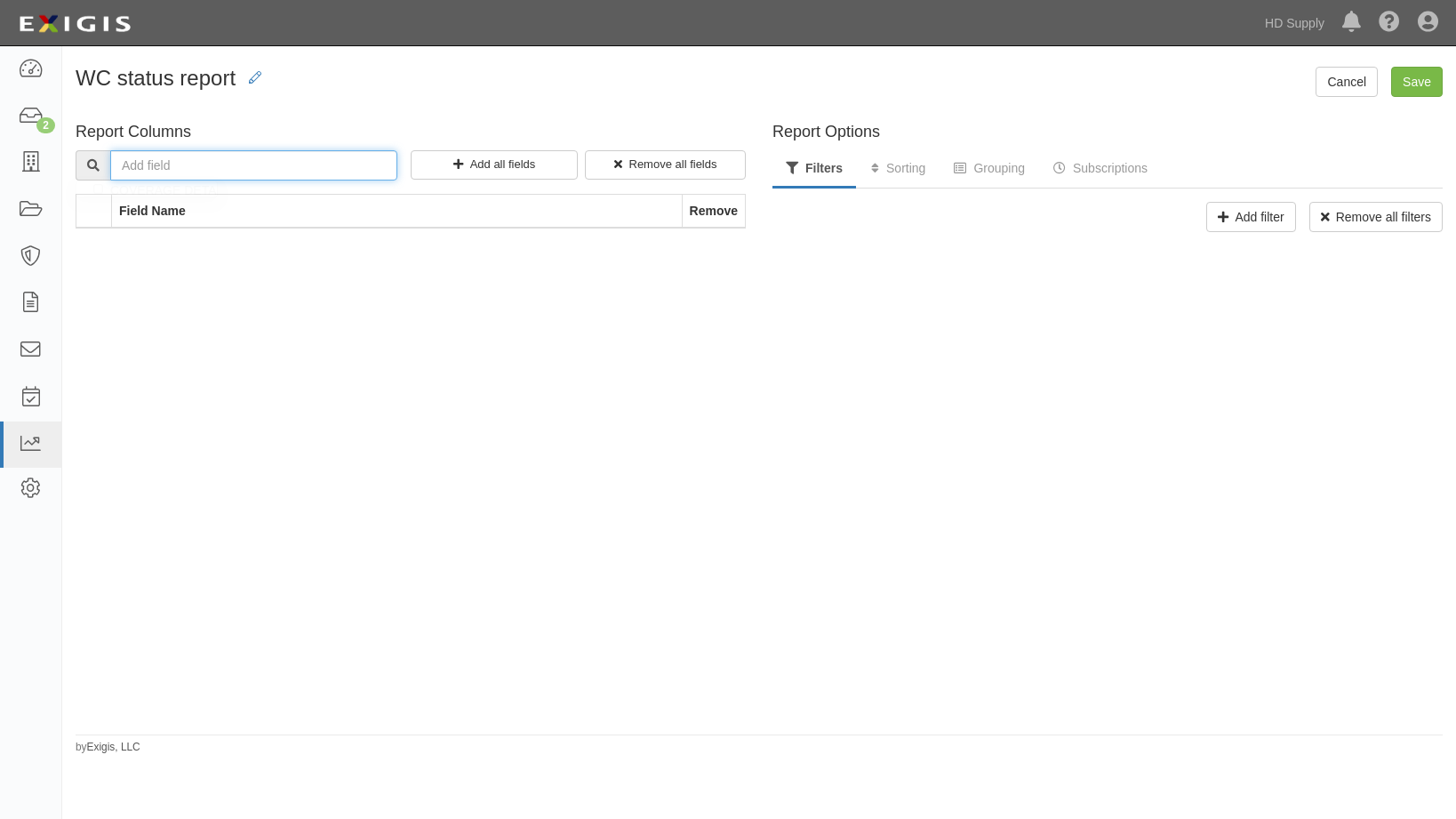 click at bounding box center (253, 165) 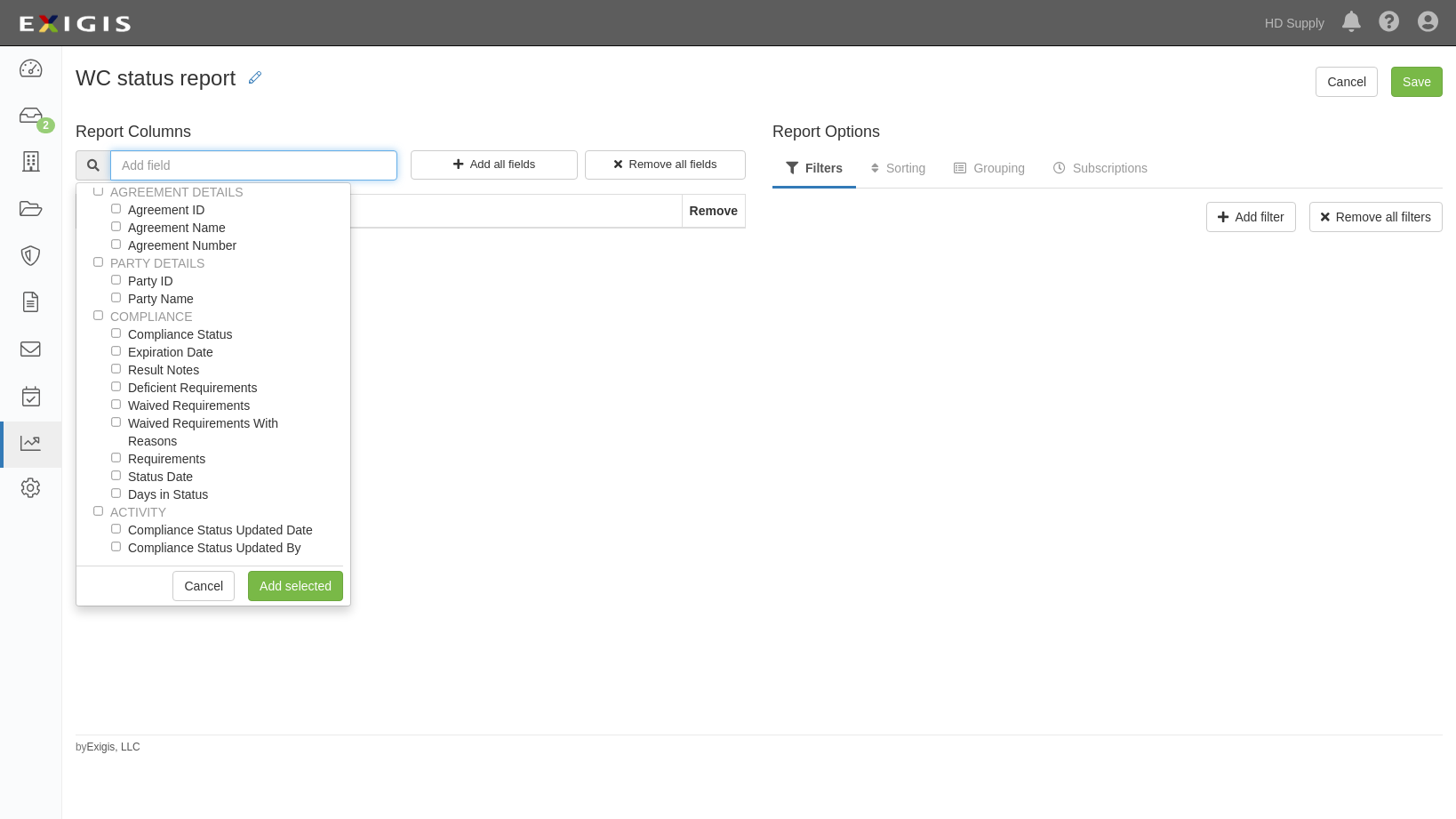 scroll, scrollTop: 0, scrollLeft: 0, axis: both 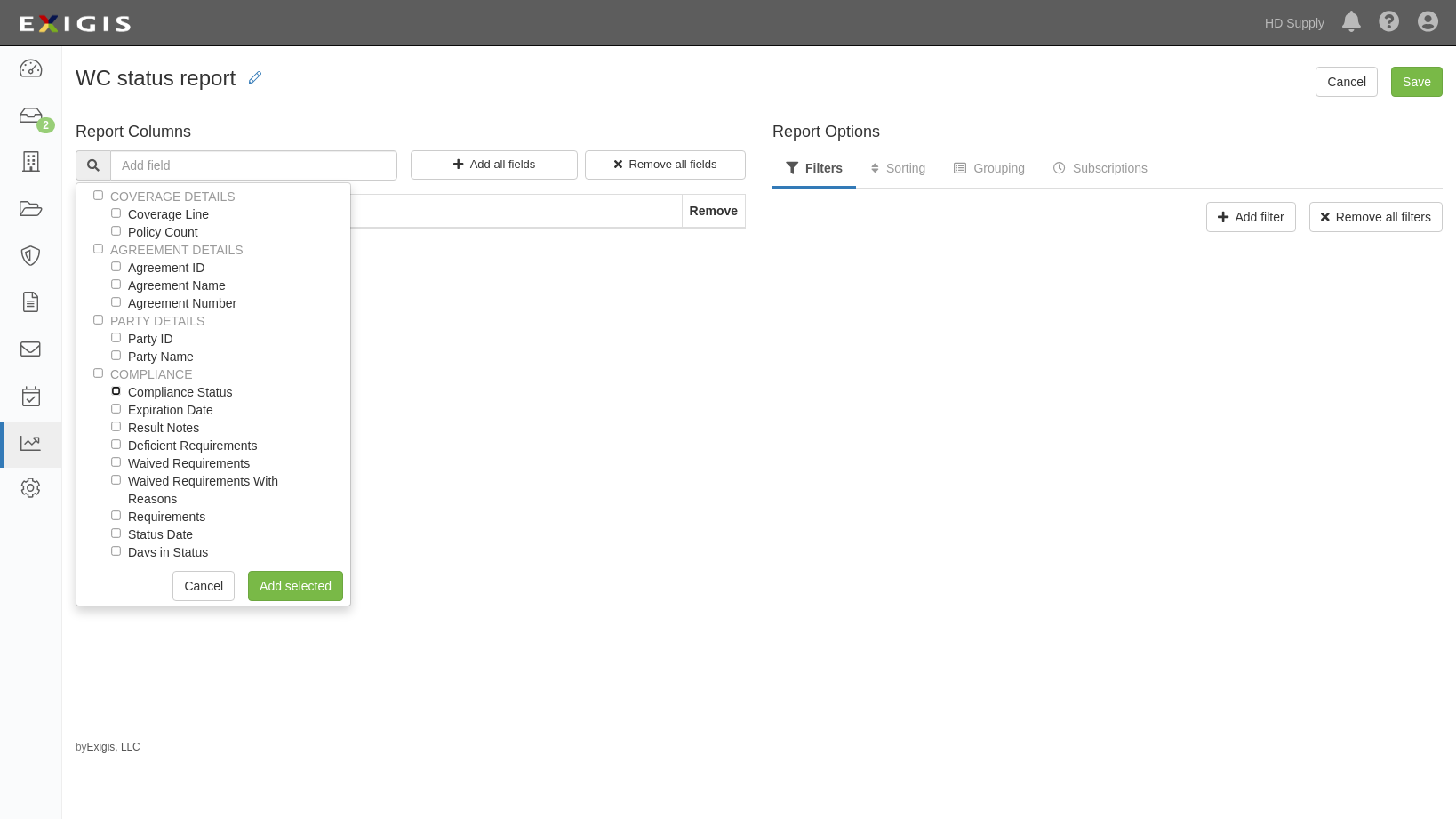 click on "Compliance Status" at bounding box center (116, 390) 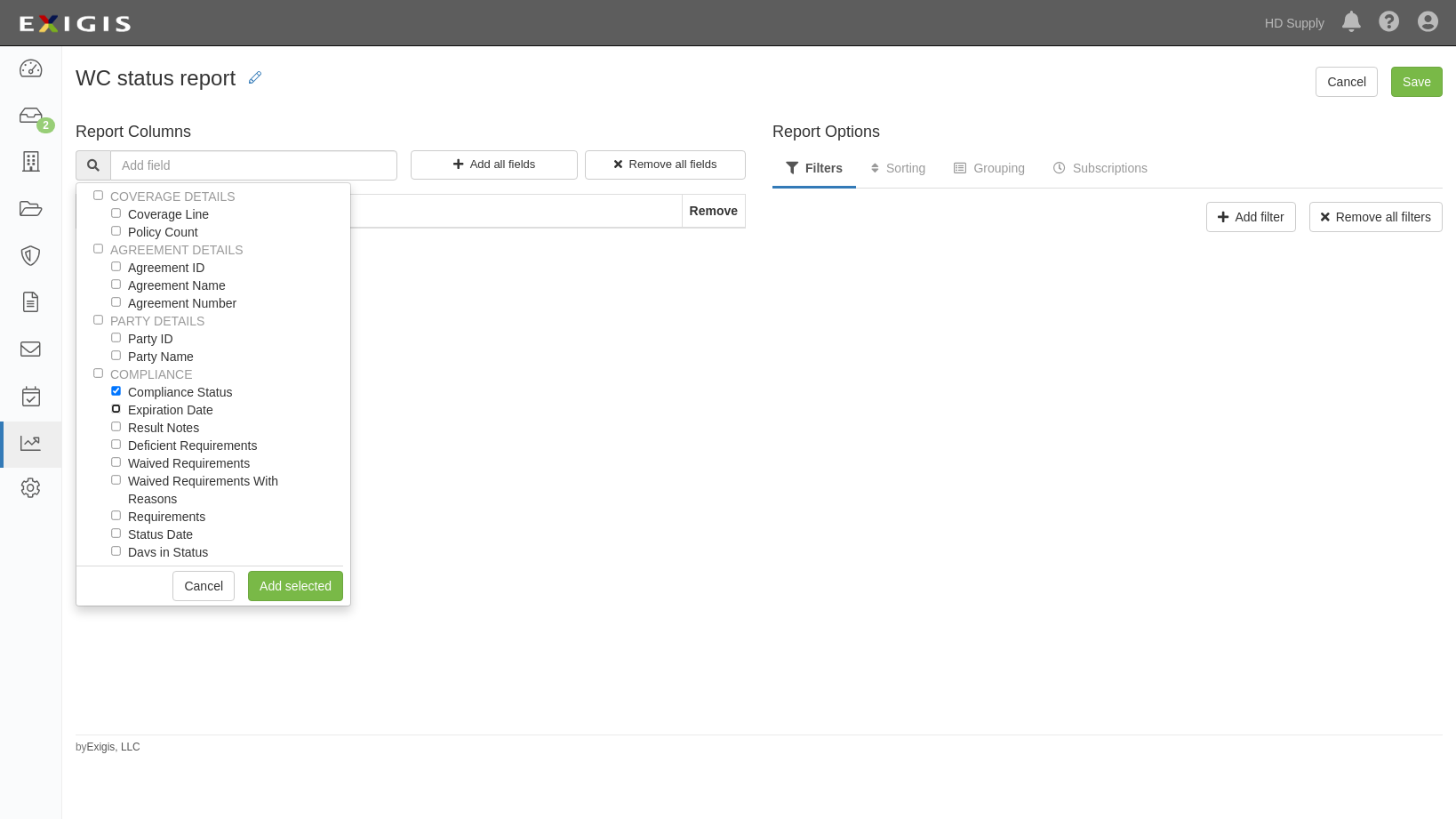 click on "Expiration Date" at bounding box center [116, 408] 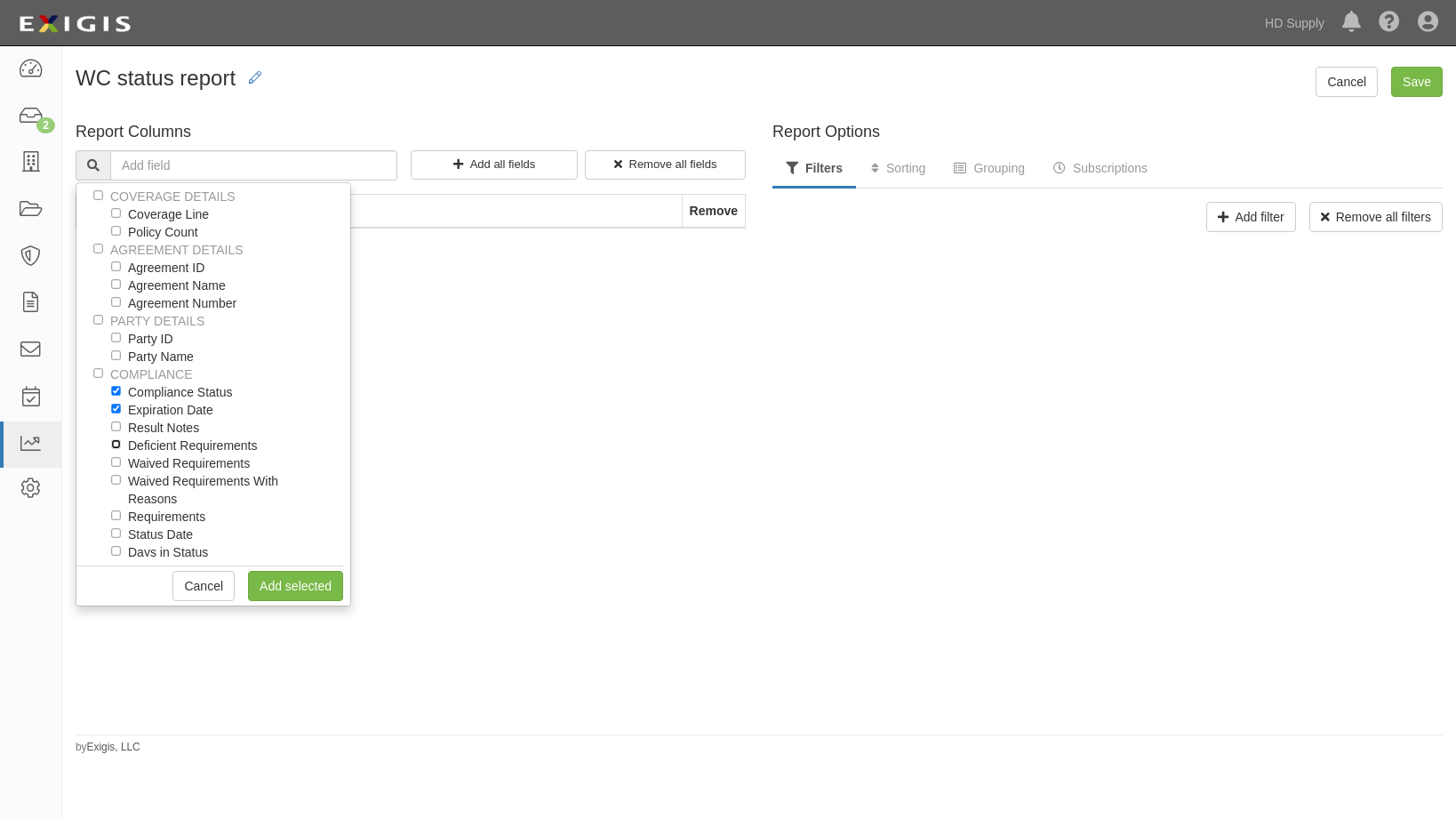 click on "Deficient Requirements" at bounding box center [116, 444] 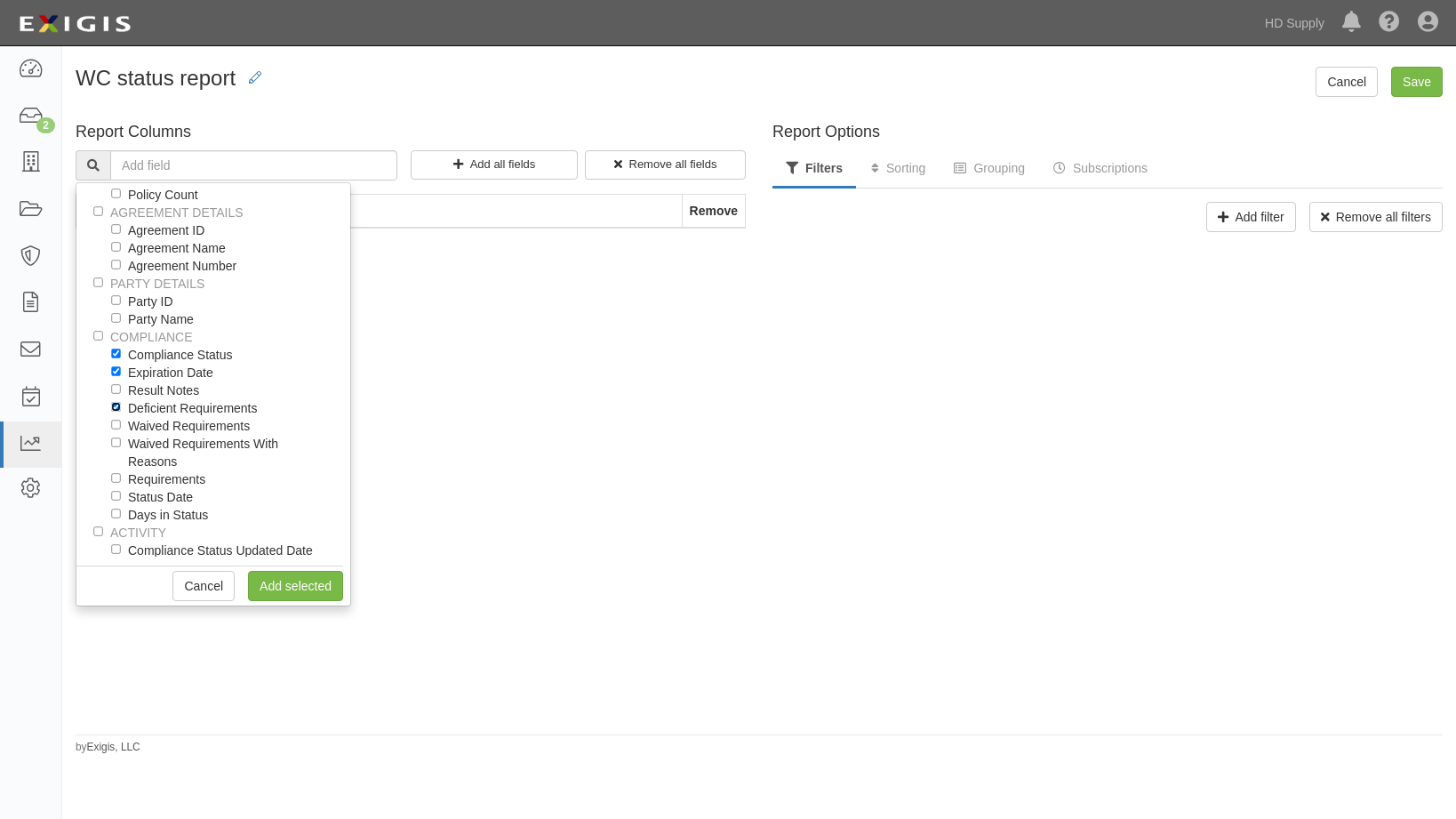 scroll, scrollTop: 58, scrollLeft: 0, axis: vertical 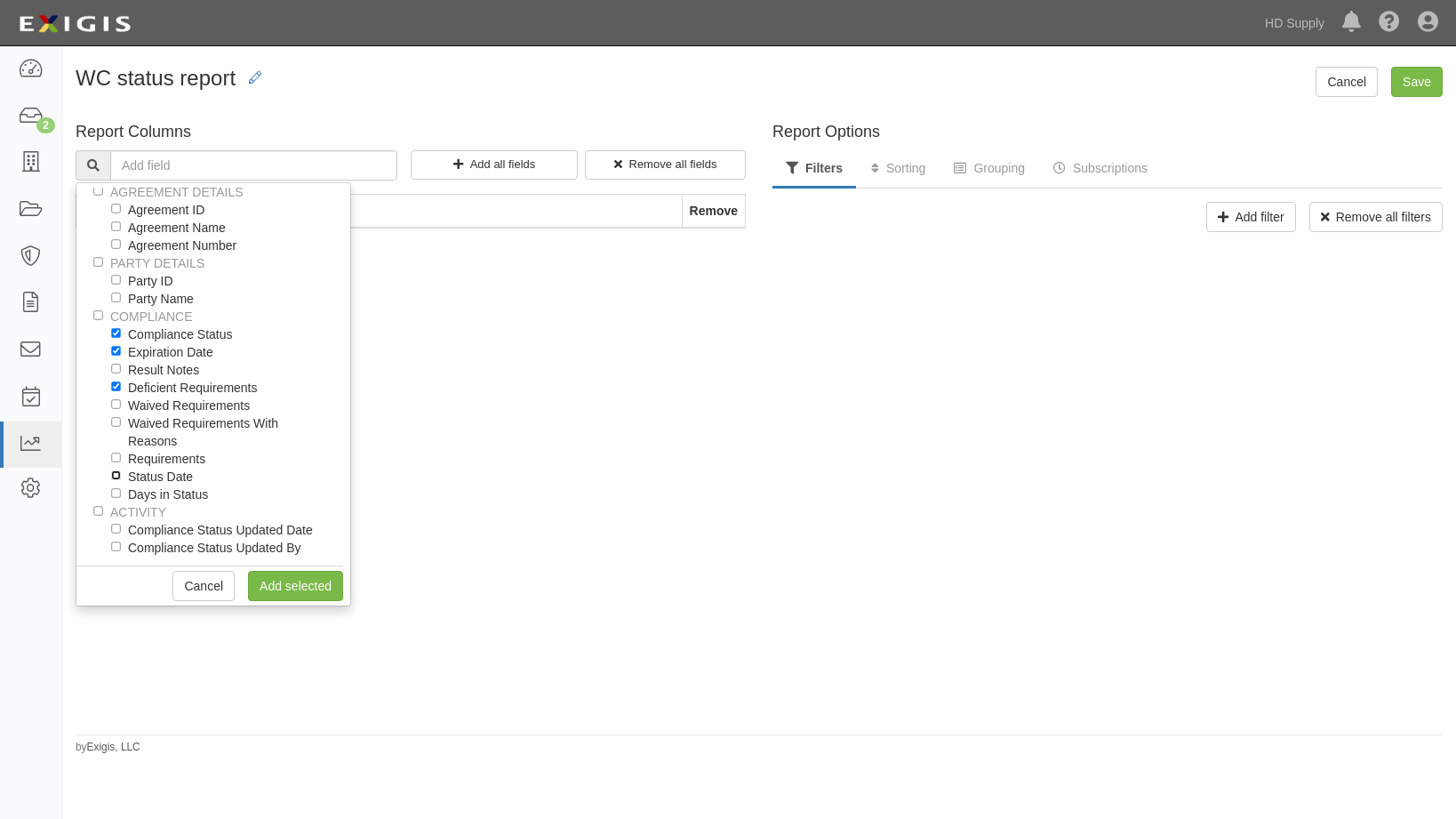 click on "Status Date" at bounding box center [116, 475] 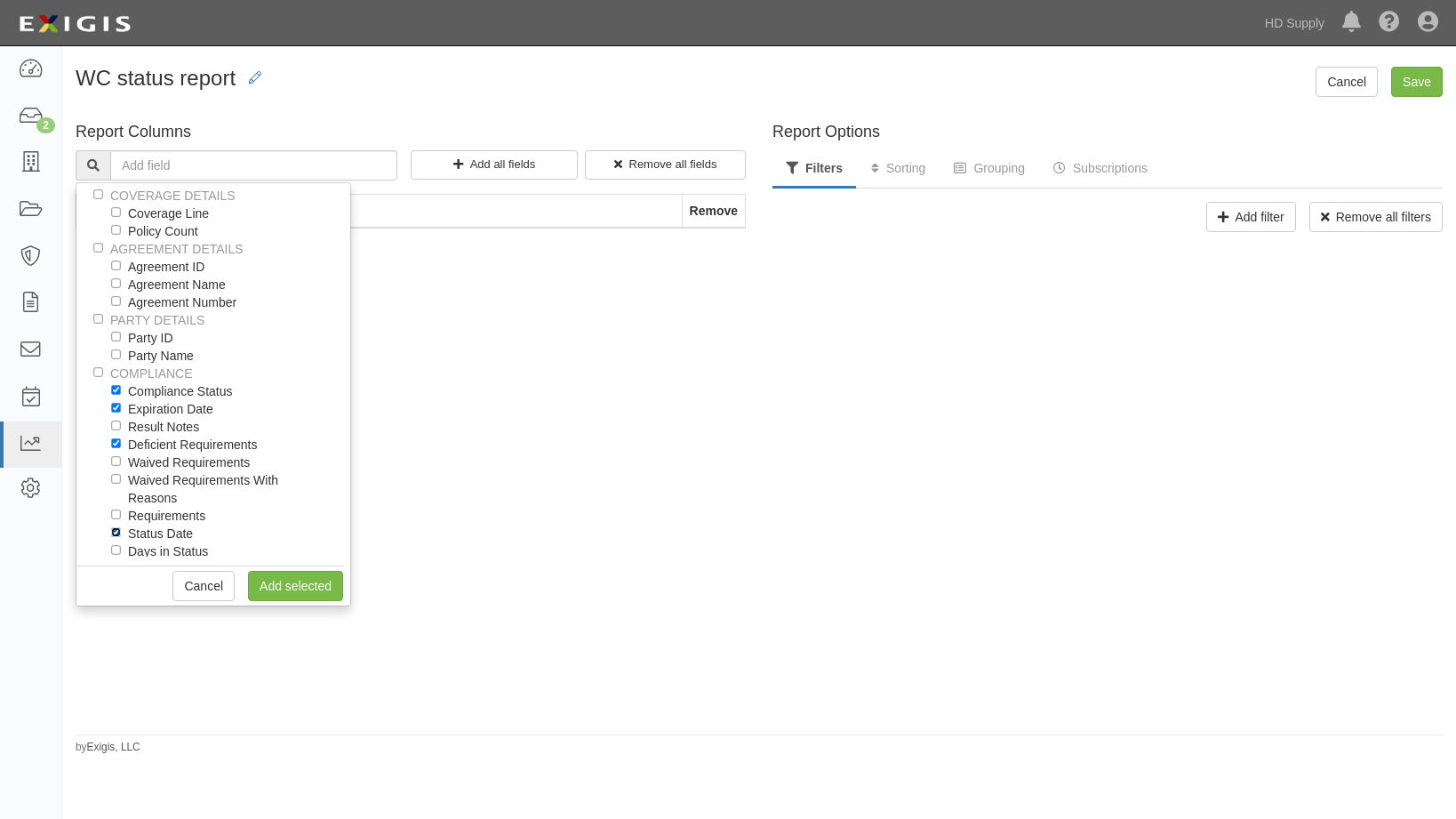 scroll, scrollTop: 0, scrollLeft: 0, axis: both 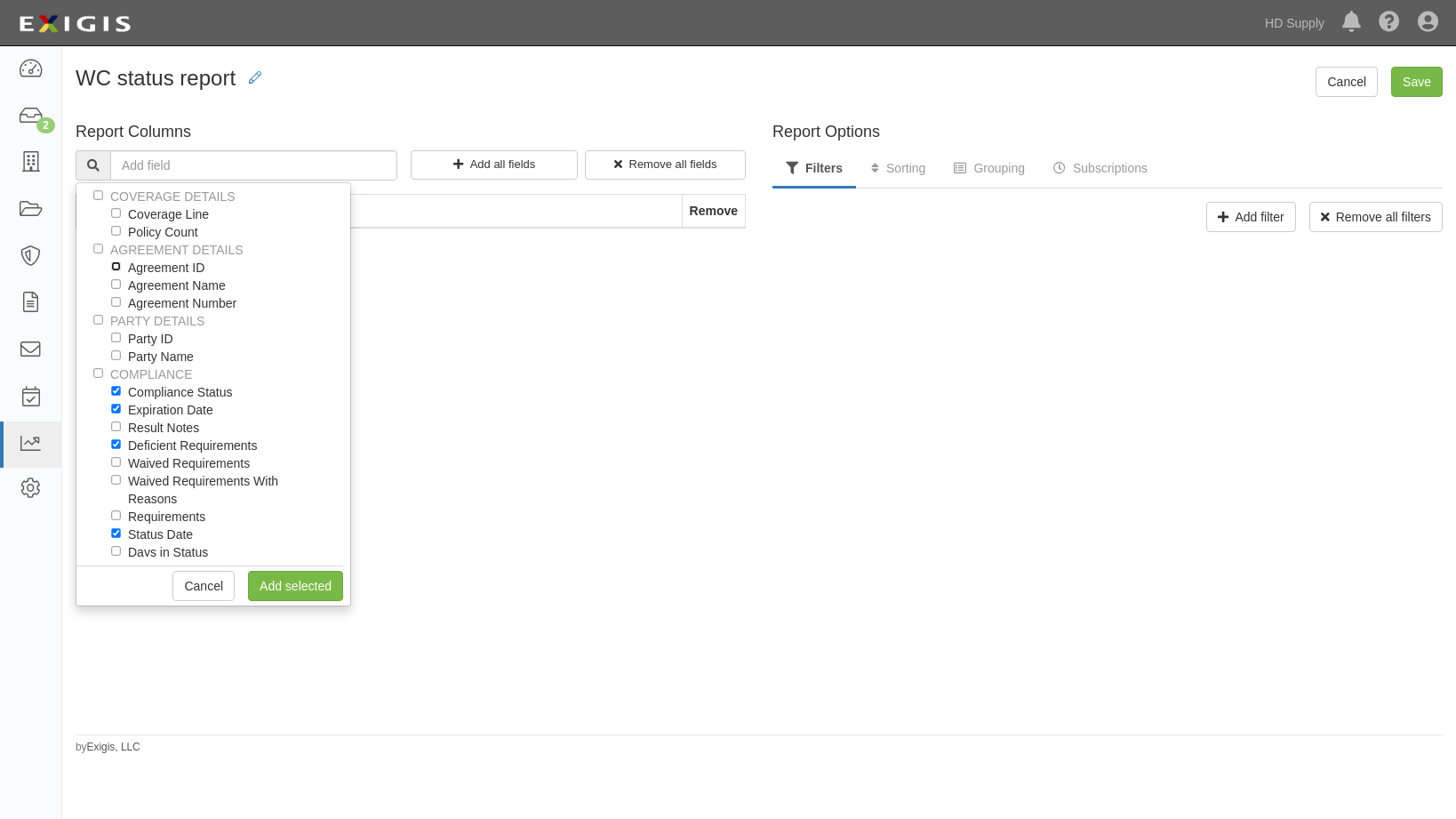 click on "Agreement ID" at bounding box center (116, 266) 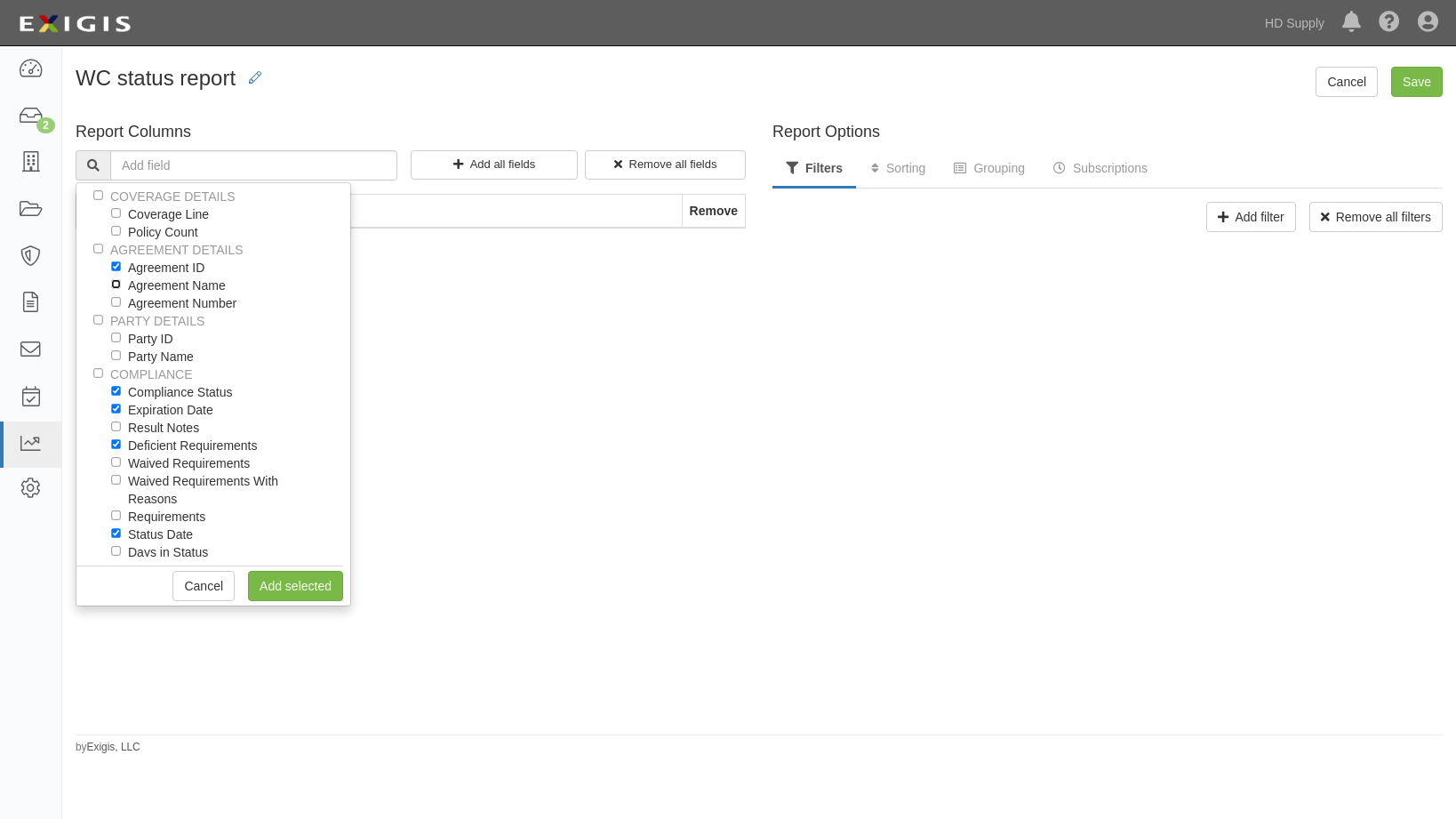 click on "Agreement Name" at bounding box center [116, 284] 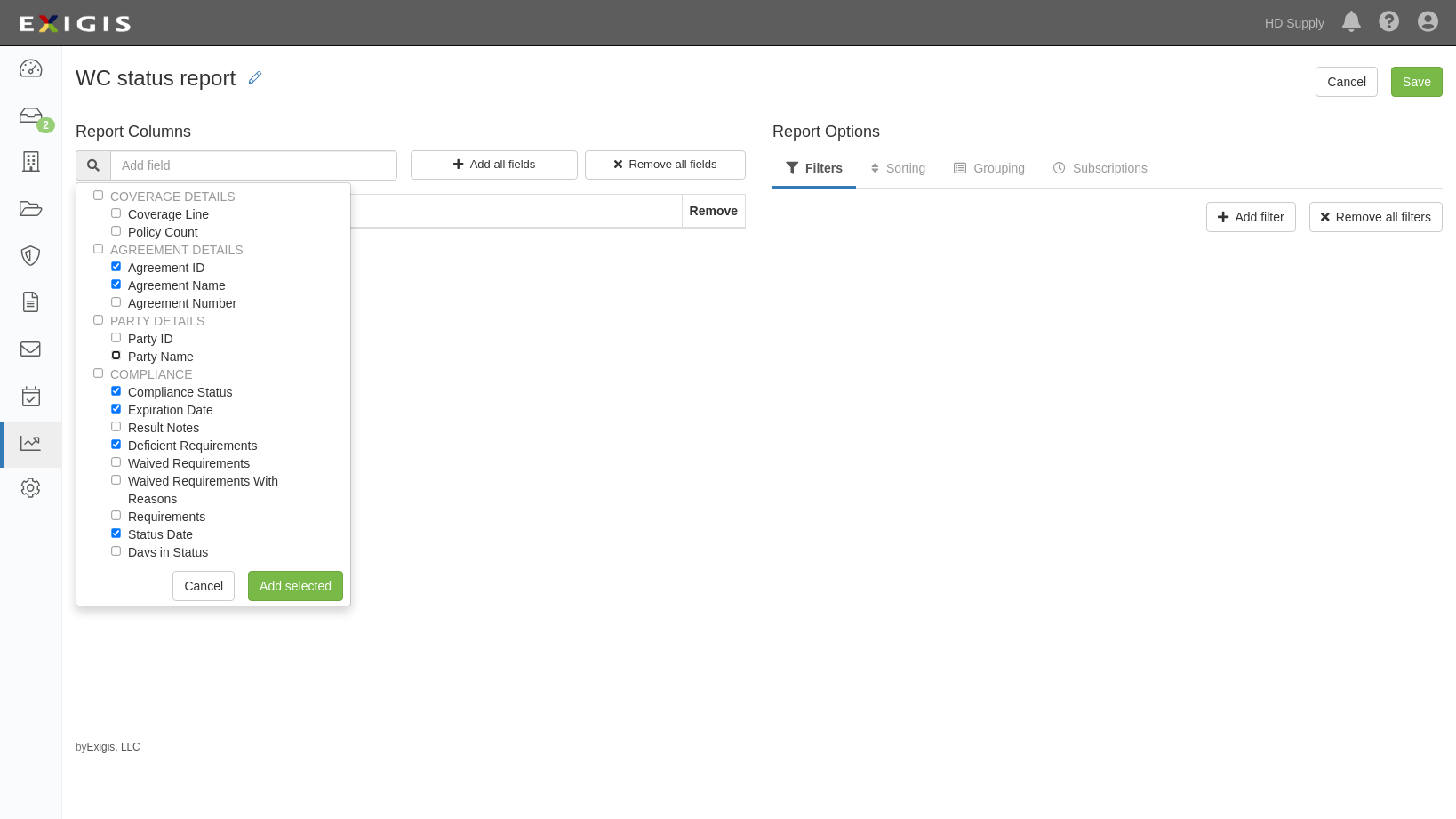click on "Party Name" at bounding box center [116, 355] 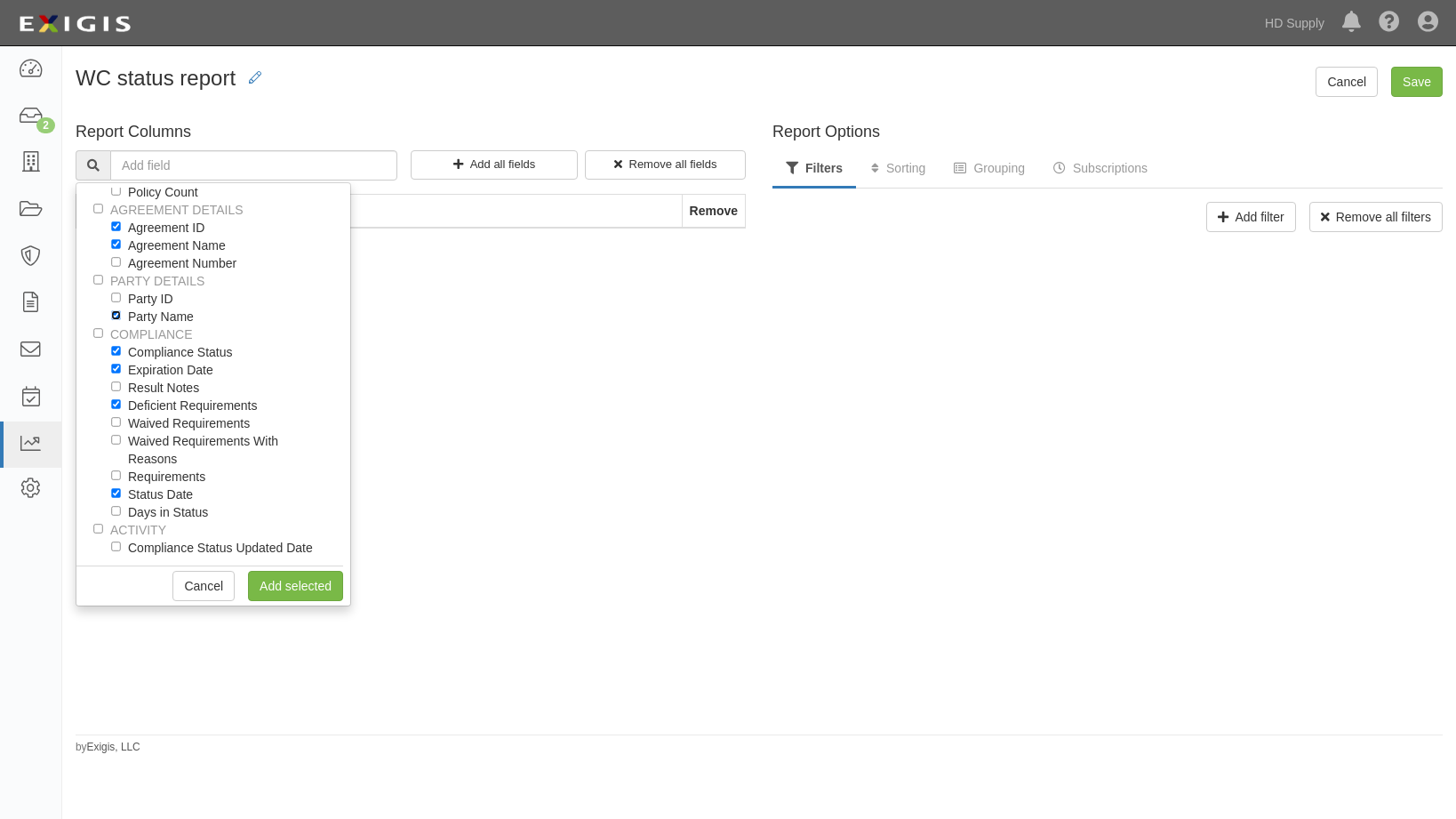 scroll, scrollTop: 58, scrollLeft: 0, axis: vertical 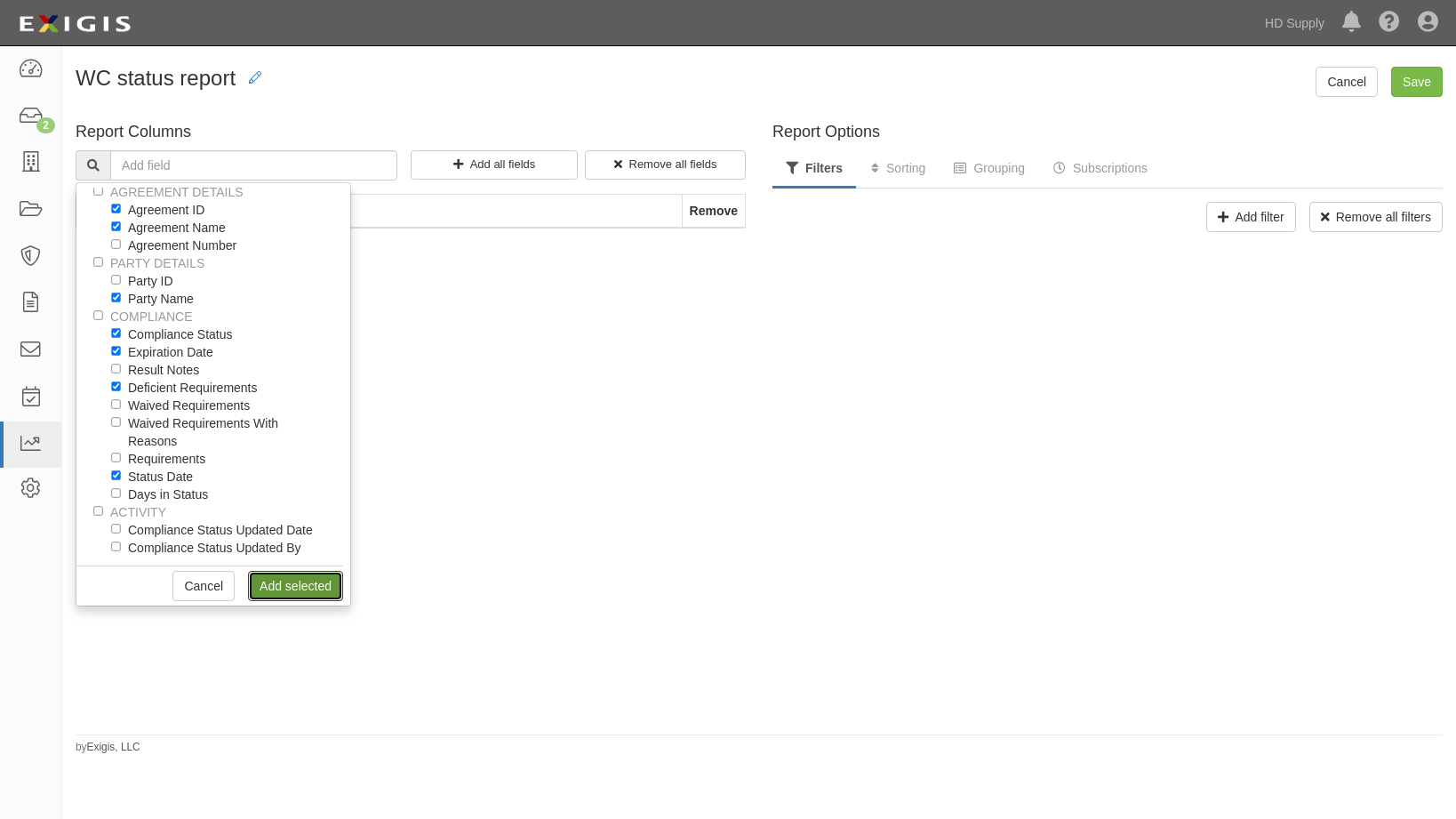 click on "Add selected" at bounding box center (295, 586) 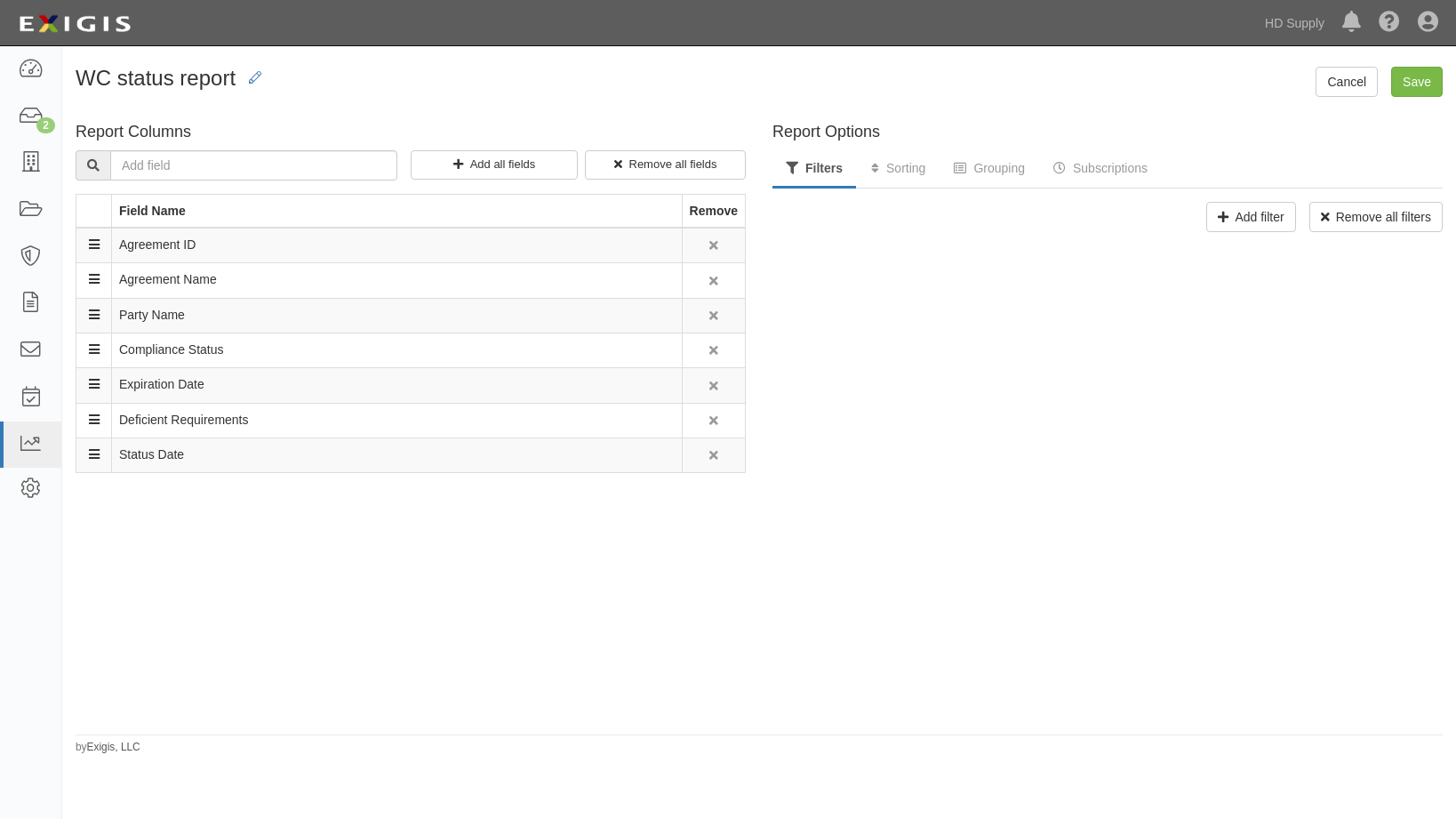 click on "Filters" at bounding box center [814, 169] 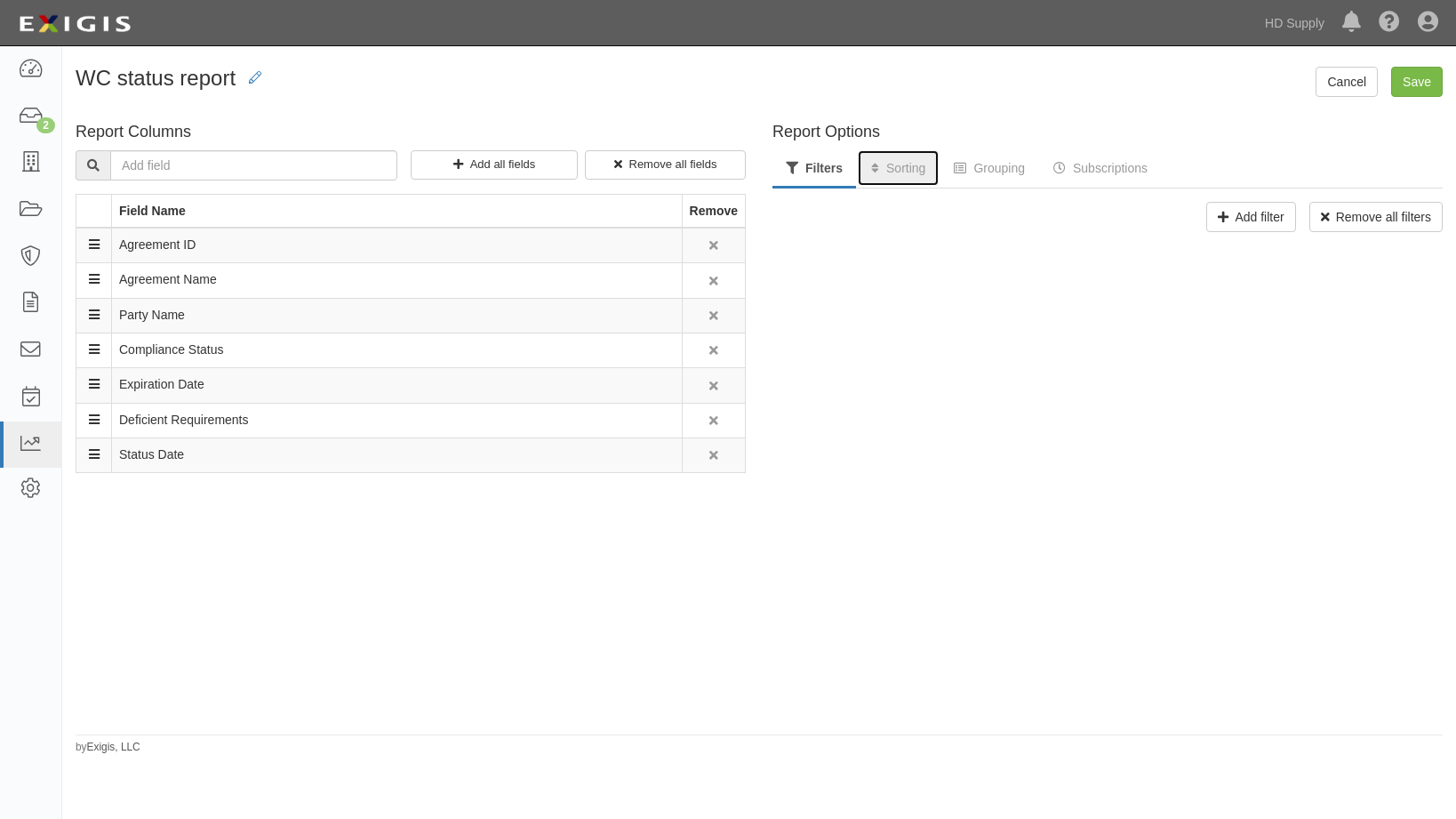 click on "Sorting" at bounding box center [898, 168] 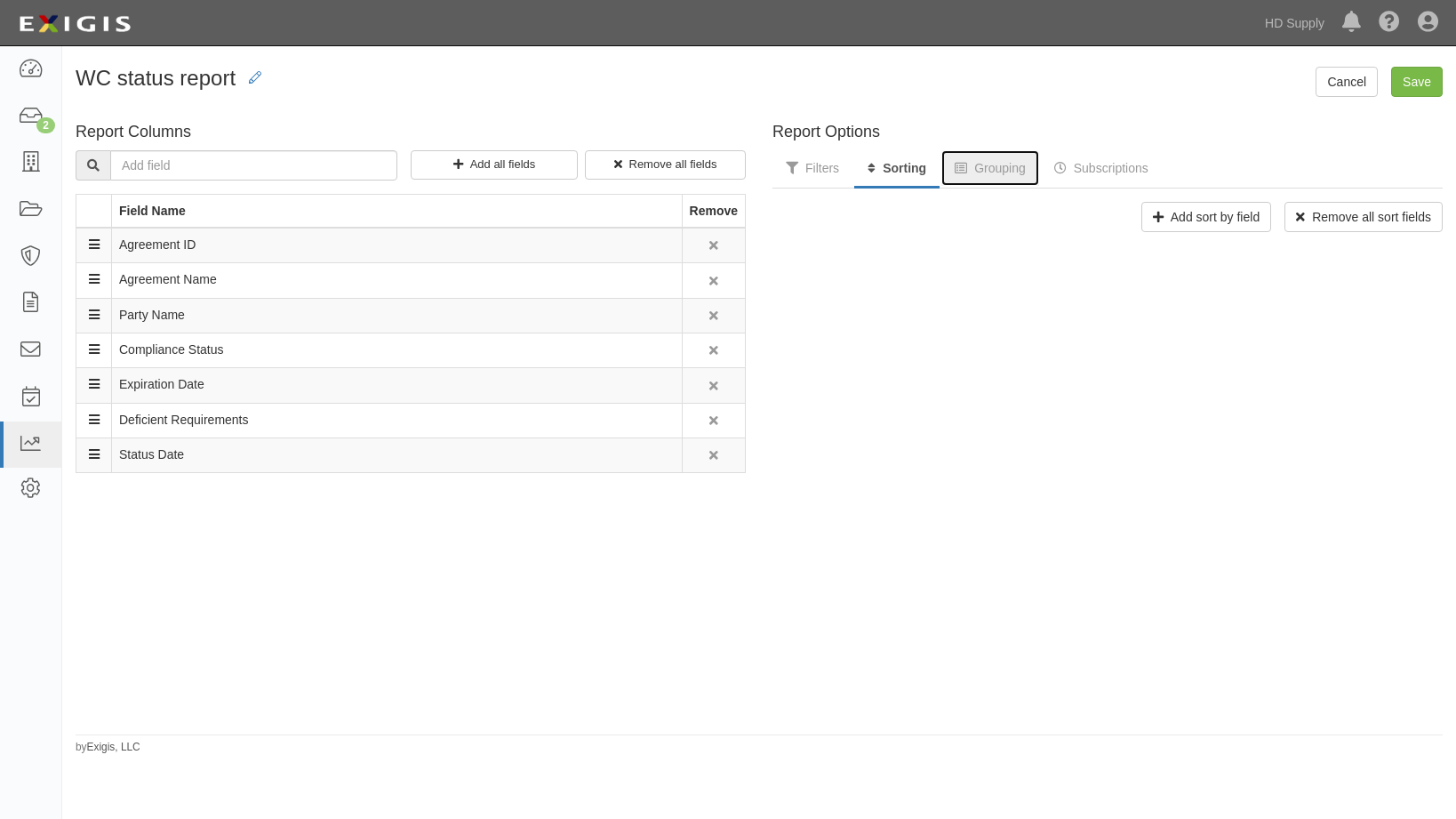 click on "Grouping" at bounding box center (990, 168) 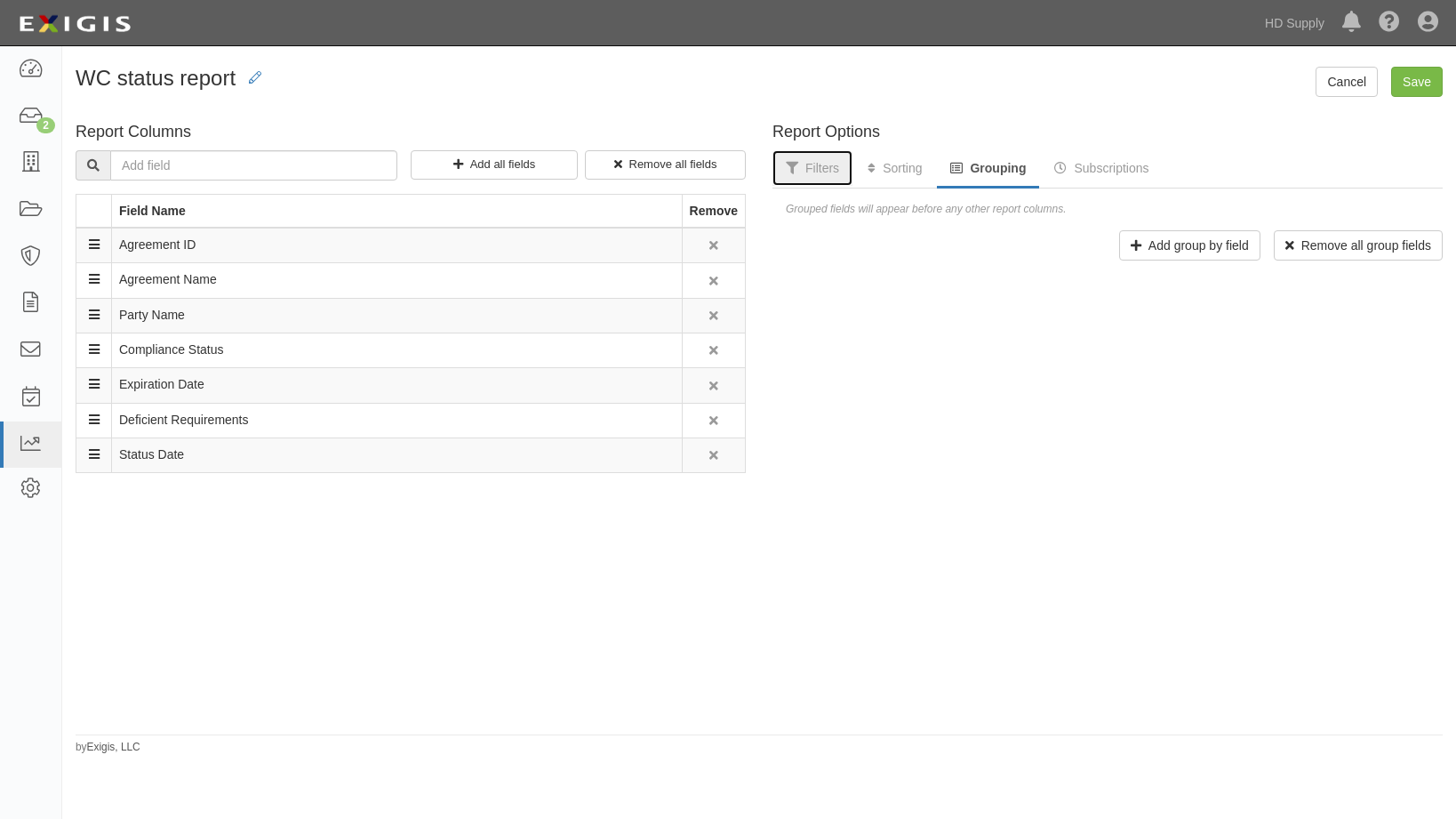 click on "Filters" at bounding box center (812, 168) 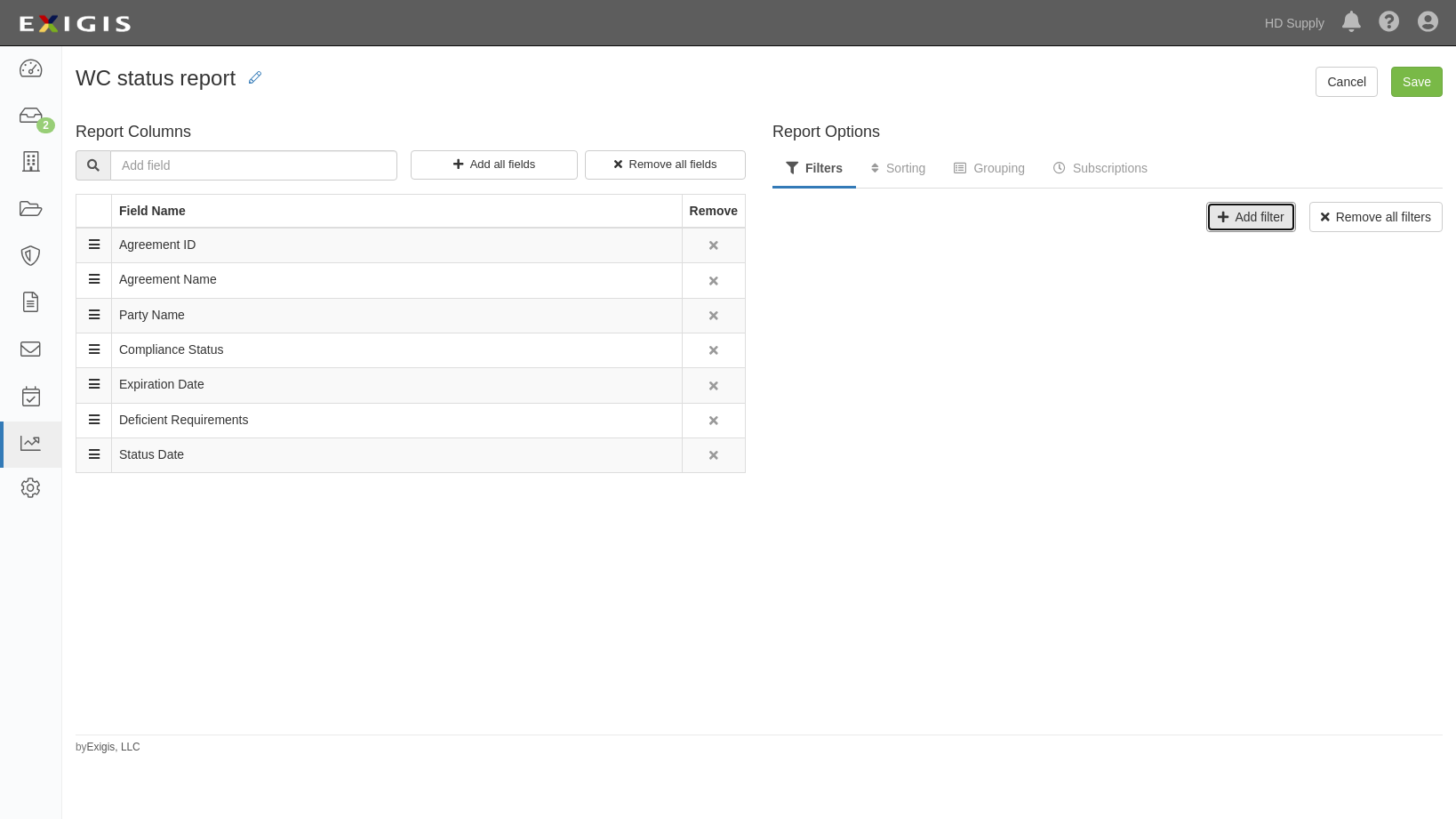 click on "Add filter" at bounding box center (1251, 217) 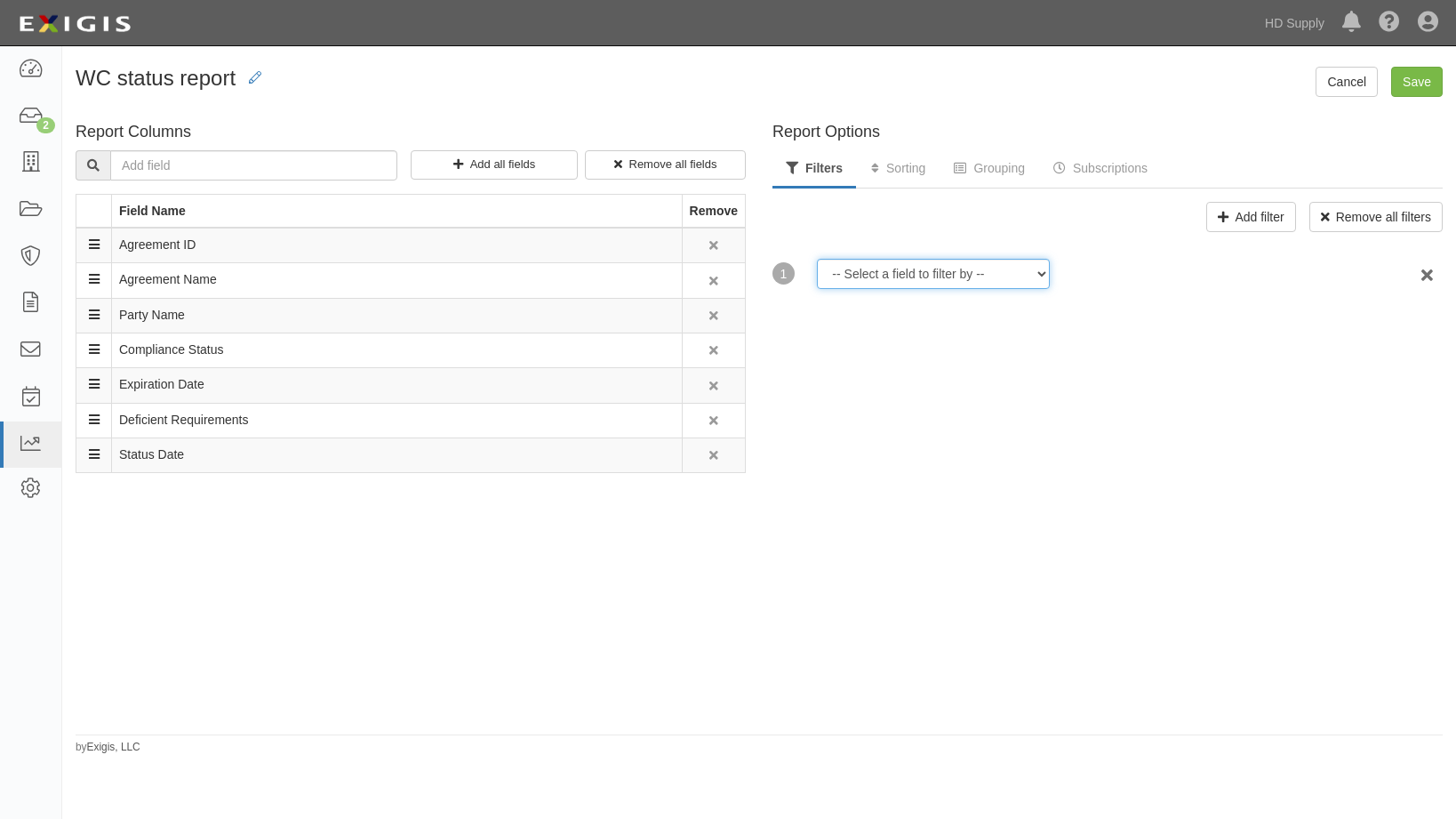 click on "-- Select a field to filter by --
Compliance Results Updated Date
Compliance Status
Coverage Line
Days in Status
Expiration Date
Status Date" at bounding box center [932, 274] 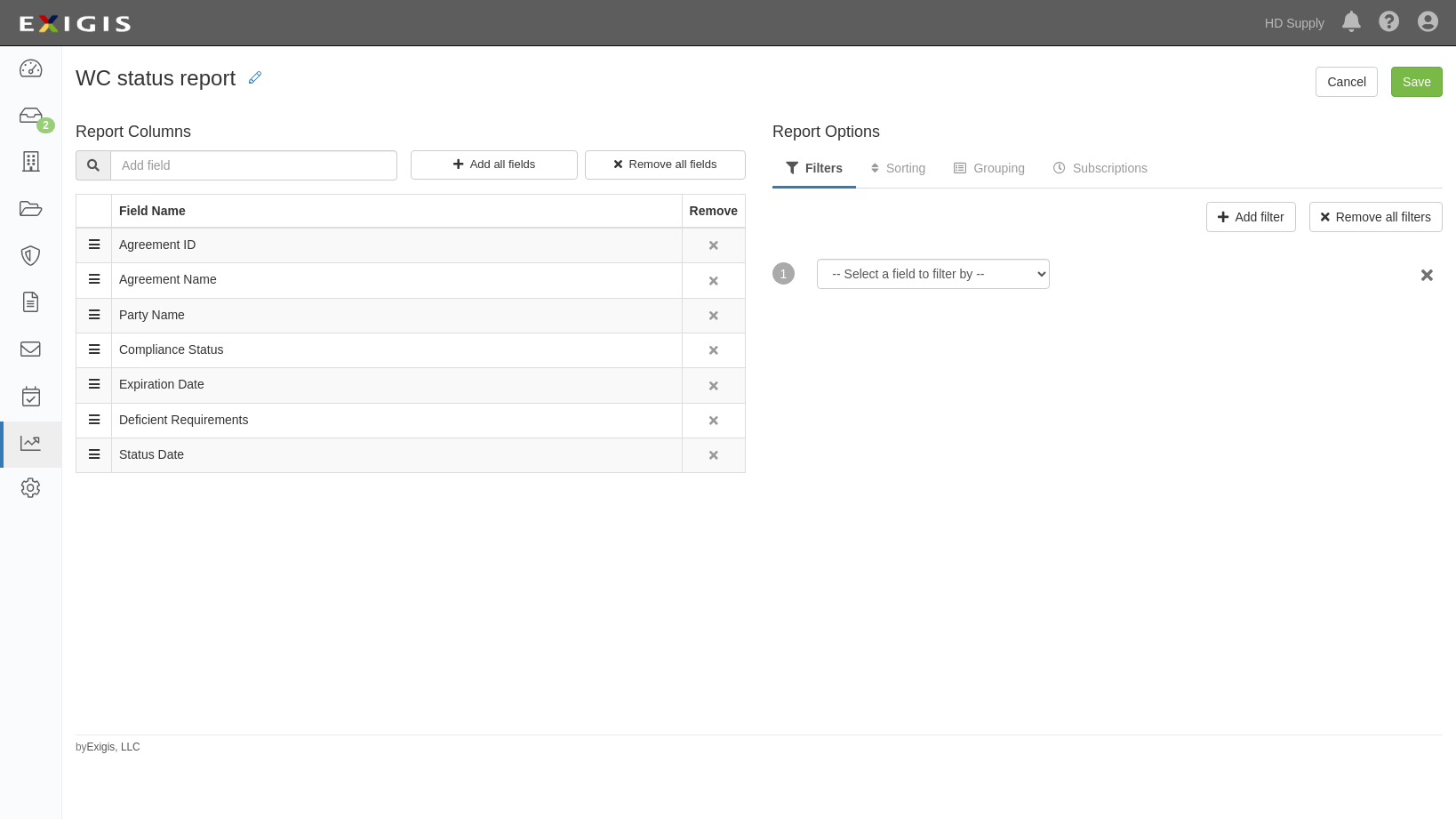 click on "Report Options Filters Sorting Grouping Subscriptions  Add filter  Remove all filters AND 1 -- Select a field to filter by --
Compliance Results Updated Date
Compliance Status
Coverage Line
Days in Status
Expiration Date
Status Date For expired insurance, filter by "is today or earlier" or for current insurance, filter by "is after today". Remove all sort fields Add sort by field Grouped fields will appear before any other report columns. Remove all group fields Add group by field Add subscription Remove all subscriptions No Subscriptions" at bounding box center (1108, 422) 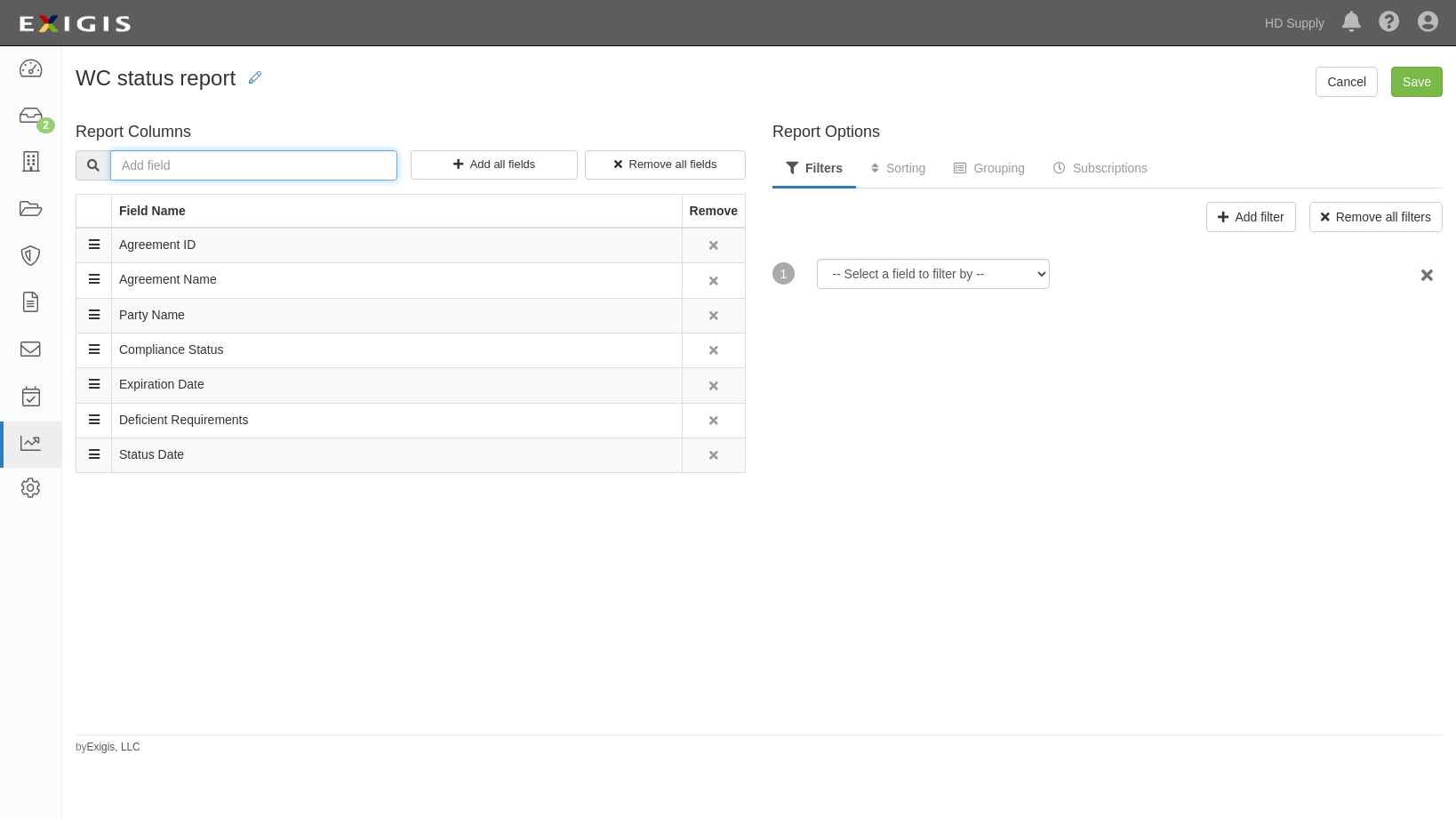 click at bounding box center [253, 165] 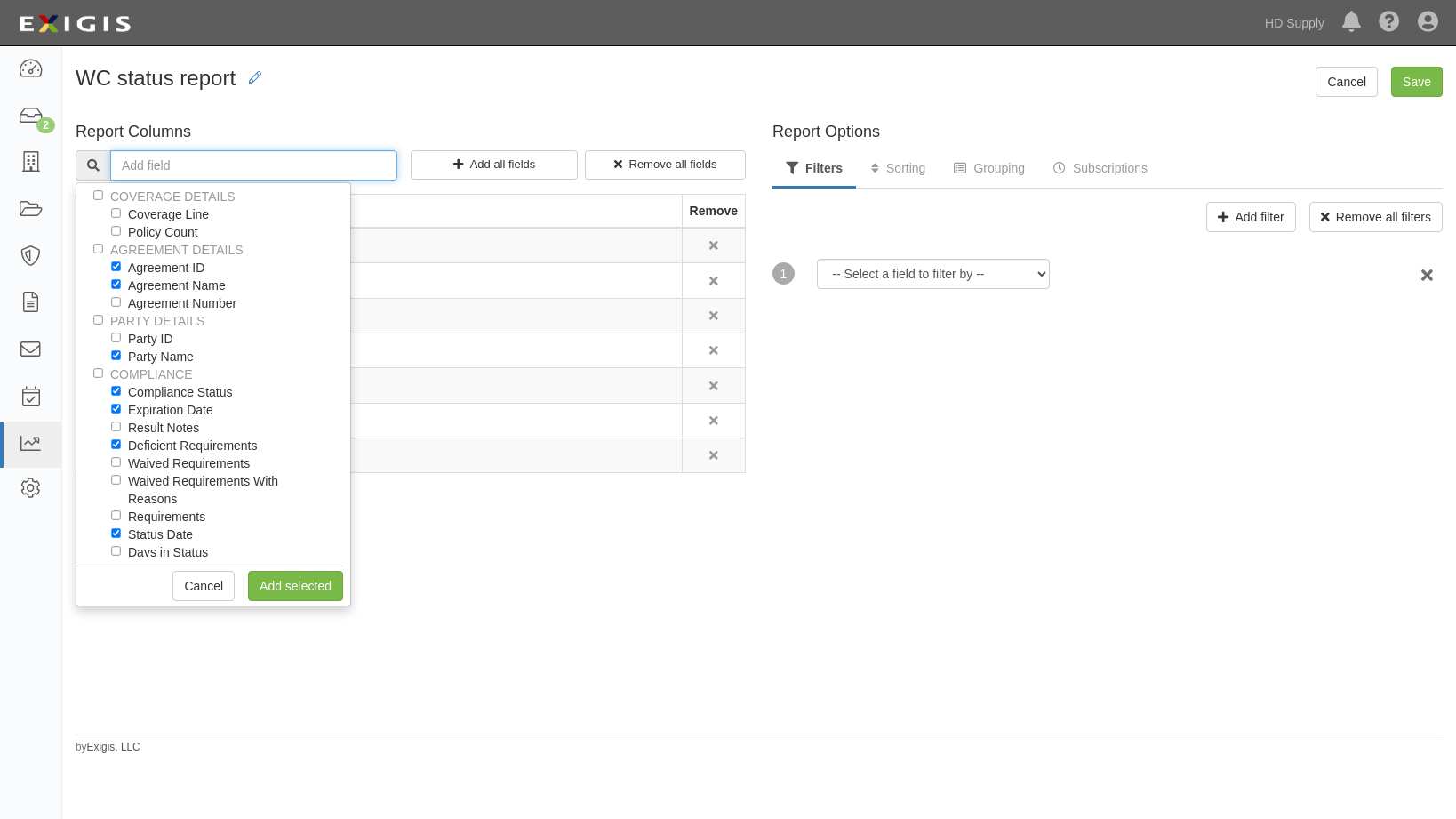 scroll, scrollTop: 58, scrollLeft: 0, axis: vertical 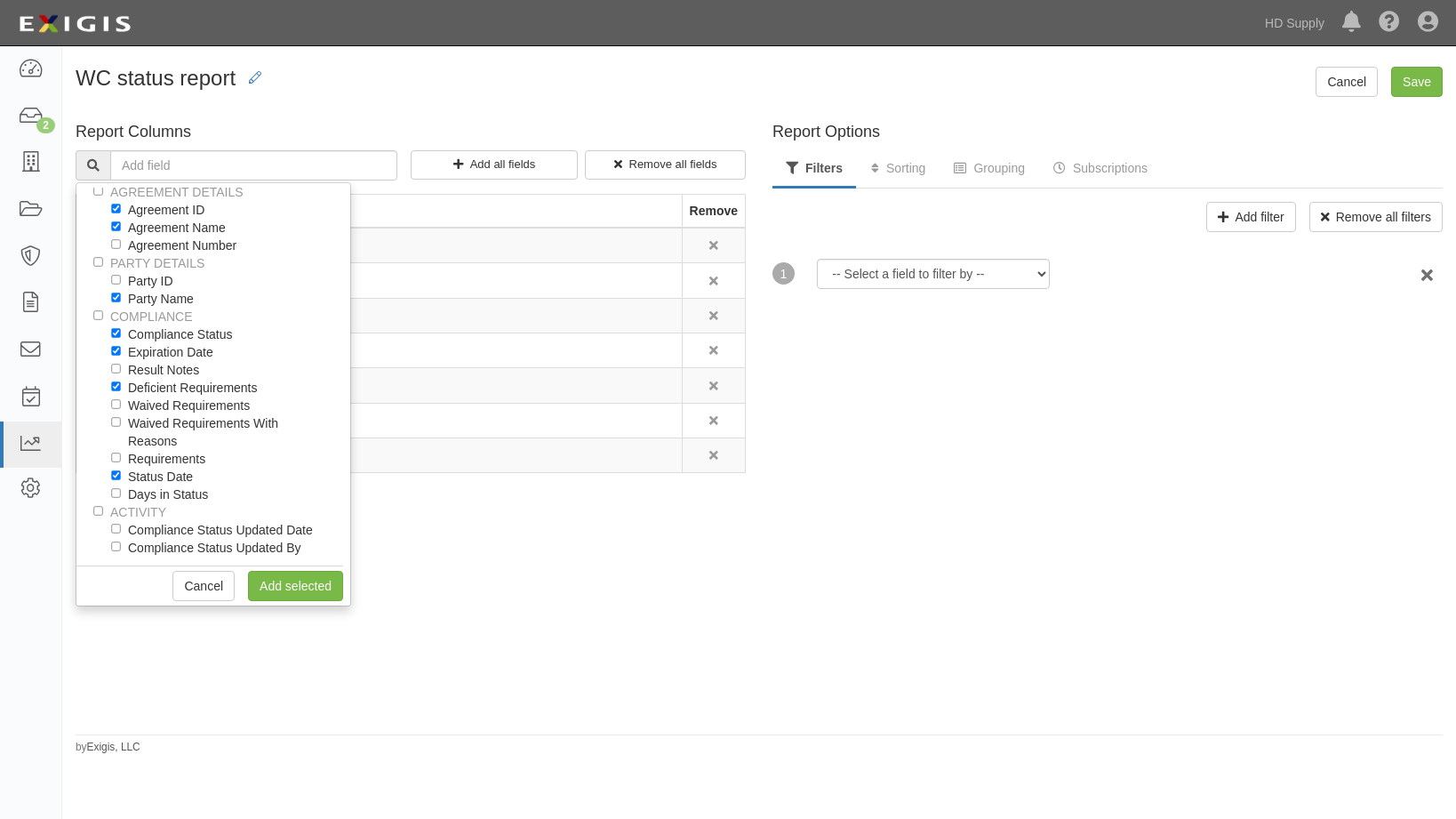 click on "Report Columns COVERAGE DETAILS Coverage Line Policy Count AGREEMENT DETAILS Agreement ID Agreement Name Agreement Number PARTY DETAILS Party ID Party Name COMPLIANCE Compliance Status Expiration Date Result Notes Deficient Requirements Waived Requirements Waived Requirements With Reasons Requirements Status Date Days in Status ACTIVITY Compliance Status Updated Date Compliance Status Updated By Add selected Cancel Add all fields Remove all fields Field Name Remove
Agreement ID
Agreement Name
Party Name
Compliance Status
Expiration Date" at bounding box center [411, 422] 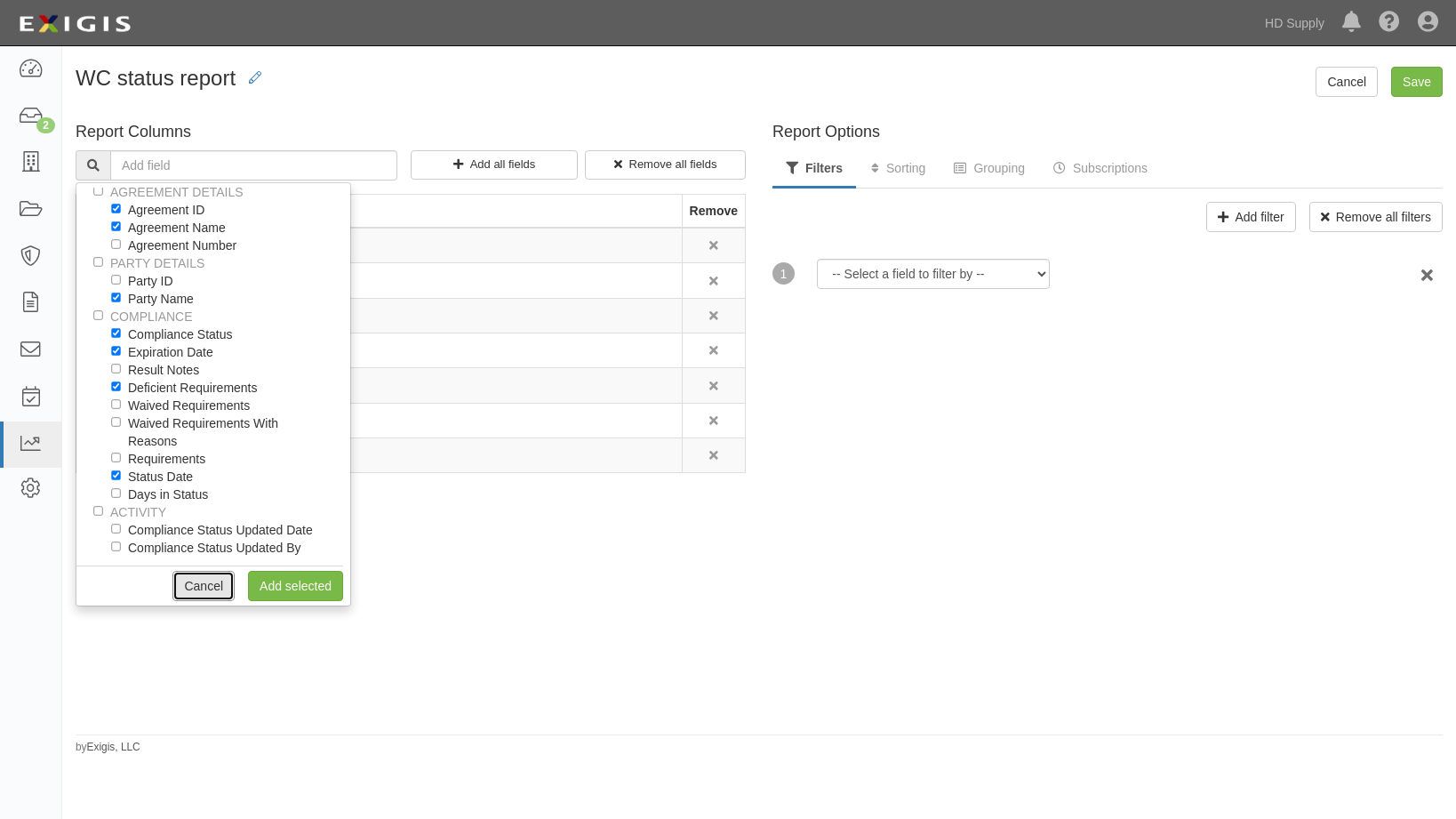 click on "Cancel" at bounding box center (204, 586) 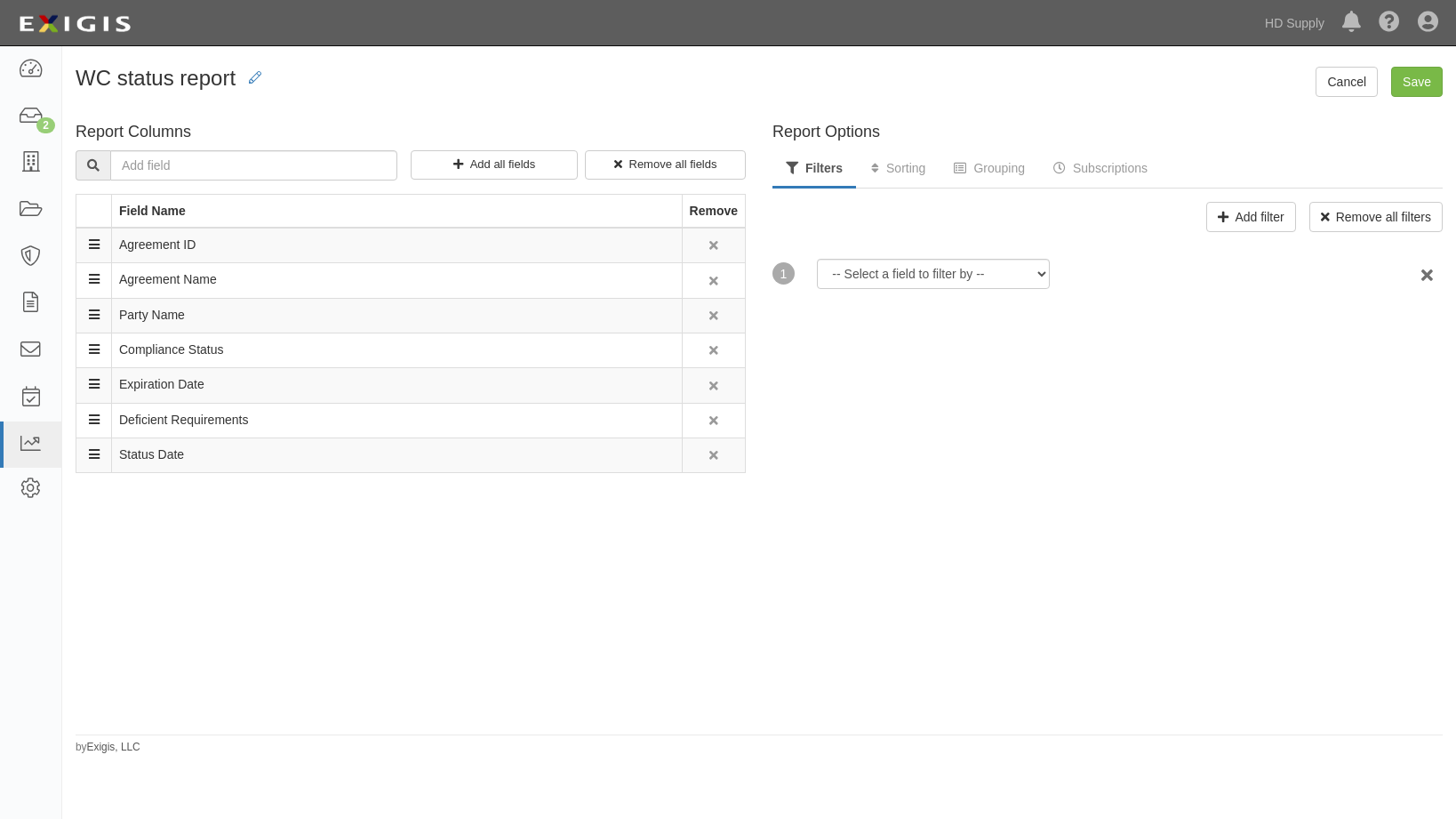 click on "Report Columns COVERAGE DETAILS Coverage Line Policy Count AGREEMENT DETAILS Agreement ID Agreement Name Agreement Number PARTY DETAILS Party ID Party Name COMPLIANCE Compliance Status Expiration Date Result Notes Deficient Requirements Waived Requirements Waived Requirements With Reasons Requirements Status Date Days in Status ACTIVITY Compliance Status Updated Date Compliance Status Updated By Add selected Cancel Add all fields Remove all fields Field Name Remove
Agreement ID
Agreement Name
Party Name
Compliance Status
Expiration Date" at bounding box center [411, 422] 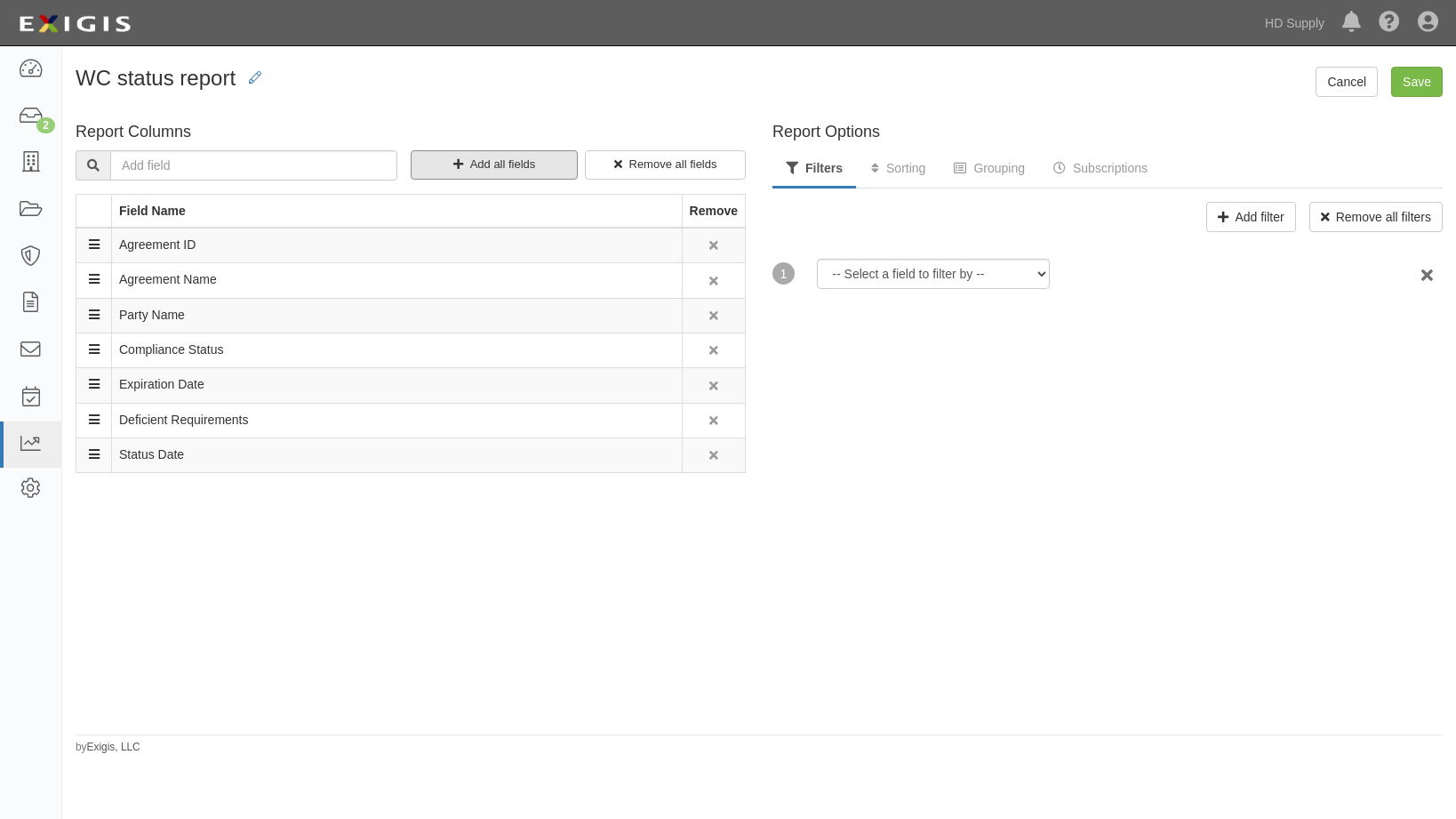 click on "Add all fields" at bounding box center (494, 165) 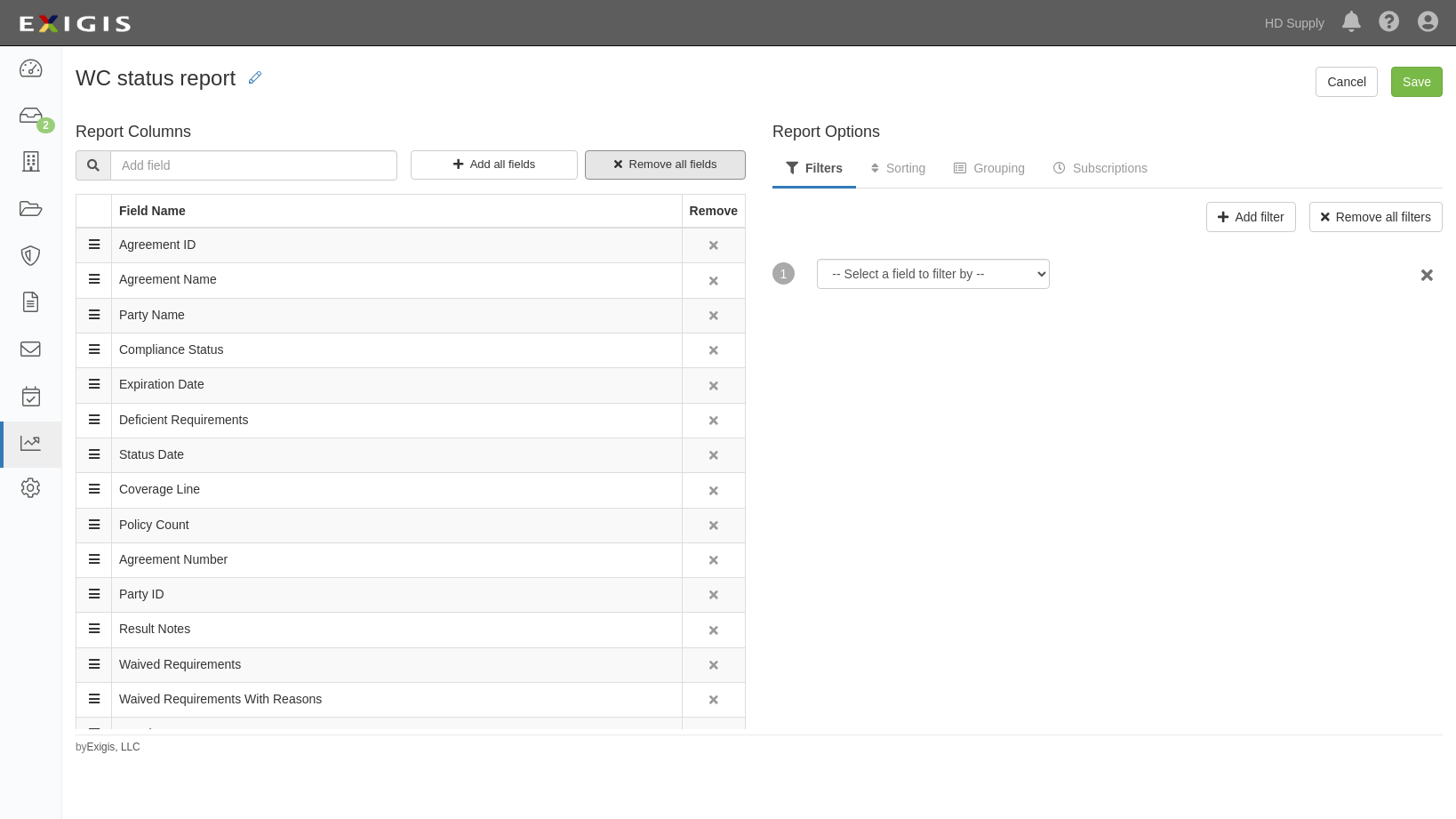 click on "Remove all fields" at bounding box center (665, 165) 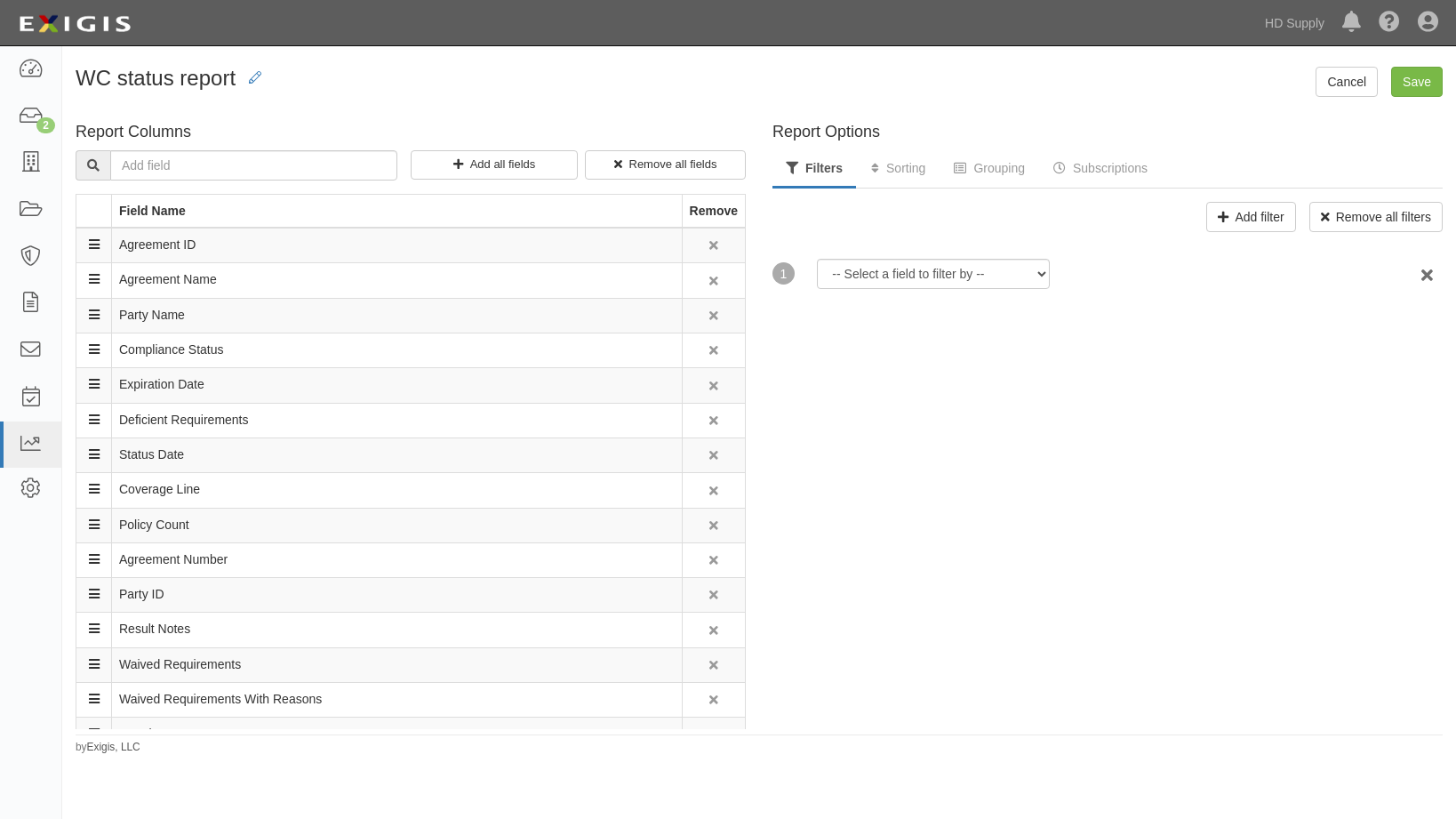 checkbox on "false" 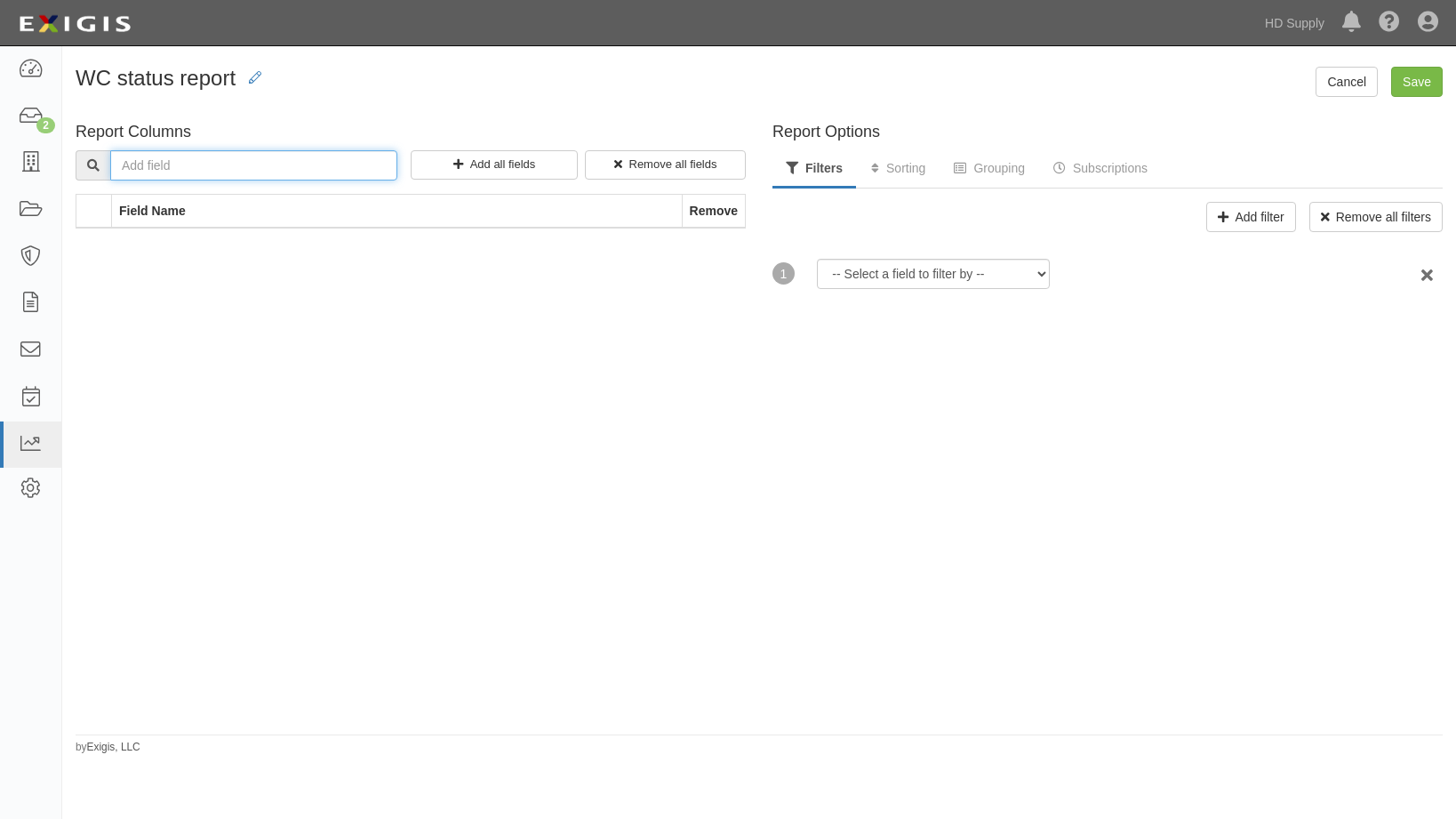 click at bounding box center [253, 165] 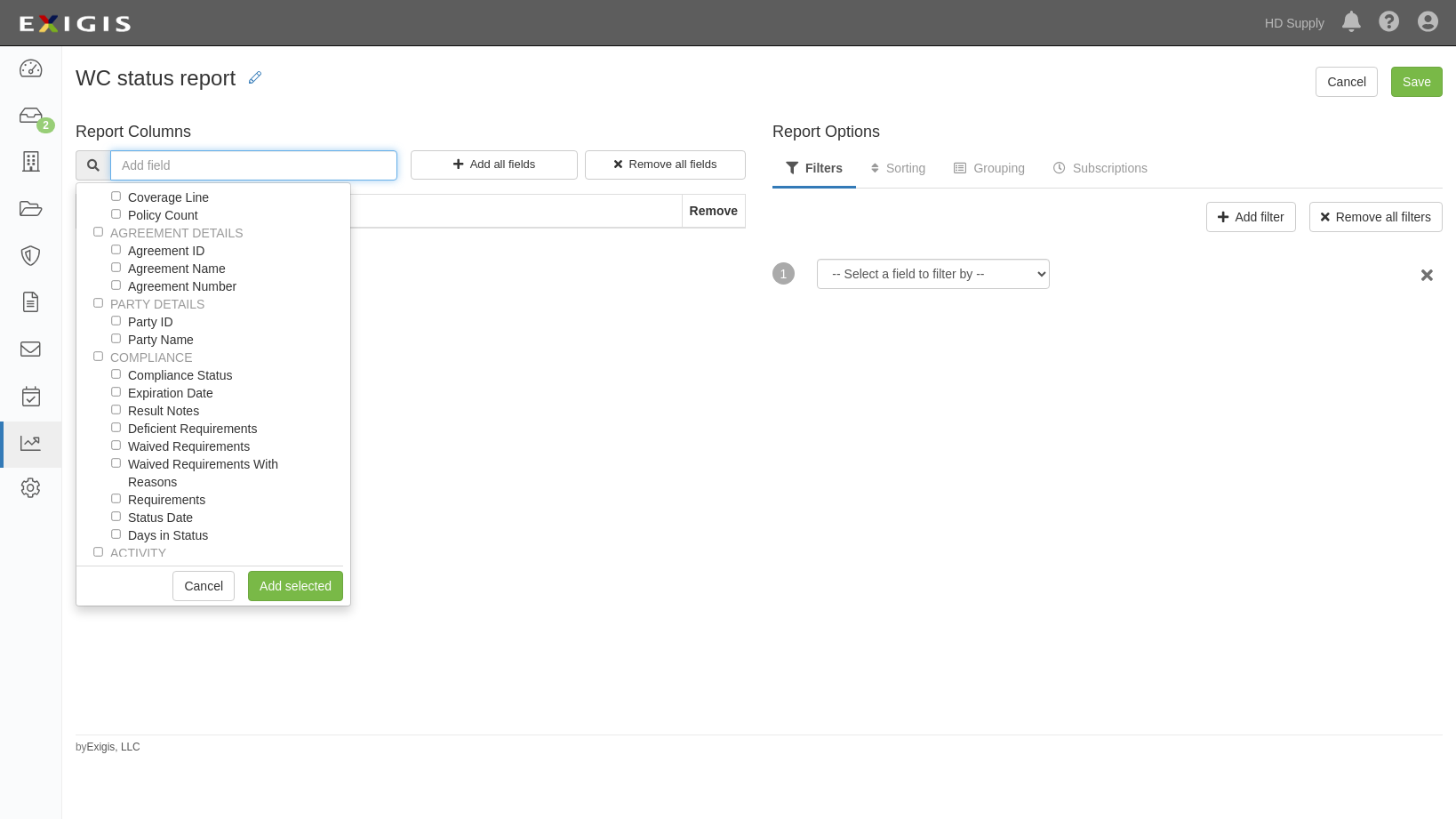 scroll, scrollTop: 0, scrollLeft: 0, axis: both 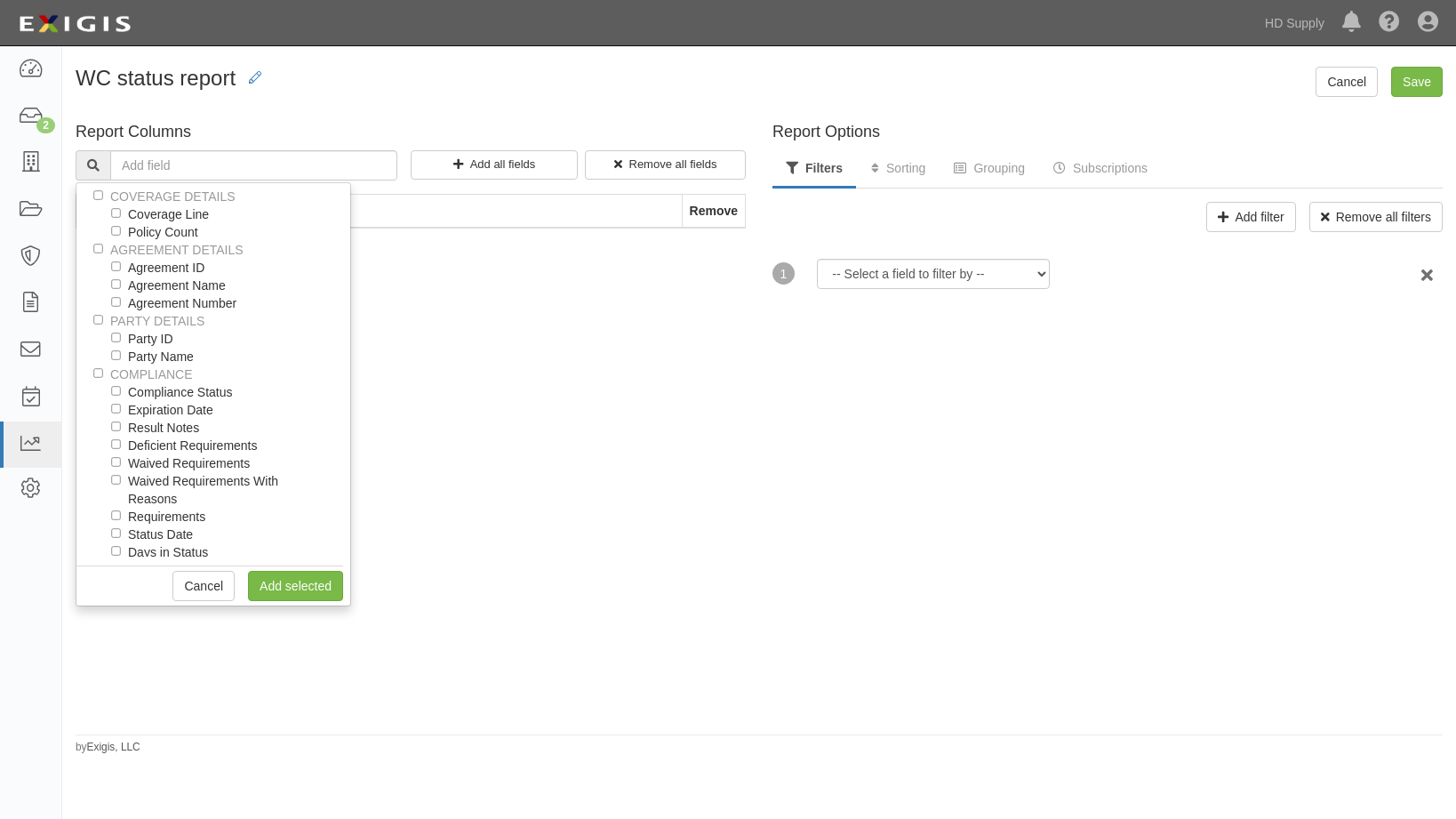 click on "Report Columns COVERAGE DETAILS Coverage Line Policy Count AGREEMENT DETAILS Agreement ID Agreement Name Agreement Number PARTY DETAILS Party ID Party Name COMPLIANCE Compliance Status Expiration Date Result Notes Deficient Requirements Waived Requirements Waived Requirements With Reasons Requirements Status Date Days in Status ACTIVITY Compliance Status Updated Date Compliance Status Updated By Add selected Cancel Add all fields Remove all fields Field Name Remove
Agreement ID
Agreement Name
Party Name
Compliance Status
Expiration Date
Deficient Requirements" at bounding box center (411, 422) 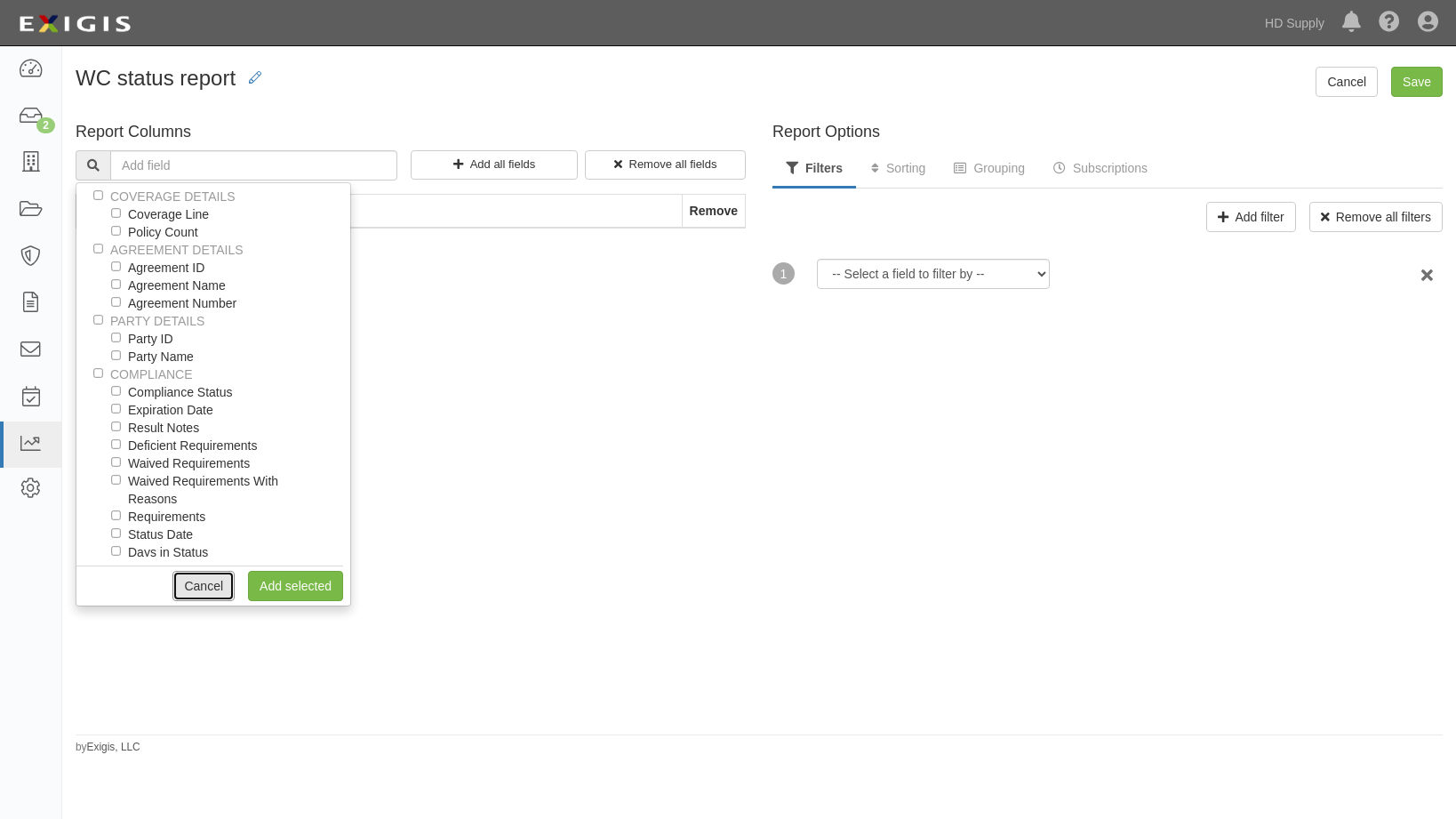 click on "Cancel" at bounding box center [204, 586] 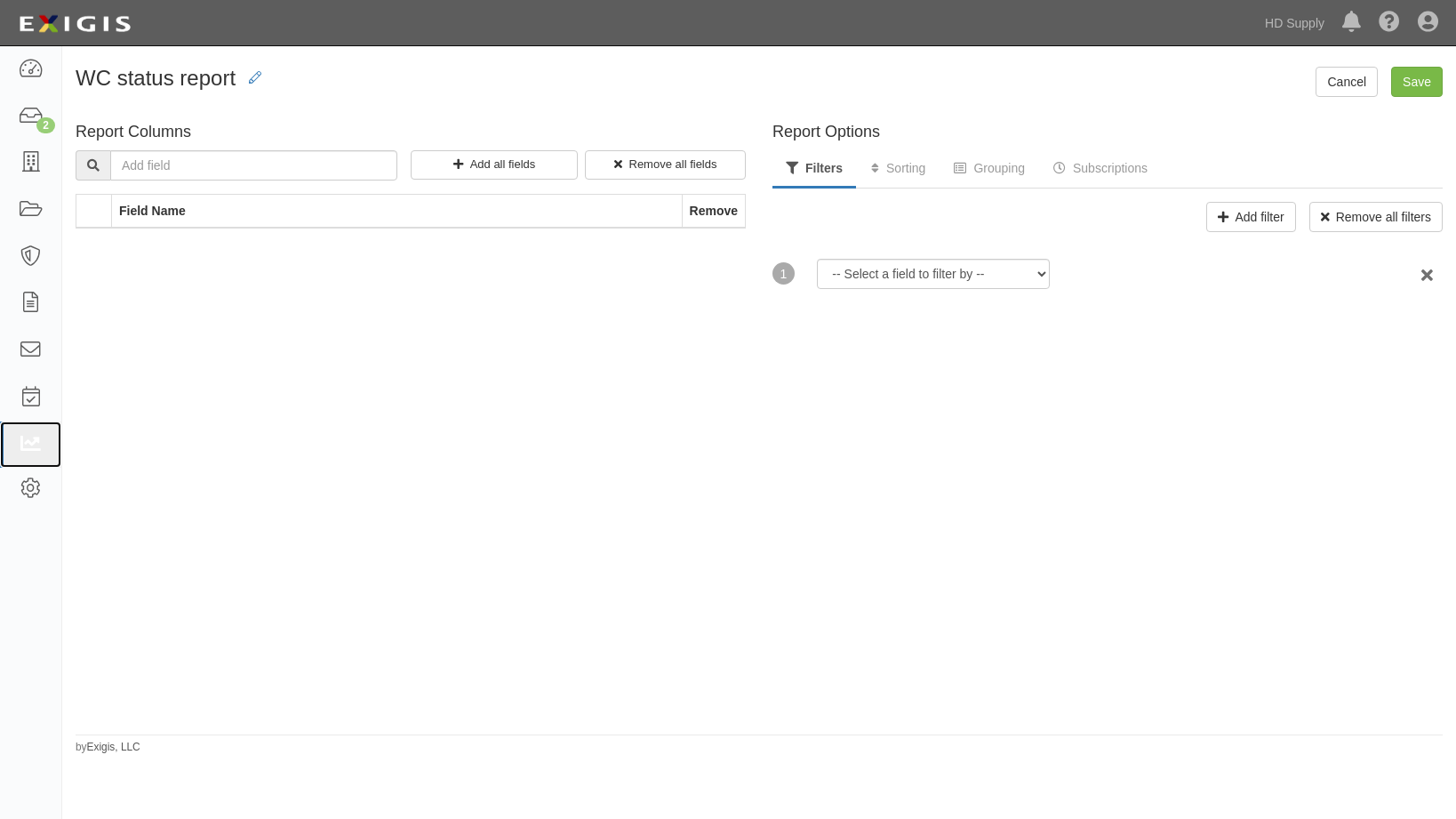 click at bounding box center (30, 445) 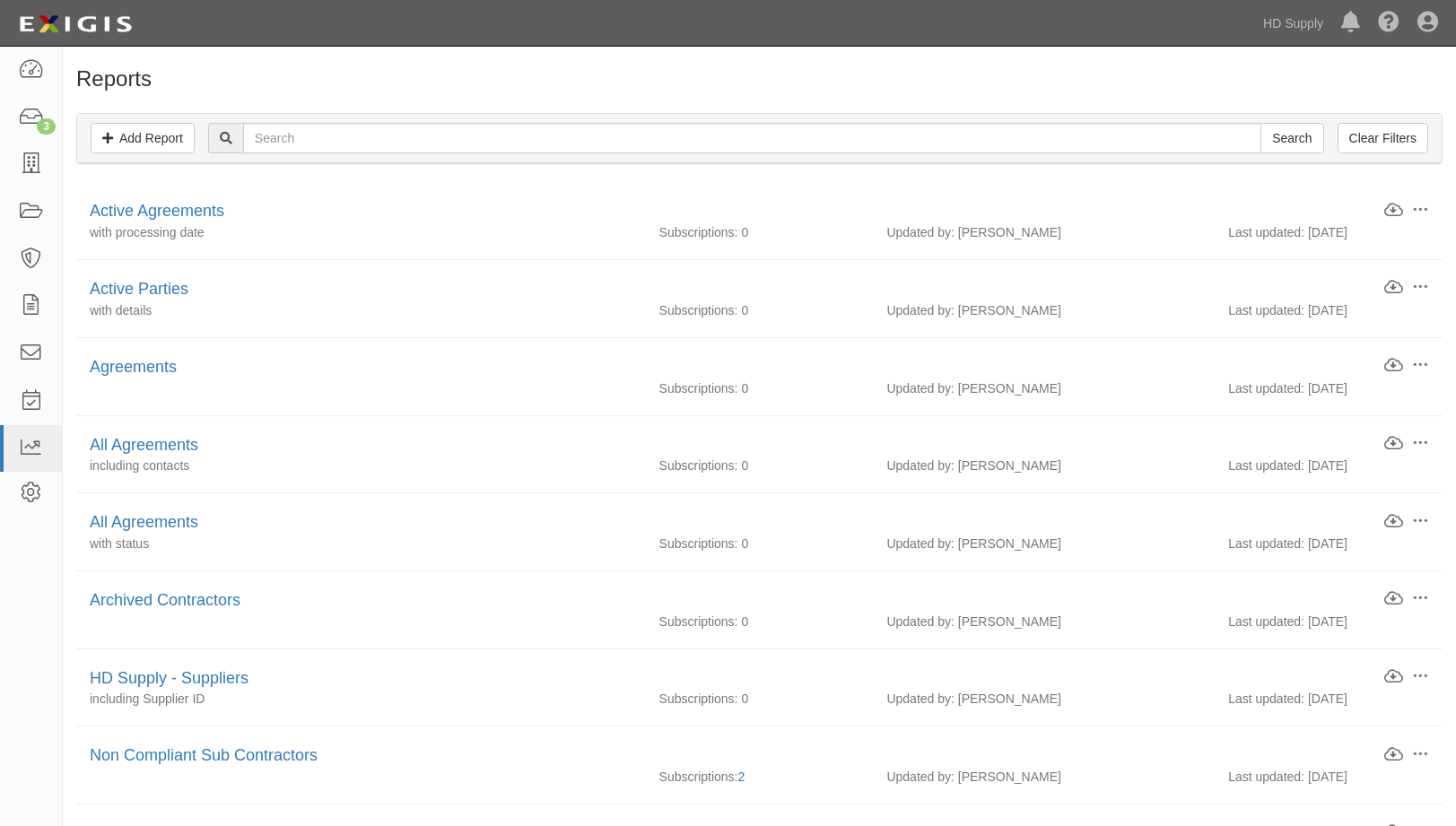 scroll, scrollTop: 0, scrollLeft: 0, axis: both 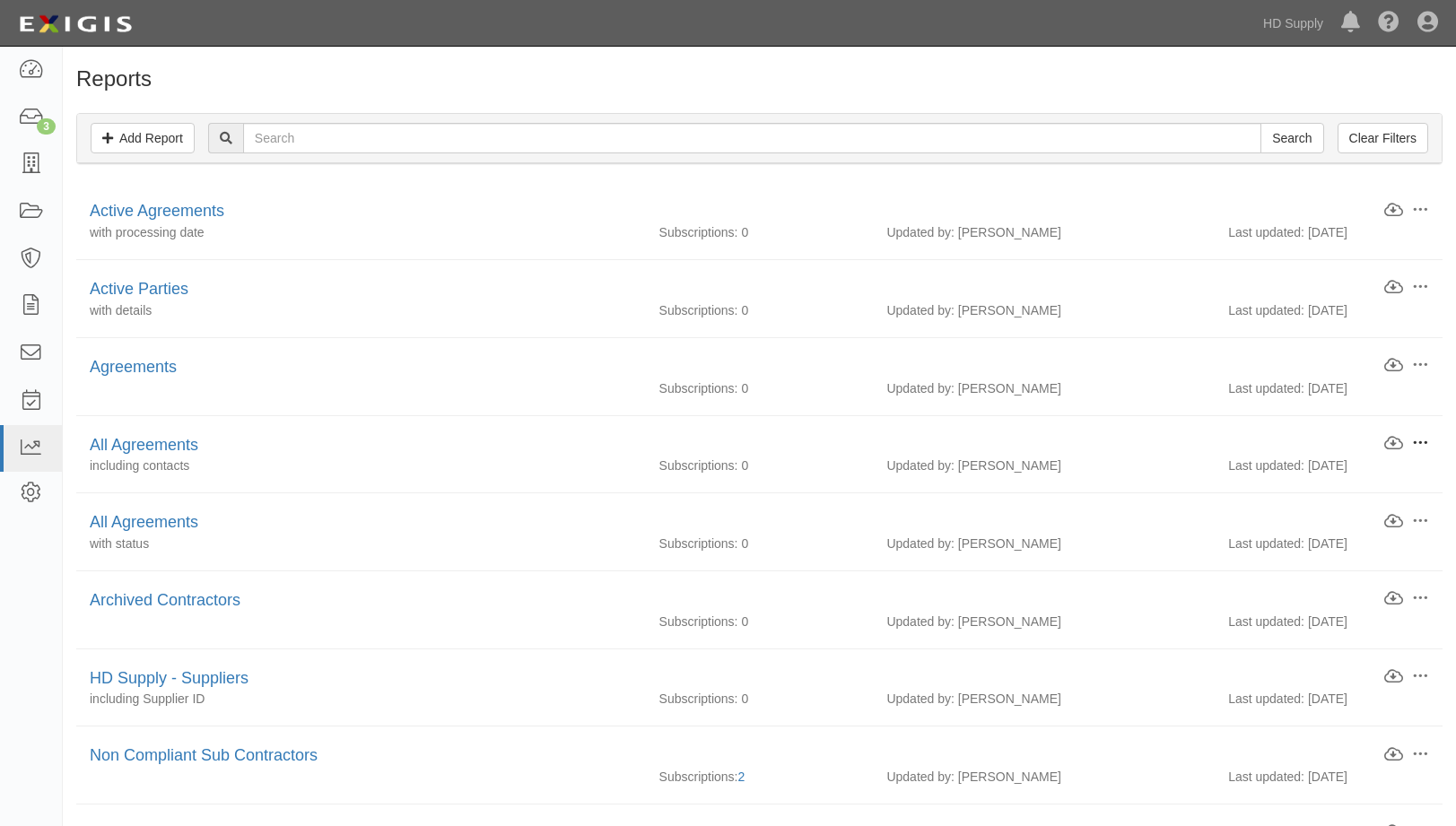 click at bounding box center [1420, 443] 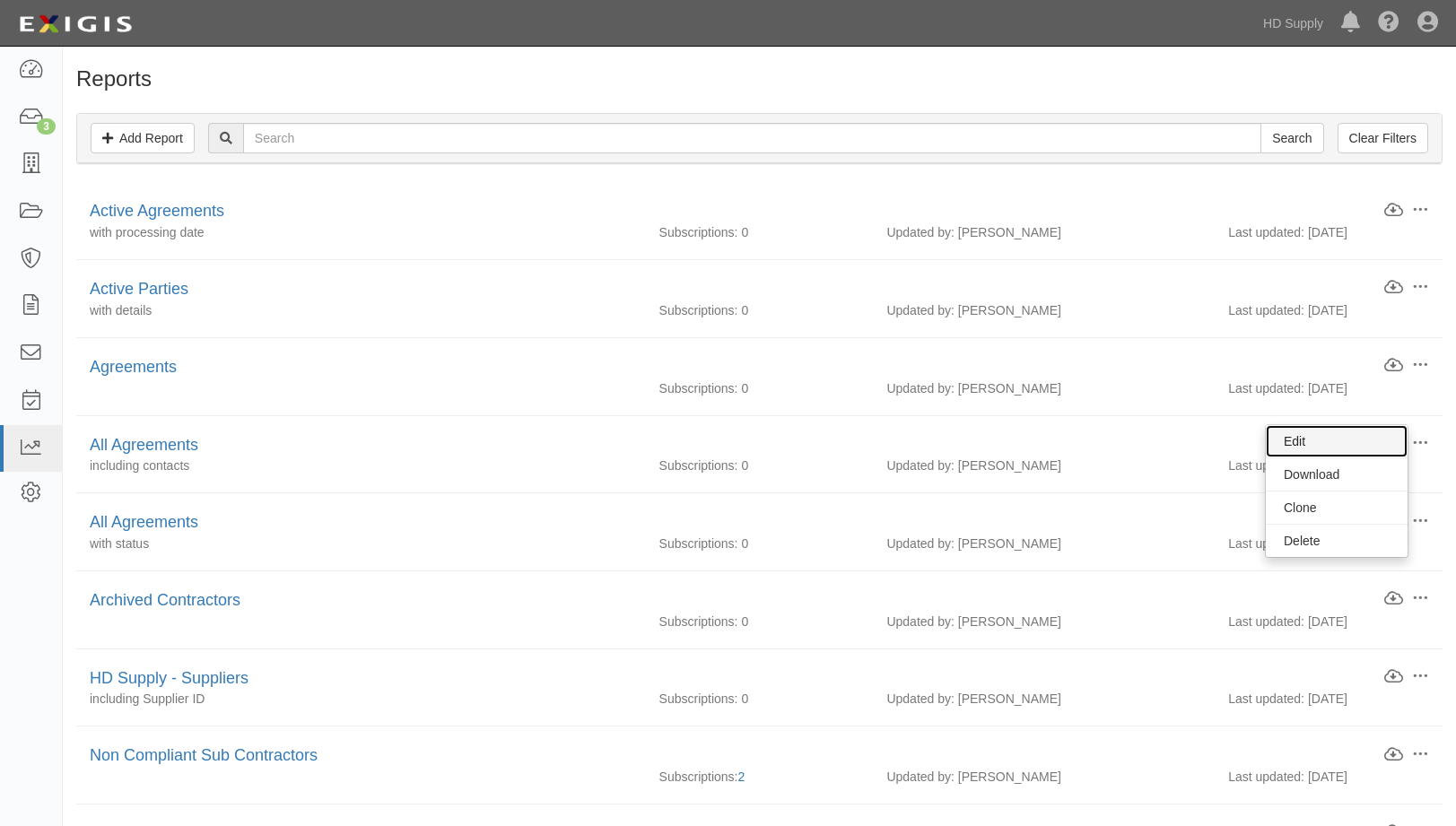 click on "Edit" at bounding box center (1337, 441) 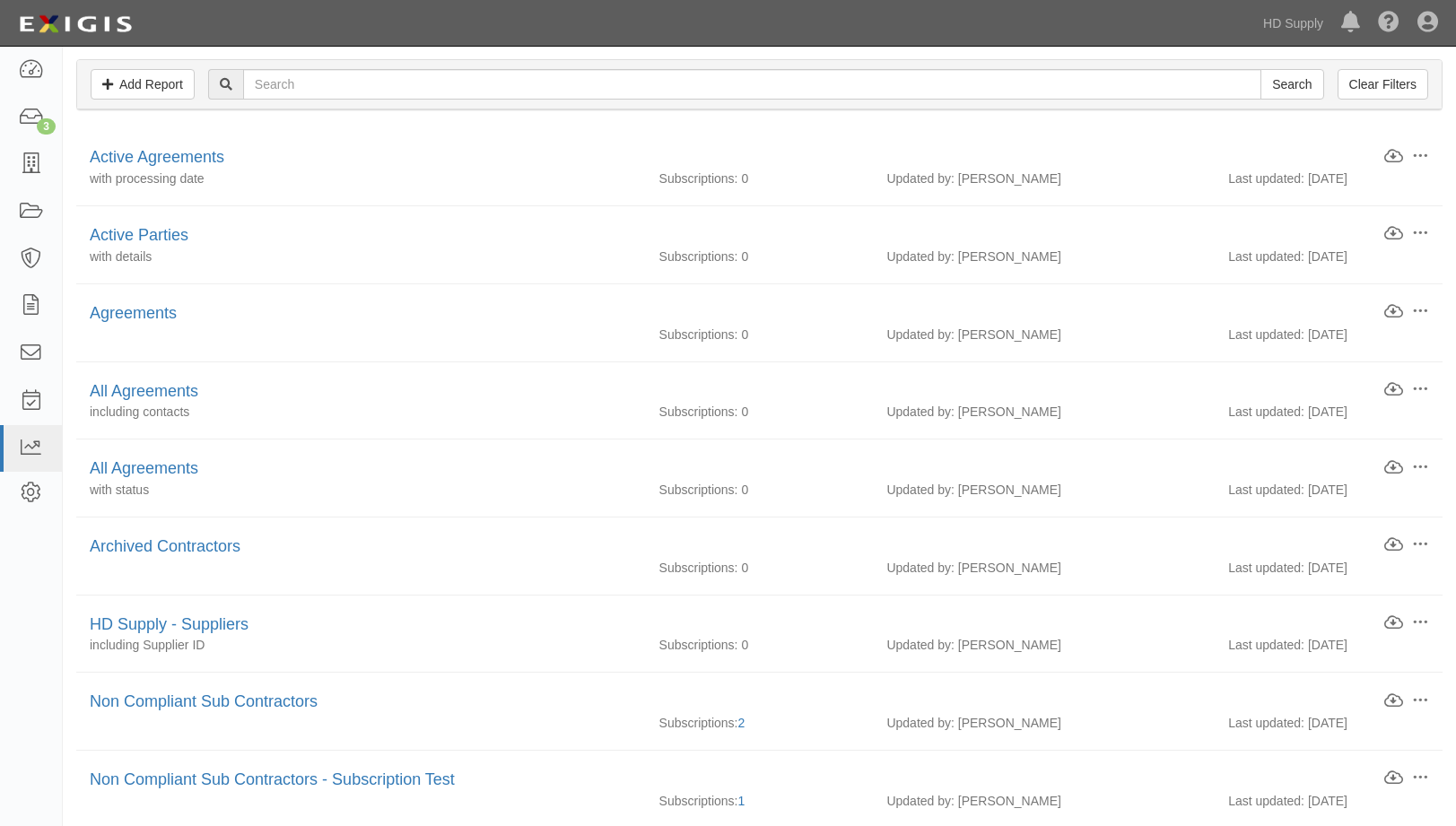 scroll, scrollTop: 0, scrollLeft: 0, axis: both 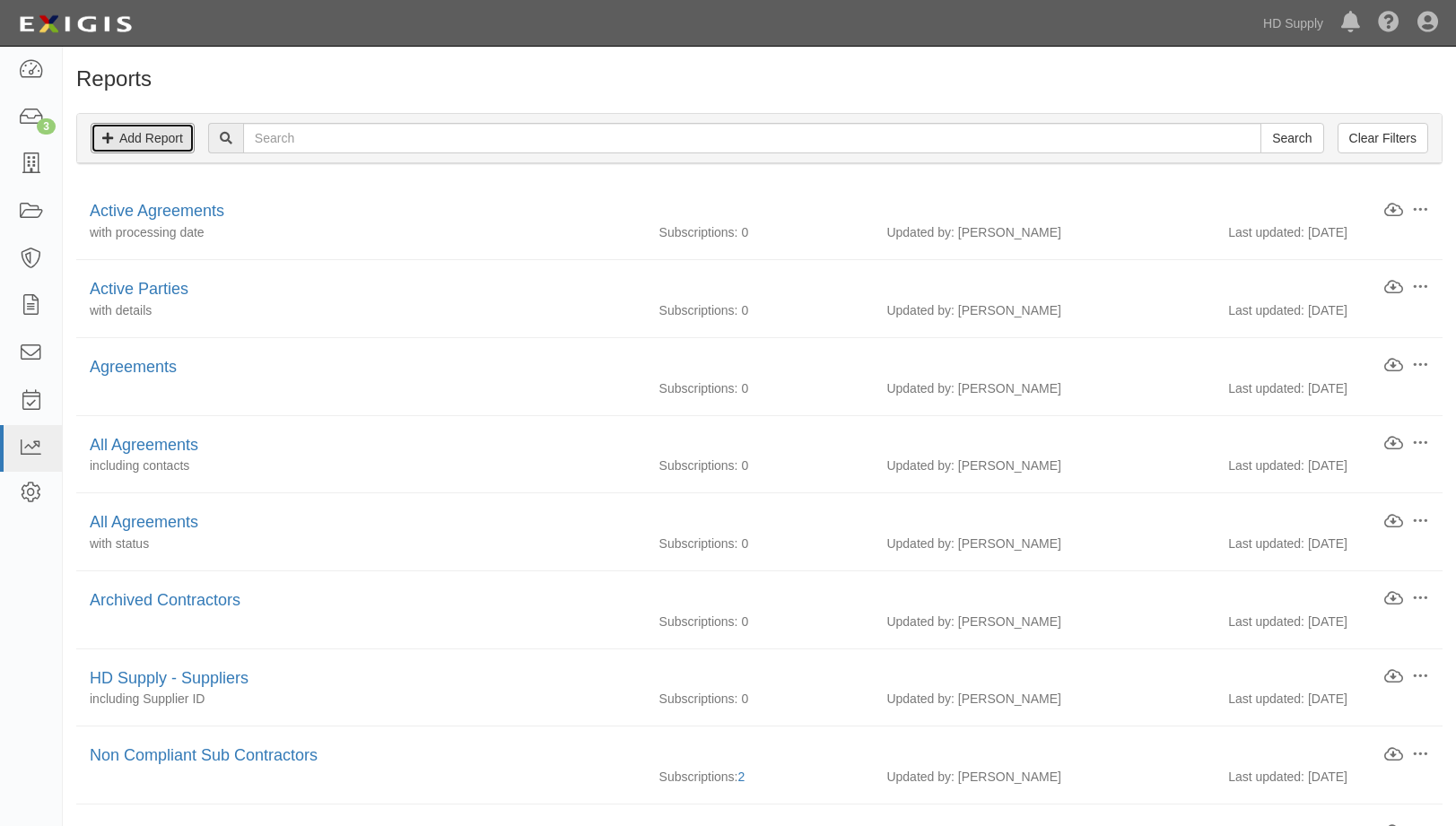 click on "Add Report" at bounding box center [143, 138] 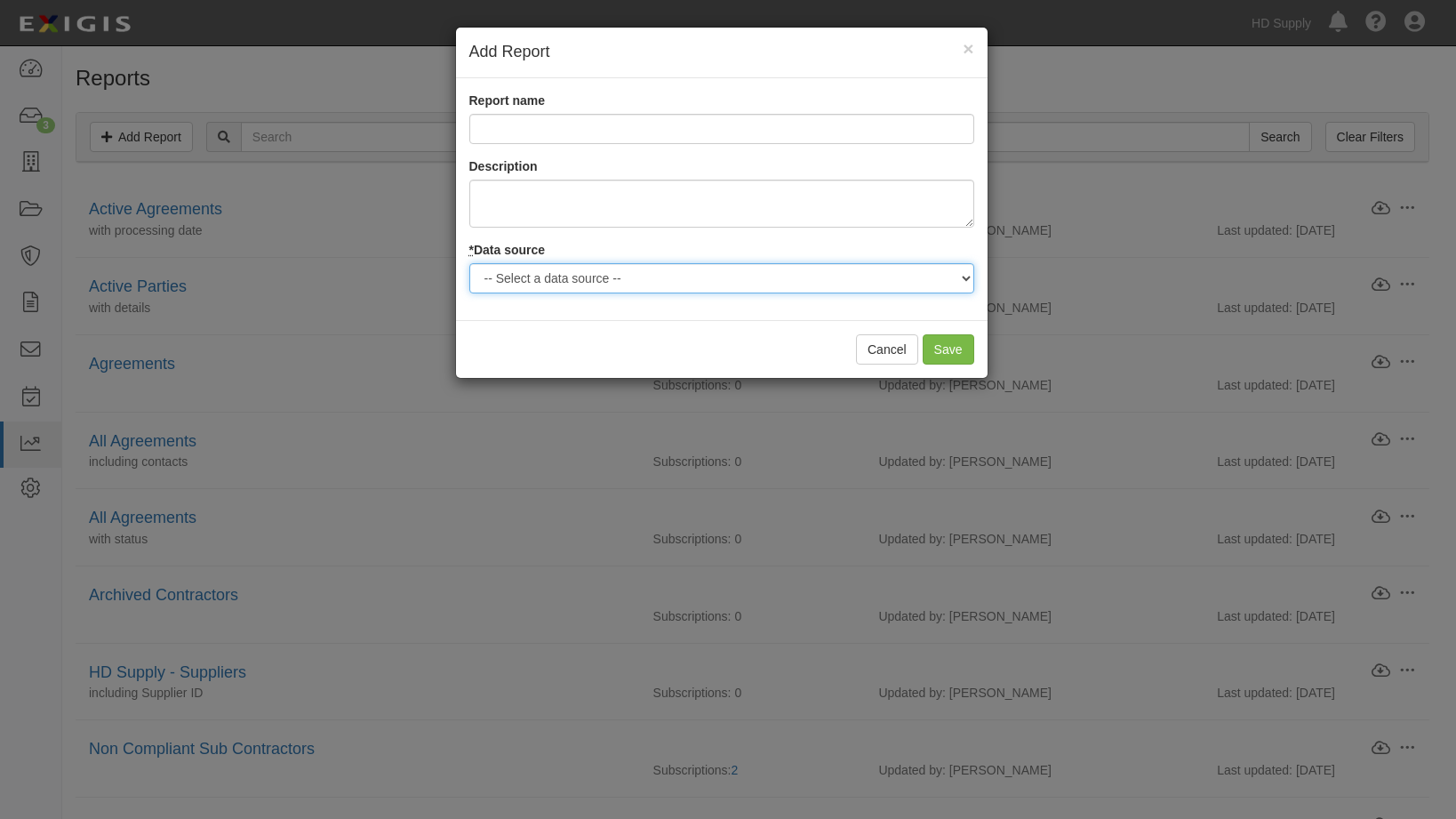 click on "-- Select a data source --
Agreements
Coverages
Documents
Logged Activity
Parties
Policies" at bounding box center (722, 278) 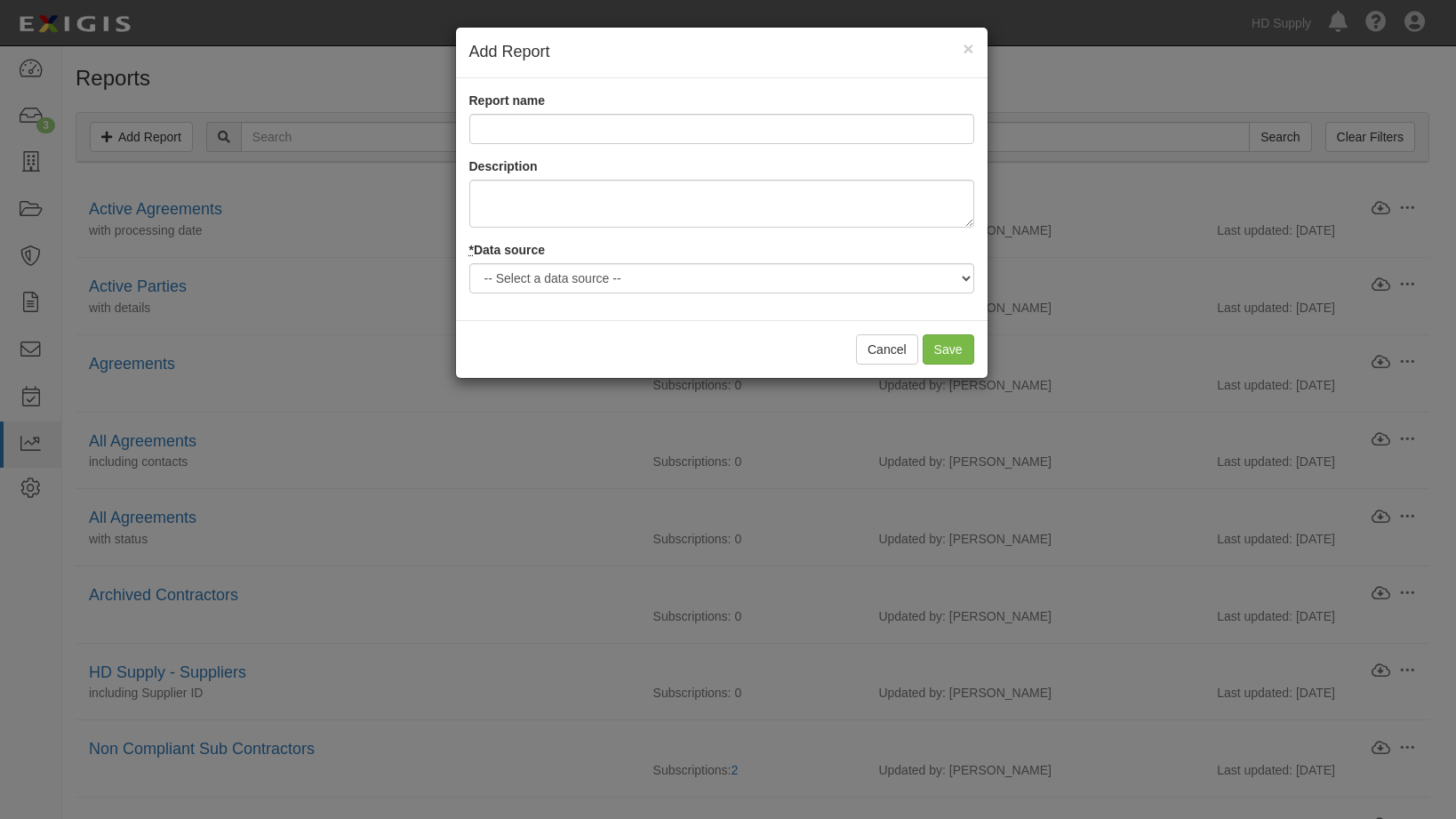 click on "× Add Report Report name Description *  Data source -- Select a data source --
Agreements
Coverages
Documents
Logged Activity
Parties
Policies Cancel Save" at bounding box center (728, 409) 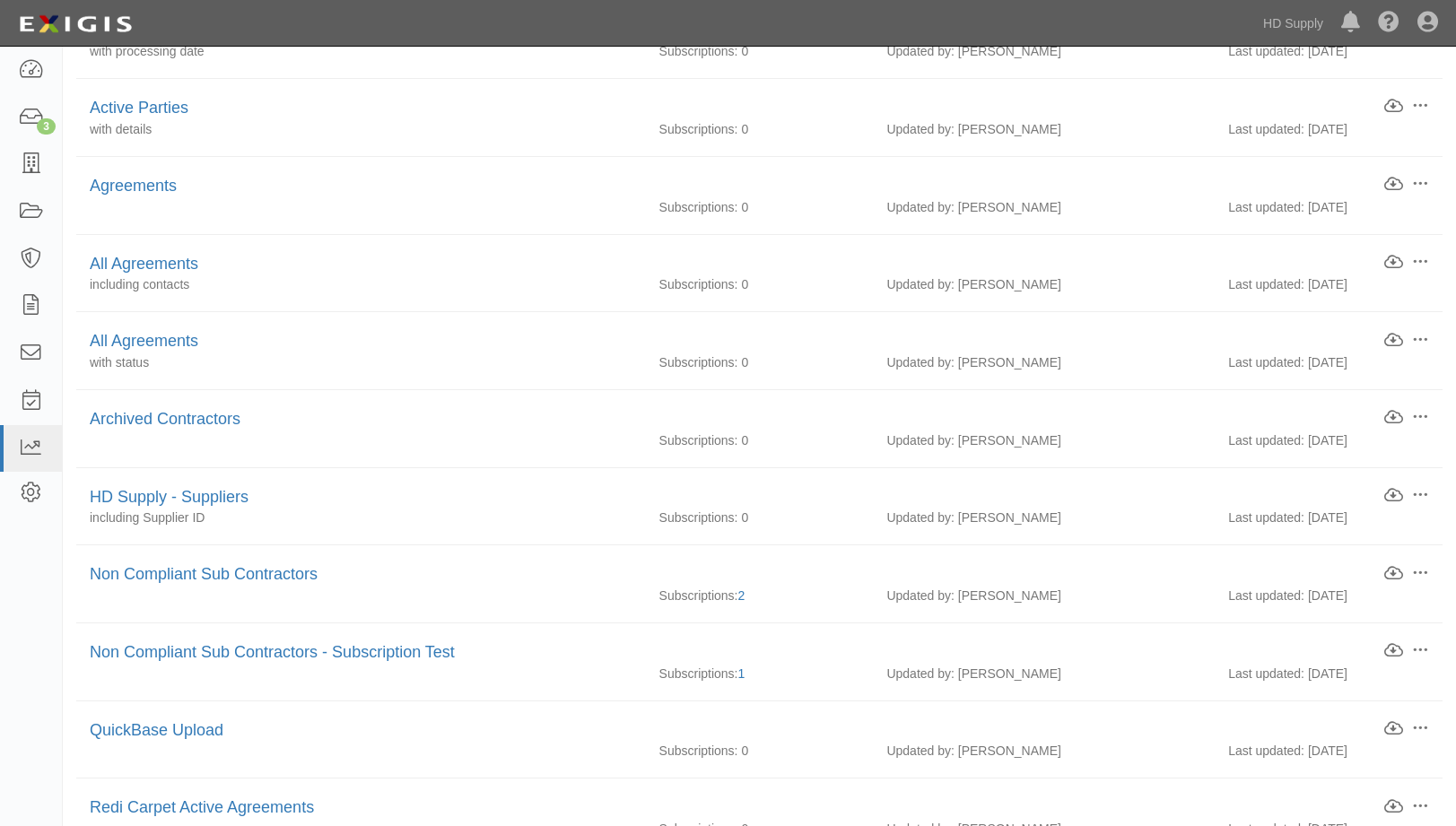 scroll, scrollTop: 0, scrollLeft: 0, axis: both 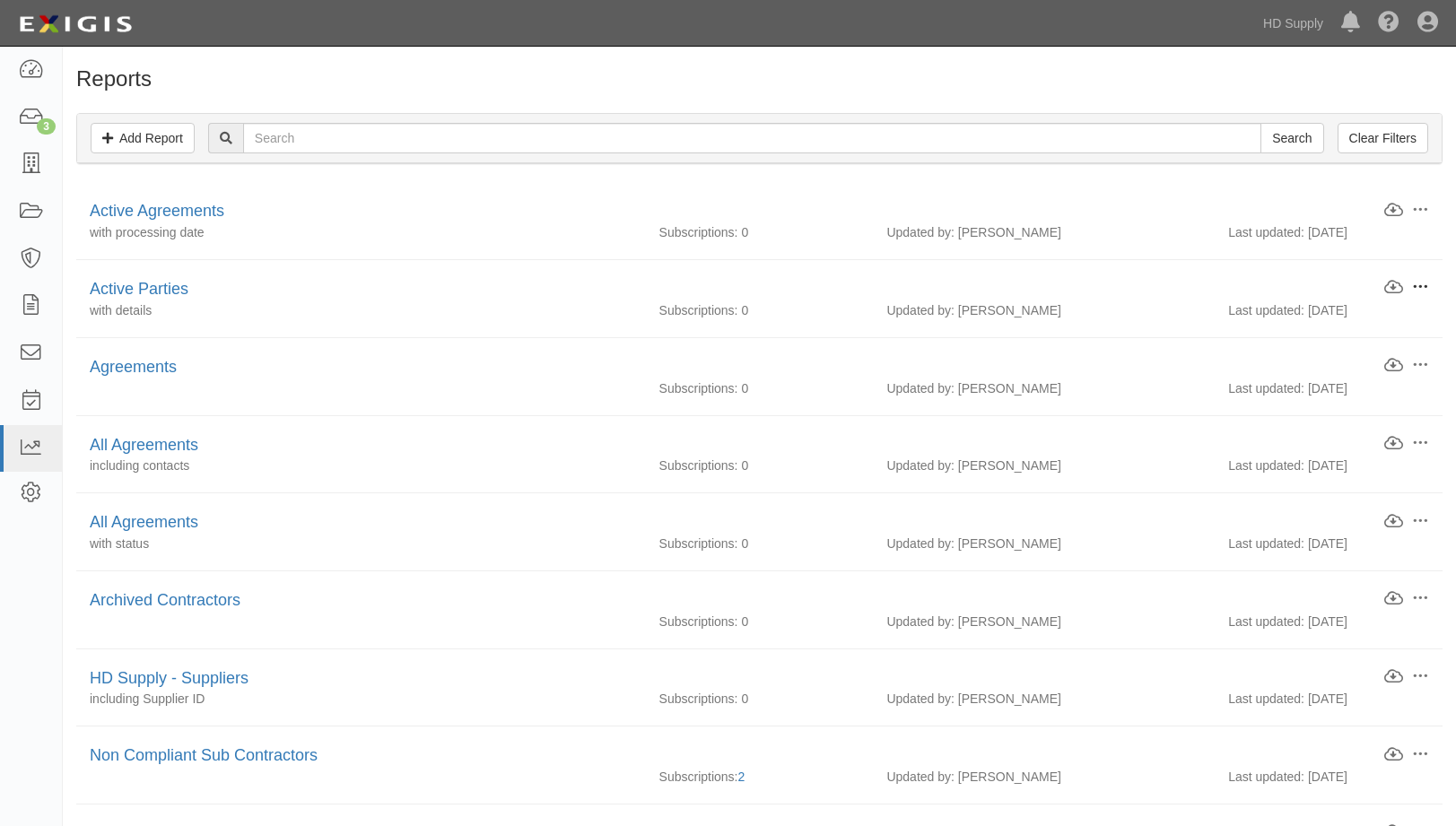 click at bounding box center [1420, 287] 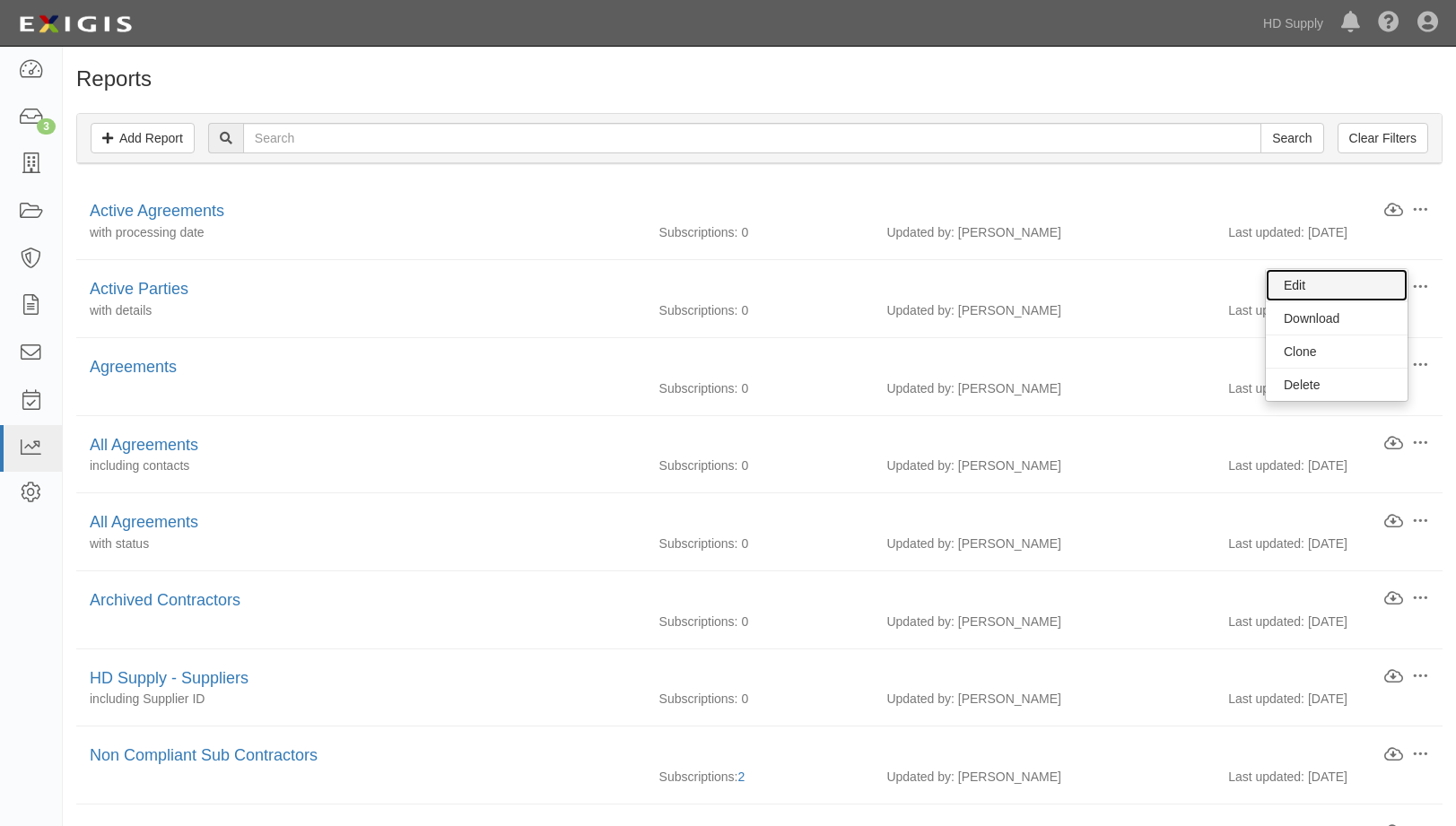 click on "Edit" at bounding box center (1337, 285) 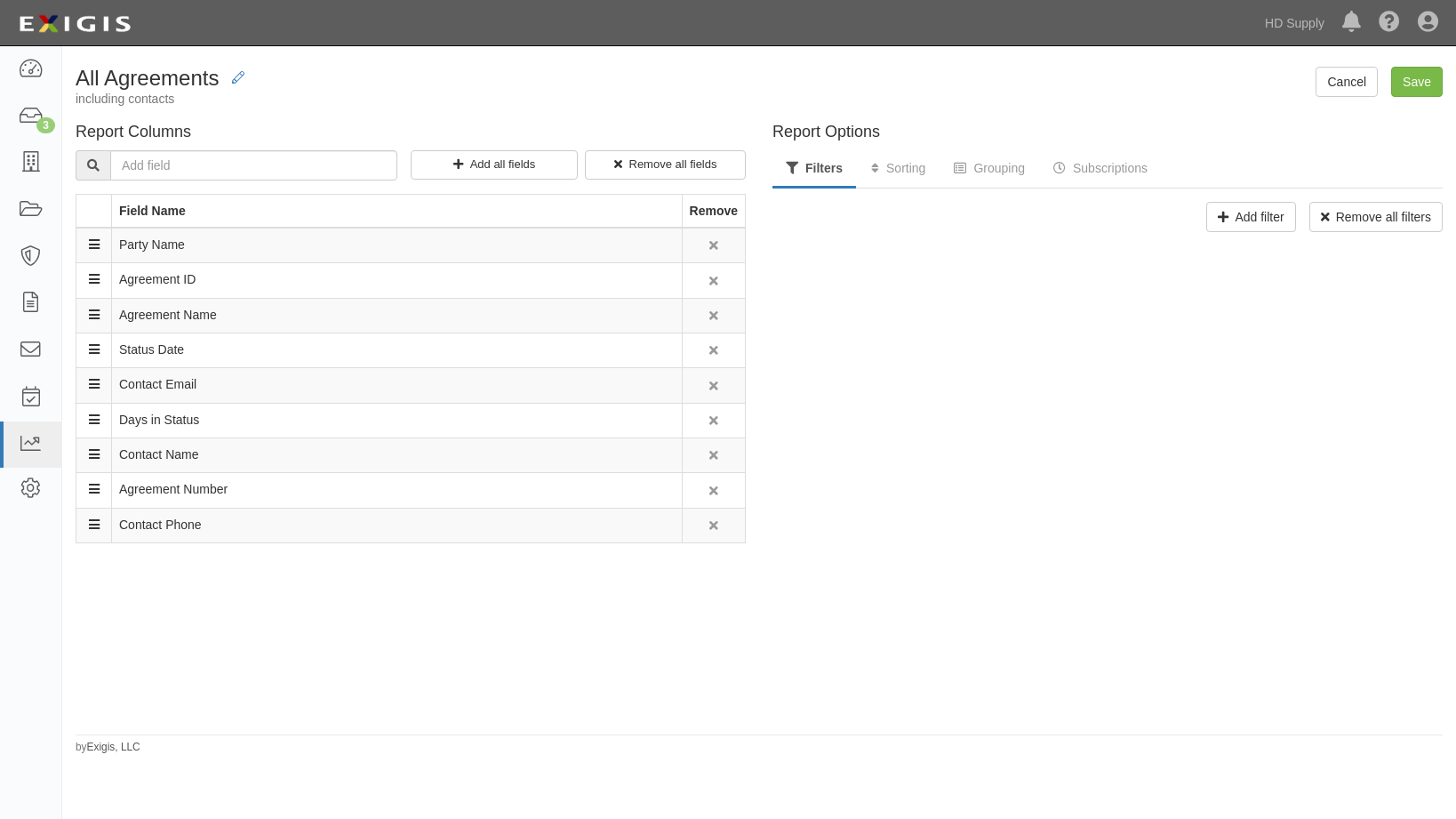 scroll, scrollTop: 0, scrollLeft: 0, axis: both 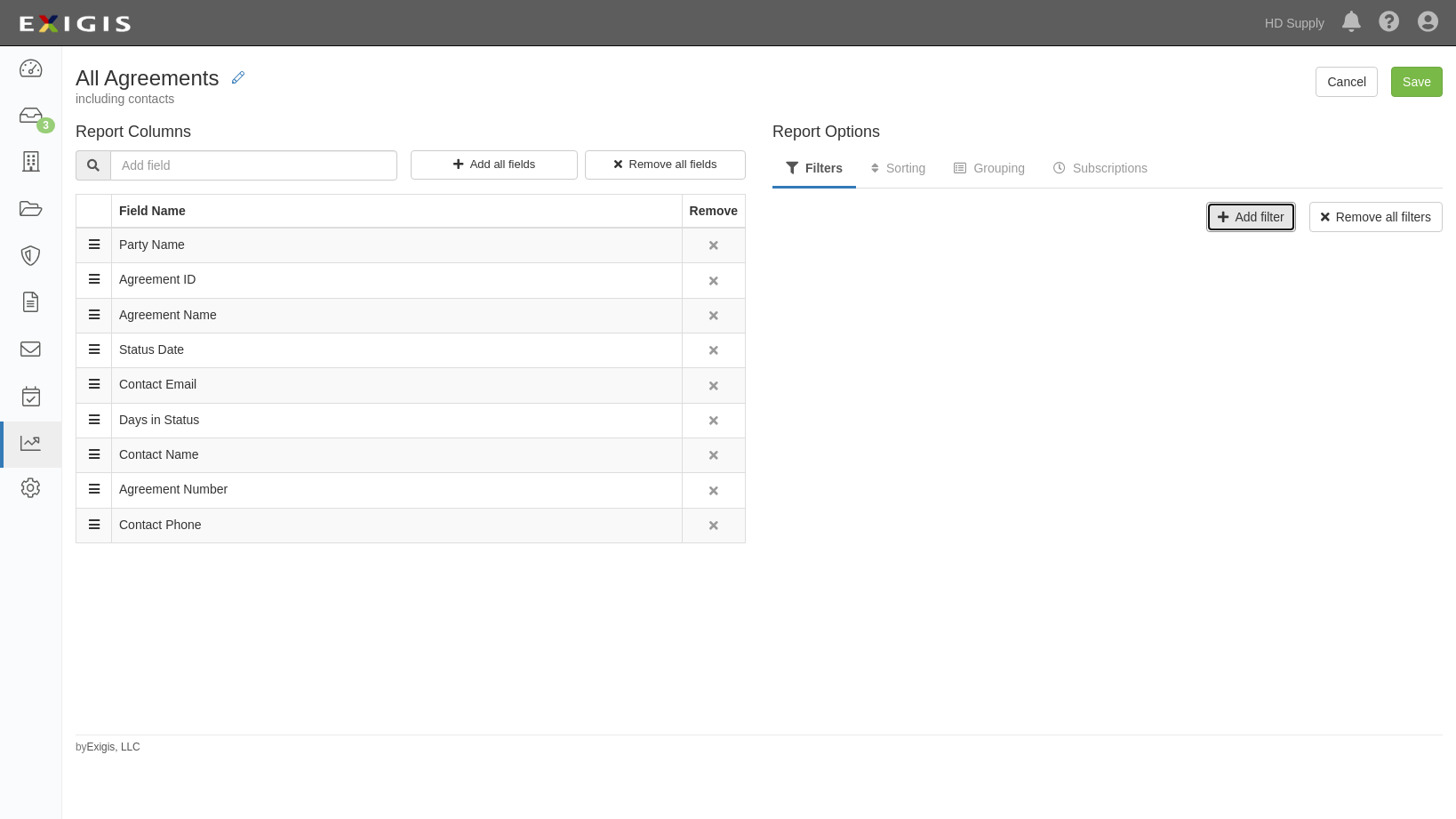 click on "Add filter" at bounding box center (1251, 217) 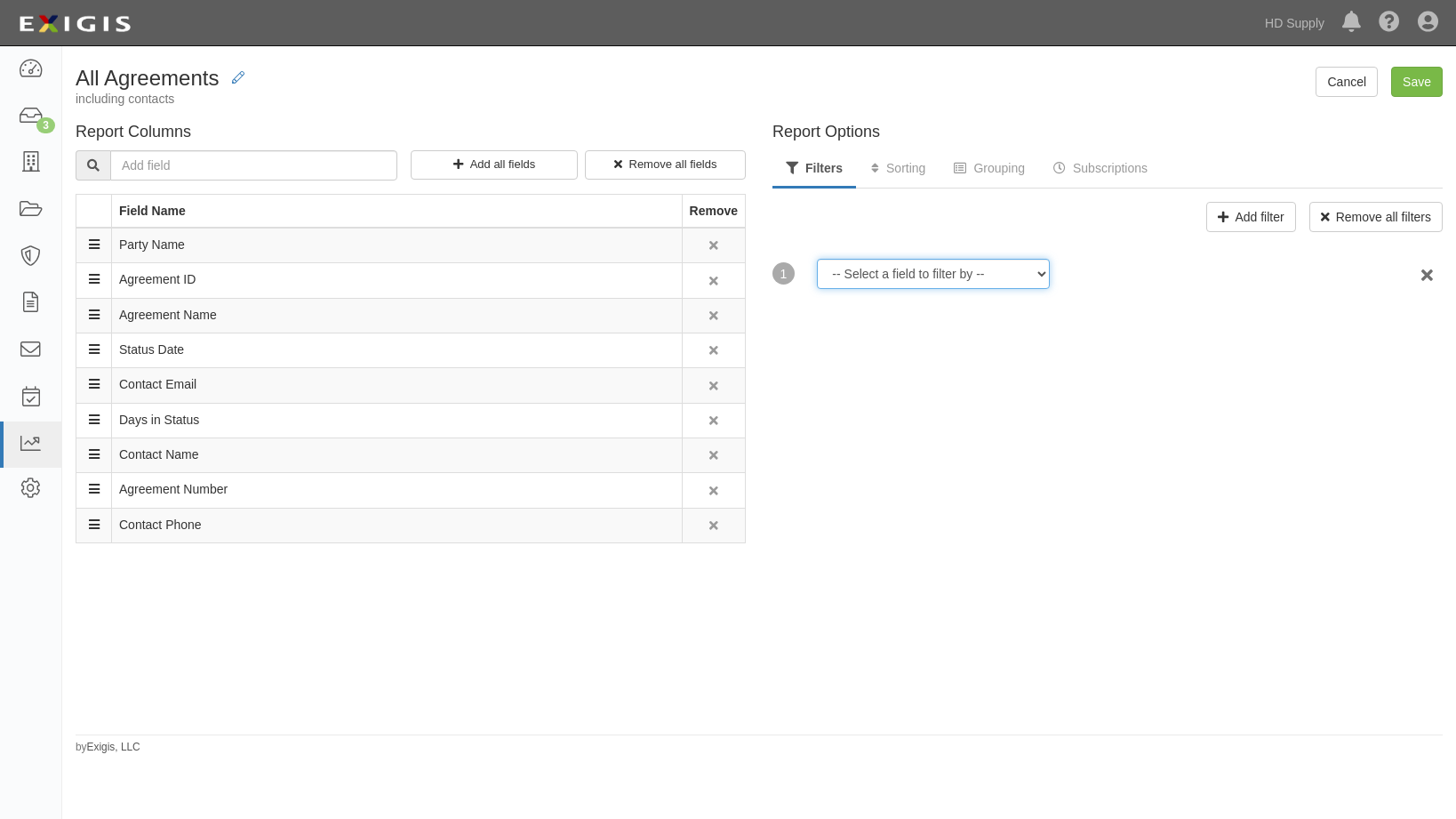 click on "-- Select a field to filter by --
Agreement Active State
Archived Date
Compliance Results Updated Date
Compliance Status
Contact Role
Created Date
Days in Status
End Date
Expiration Date
In Default
Last Document Received Date
Last Message Received Date
Last Message Sent Date
Last Updated Date
Organizational Units
Placed in Default Date
Requirement Set
Requirements Updated Date
Service End Date
Start Date
Status Date
Tags" at bounding box center (932, 274) 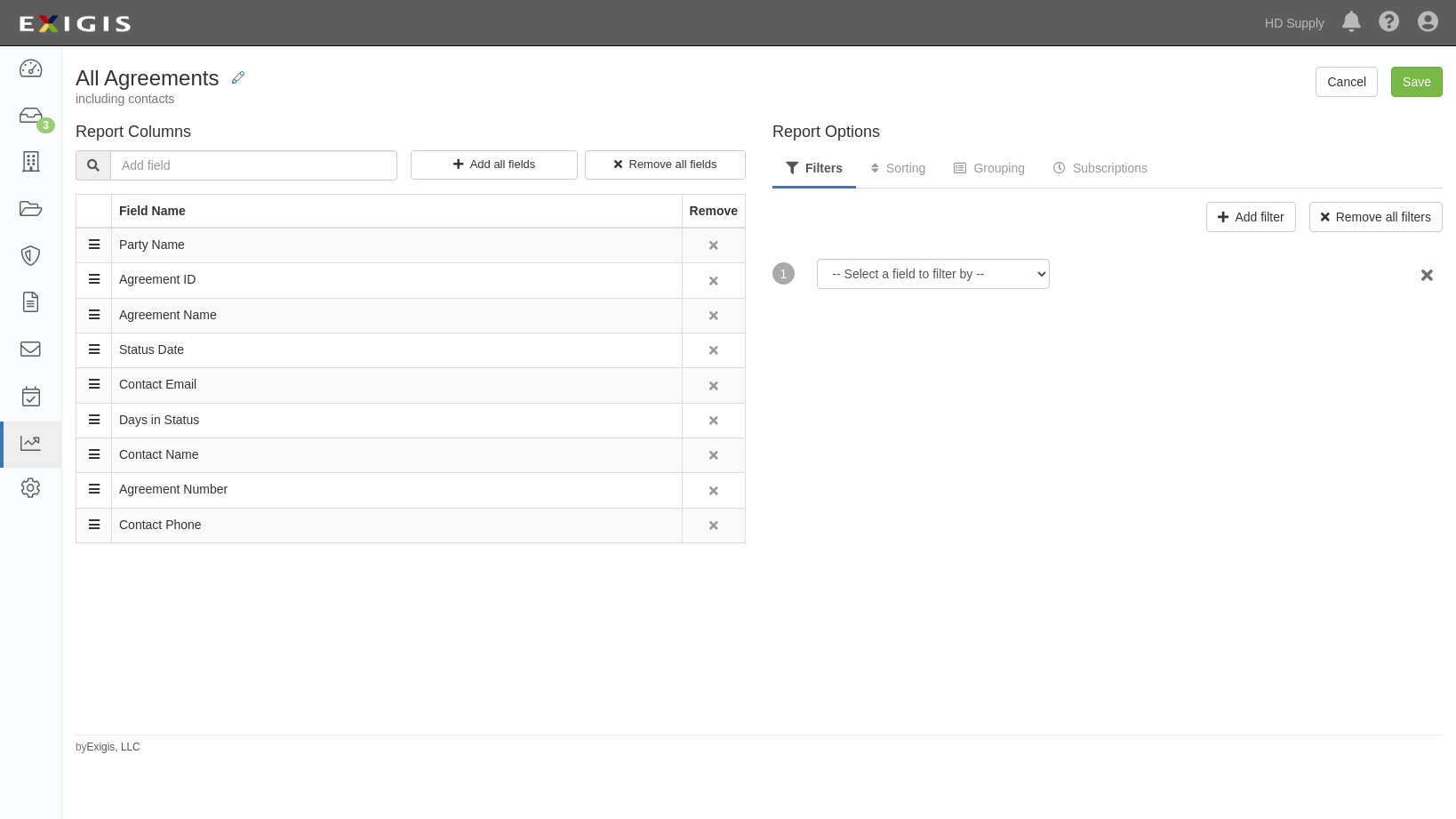 click on "Report Options Filters Sorting Grouping Subscriptions  Add filter  Remove all filters AND 1 -- Select a field to filter by --
Agreement Active State
Archived Date
Compliance Results Updated Date
Compliance Status
Contact Role
Created Date
Days in Status
End Date
Expiration Date
In Default
Last Document Received Date
Last Message Received Date
Last Message Sent Date
Last Updated Date
Organizational Units
Placed in Default Date
Requirement Set
Requirements Updated Date
Service End Date
Start Date
Status Date
Tags For expired insurance, filter by "is [DATE] or earlier" or for current insurance, filter by "is after [DATE]". Remove all sort fields Add sort by field Grouped fields will appear before any other report columns. Remove all group fields Add group by field Add subscription Remove all subscriptions No Subscriptions" at bounding box center [1108, 422] 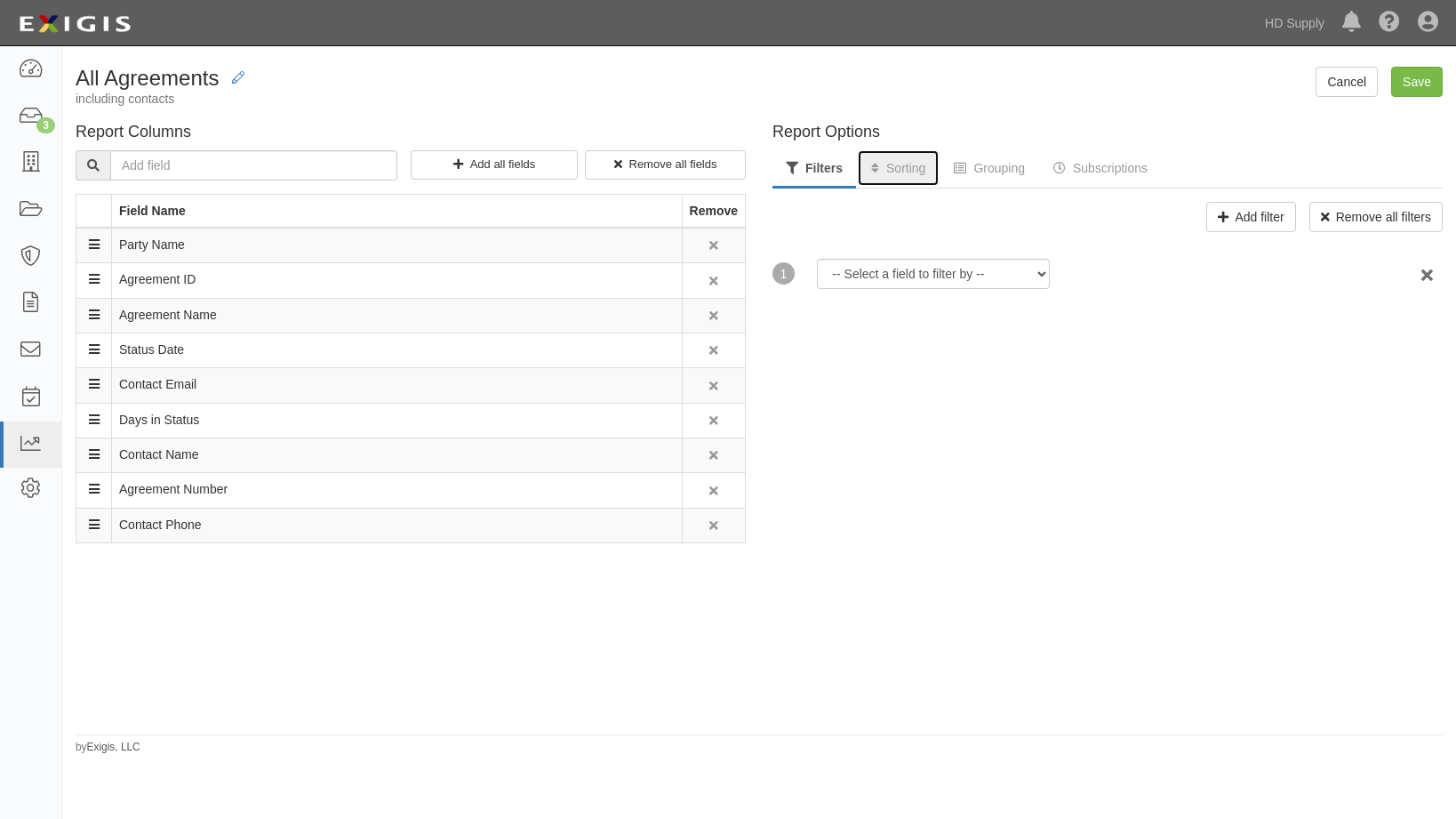 click on "Sorting" at bounding box center [898, 168] 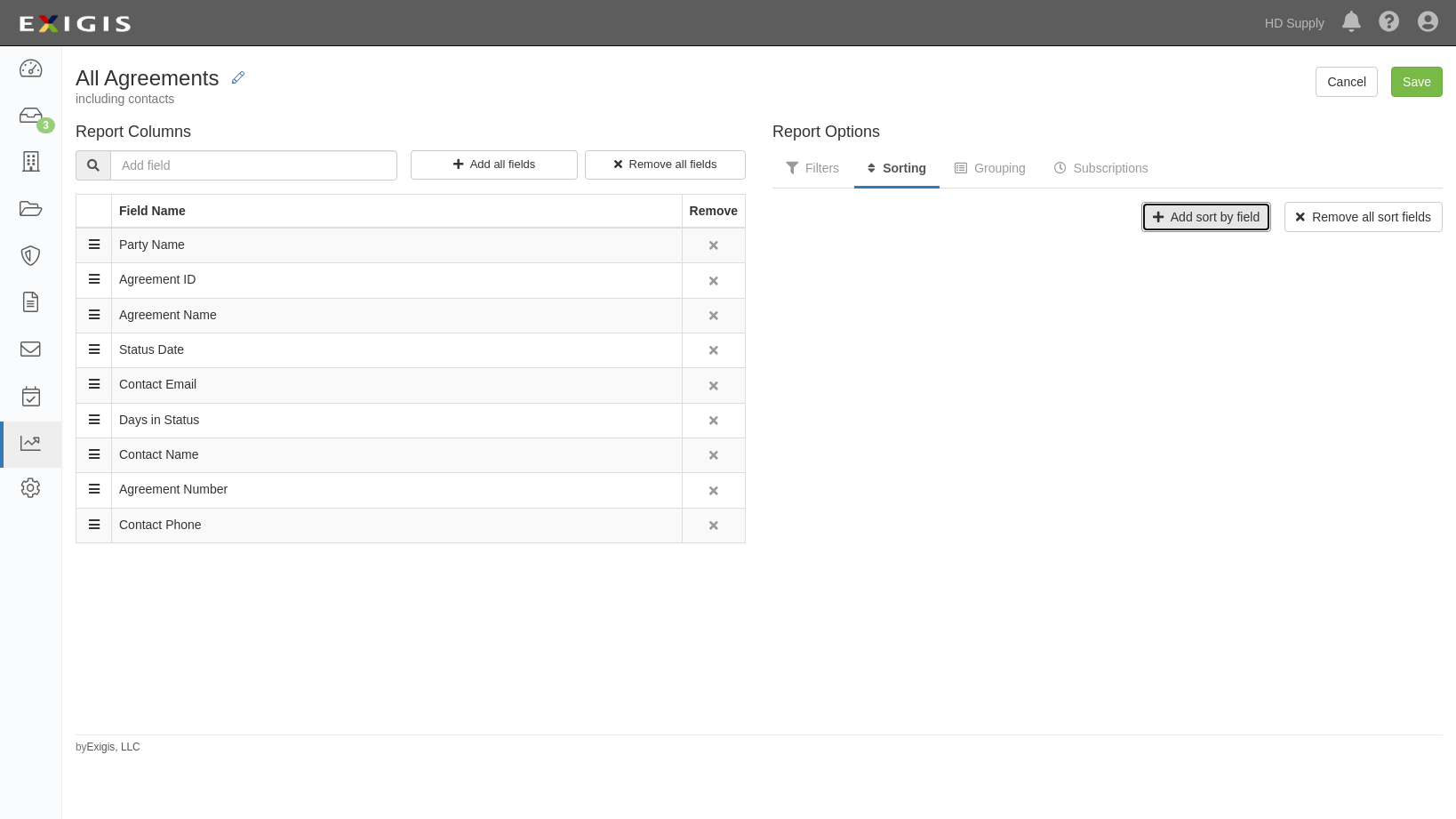 click on "Add sort by field" at bounding box center [1206, 217] 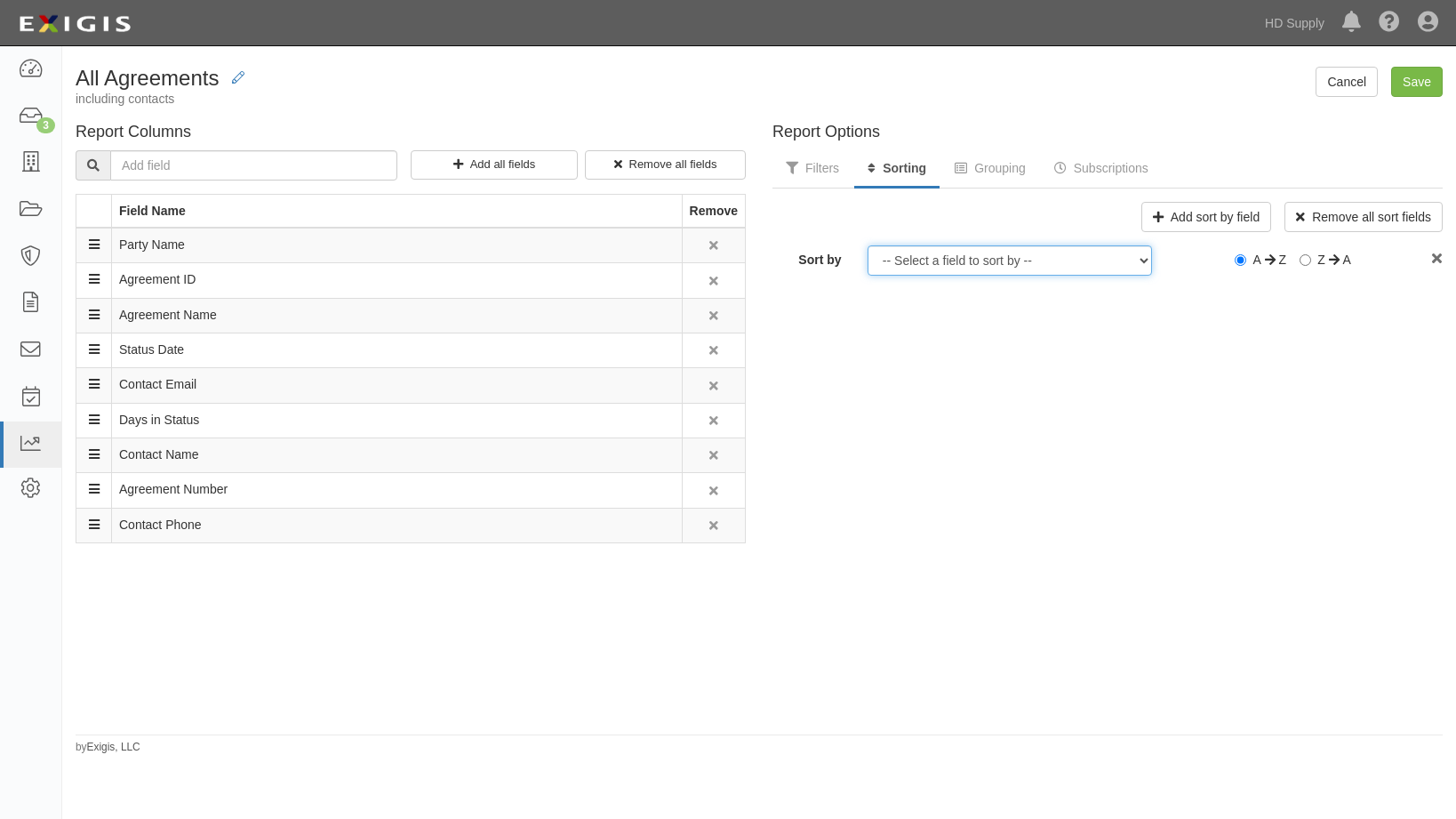 click on "-- Select a field to sort by -- Agreement ID Agreement Name Agreement Number Contact Email Contact Name Contact Phone Days in Status Party Name Status Date" at bounding box center [1010, 261] 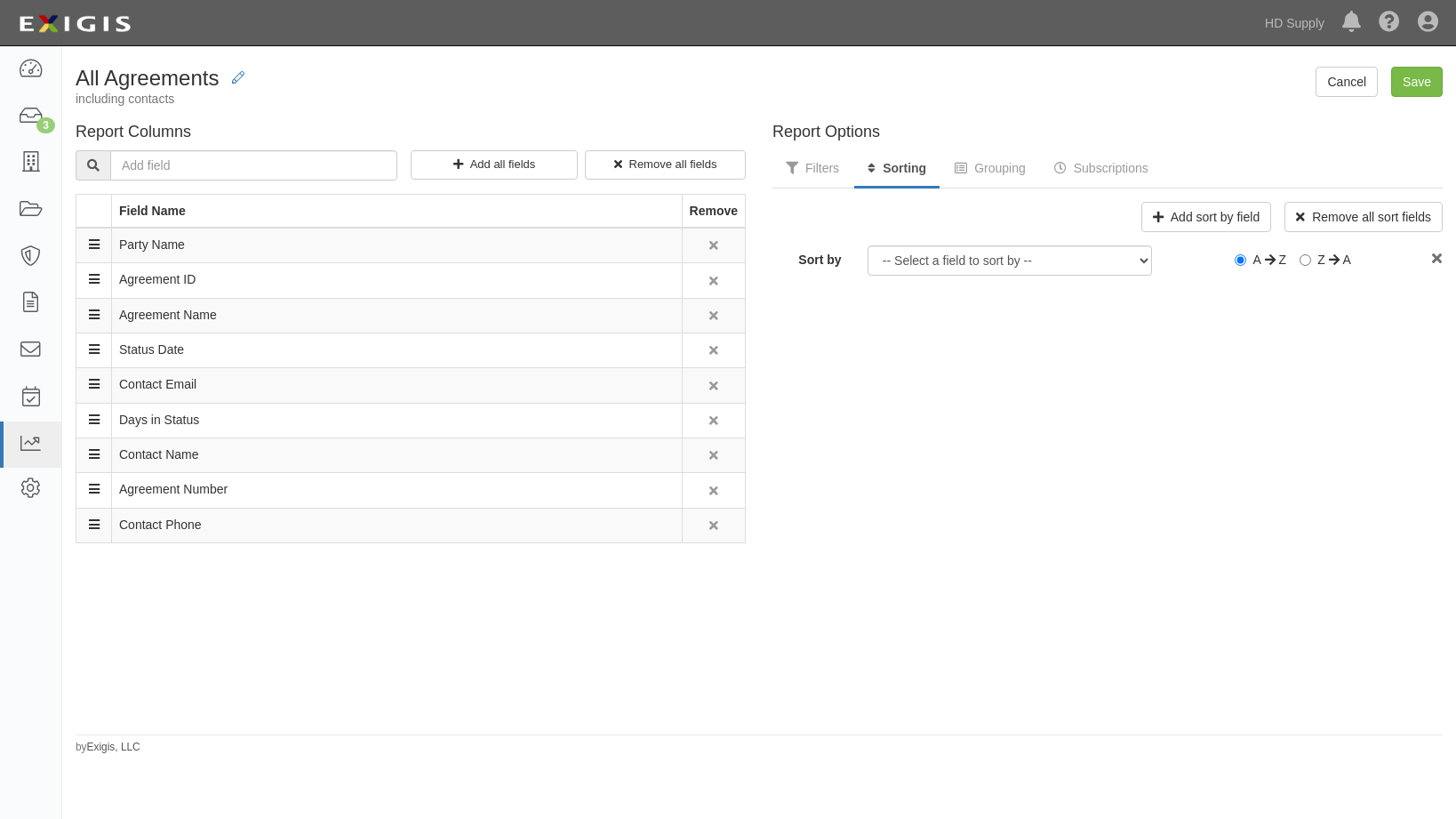 click on "Report Options Filters Sorting Grouping Subscriptions  Add filter  Remove all filters AND 1 -- Select a field to filter by --
Agreement Active State
Archived Date
Compliance Results Updated Date
Compliance Status
Contact Role
Created Date
Days in Status
End Date
Expiration Date
In Default
Last Document Received Date
Last Message Received Date
Last Message Sent Date
Last Updated Date
Organizational Units
Placed in Default Date
Requirement Set
Requirements Updated Date
Service End Date
Start Date
Status Date
Tags For expired insurance, filter by "is today or earlier" or for current insurance, filter by "is after today". Remove all sort fields Add sort by field Sort by Then by -- Select a field to sort by -- Agreement ID Agreement Name Agreement Number Contact Email Contact Name Contact Phone Days in Status Party Name Status Date A     Z Z     A Grouped fields will appear before any other report columns. Remove all group fields Add group by field Add subscription" at bounding box center [1108, 422] 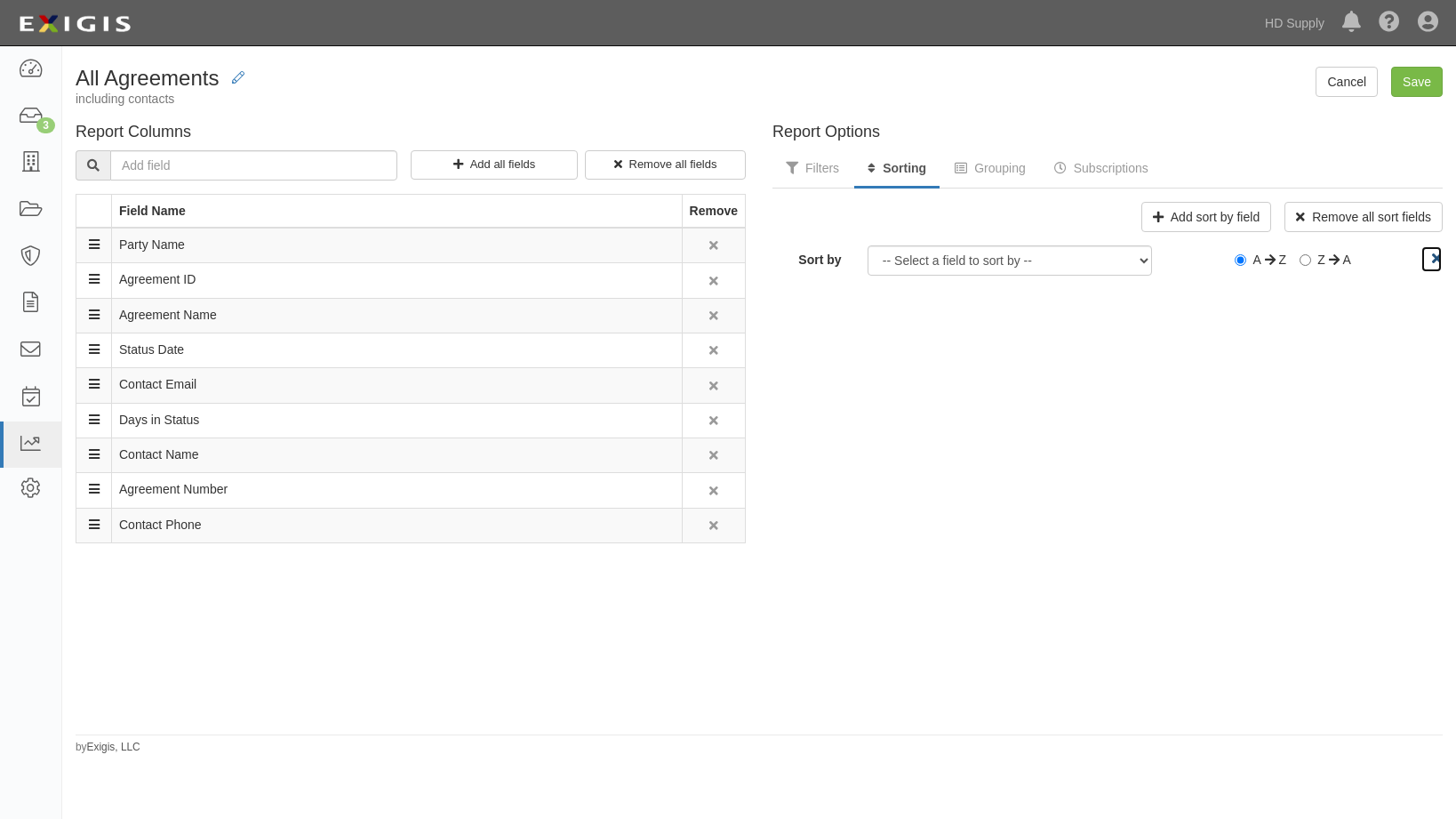 click at bounding box center [1436, 259] 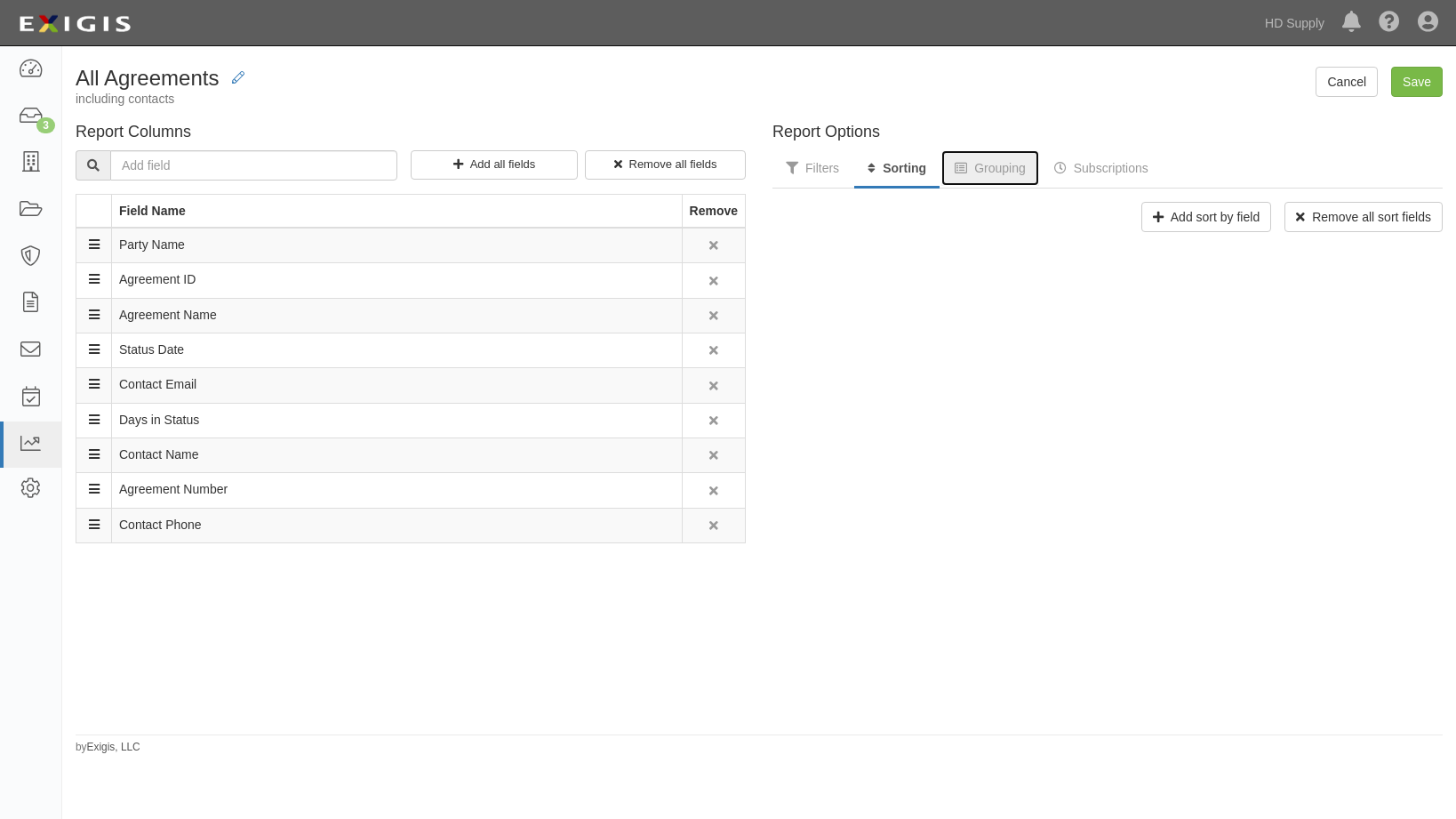 click on "Grouping" at bounding box center (990, 168) 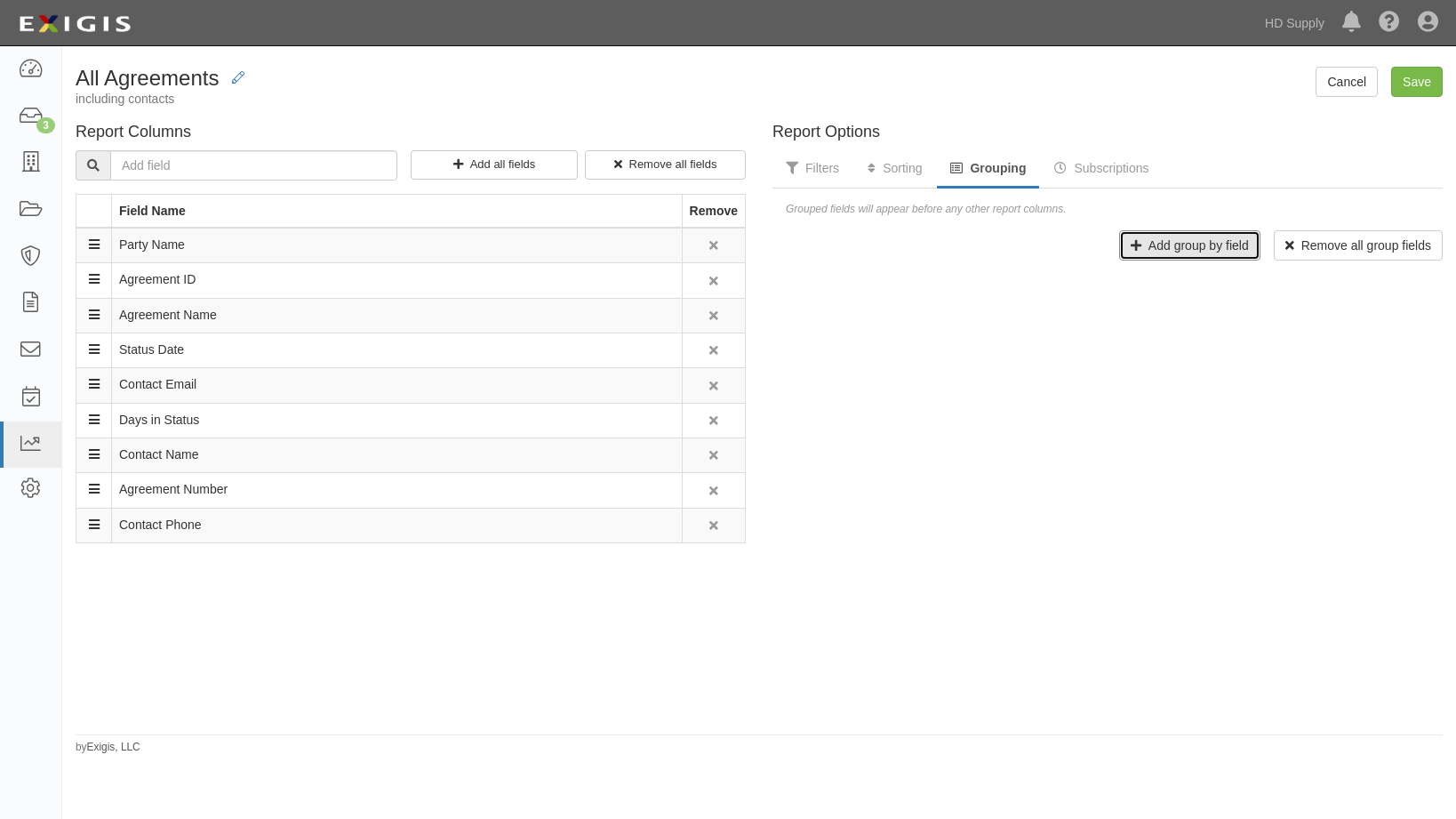 click on "Add group by field" at bounding box center [1189, 245] 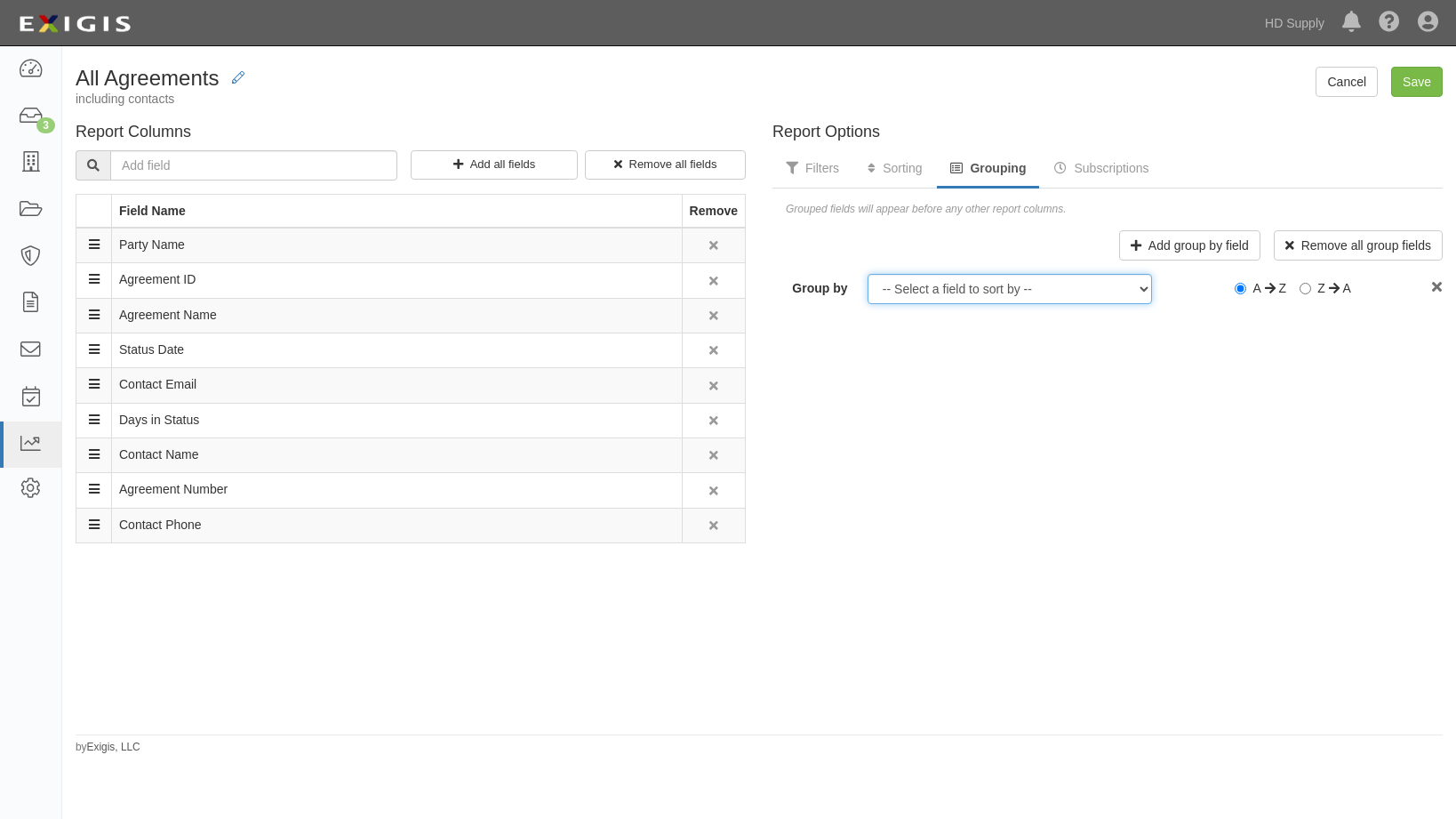 click on "-- Select a field to sort by -- Agreement ID Agreement Name Agreement Number Contact Email Contact Name Contact Phone Days in Status Party Name Status Date" at bounding box center (1010, 289) 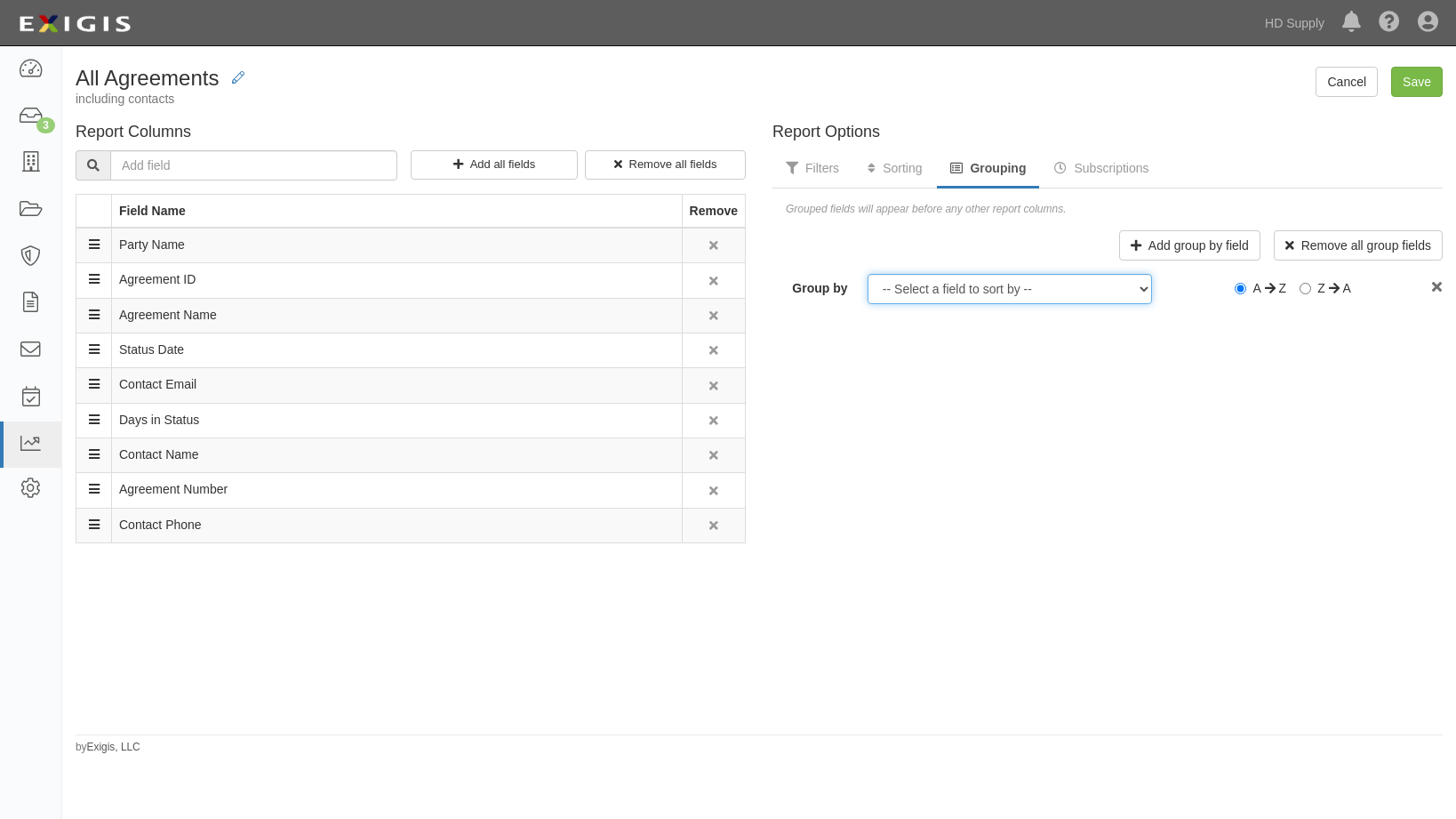 click on "-- Select a field to sort by -- Agreement ID Agreement Name Agreement Number Contact Email Contact Name Contact Phone Days in Status Party Name Status Date" at bounding box center (1010, 289) 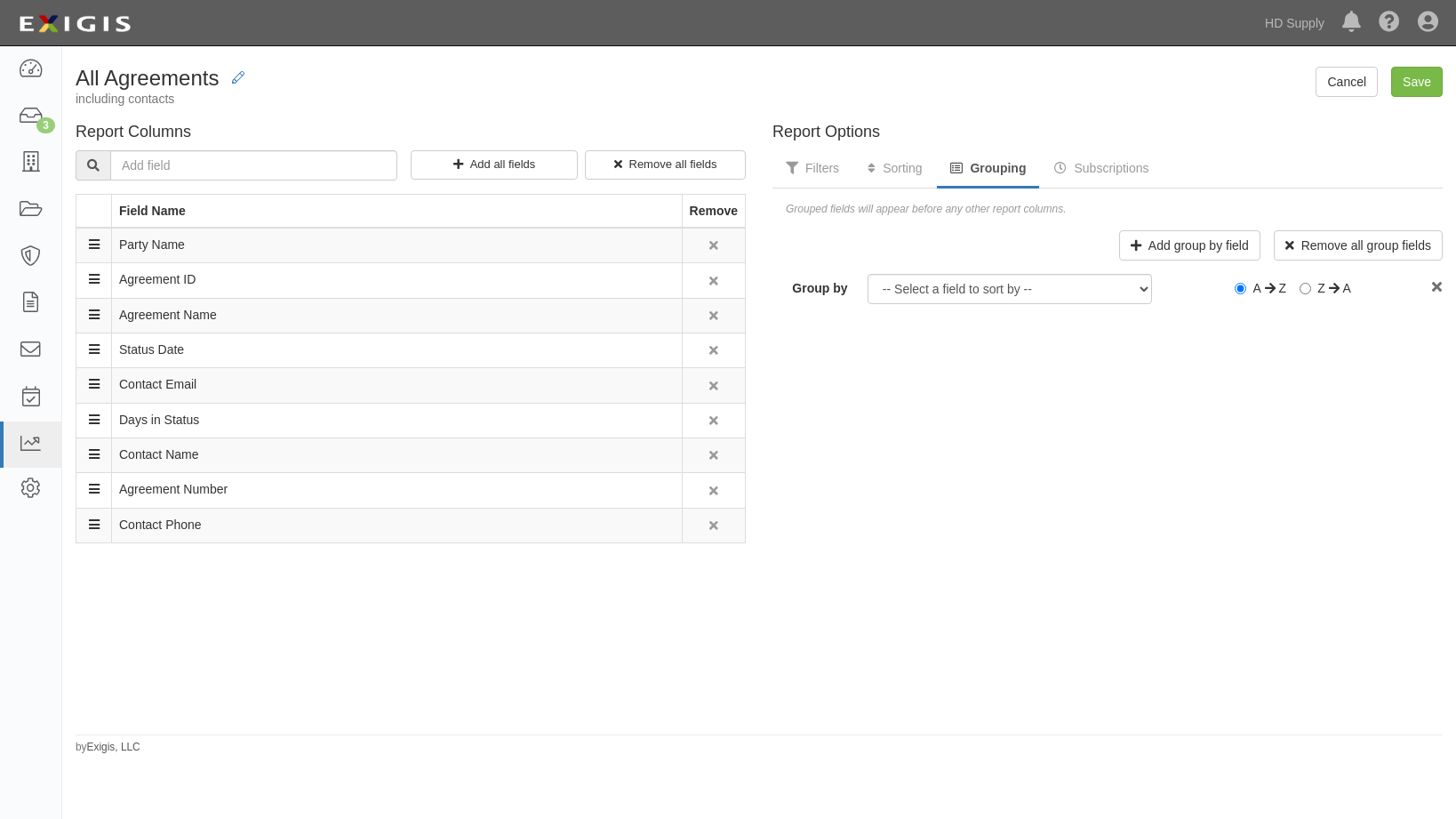 drag, startPoint x: 1280, startPoint y: 356, endPoint x: 1350, endPoint y: 336, distance: 72.801099 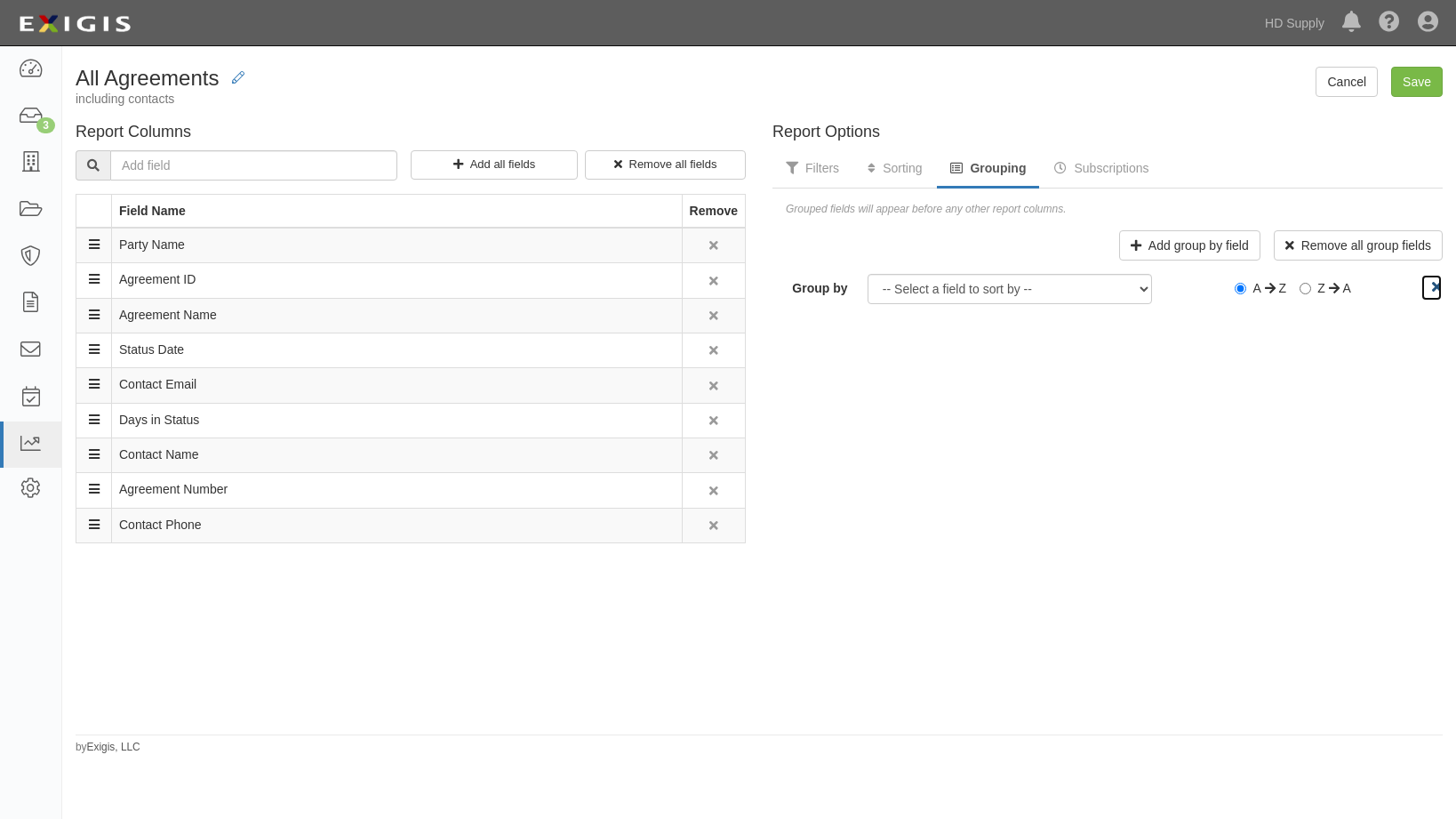 click at bounding box center [1436, 287] 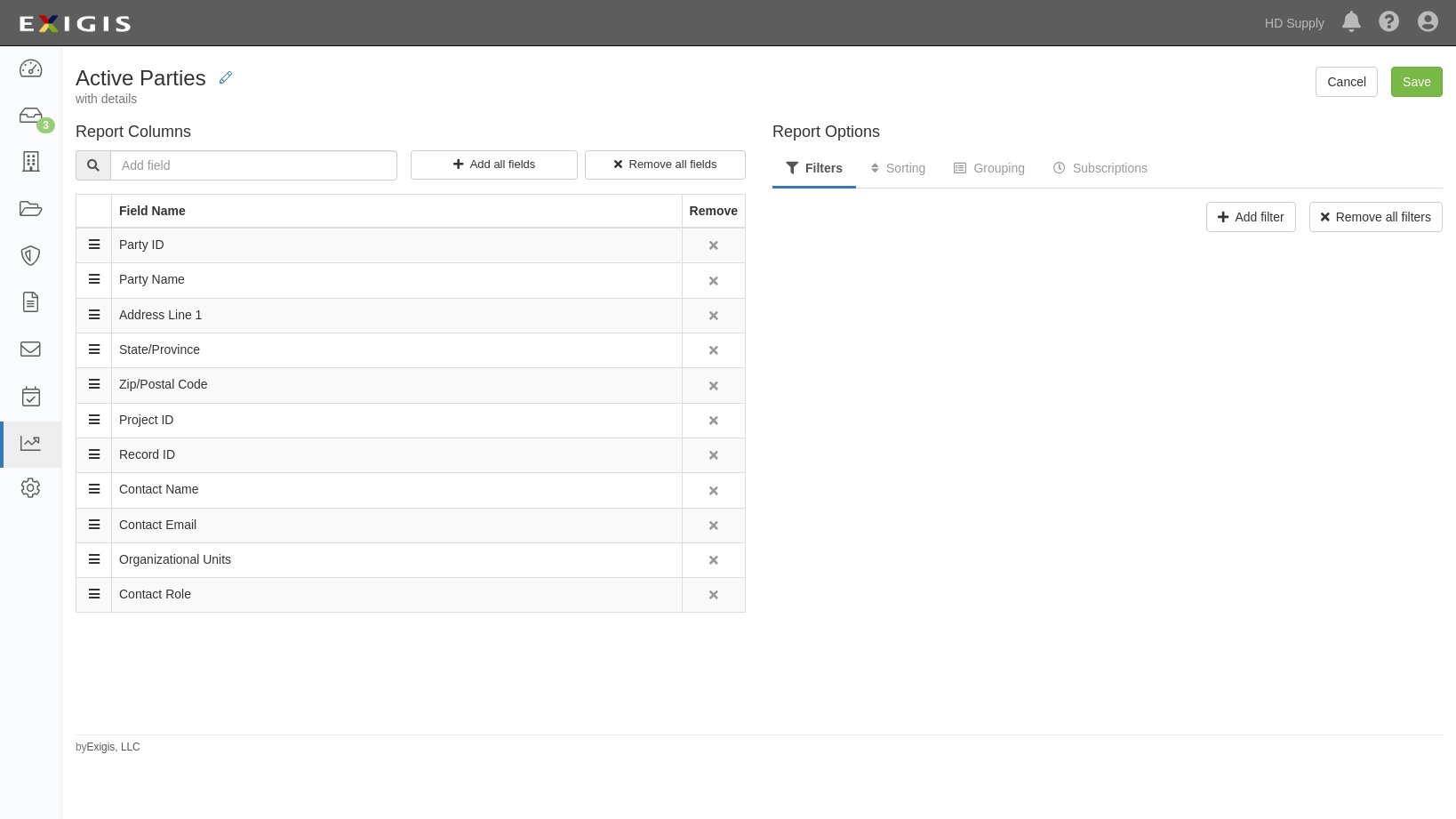 scroll, scrollTop: 0, scrollLeft: 0, axis: both 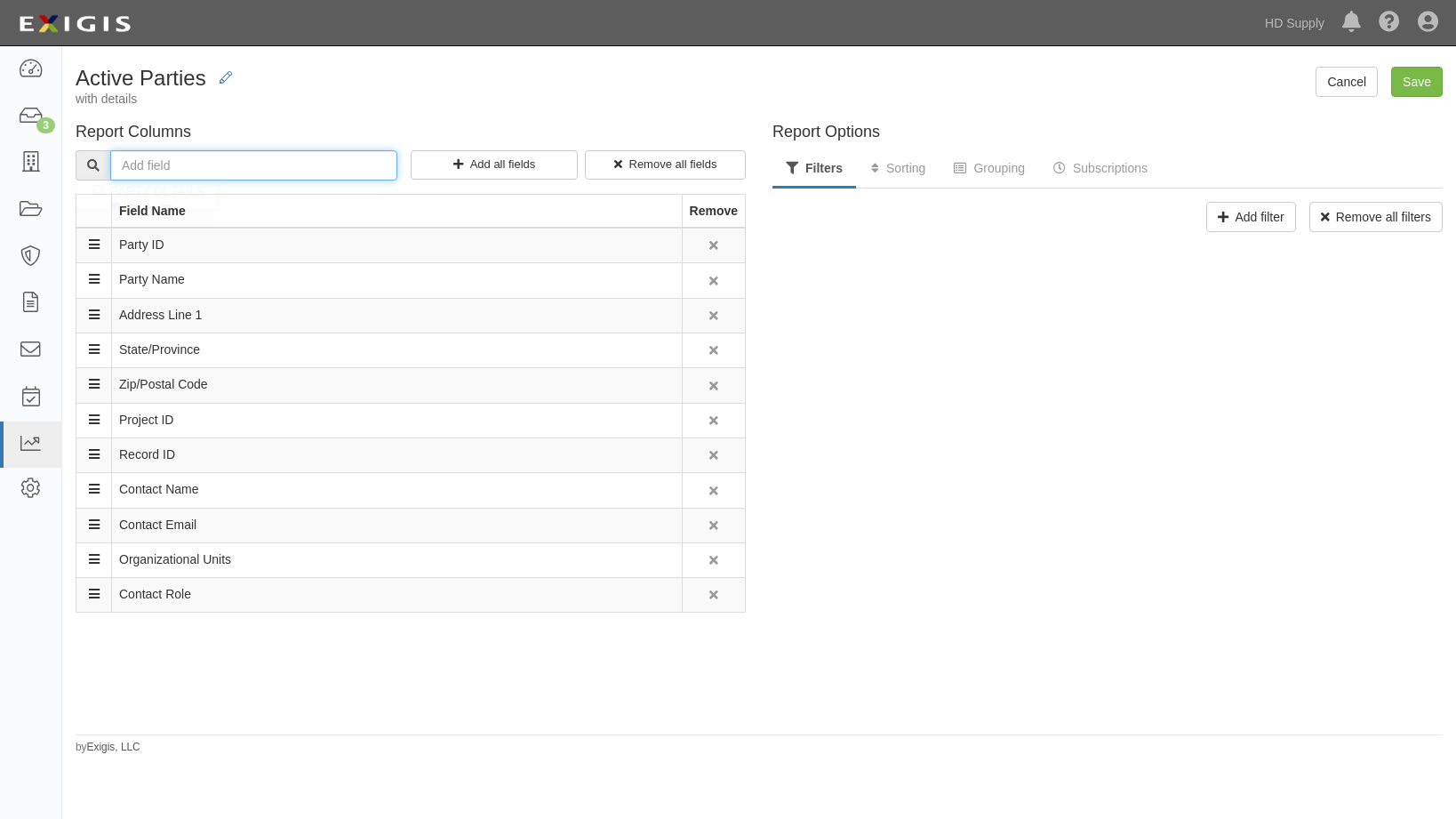 click at bounding box center [253, 165] 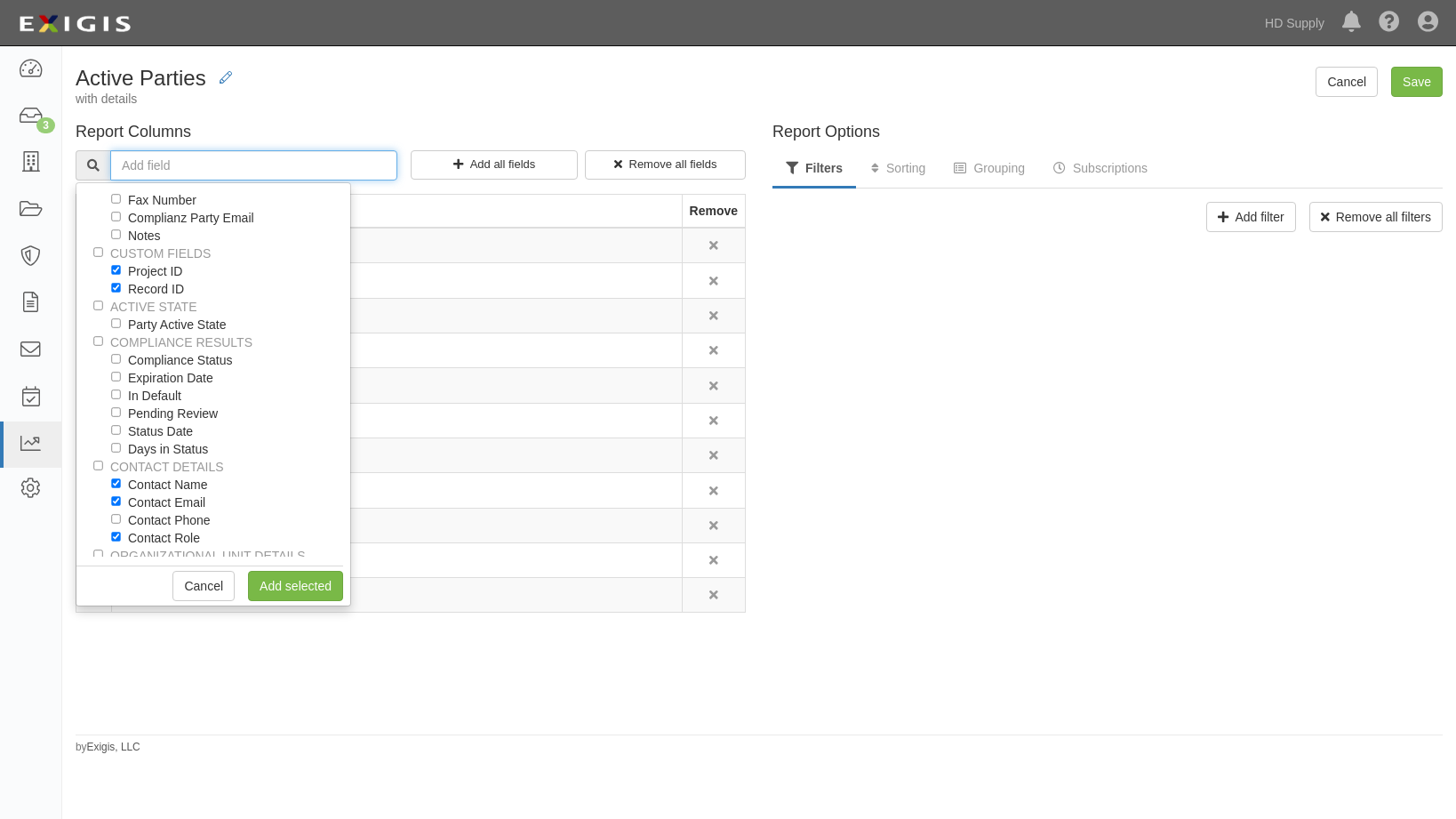 scroll, scrollTop: 111, scrollLeft: 0, axis: vertical 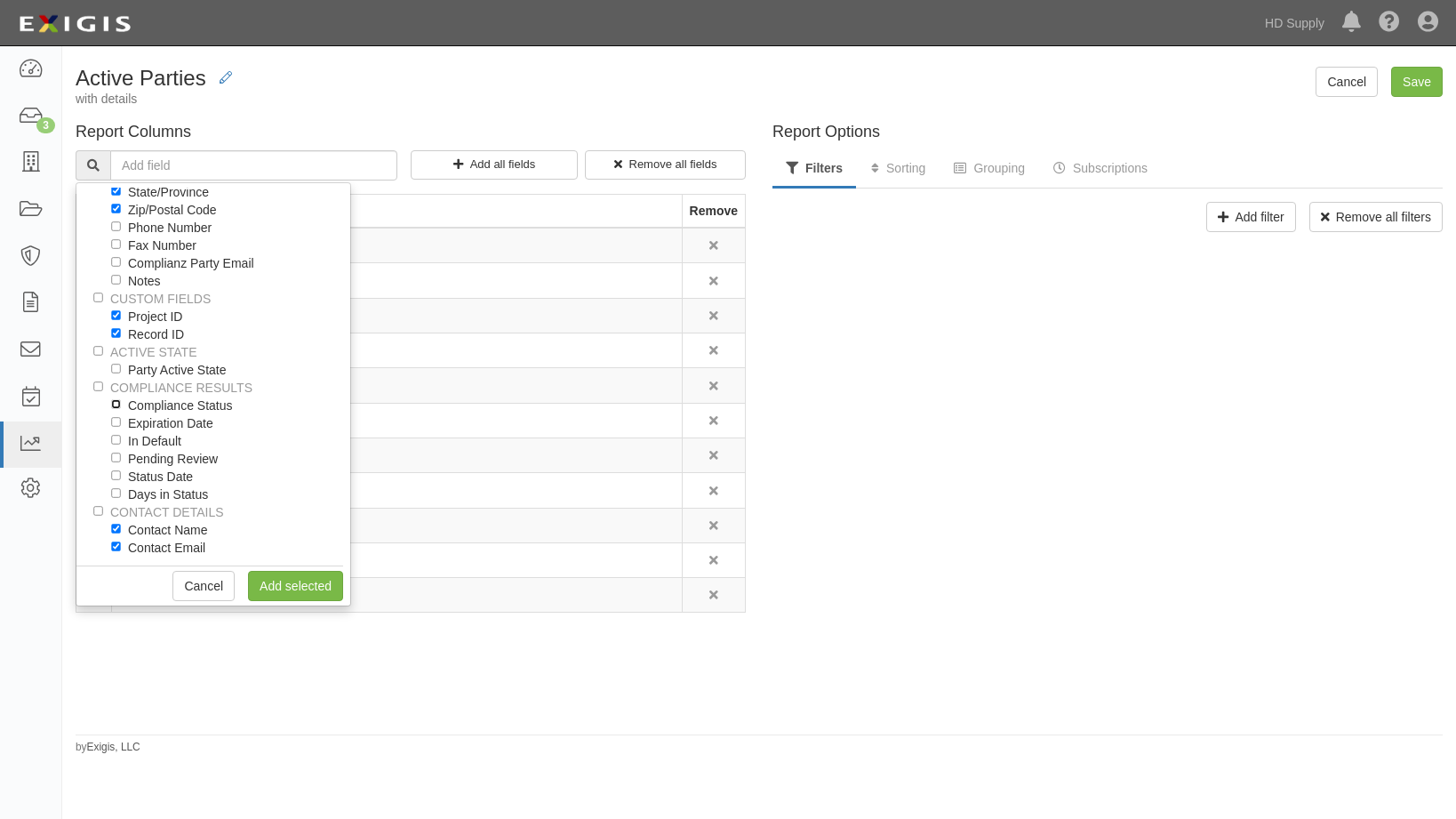 click on "Compliance Status" at bounding box center (116, 404) 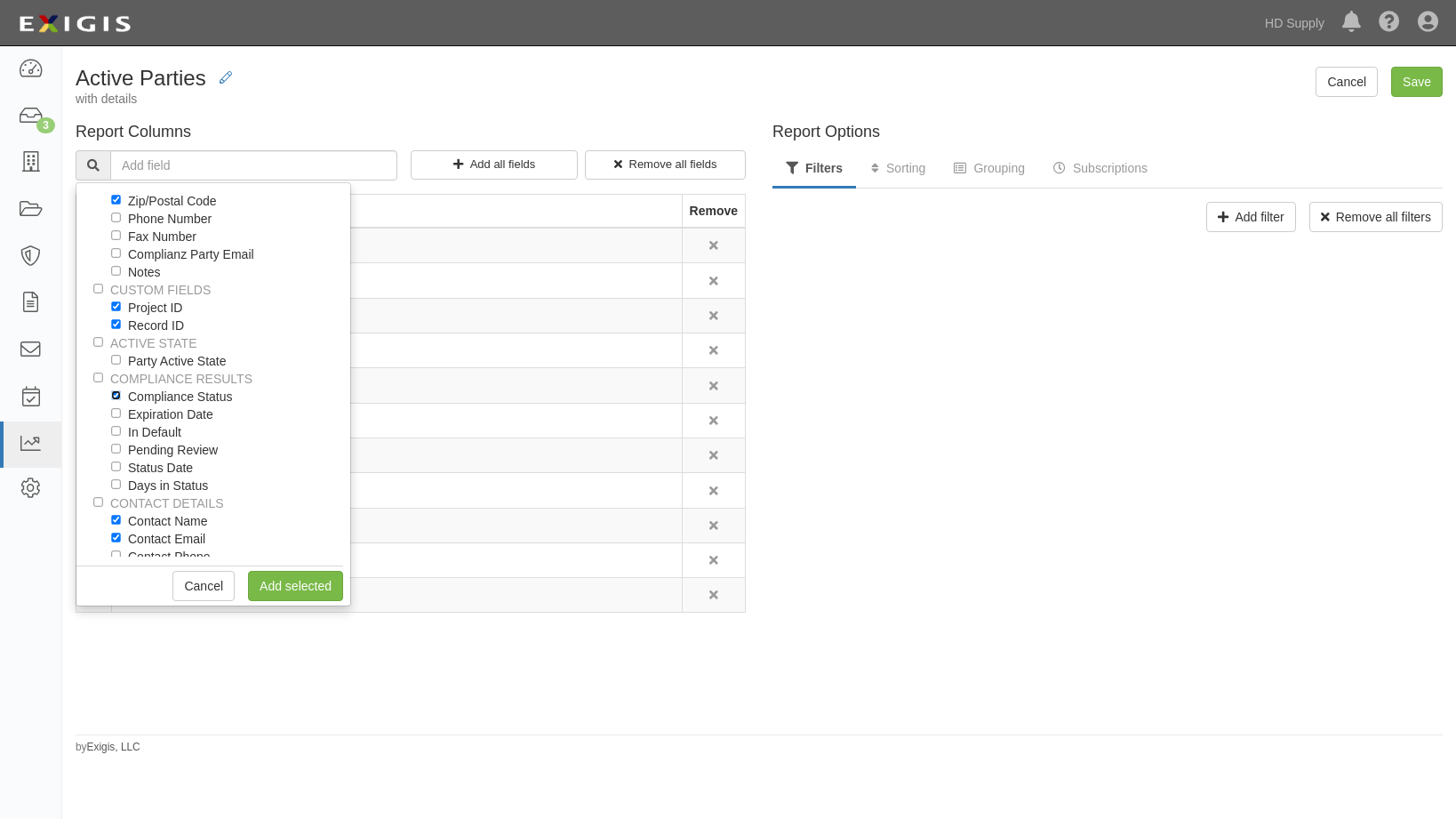 scroll, scrollTop: 89, scrollLeft: 0, axis: vertical 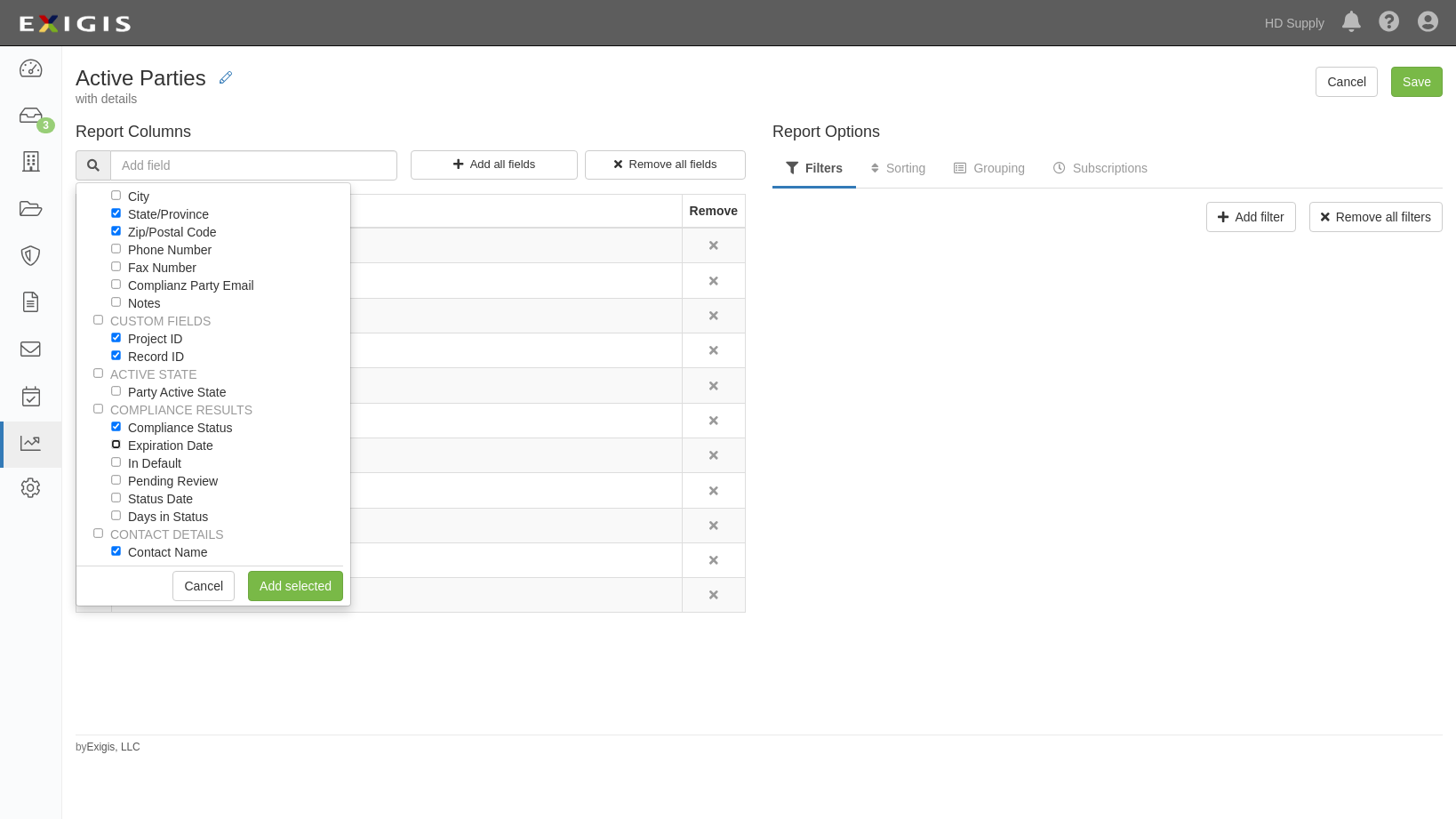 click on "Expiration Date" at bounding box center (116, 444) 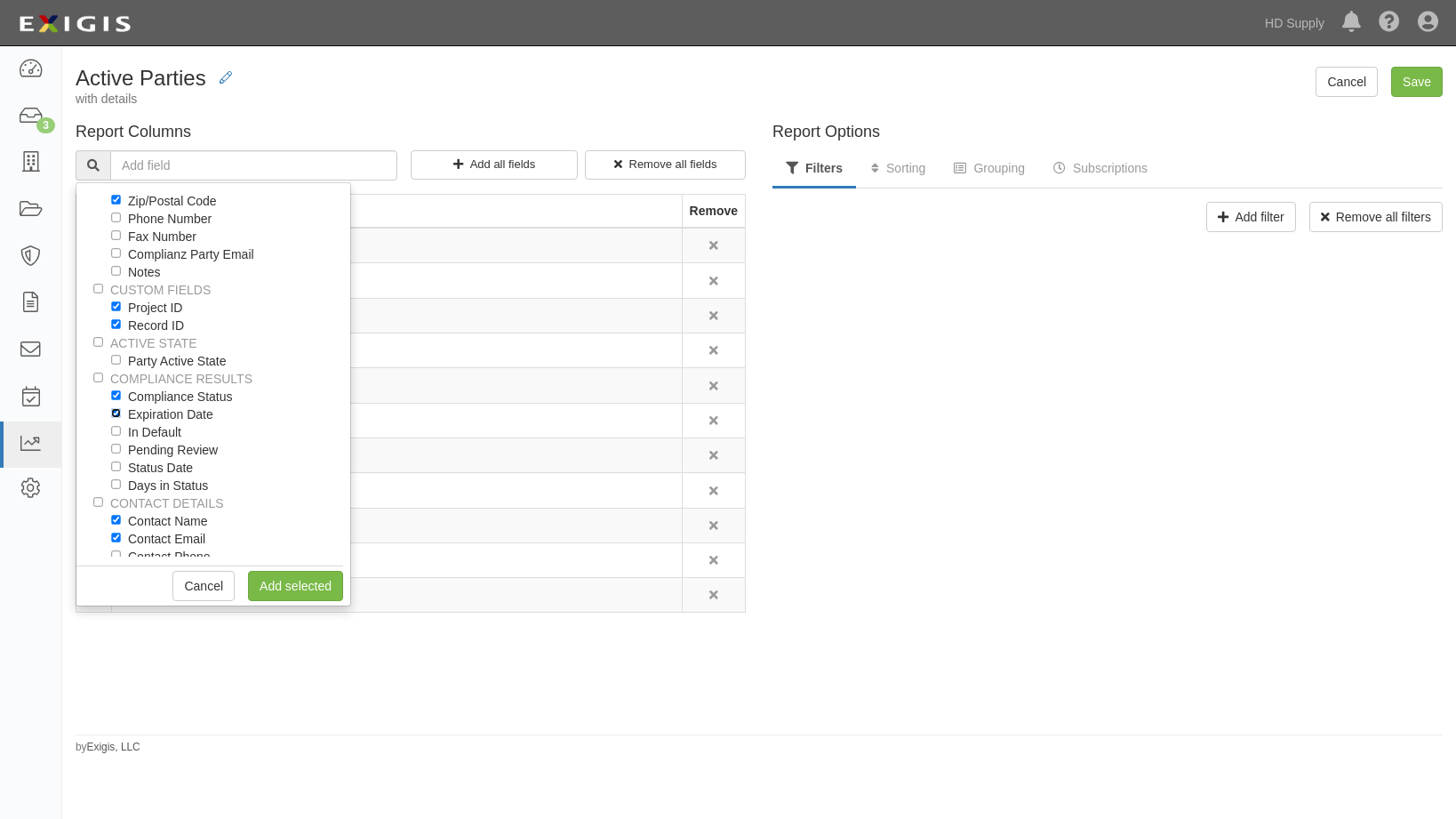 scroll, scrollTop: 89, scrollLeft: 0, axis: vertical 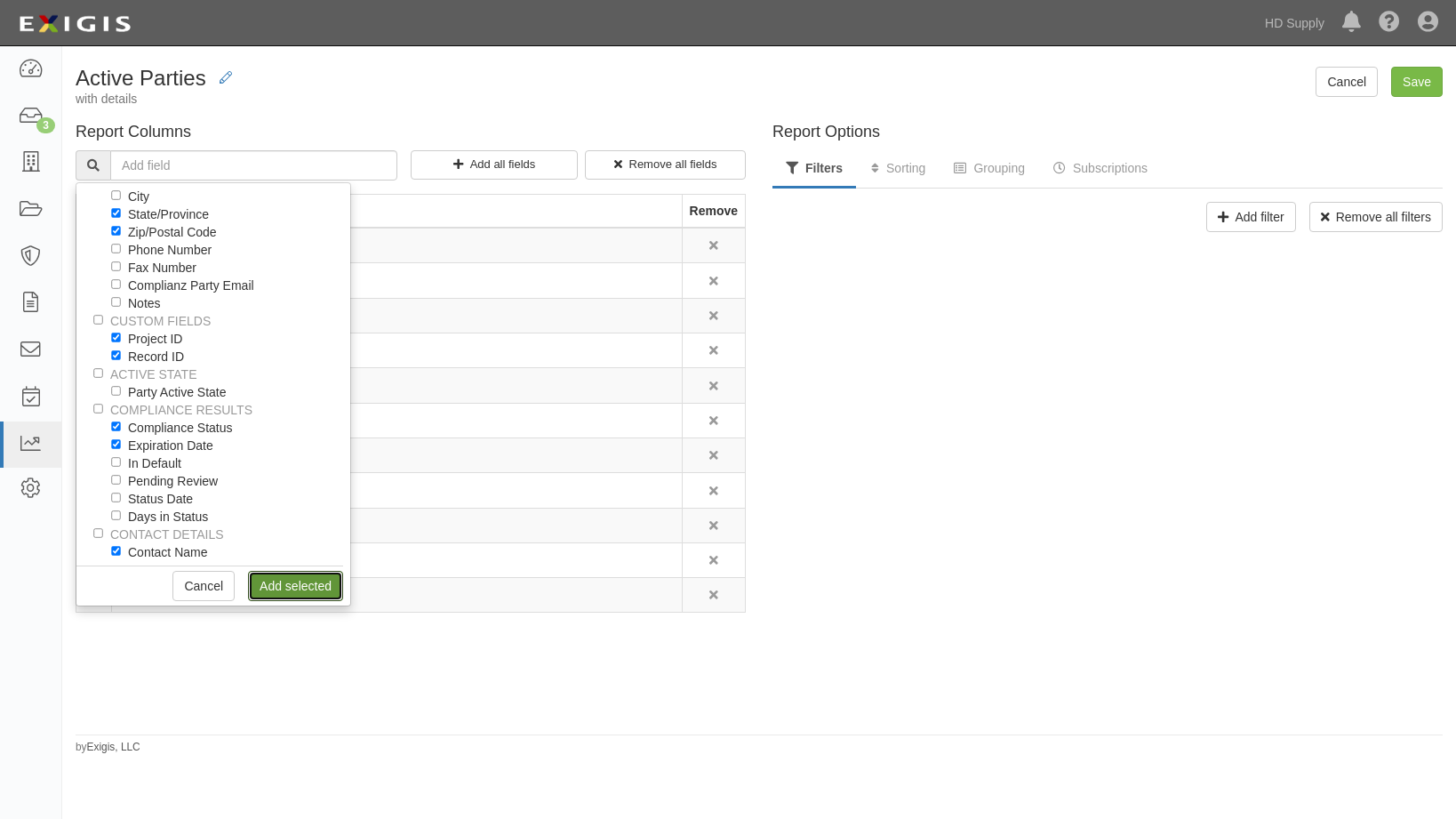 click on "Add selected" at bounding box center [295, 586] 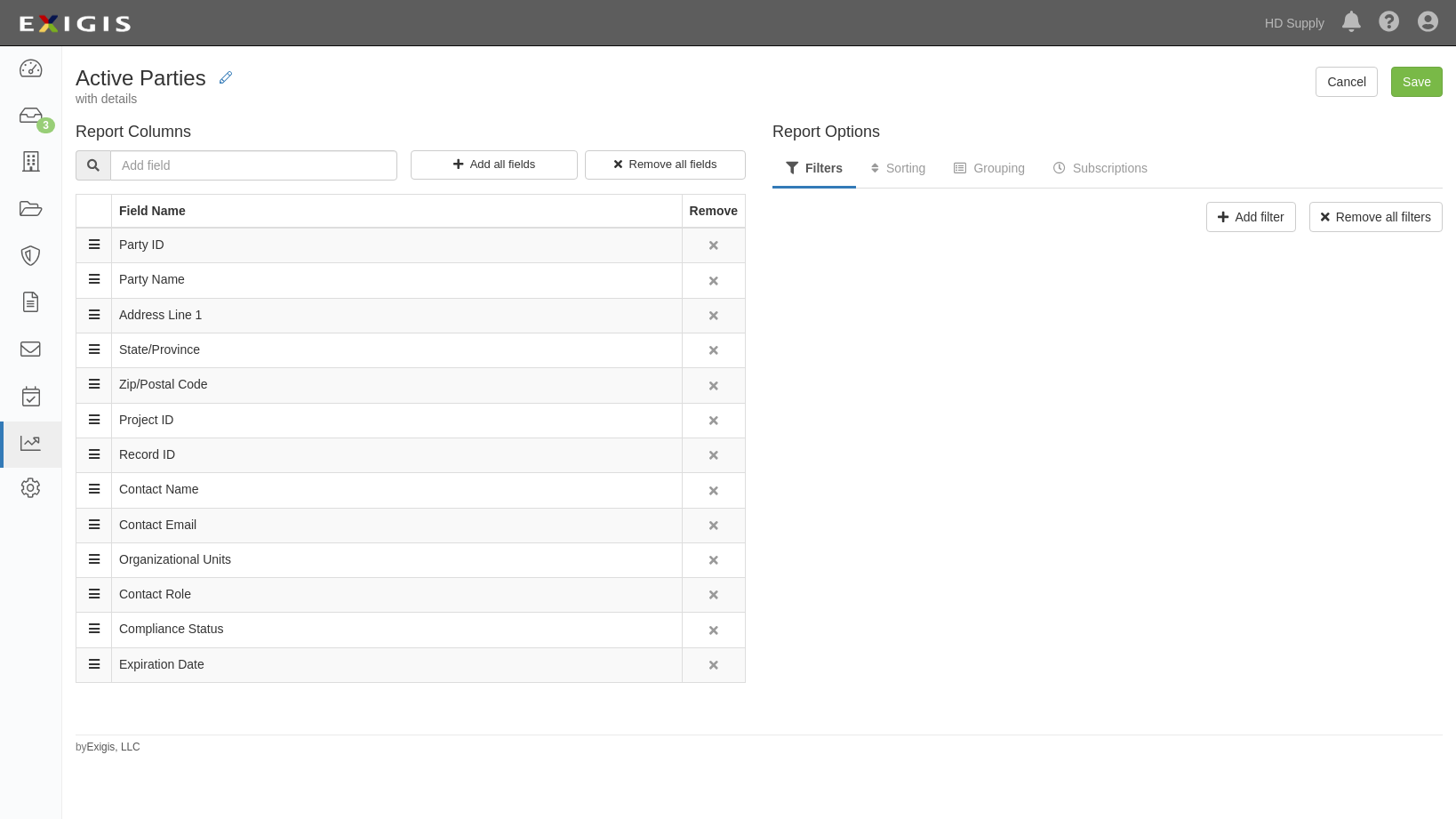 click on "Filters" at bounding box center [814, 169] 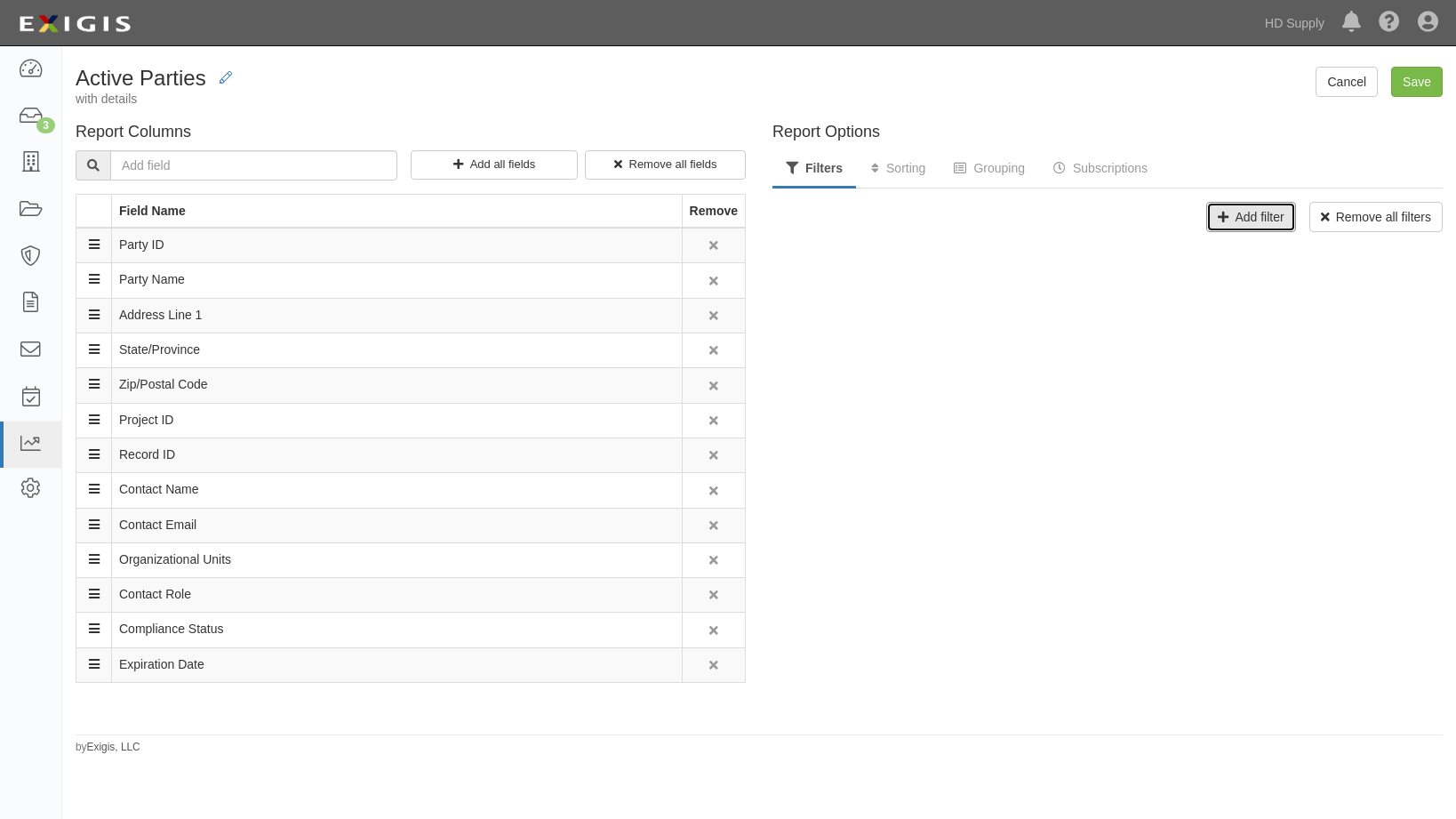 click on "Add filter" at bounding box center [1251, 217] 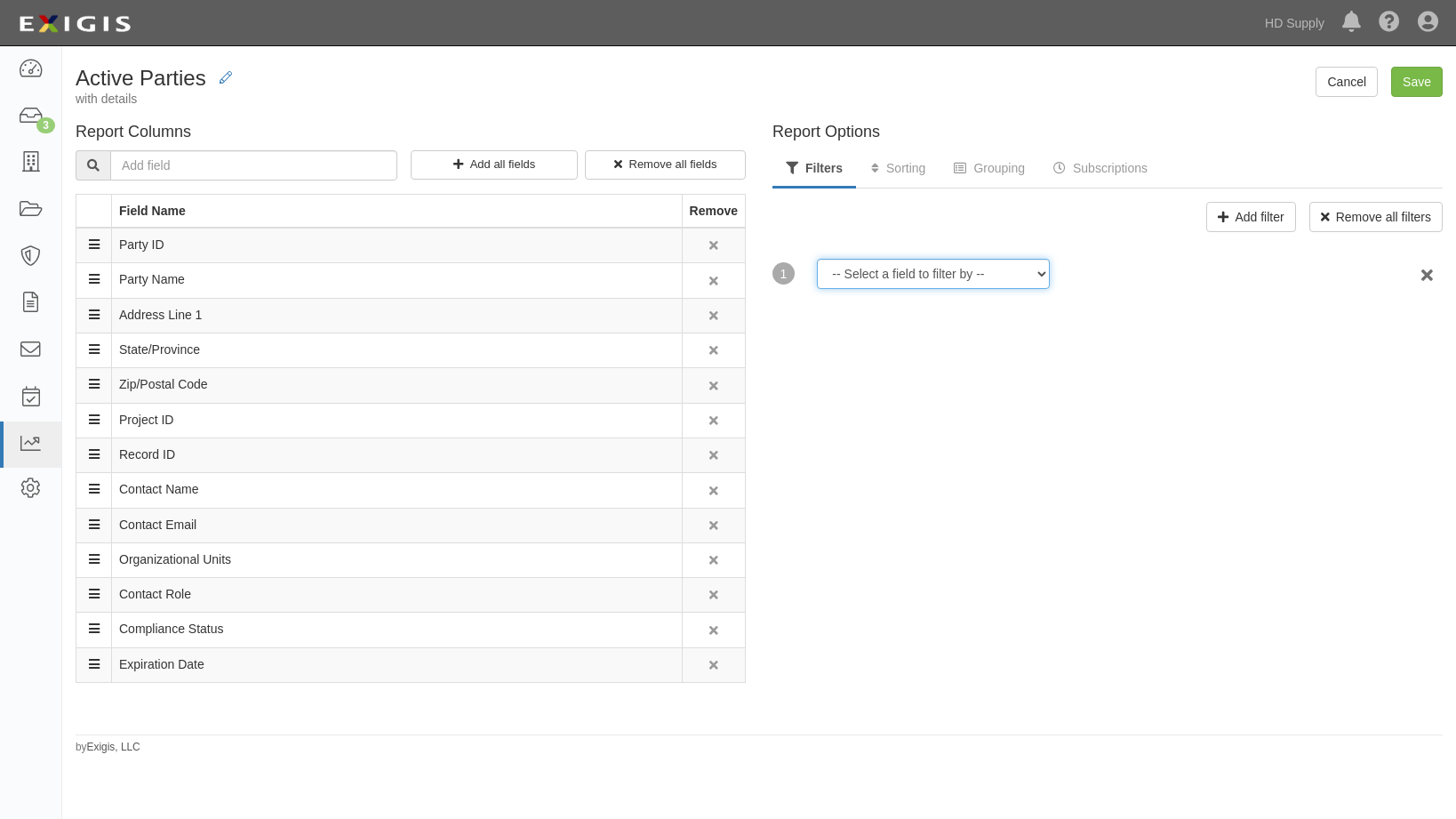click on "-- Select a field to filter by --
Compliance Status
Contact Role
Created Date
Days in Status
Expiration Date
In Default
Last Updated Date
Organizational Units
Party Active State
Status Date" at bounding box center [932, 274] 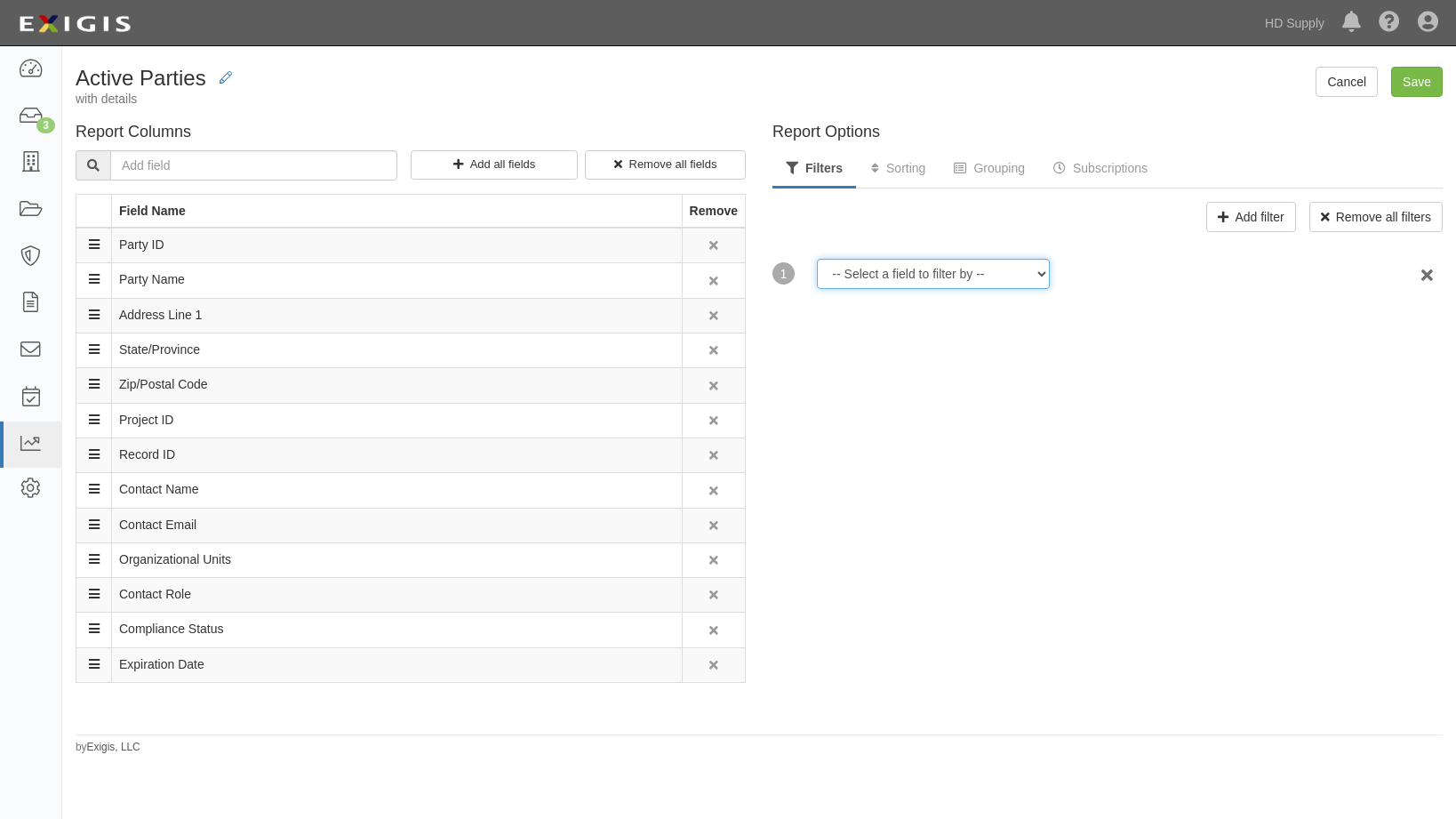 select on "FilterStrategy::Parties::OrganizationalUnitsFilter" 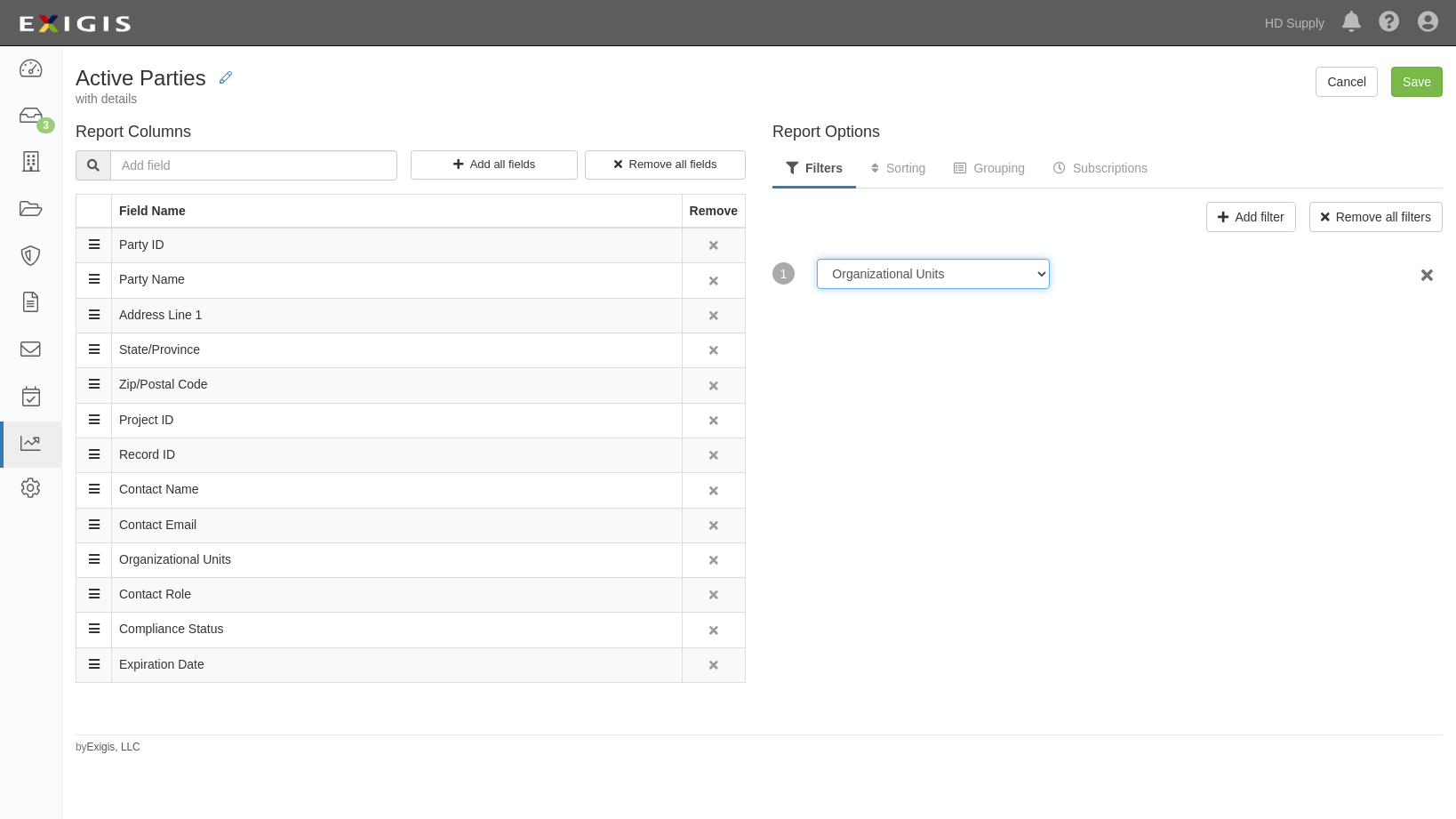 click on "-- Select a field to filter by --
Compliance Status
Contact Role
Created Date
Days in Status
Expiration Date
In Default
Last Updated Date
Organizational Units
Party Active State
Status Date" at bounding box center (932, 274) 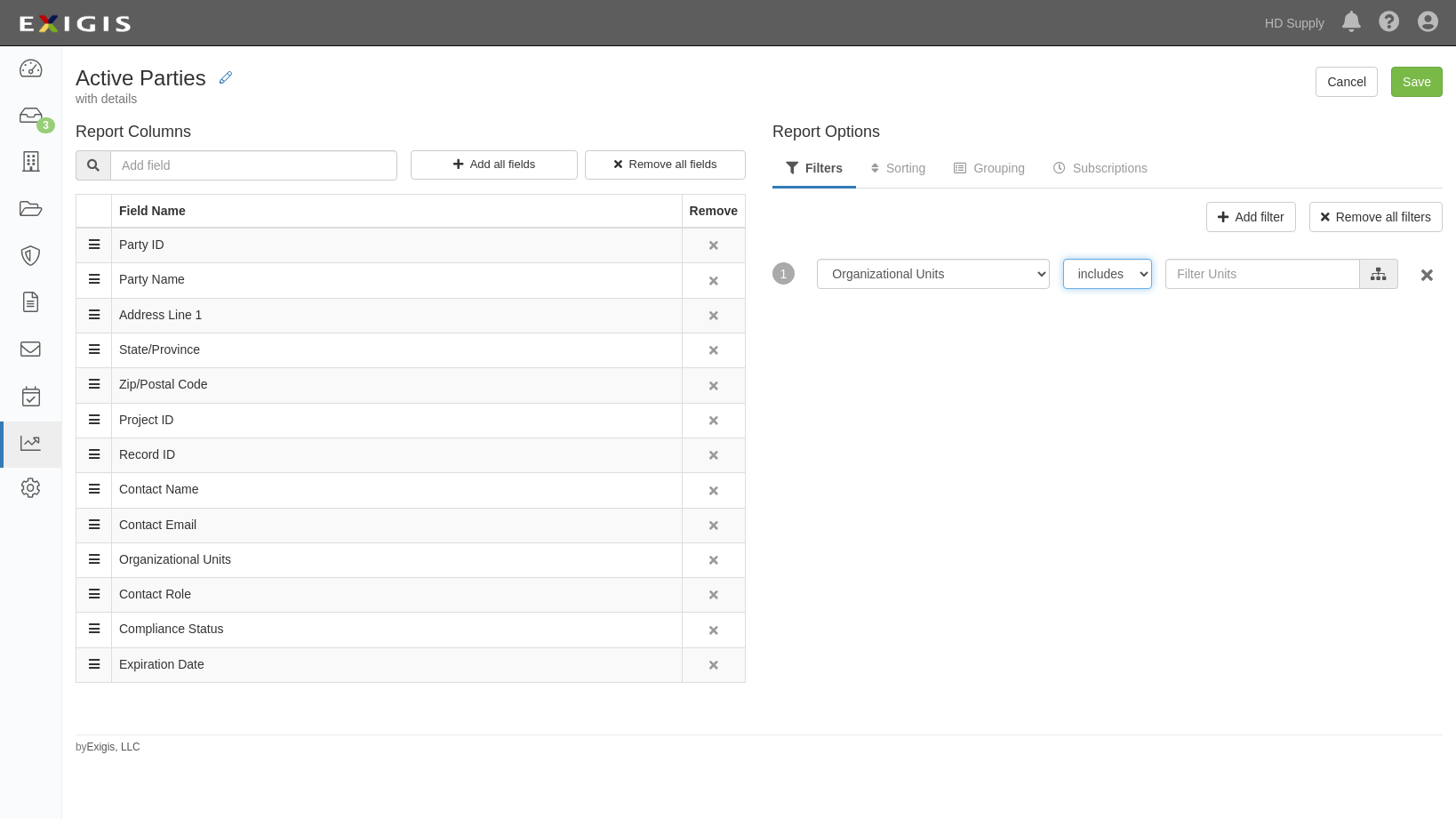 click on "includes any of
includes none of" at bounding box center (1108, 274) 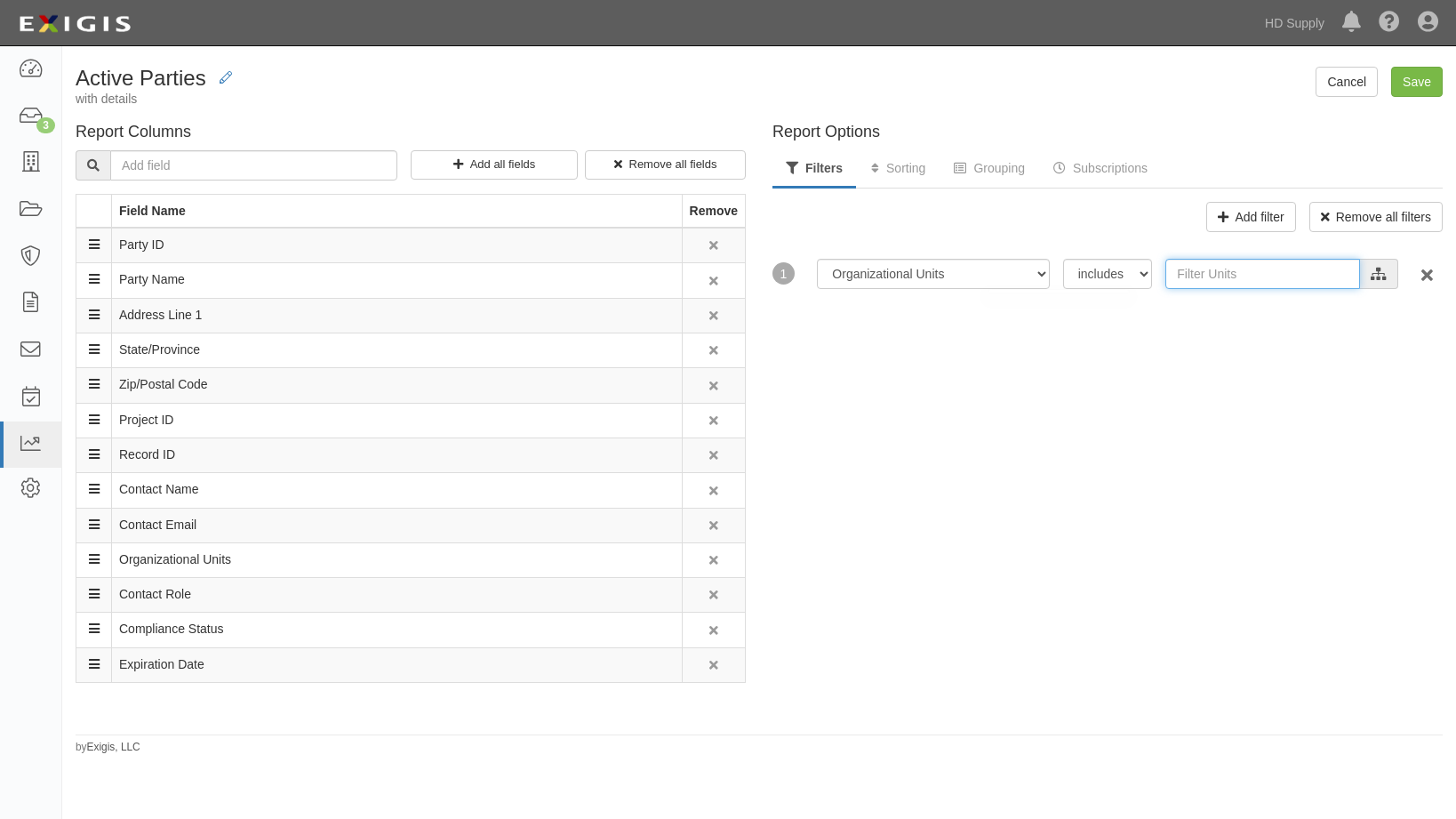 click at bounding box center (1262, 274) 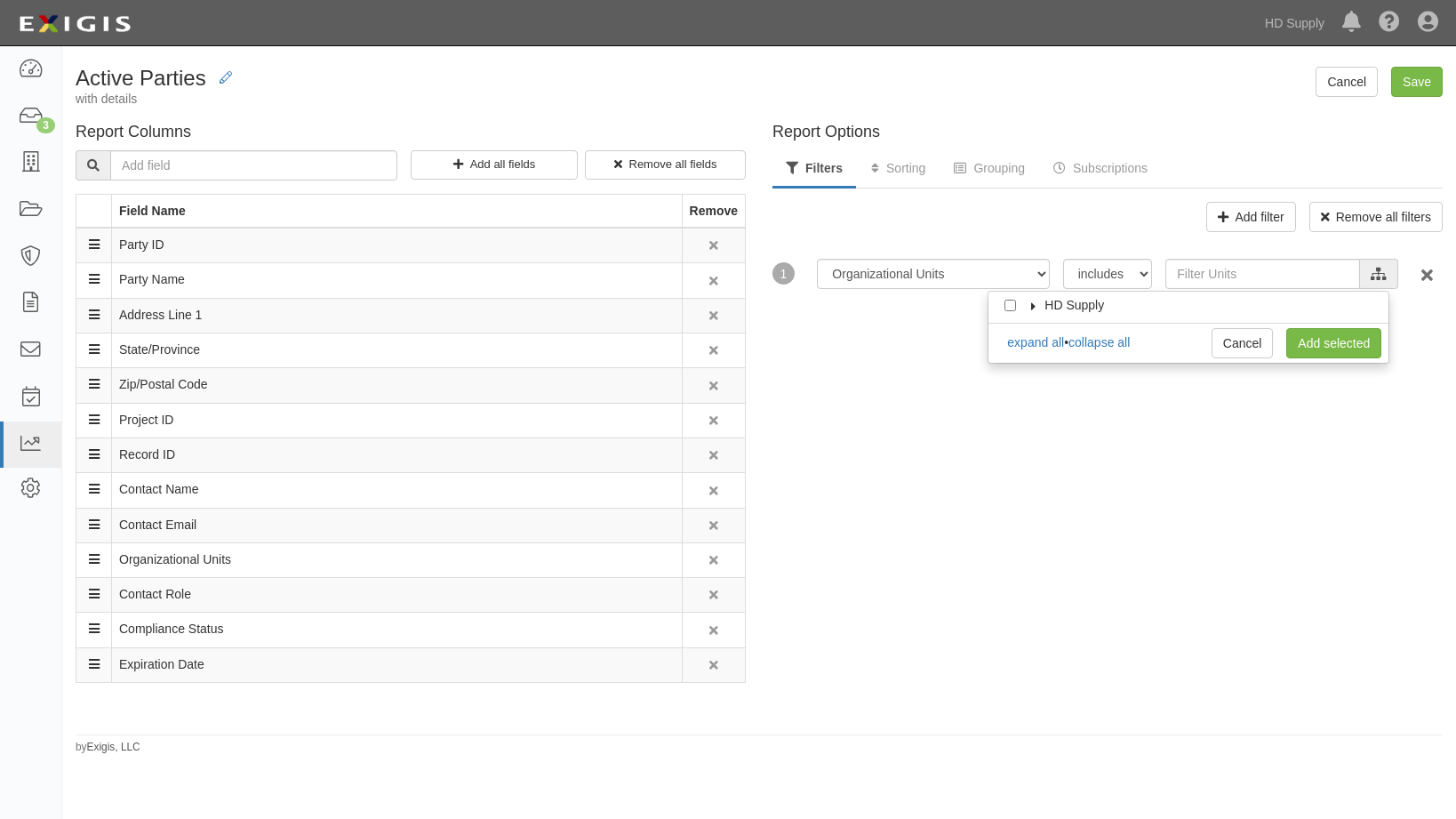 click at bounding box center [1034, 306] 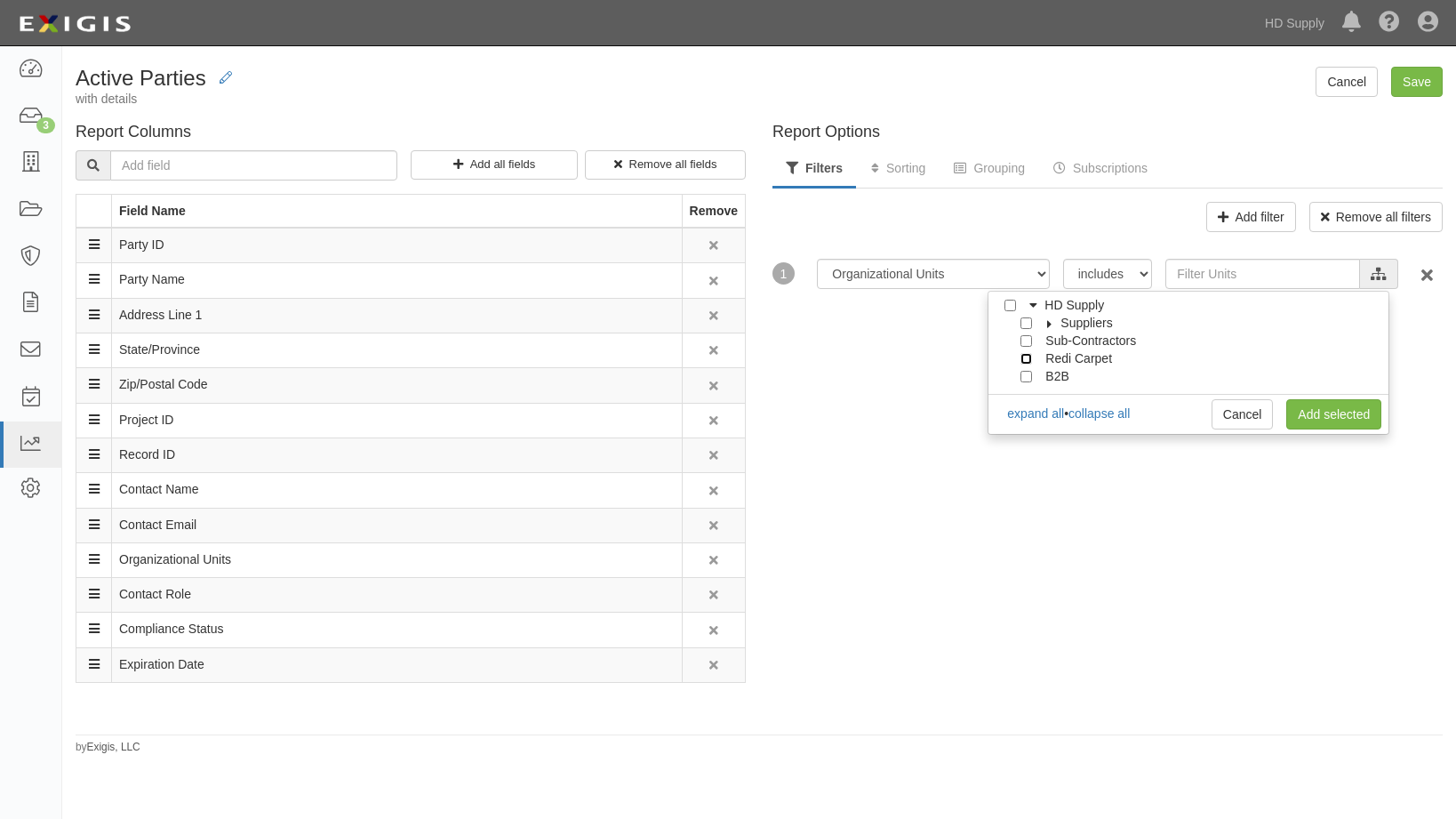 click on "Redi Carpet" at bounding box center (1026, 358) 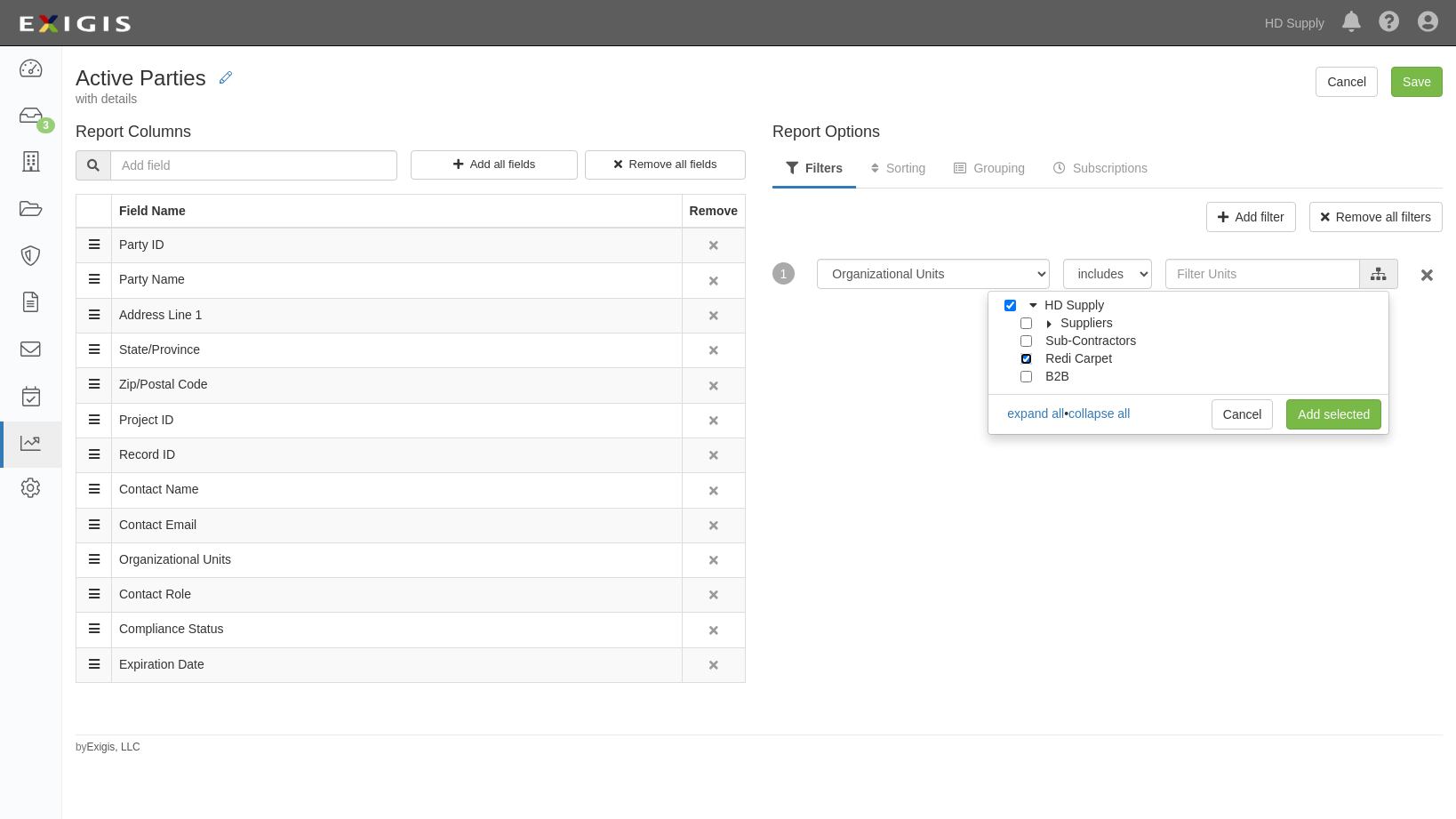 checkbox on "true" 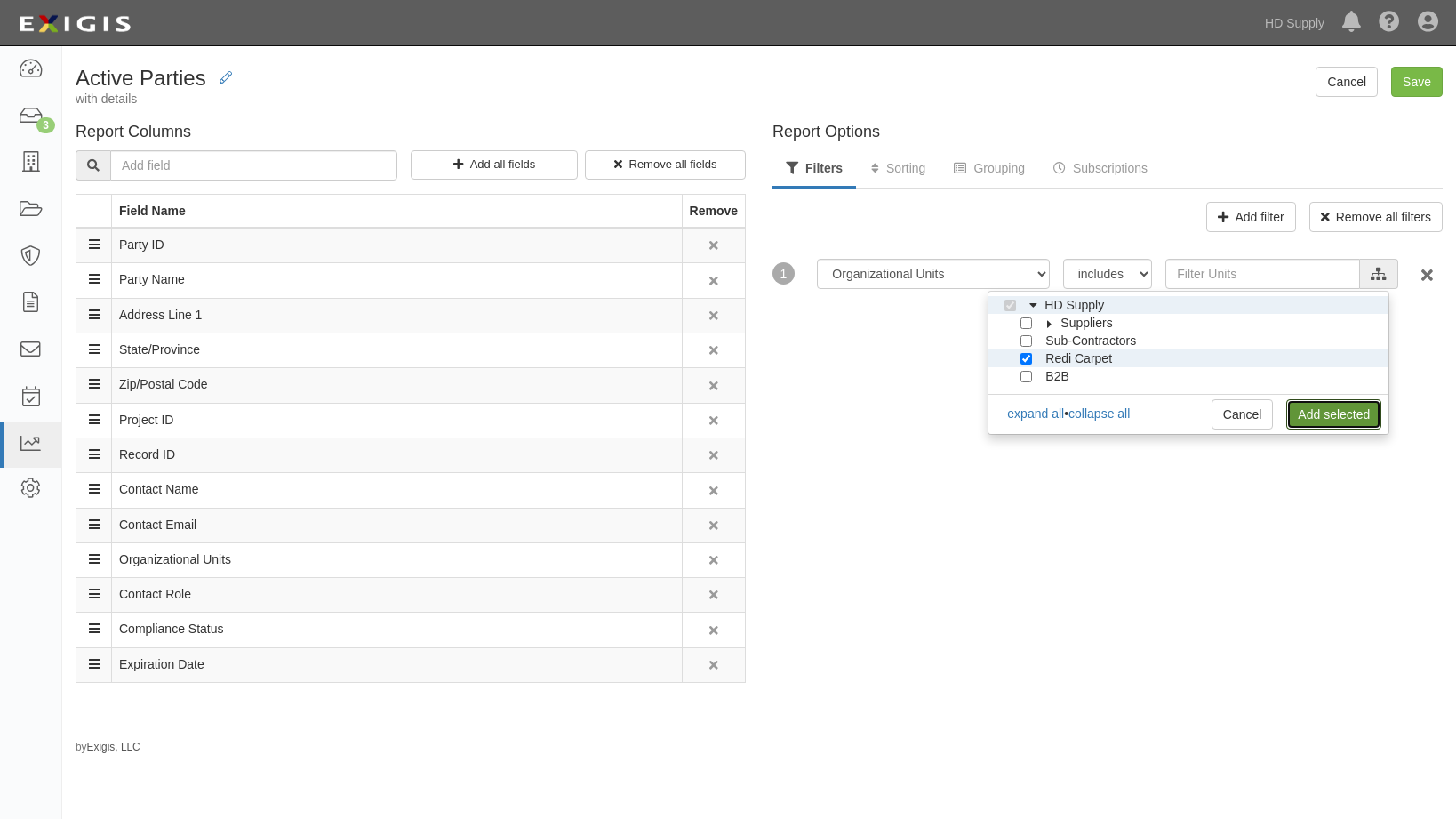 click on "Add selected" at bounding box center [1333, 414] 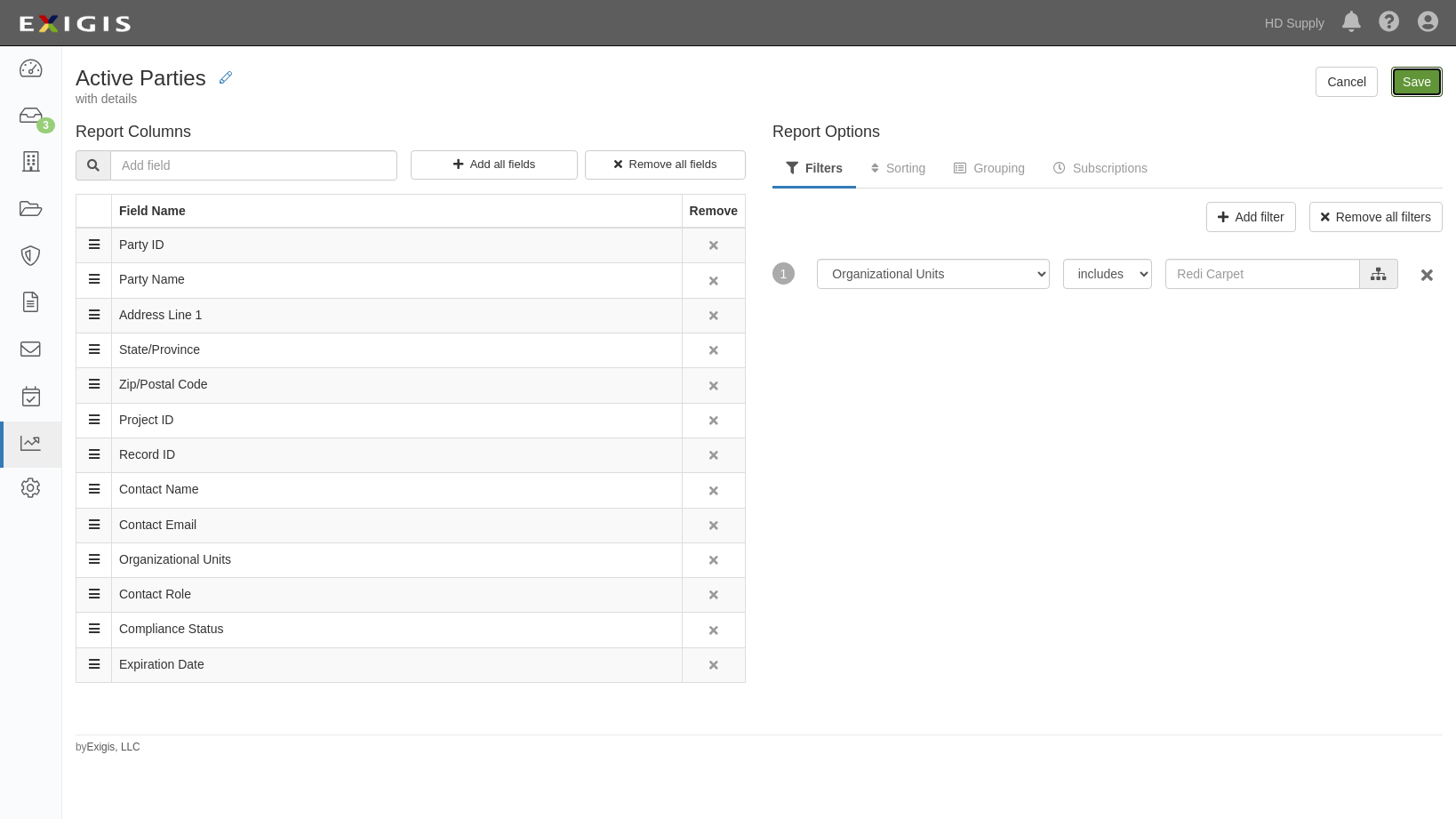 click on "Save" at bounding box center [1417, 82] 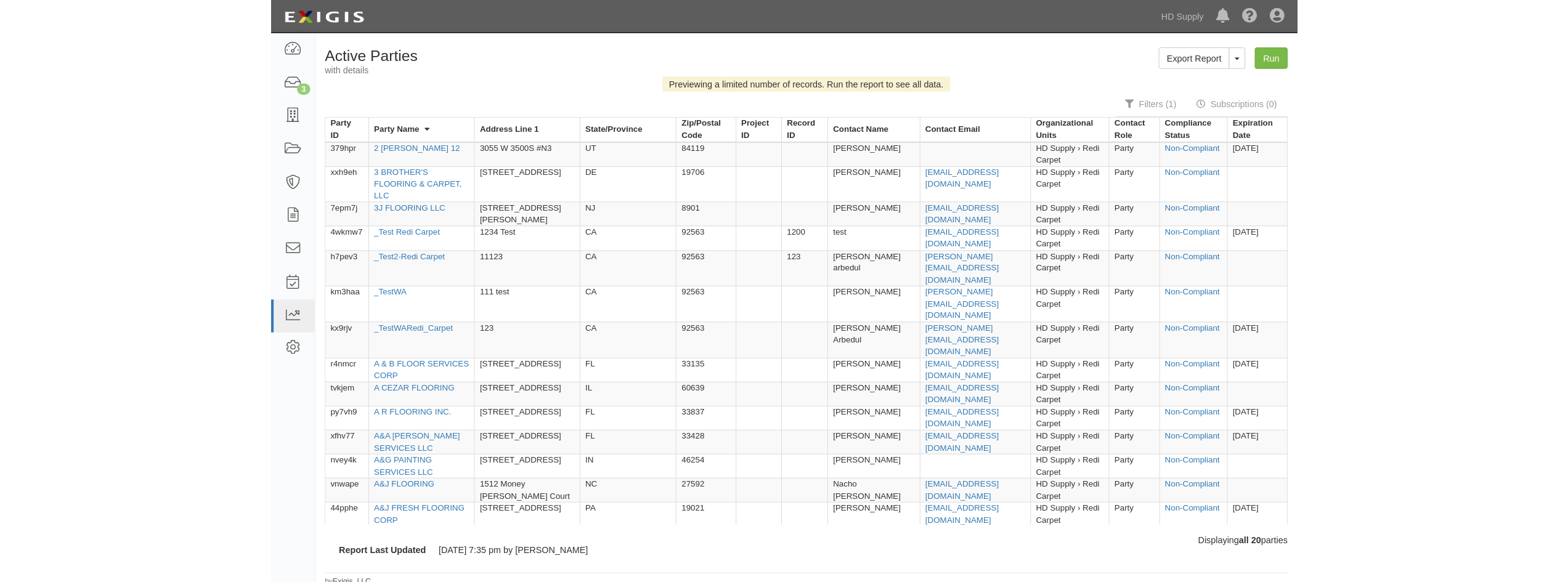scroll, scrollTop: 0, scrollLeft: 0, axis: both 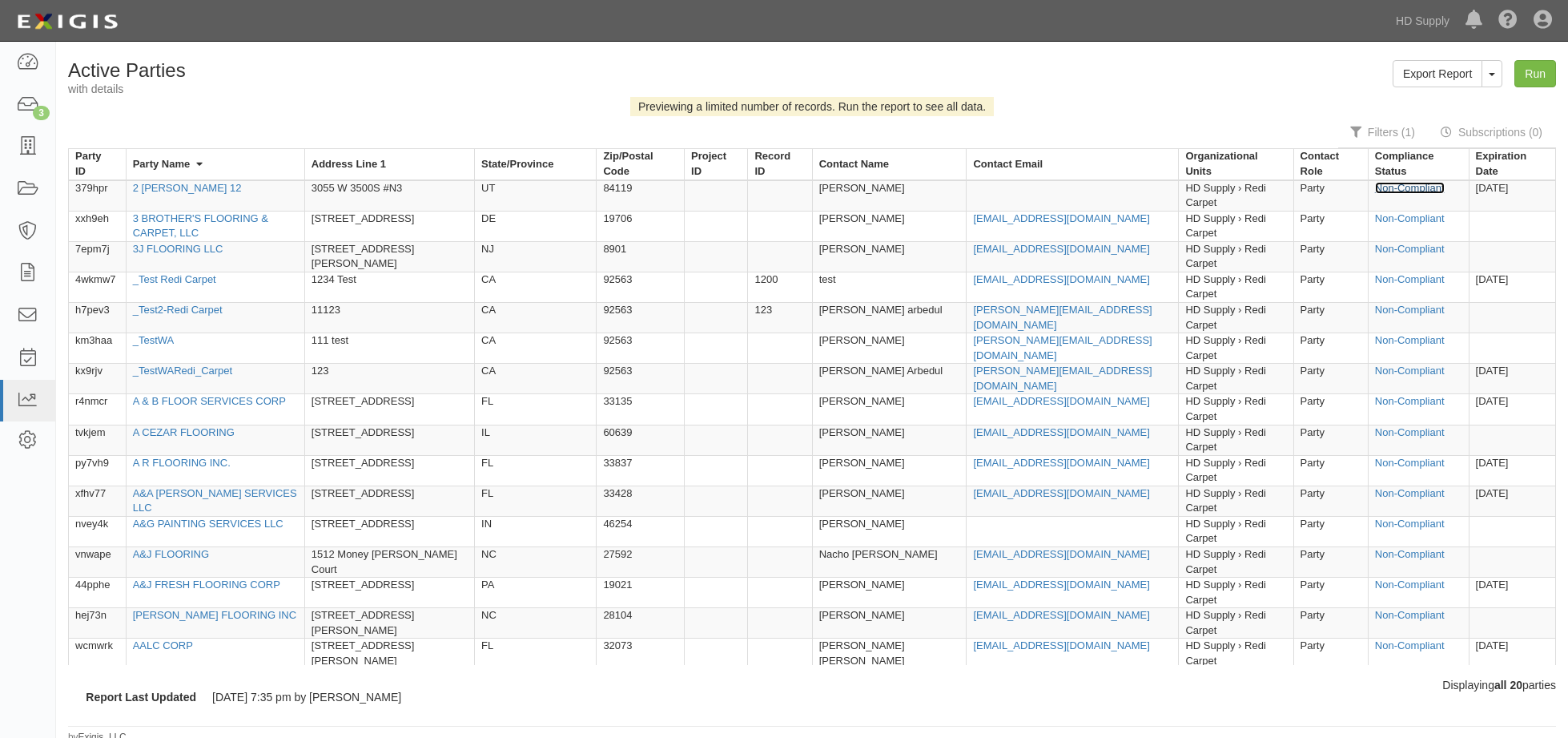 click on "Non-Compliant" at bounding box center [1409, 188] 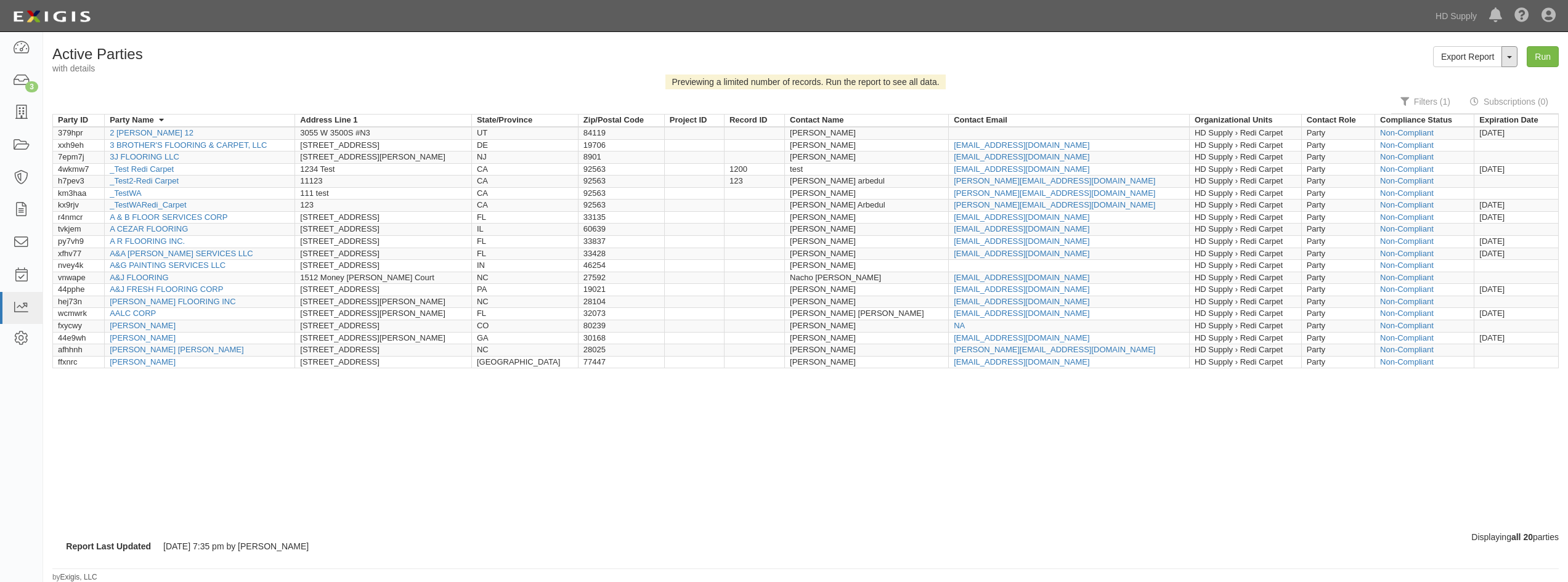 click at bounding box center (1509, 57) 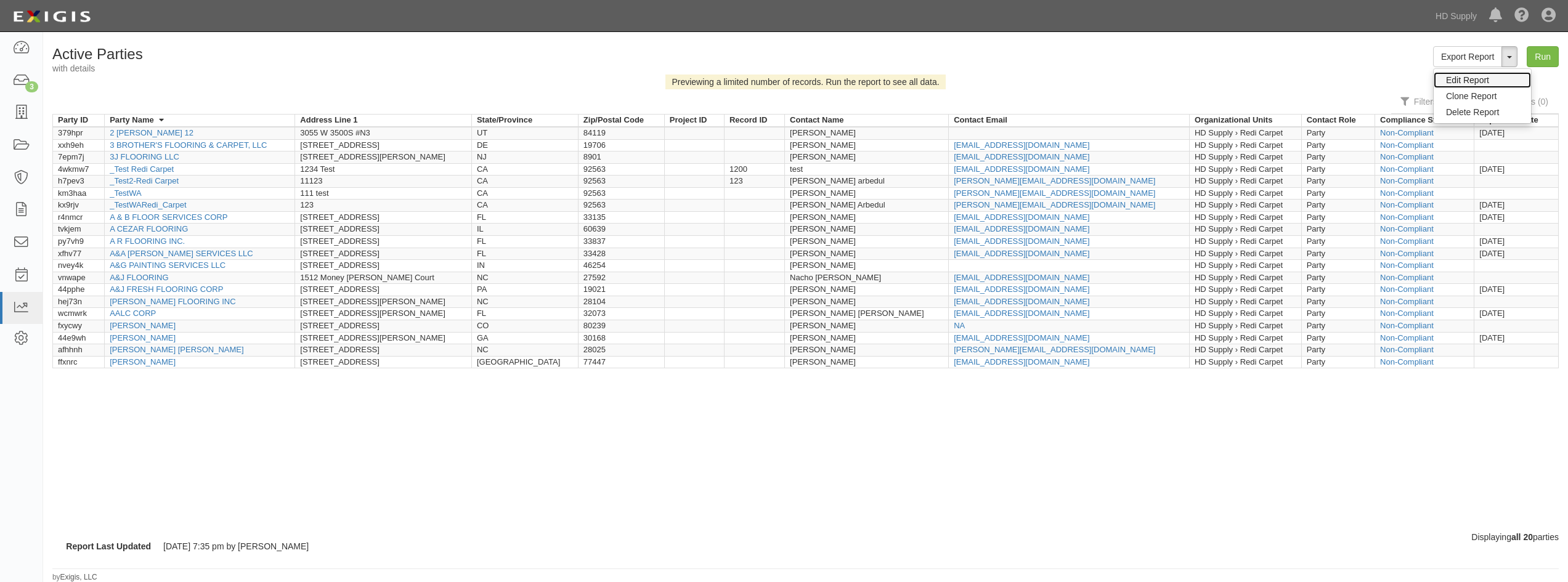 click on "Edit Report" at bounding box center (1482, 80) 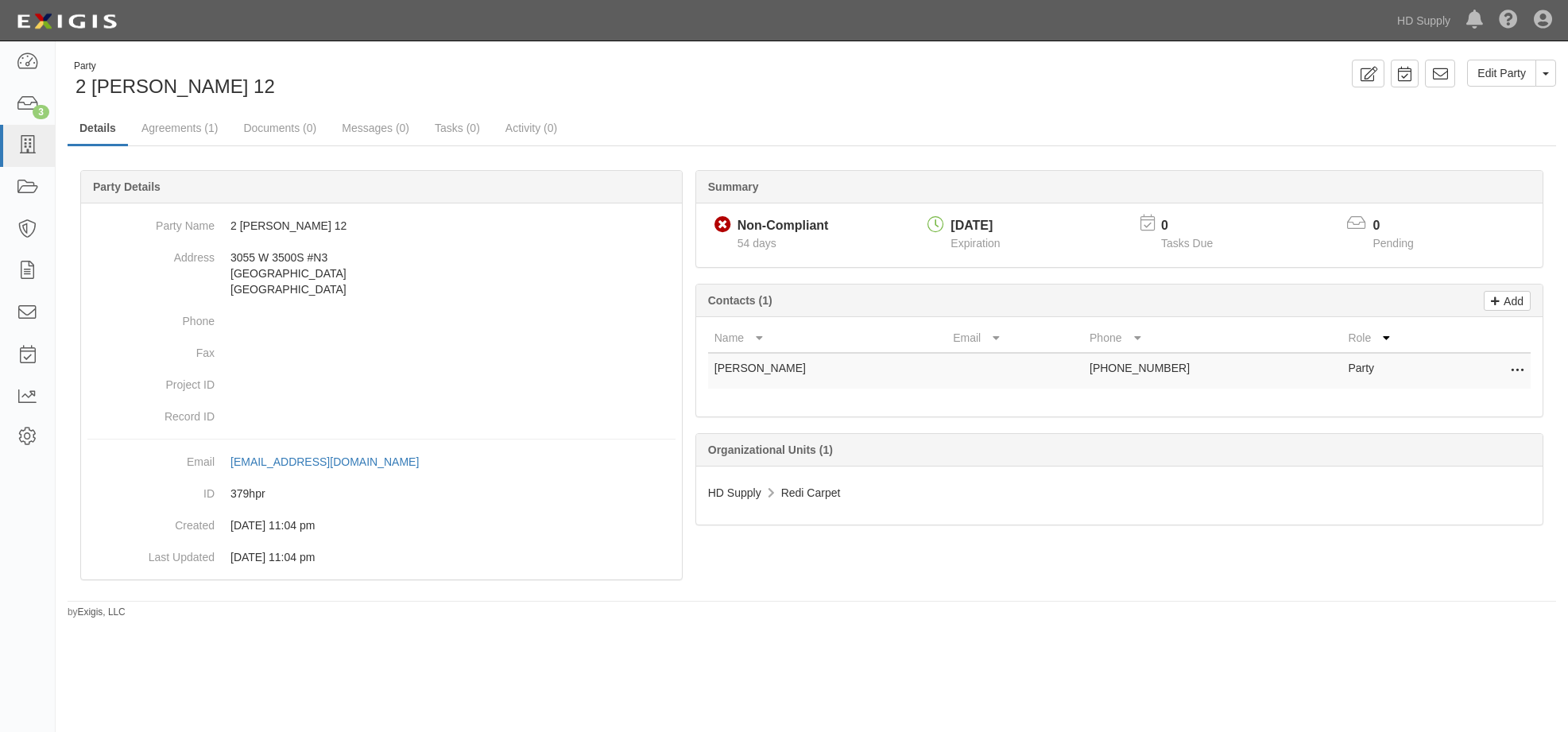 scroll, scrollTop: 0, scrollLeft: 0, axis: both 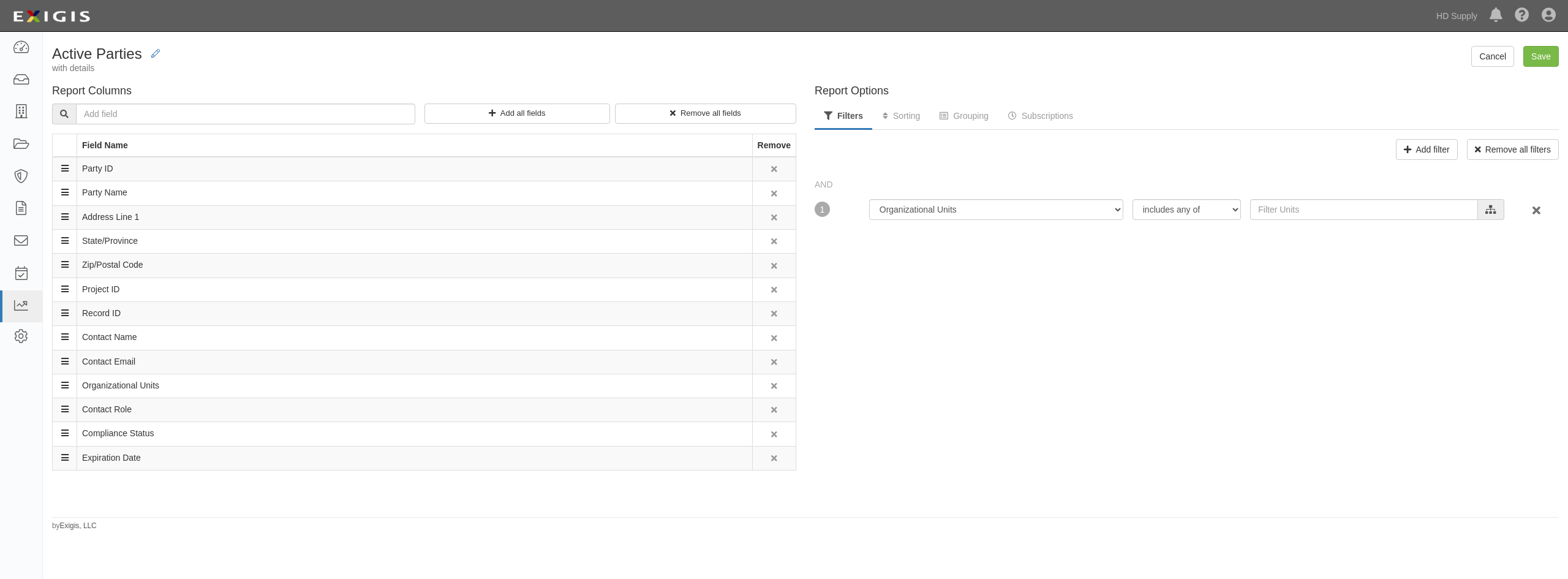checkbox on "true" 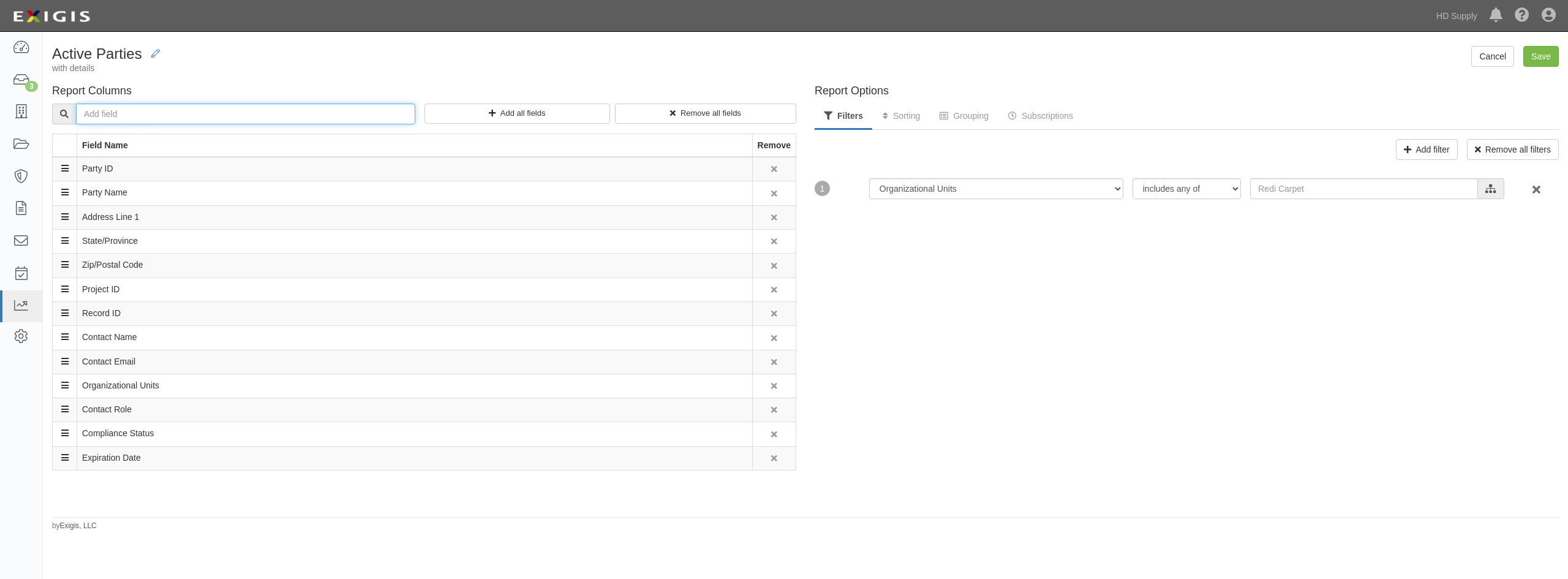 click at bounding box center [246, 114] 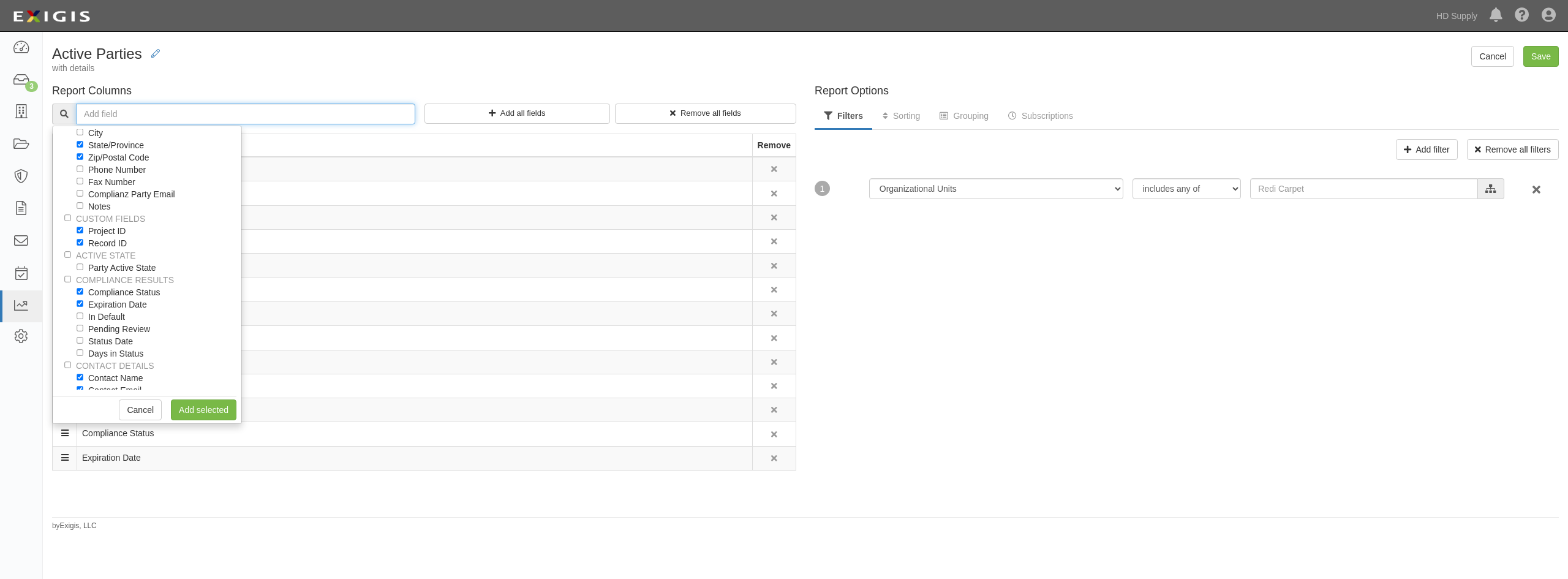 scroll, scrollTop: 0, scrollLeft: 0, axis: both 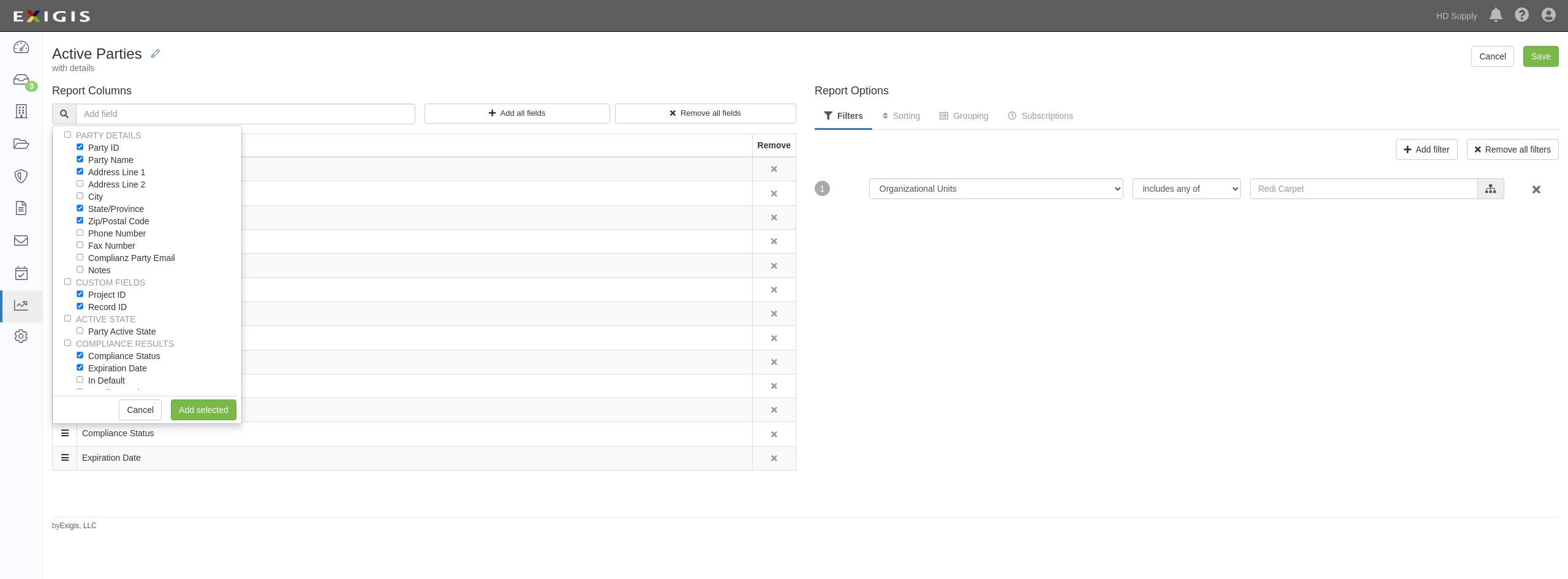 click on "Report Options Filters Sorting Grouping Subscriptions  Add filter  Remove all filters AND 1 Compliance Status
Contact Role
Created Date
Days in Status
Expiration Date
In Default
Last Updated Date
Organizational Units
Party Active State
Status Date includes any of
includes none of HD Supply Suppliers HD Pro-Interline HD Suppliers Sub-Contractors Redi Carpet B2B expand all  •  collapse all Cancel Add selected
For expired insurance, filter by "is today or earlier" or for current insurance, filter by "is after today". Remove all sort fields Add sort by field Sort by Then by -- Select a field to sort by --
Address Line 1
Compliance Status
Contact Email
Contact Name
Contact Role
Expiration Date
Organizational Units
Party ID
Party Name
Project ID
Record ID
State/Province
Zip/Postal Code A     Z Z     A Grouped fields will appear before any other report columns. Remove all group fields Add group by field Add subscription Remove all subscriptions" at bounding box center (1186, 296) 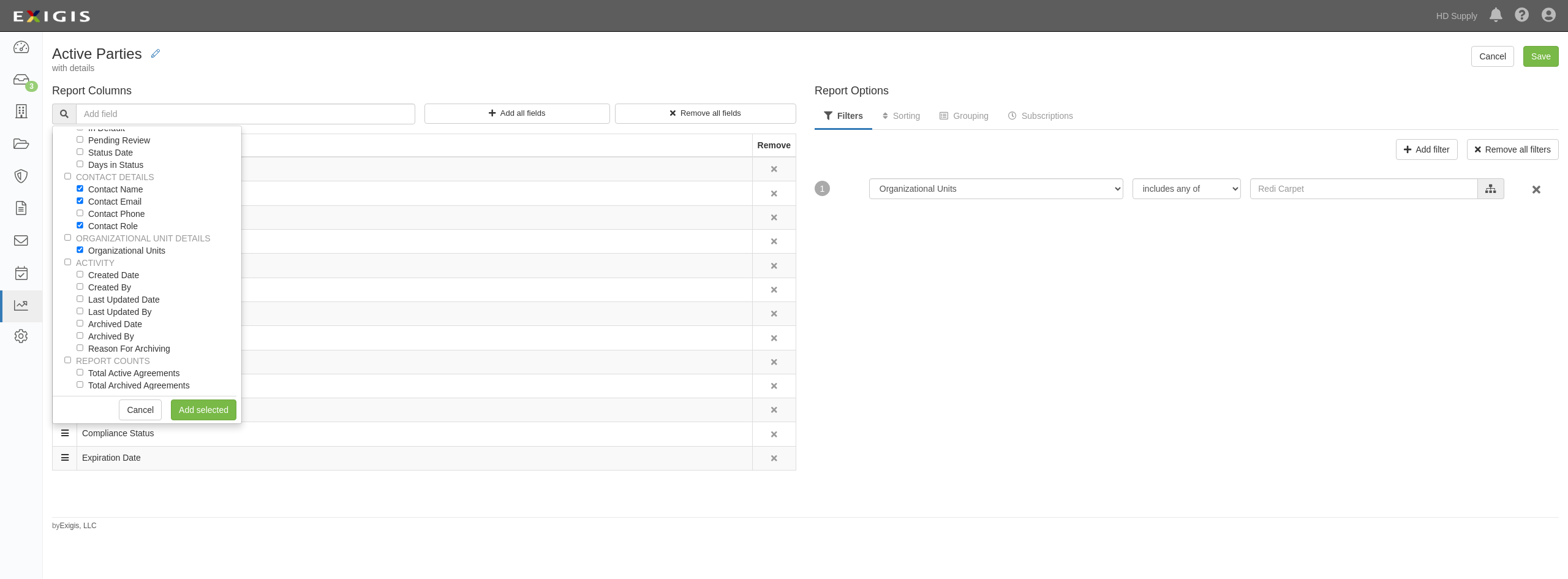 scroll, scrollTop: 254, scrollLeft: 0, axis: vertical 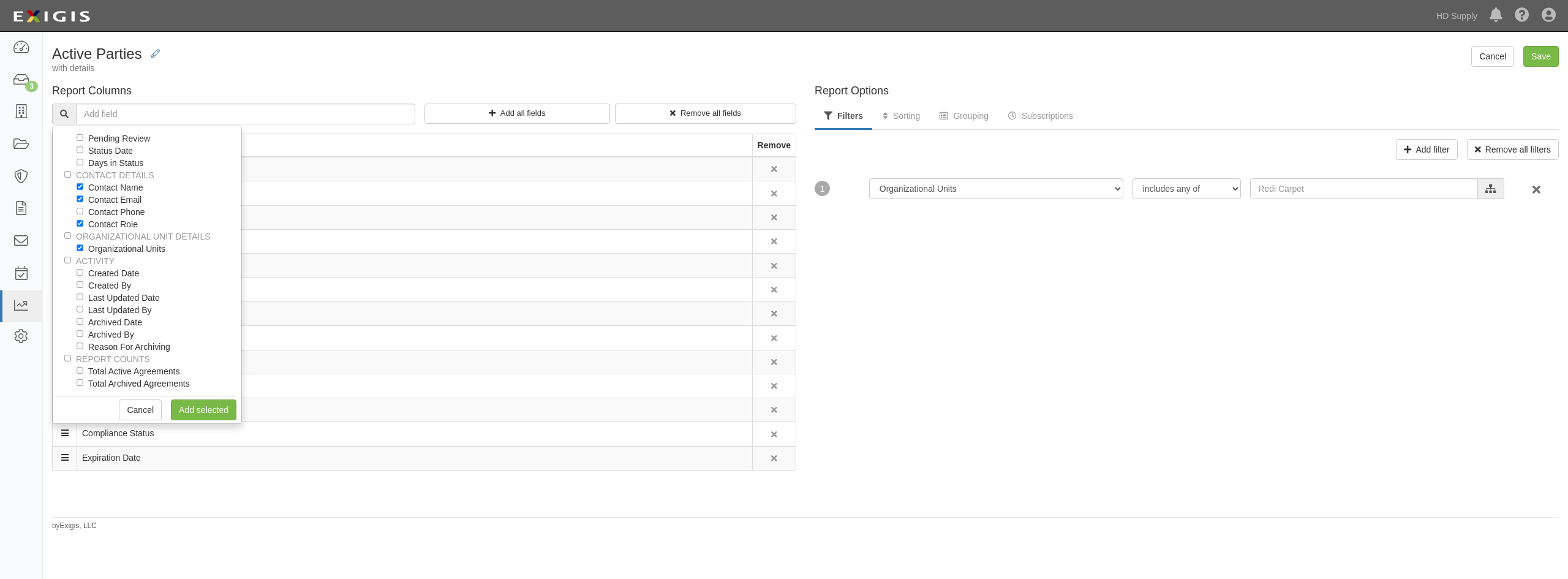 click on "Report Options Filters Sorting Grouping Subscriptions  Add filter  Remove all filters AND 1 Compliance Status
Contact Role
Created Date
Days in Status
Expiration Date
In Default
Last Updated Date
Organizational Units
Party Active State
Status Date includes any of
includes none of HD Supply Suppliers HD Pro-Interline HD Suppliers Sub-Contractors Redi Carpet B2B expand all  •  collapse all Cancel Add selected
For expired insurance, filter by "is today or earlier" or for current insurance, filter by "is after today". Remove all sort fields Add sort by field Sort by Then by -- Select a field to sort by --
Address Line 1
Compliance Status
Contact Email
Contact Name
Contact Role
Expiration Date
Organizational Units
Party ID
Party Name
Project ID
Record ID
State/Province
Zip/Postal Code A     Z Z     A Grouped fields will appear before any other report columns. Remove all group fields Add group by field Add subscription Remove all subscriptions" at bounding box center [1186, 296] 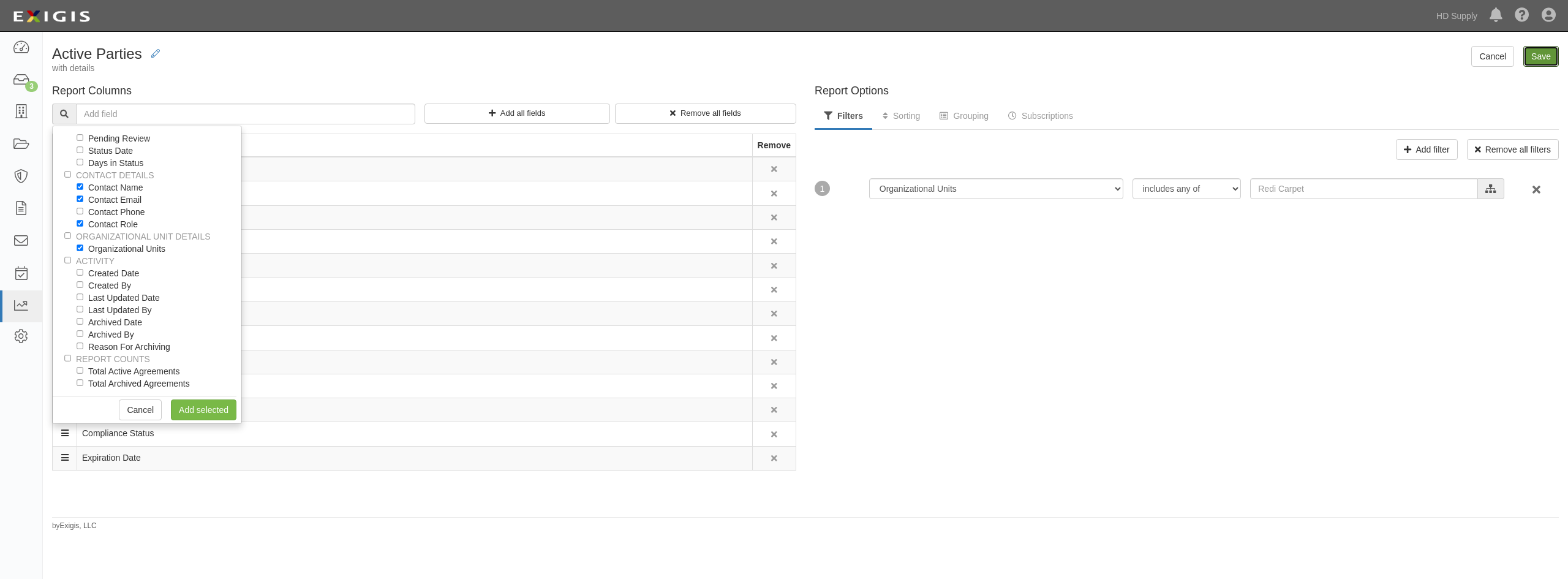 click on "Save" at bounding box center [1541, 56] 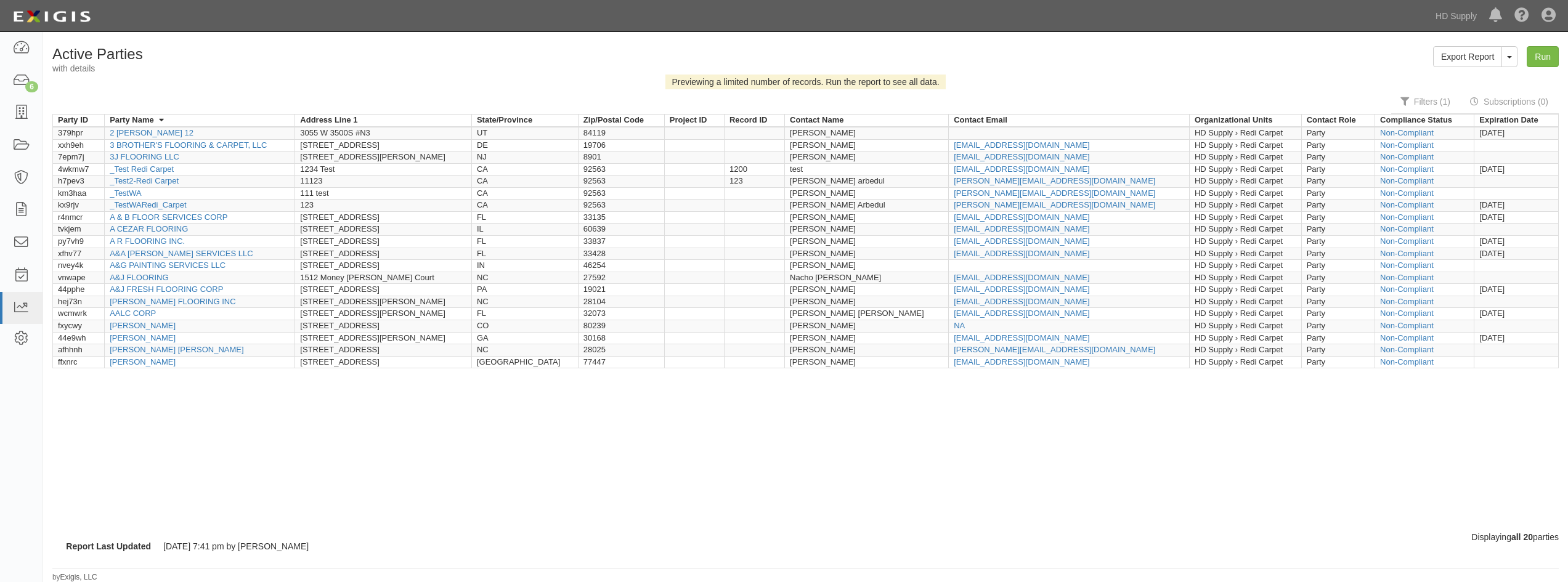 scroll, scrollTop: 0, scrollLeft: 0, axis: both 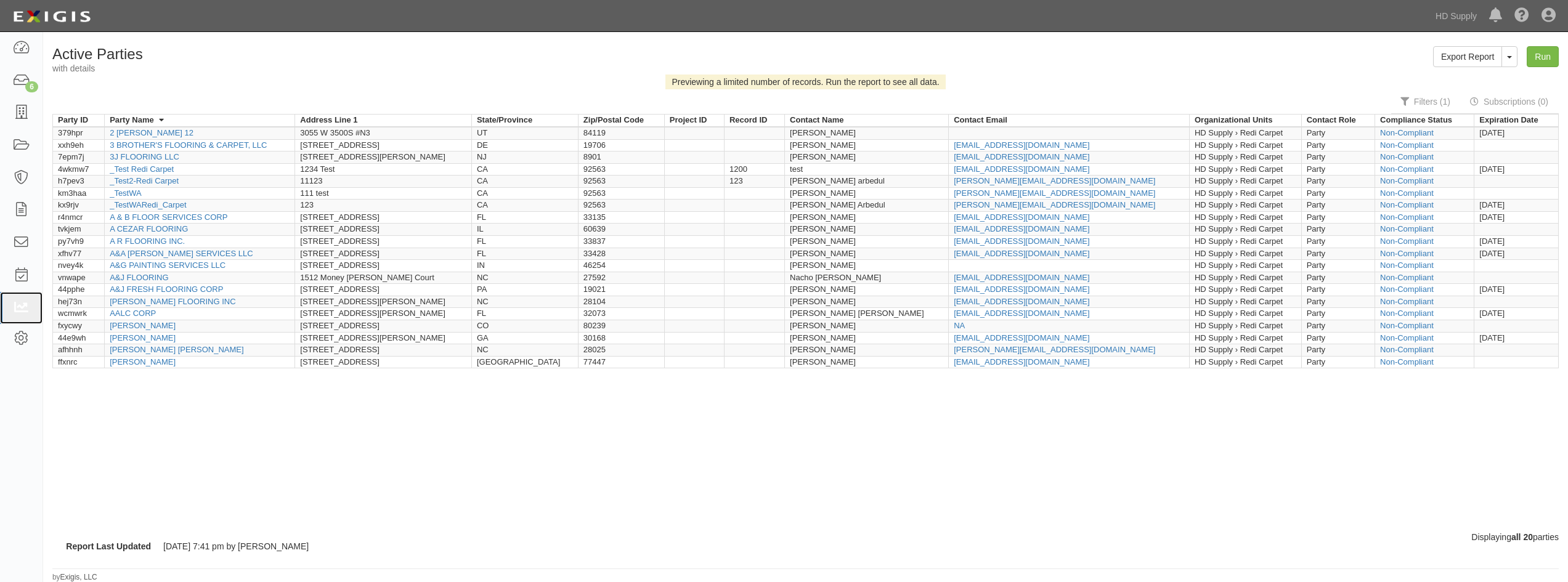 click at bounding box center [21, 308] 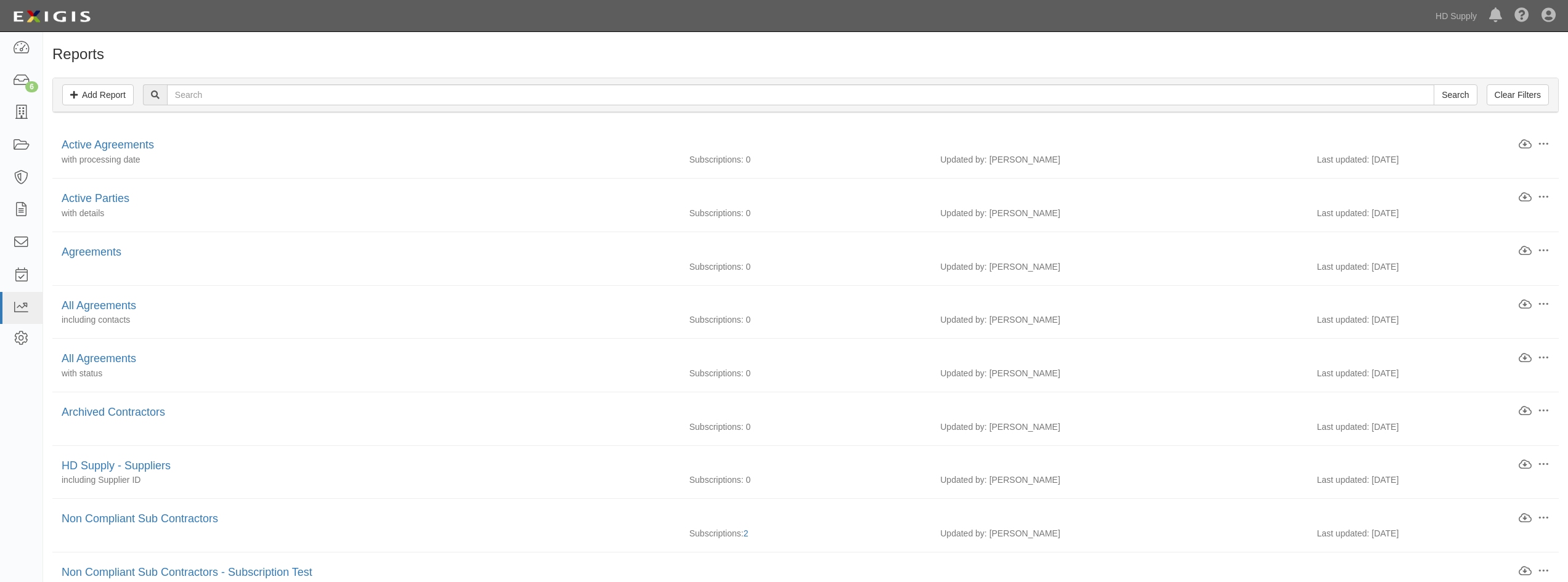 scroll, scrollTop: 62, scrollLeft: 0, axis: vertical 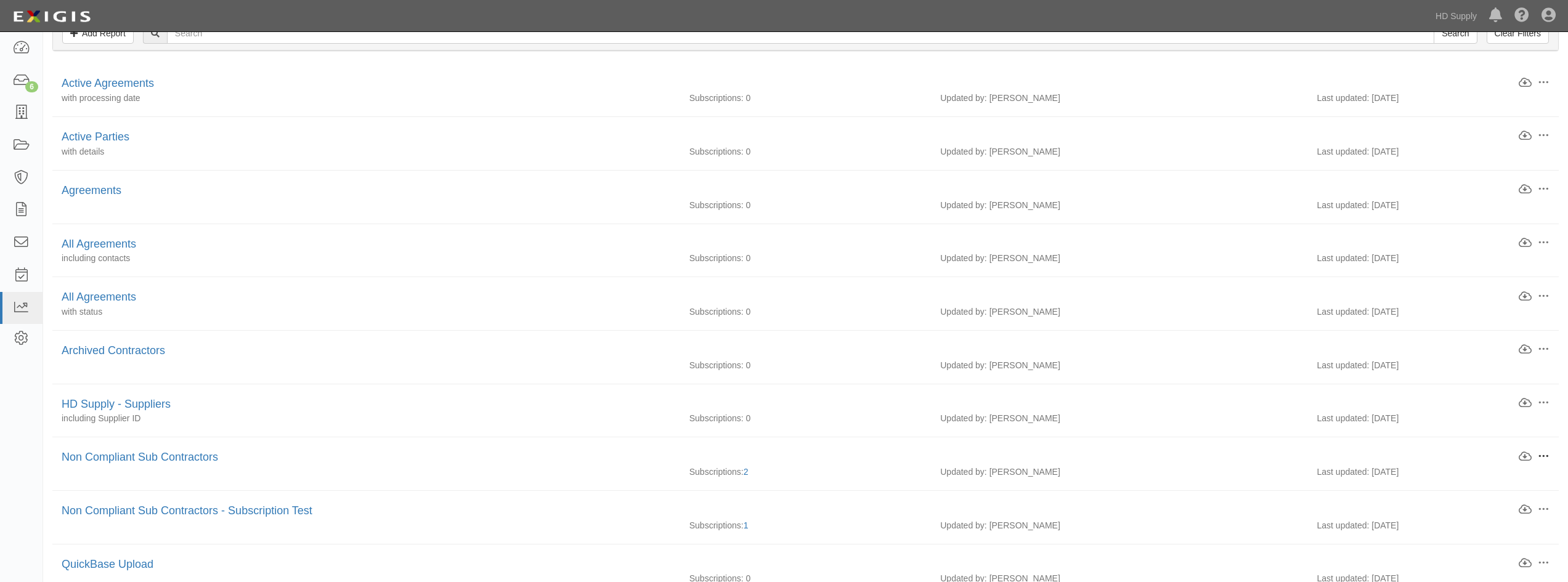 click at bounding box center [1543, 456] 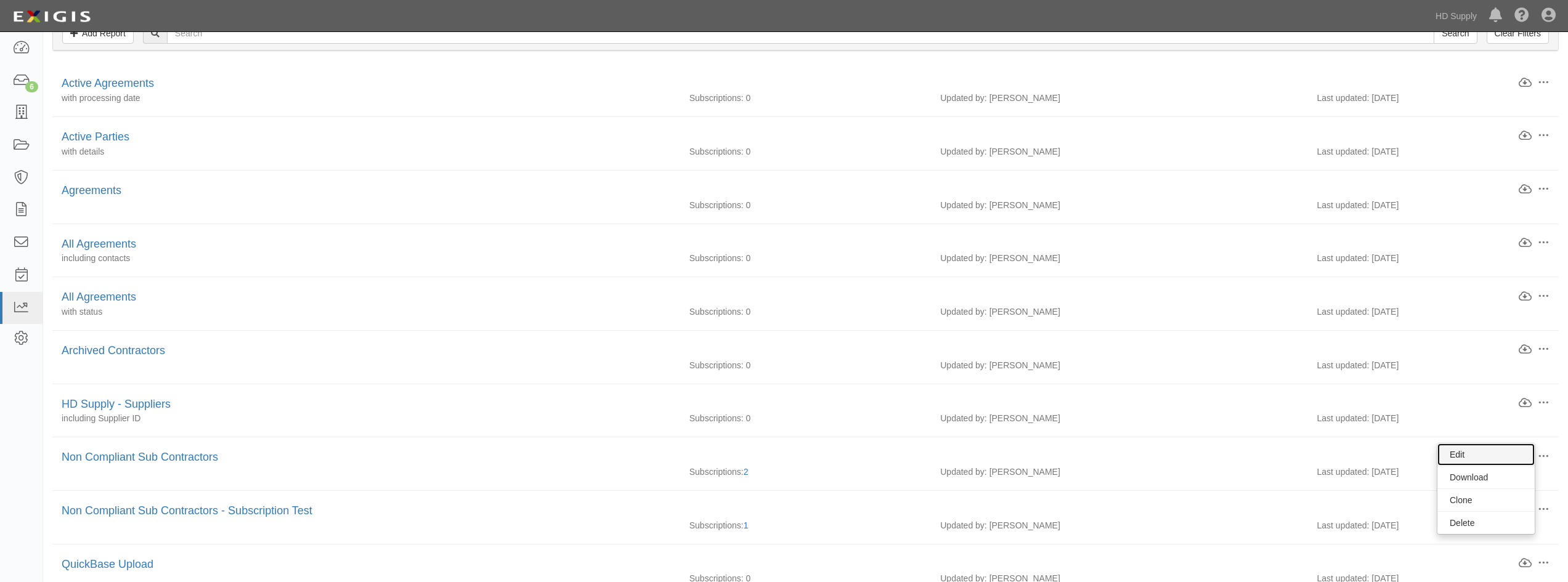 click on "Edit" at bounding box center [1486, 455] 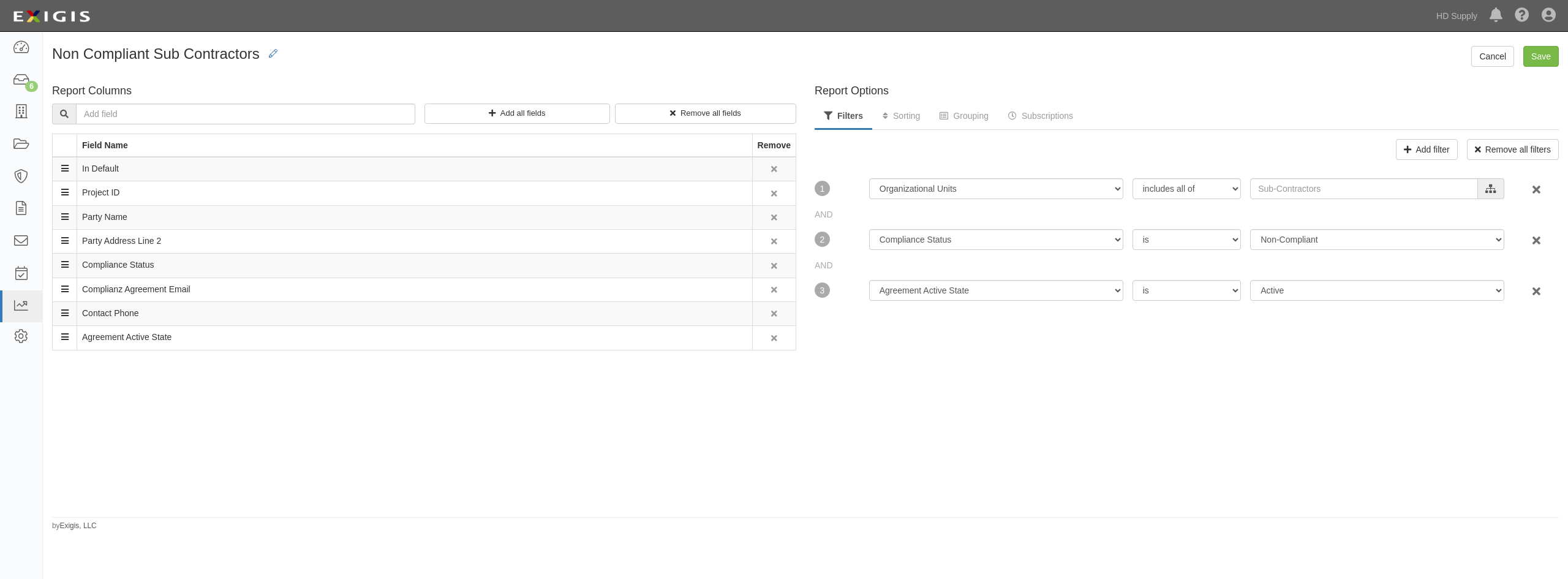 scroll, scrollTop: 0, scrollLeft: 0, axis: both 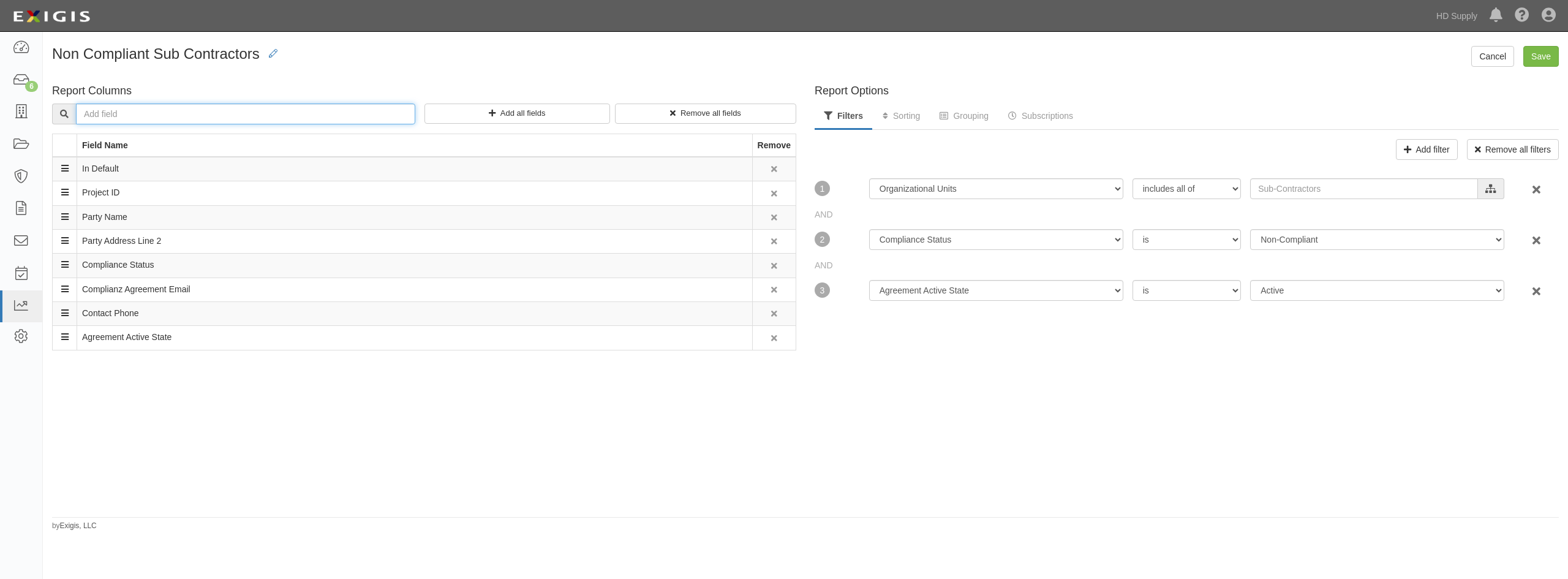 click at bounding box center [246, 114] 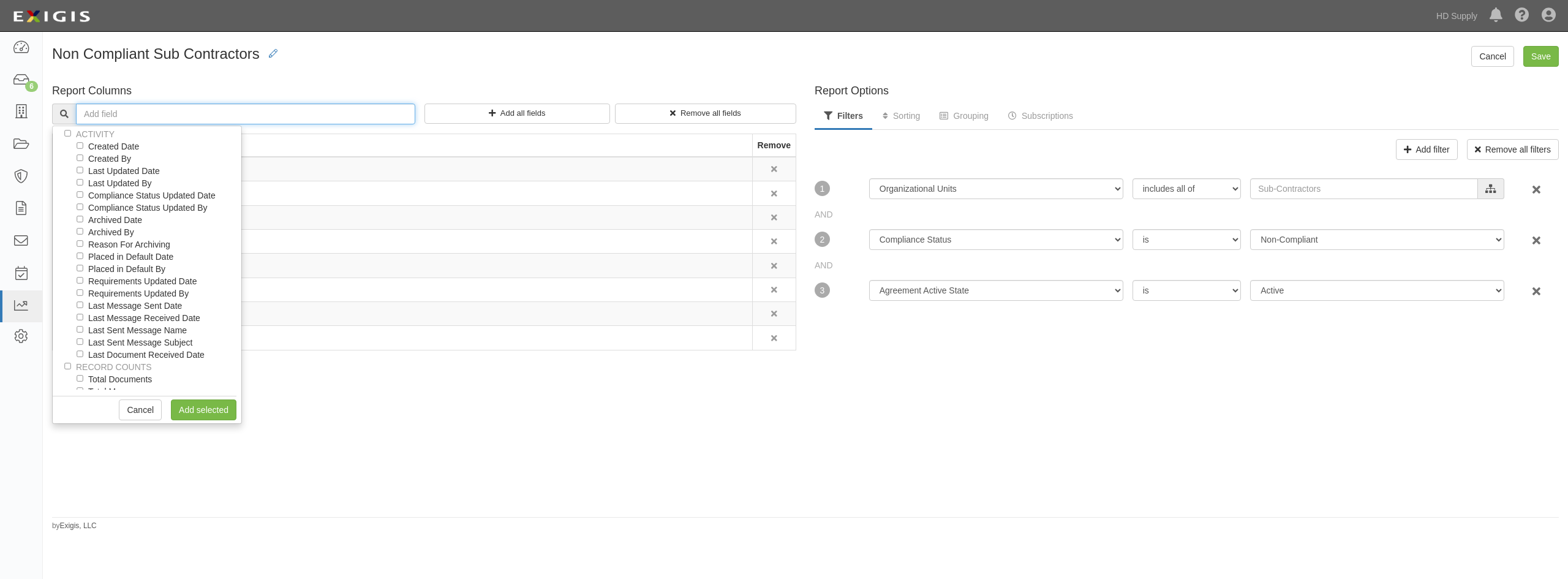 scroll, scrollTop: 671, scrollLeft: 0, axis: vertical 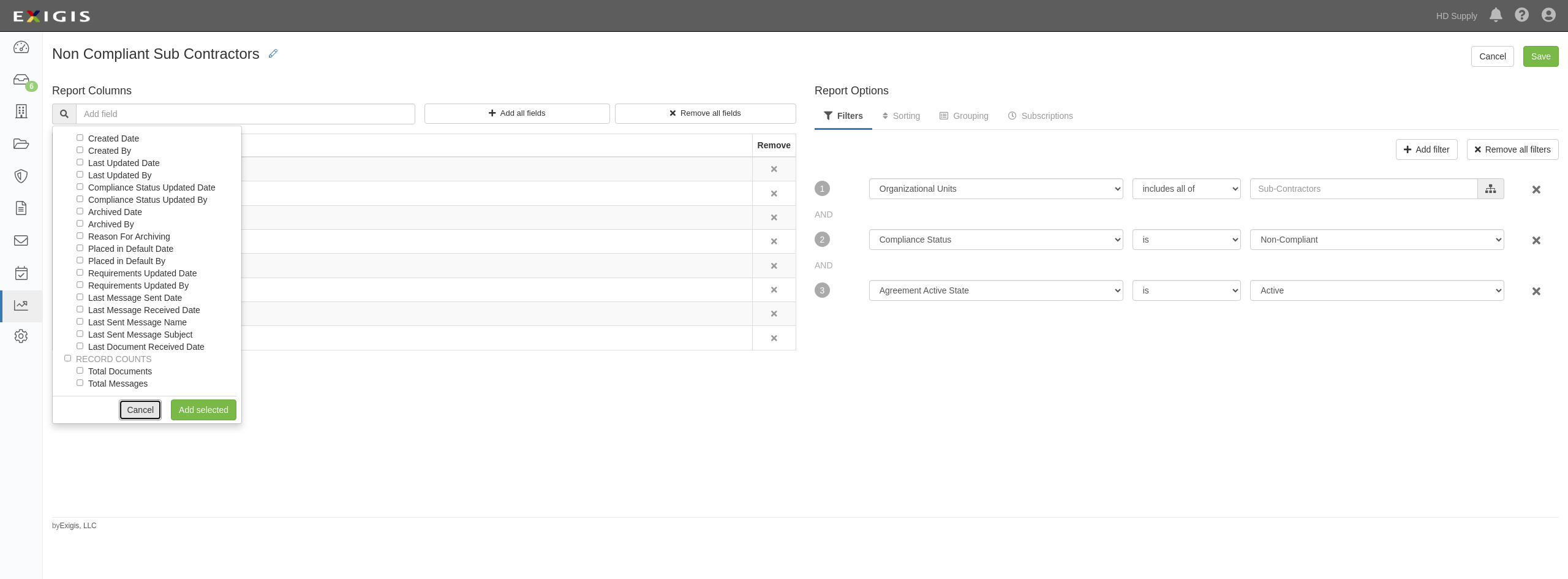 click on "Cancel" at bounding box center (140, 410) 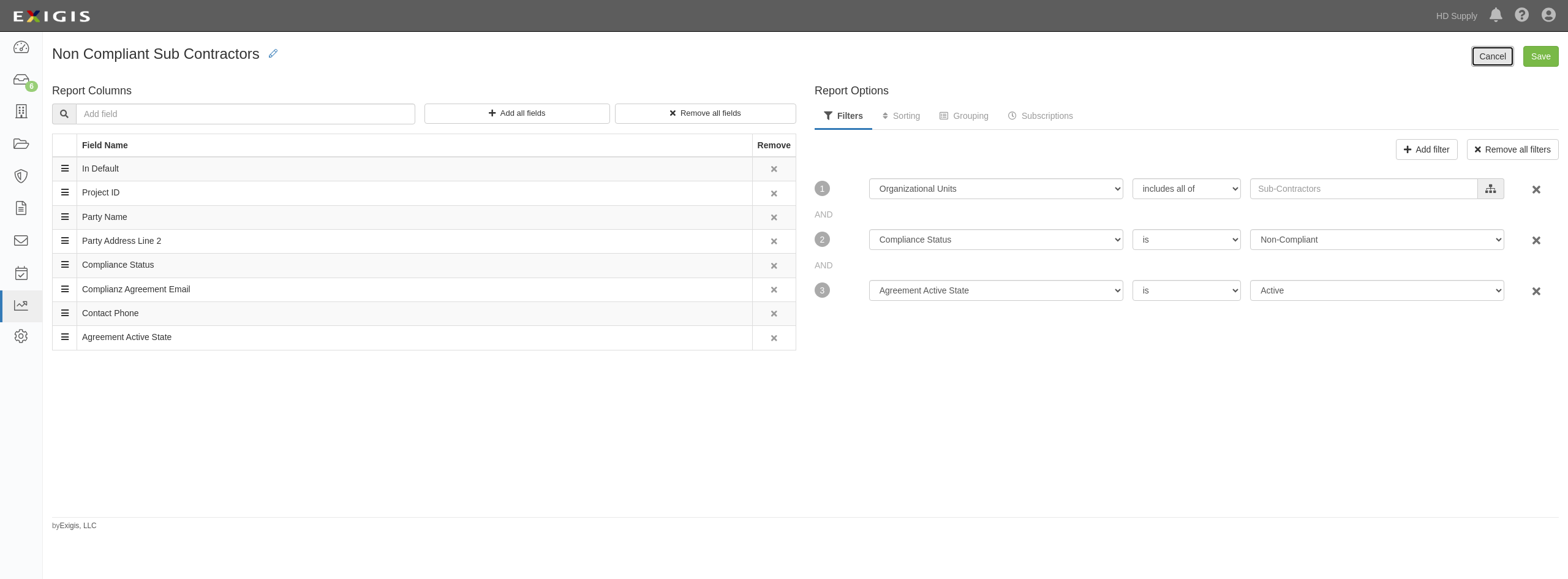 click on "Cancel" at bounding box center (1493, 56) 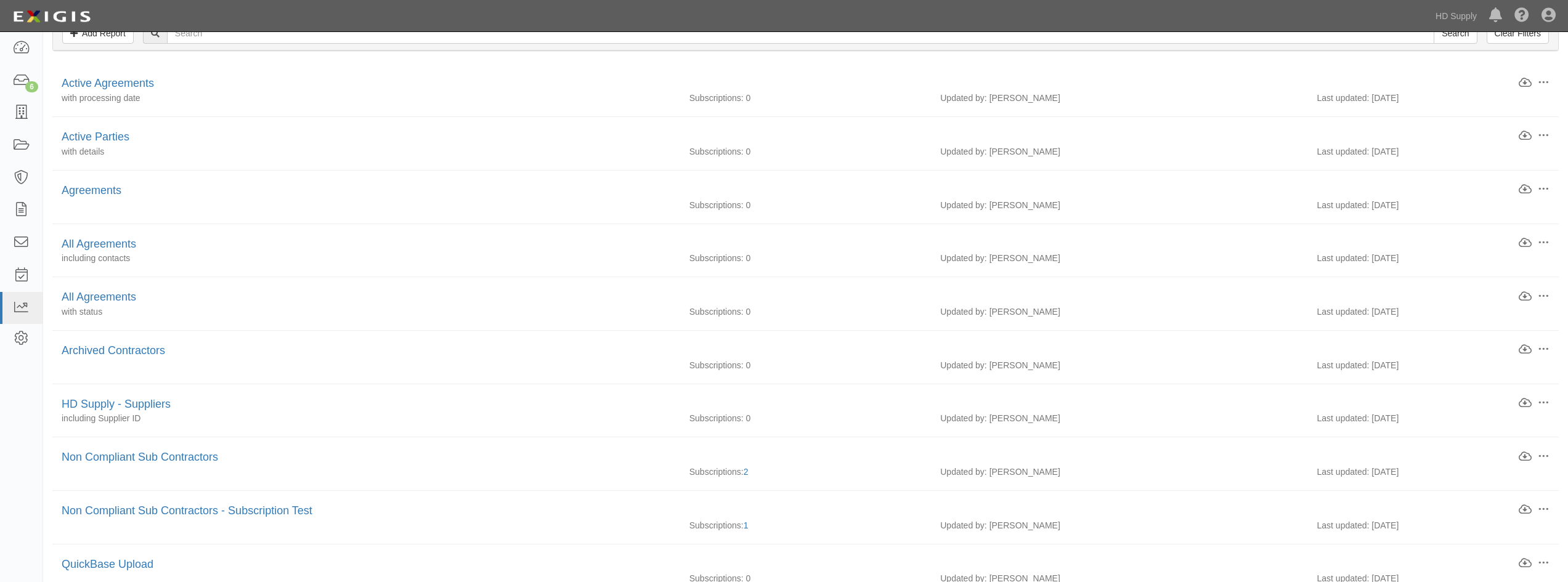 scroll, scrollTop: 123, scrollLeft: 0, axis: vertical 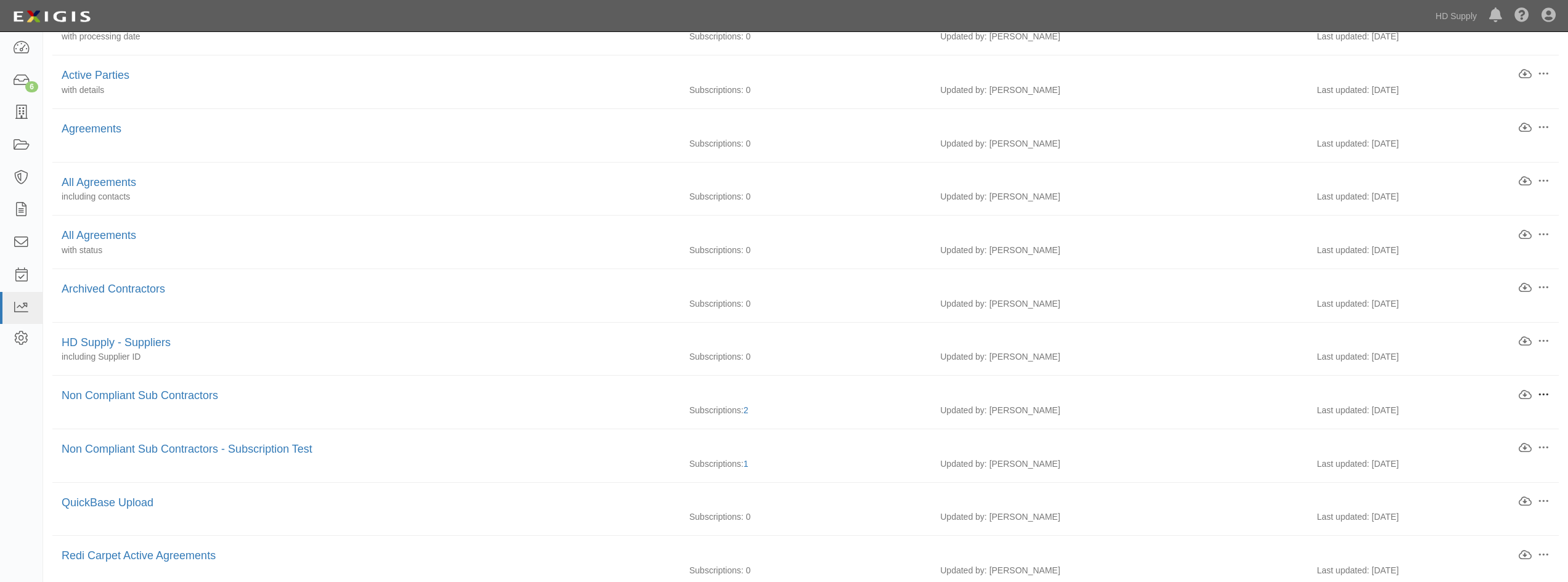 click at bounding box center [1543, 395] 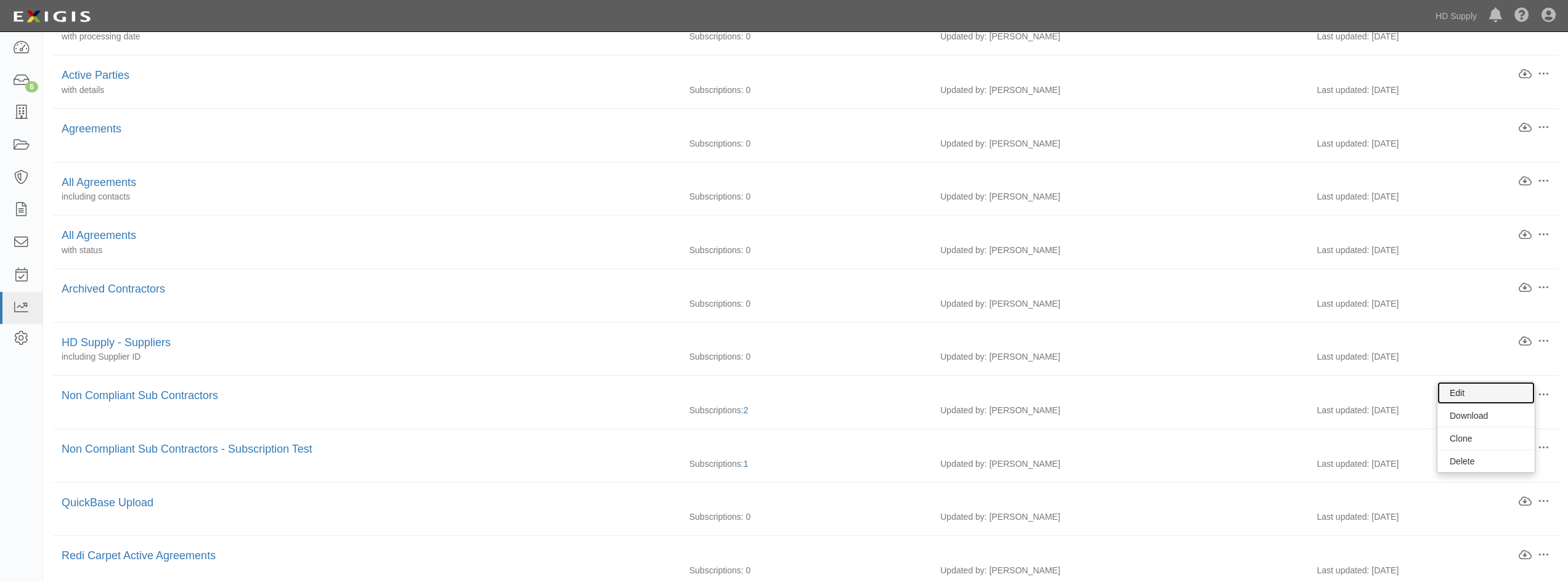 click on "Edit" at bounding box center (1486, 393) 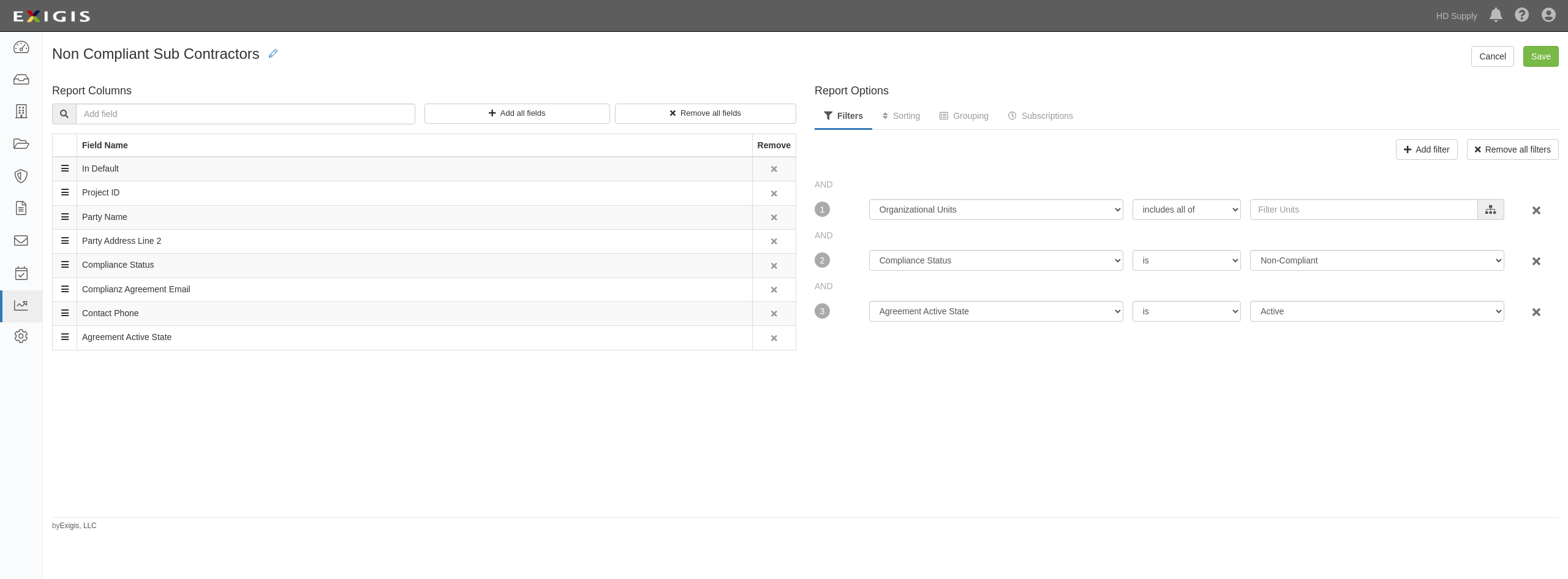 scroll, scrollTop: 0, scrollLeft: 0, axis: both 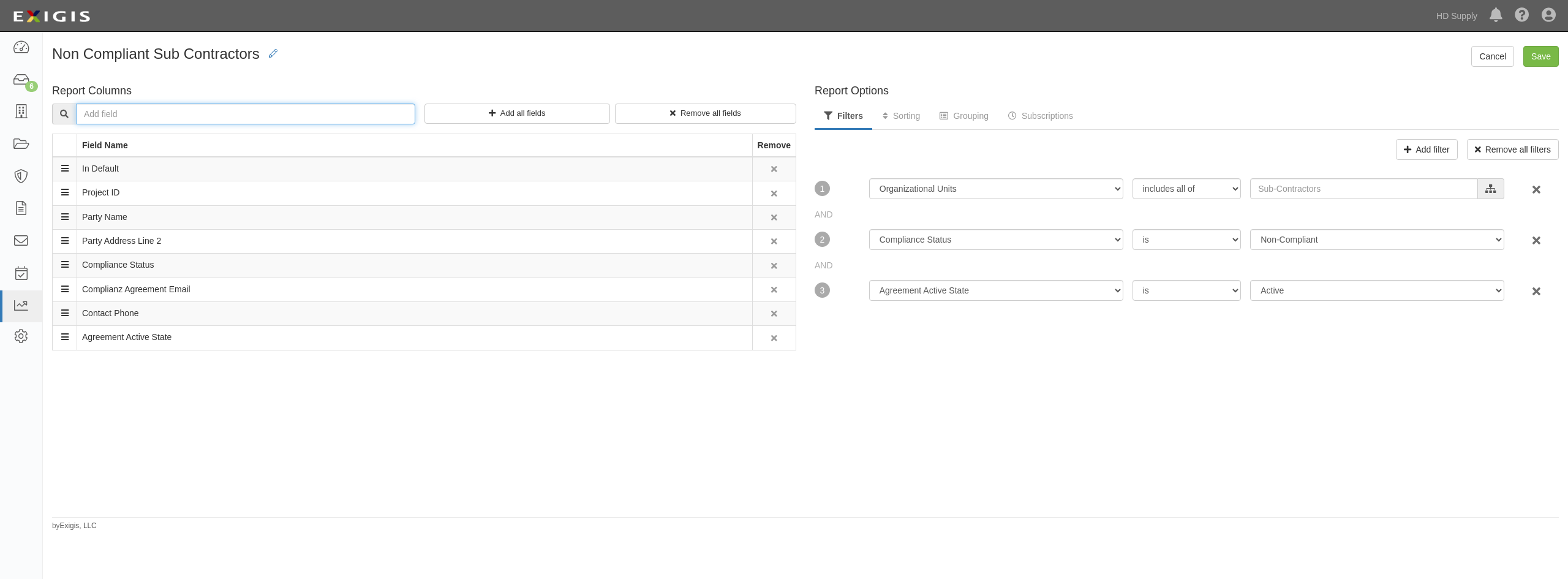 click at bounding box center (246, 114) 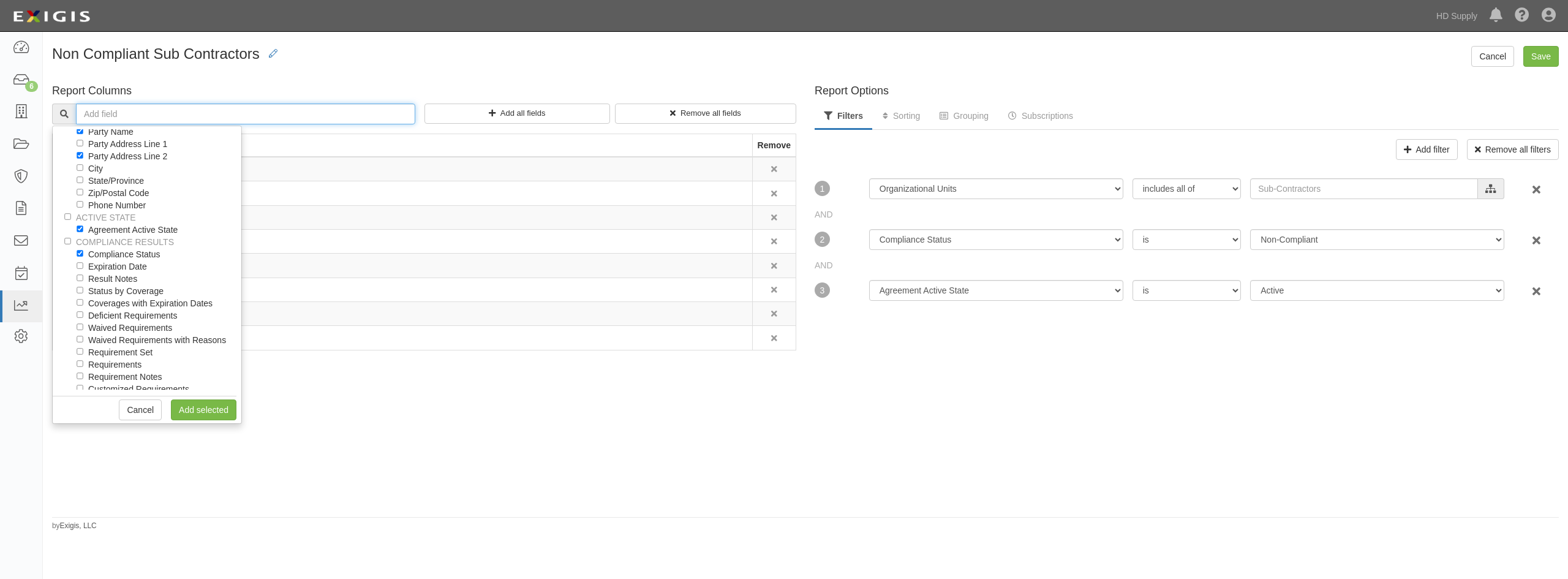 scroll, scrollTop: 245, scrollLeft: 0, axis: vertical 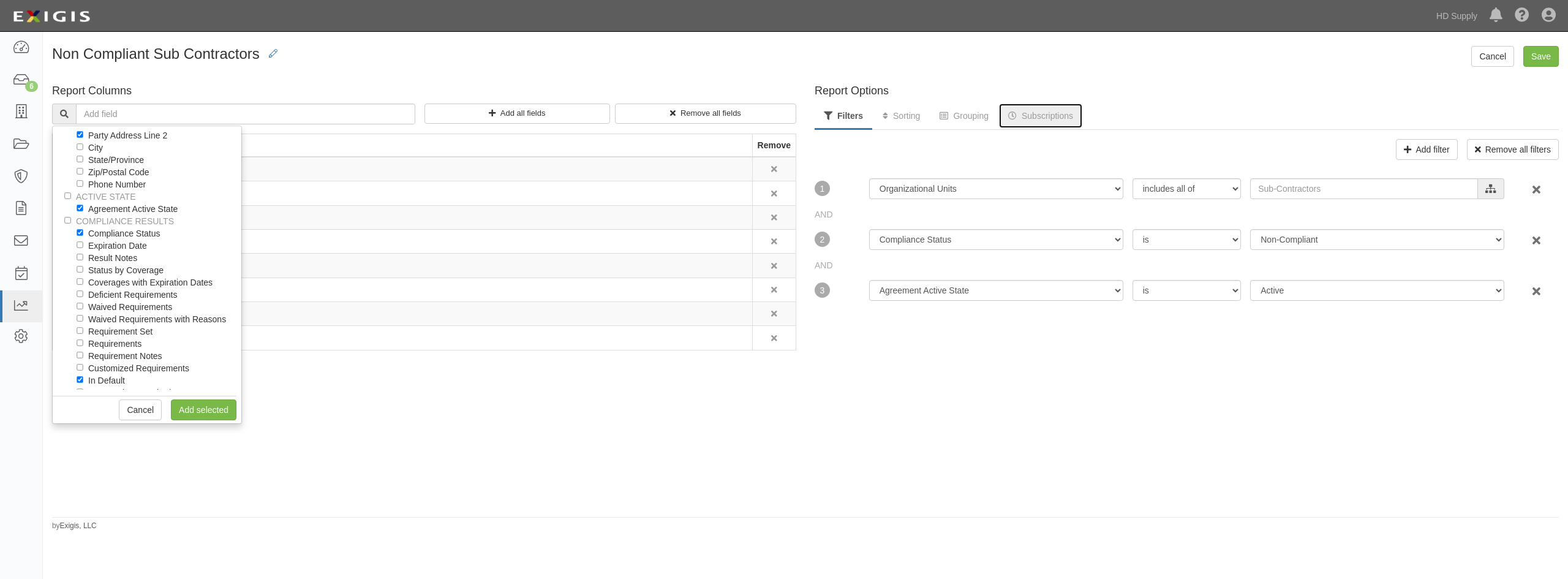 click on "Subscriptions" at bounding box center (1041, 116) 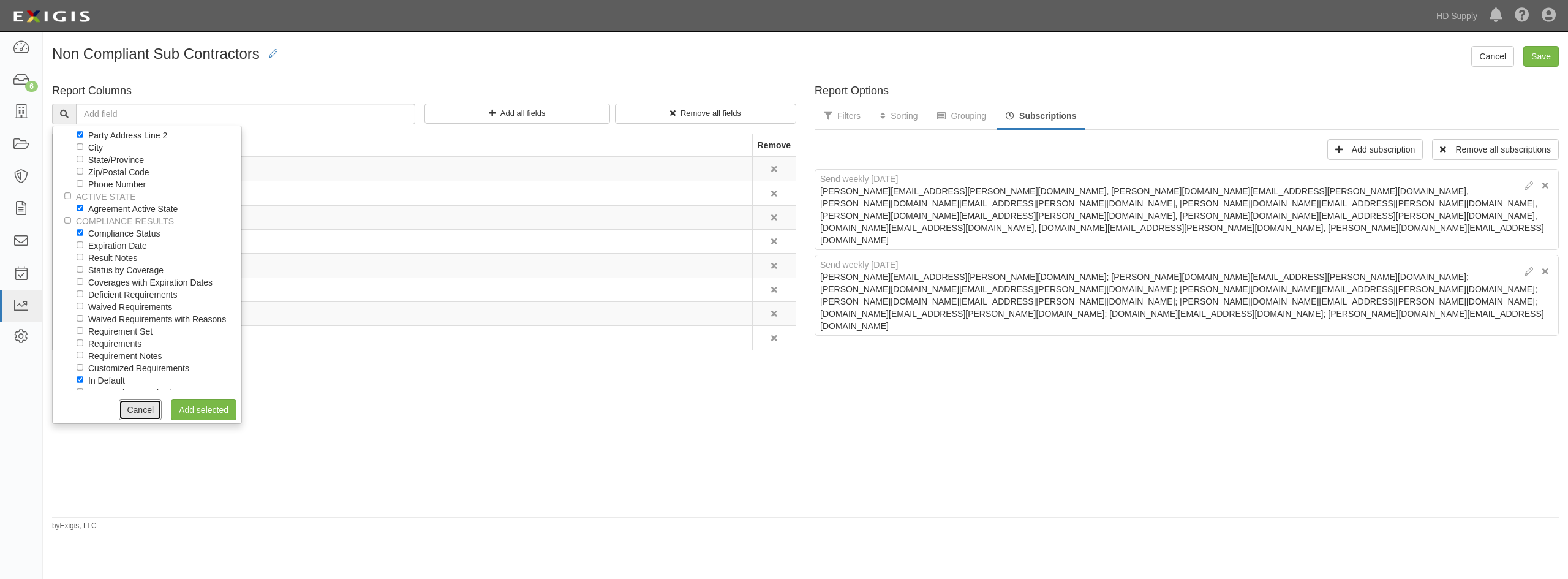 click on "Cancel" at bounding box center (140, 410) 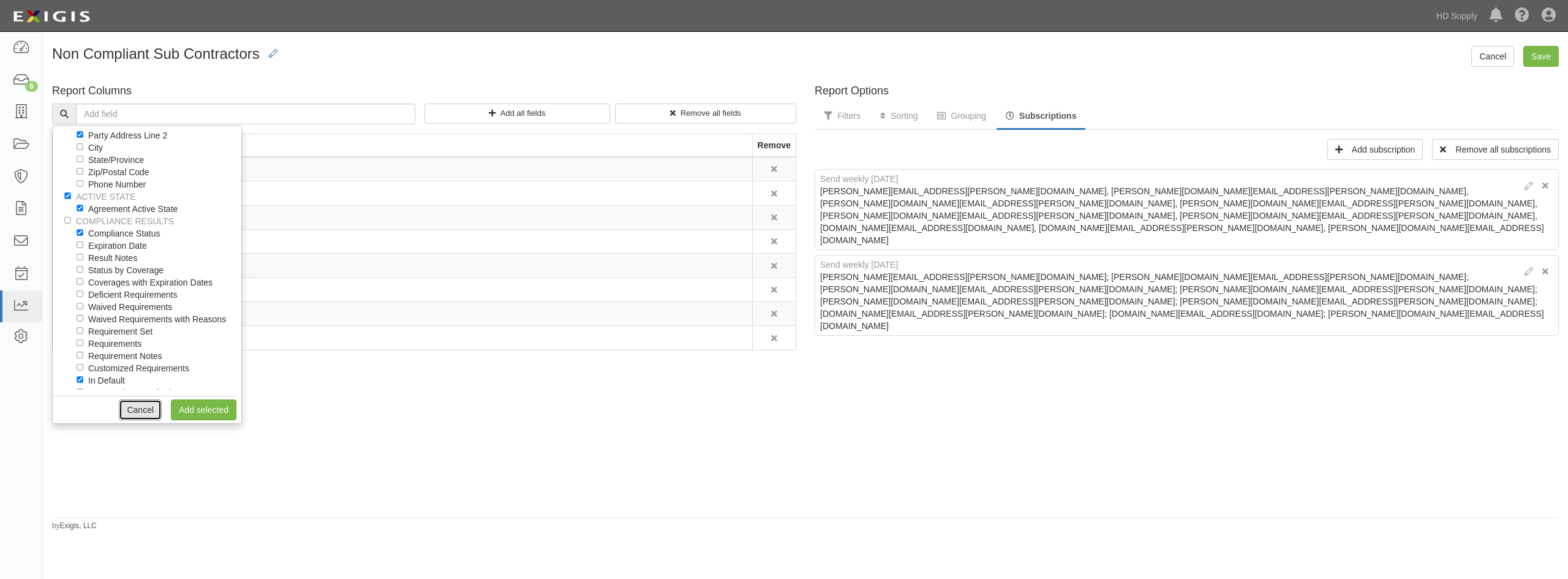 checkbox on "true" 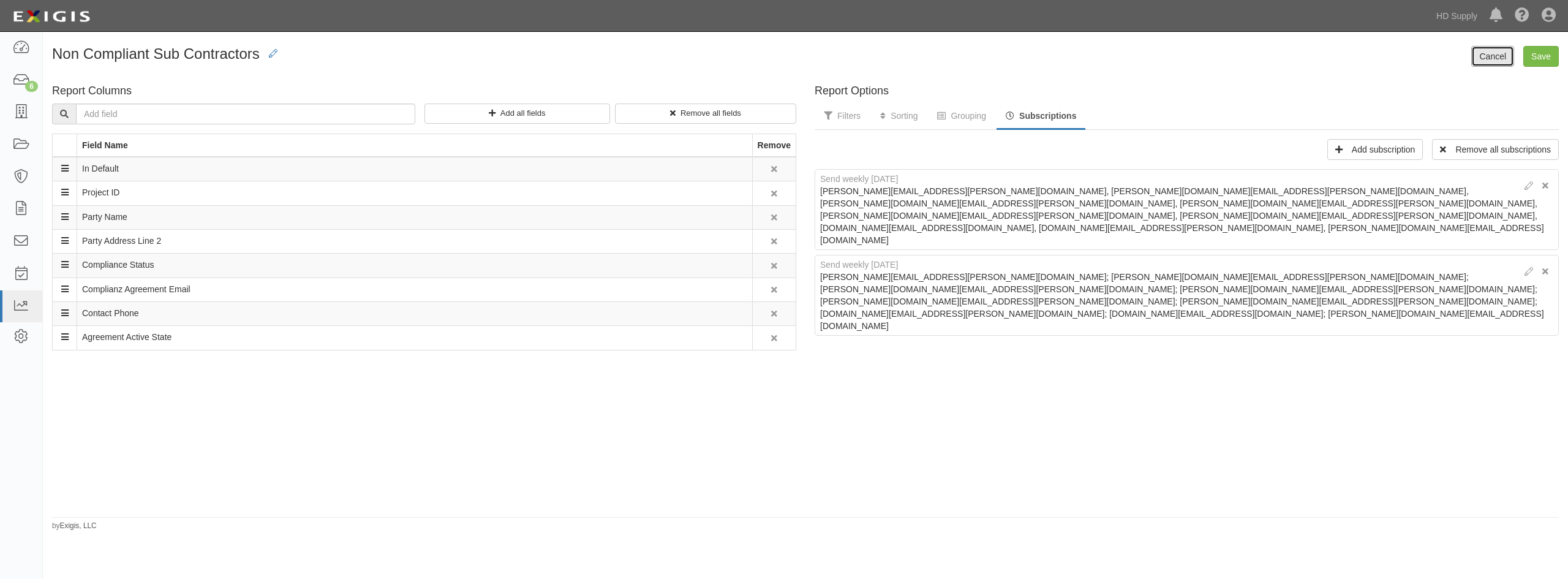 click on "Cancel" at bounding box center [1493, 56] 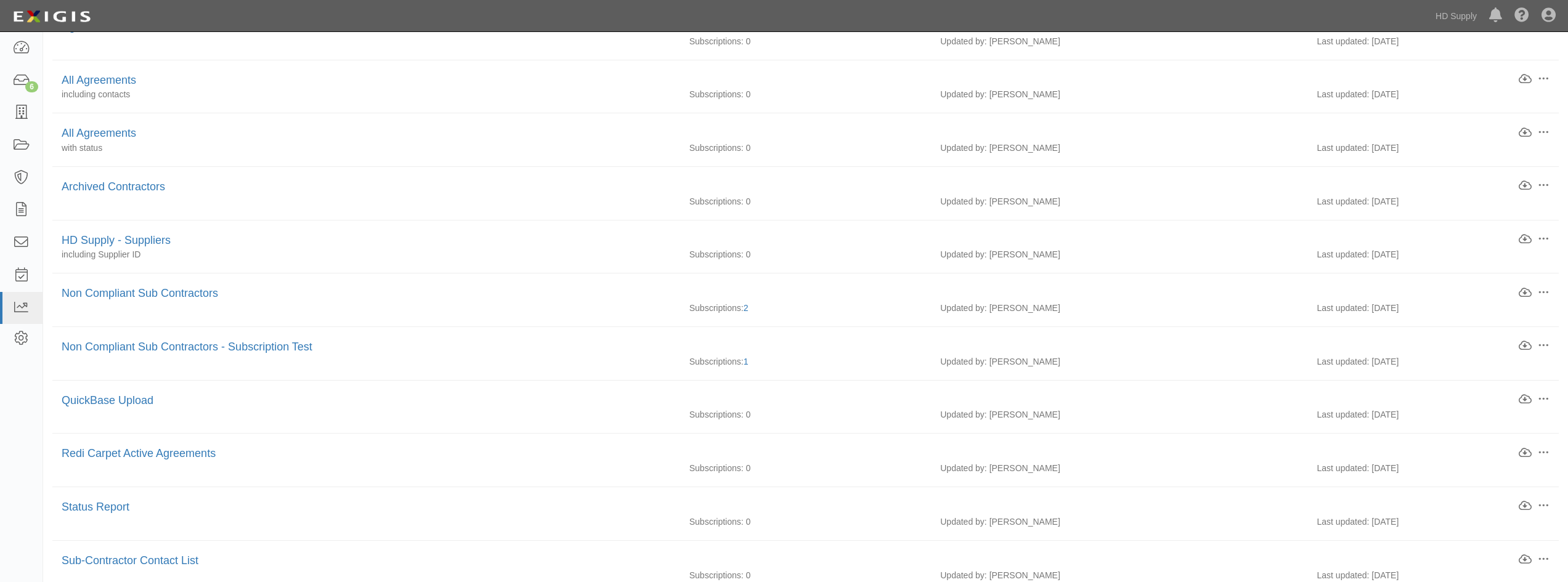 scroll, scrollTop: 246, scrollLeft: 0, axis: vertical 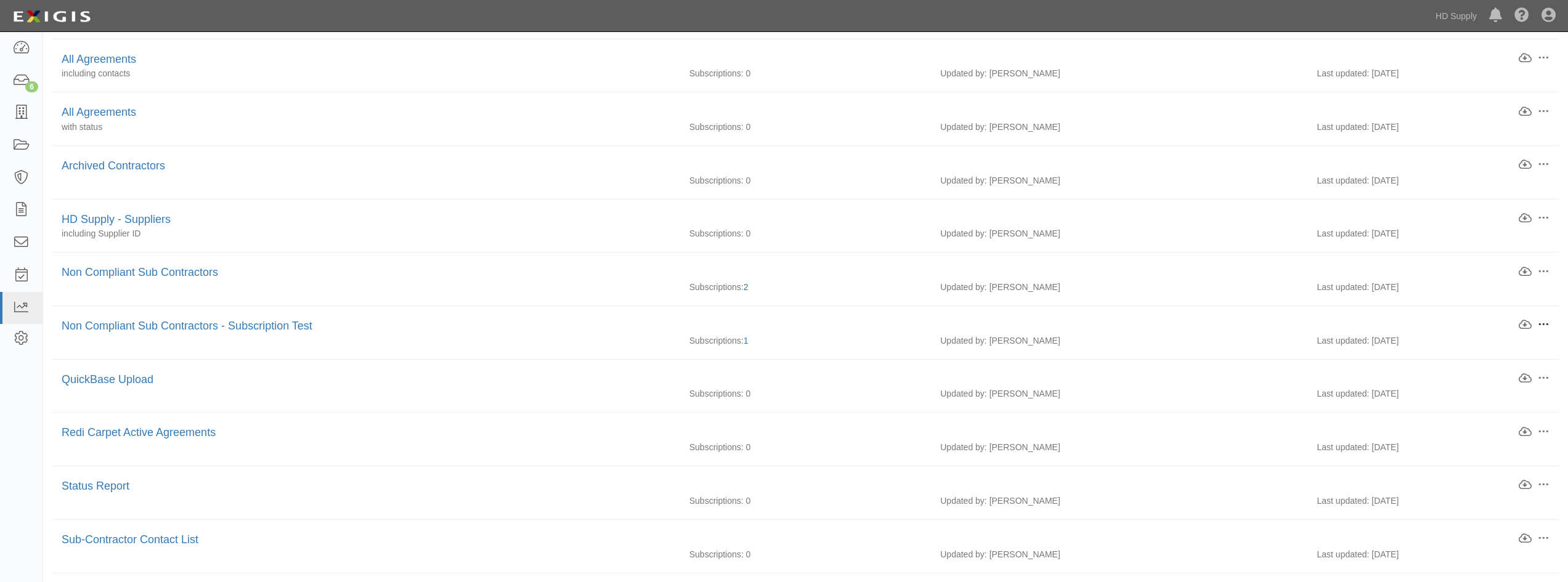 click at bounding box center [1543, 325] 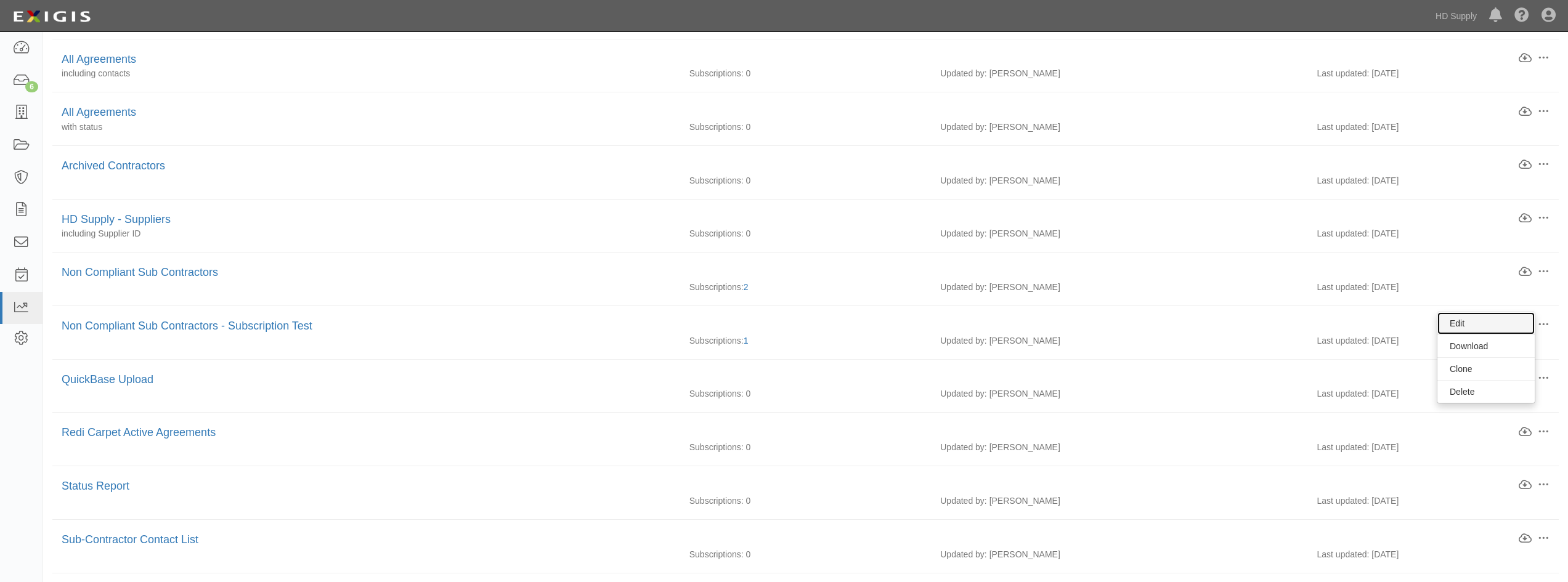 click on "Edit" at bounding box center (1486, 323) 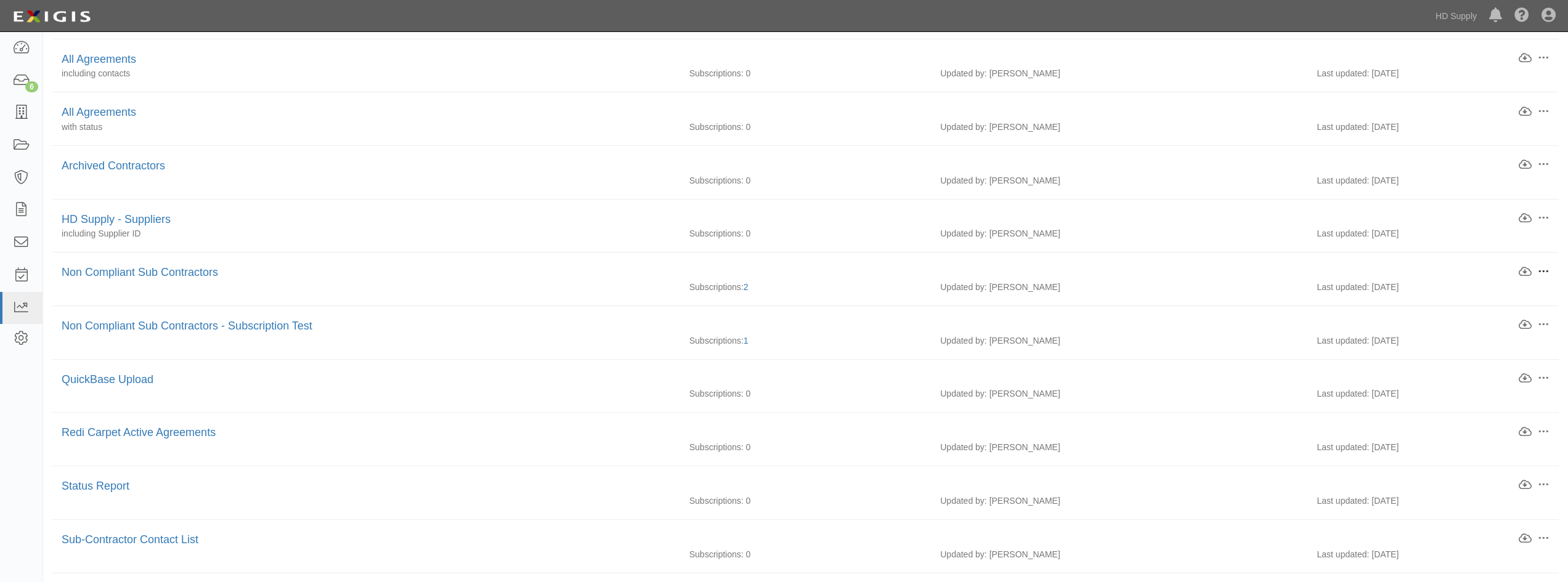 click at bounding box center [1543, 272] 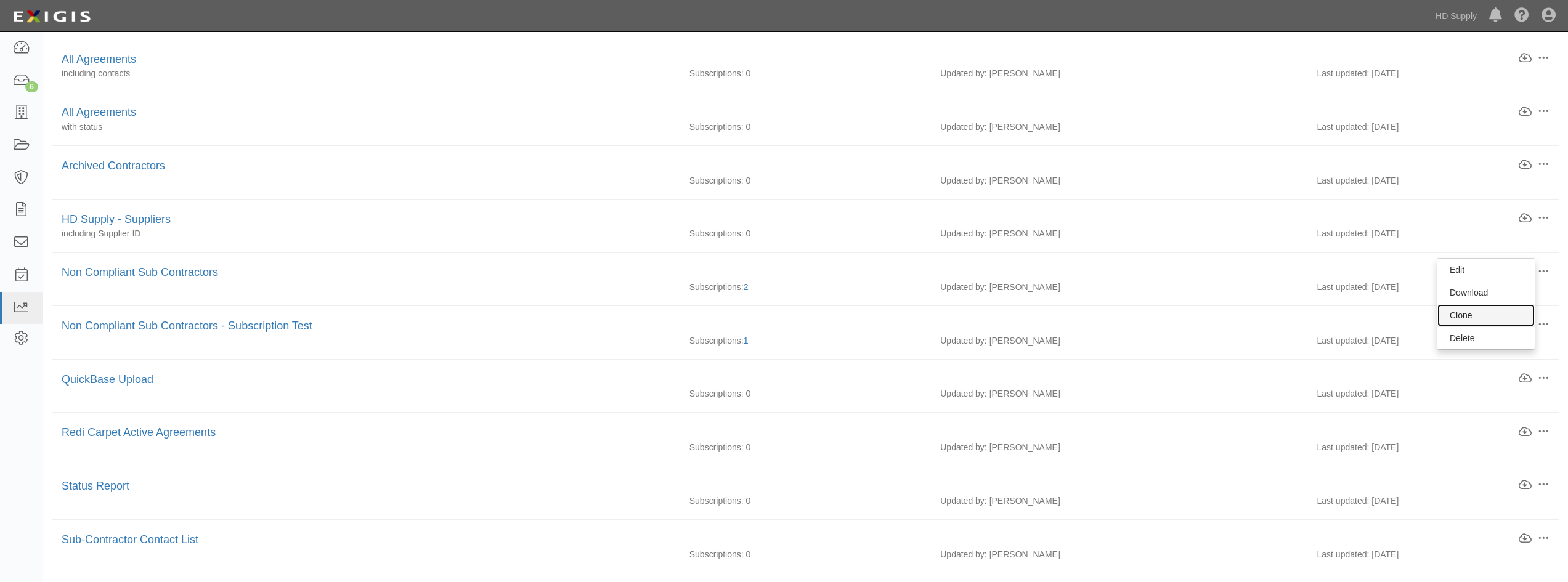 click on "Clone" at bounding box center [1486, 315] 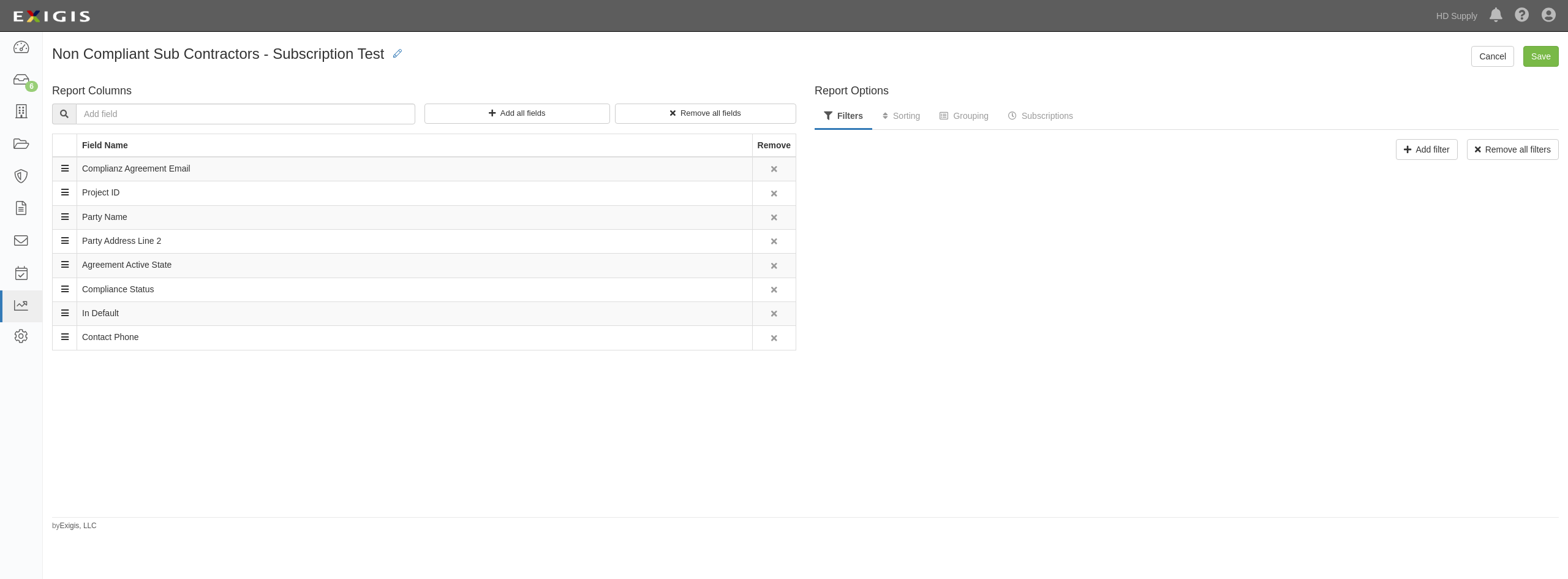 scroll, scrollTop: 0, scrollLeft: 0, axis: both 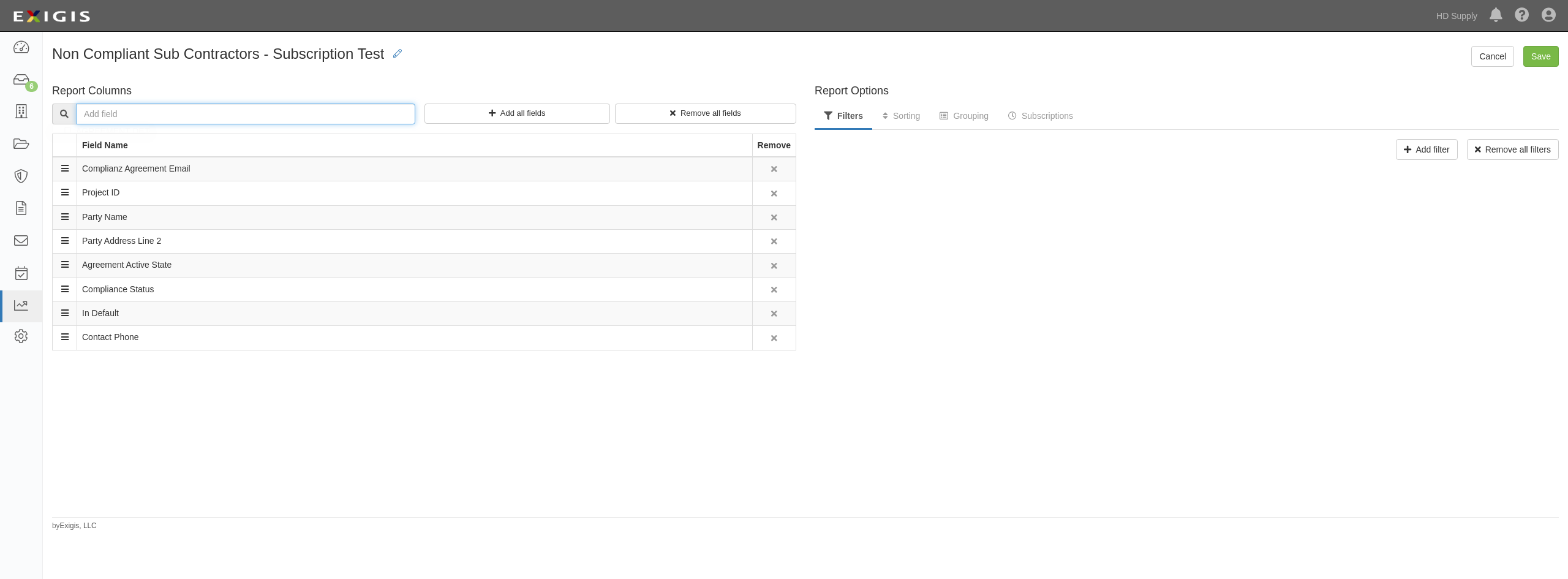 click at bounding box center (246, 114) 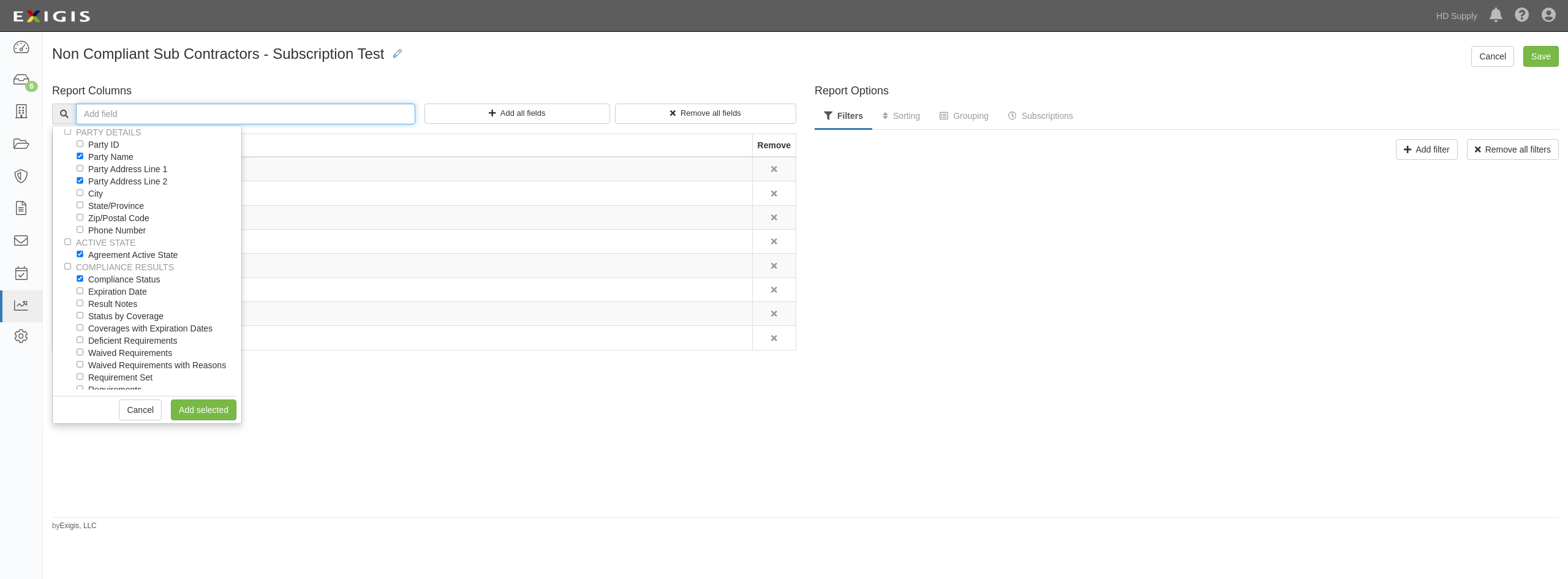 scroll, scrollTop: 245, scrollLeft: 0, axis: vertical 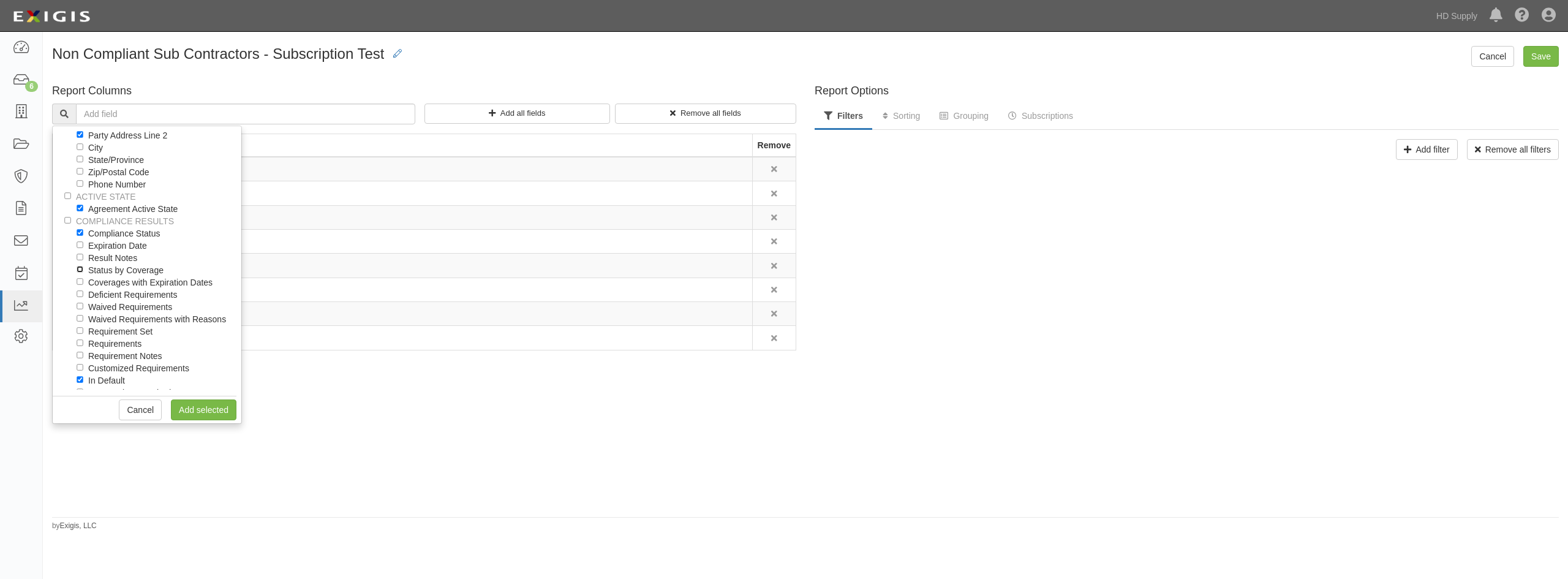 click on "Status by Coverage" at bounding box center [80, 269] 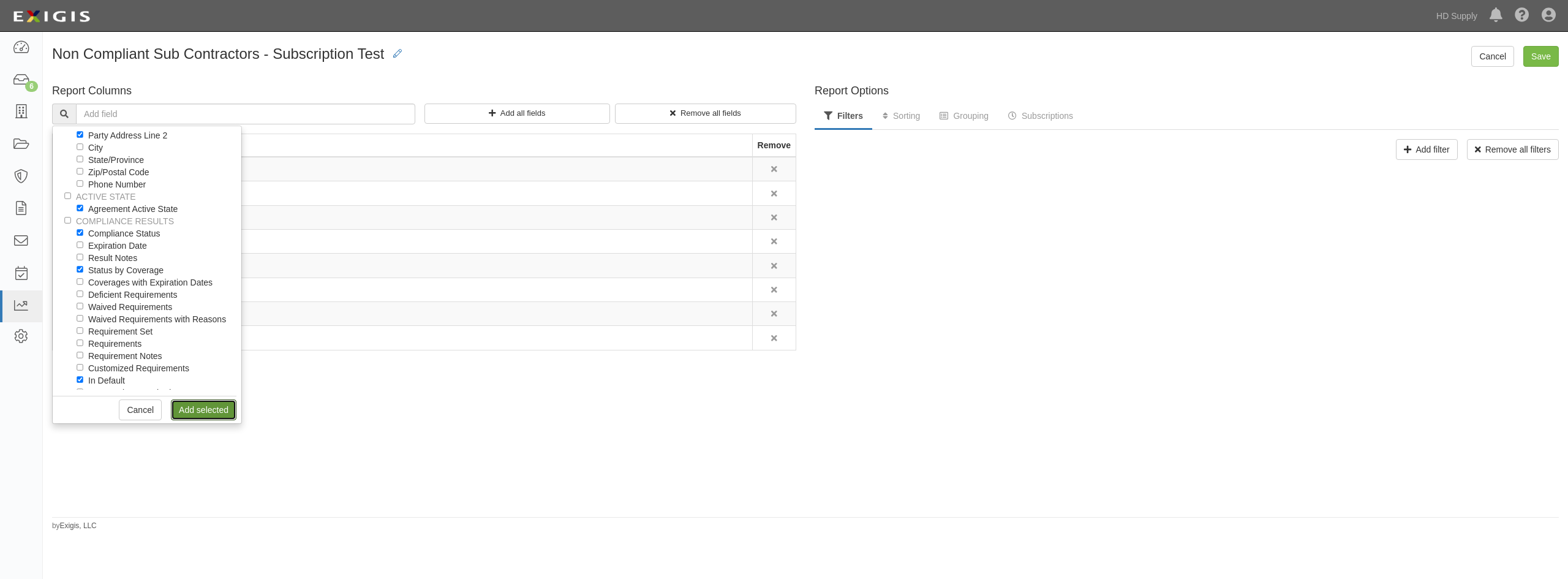 click on "Add selected" at bounding box center [203, 410] 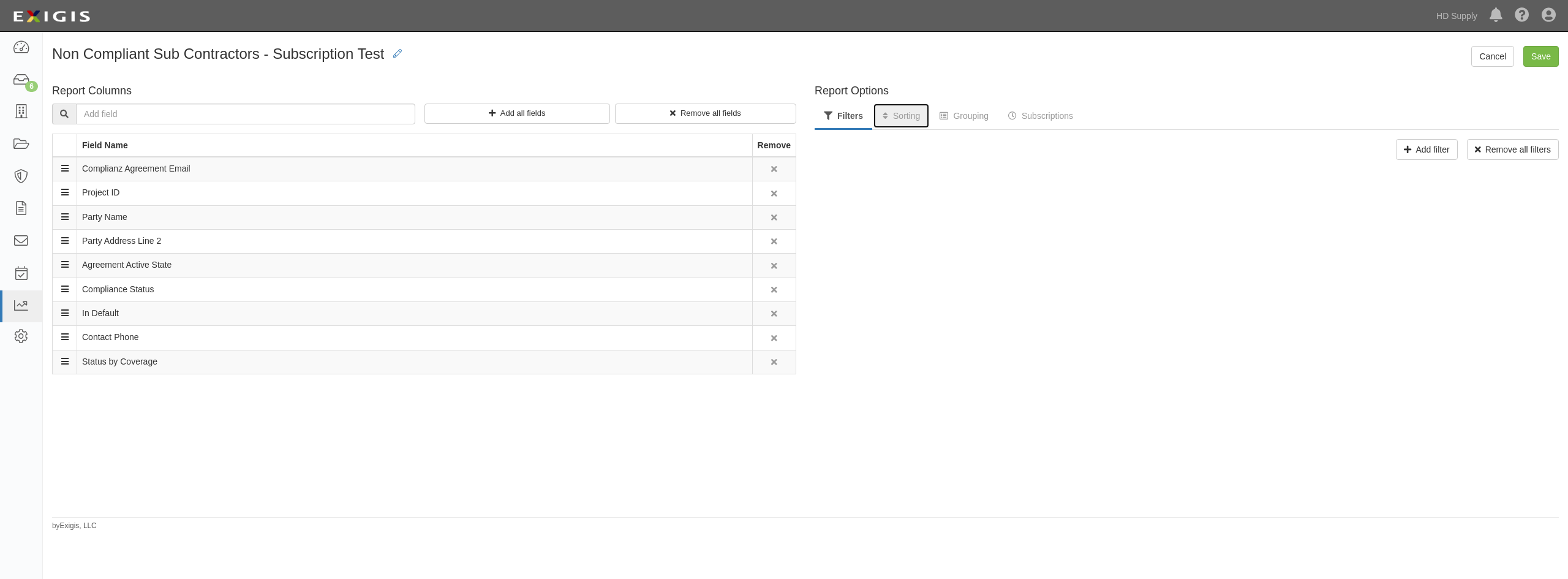click on "Sorting" at bounding box center (901, 116) 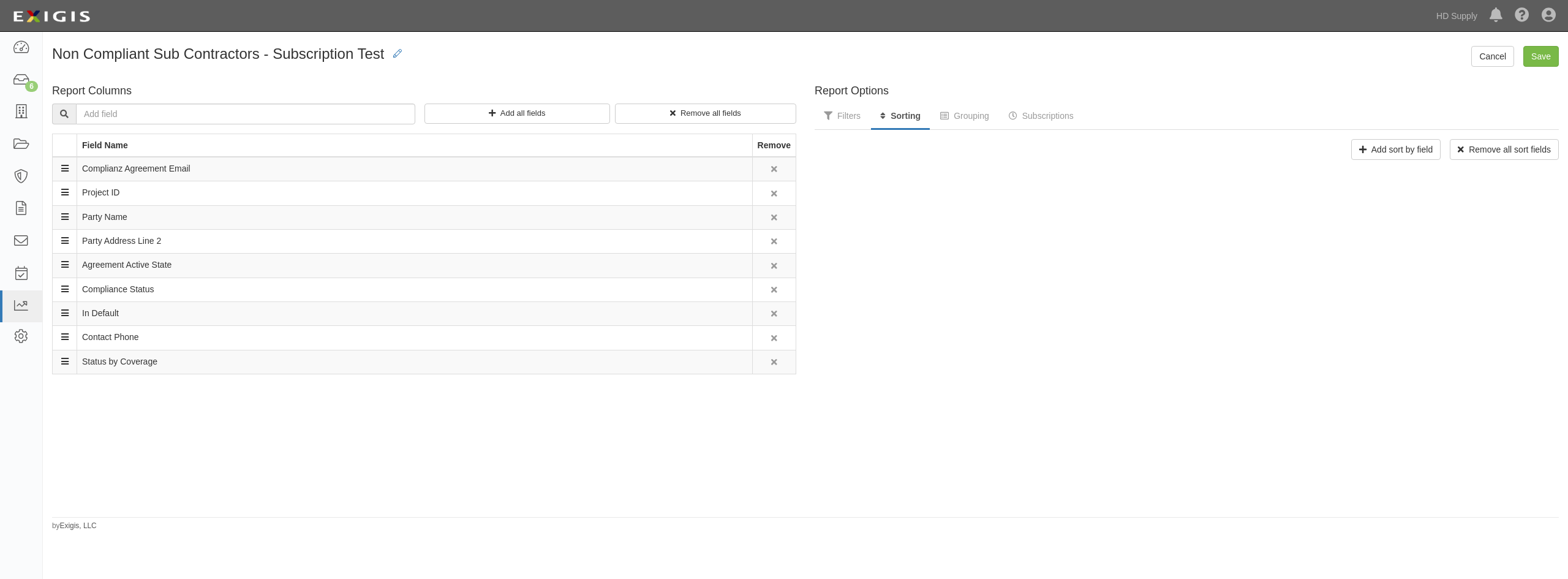 click on "Sorting" at bounding box center [900, 116] 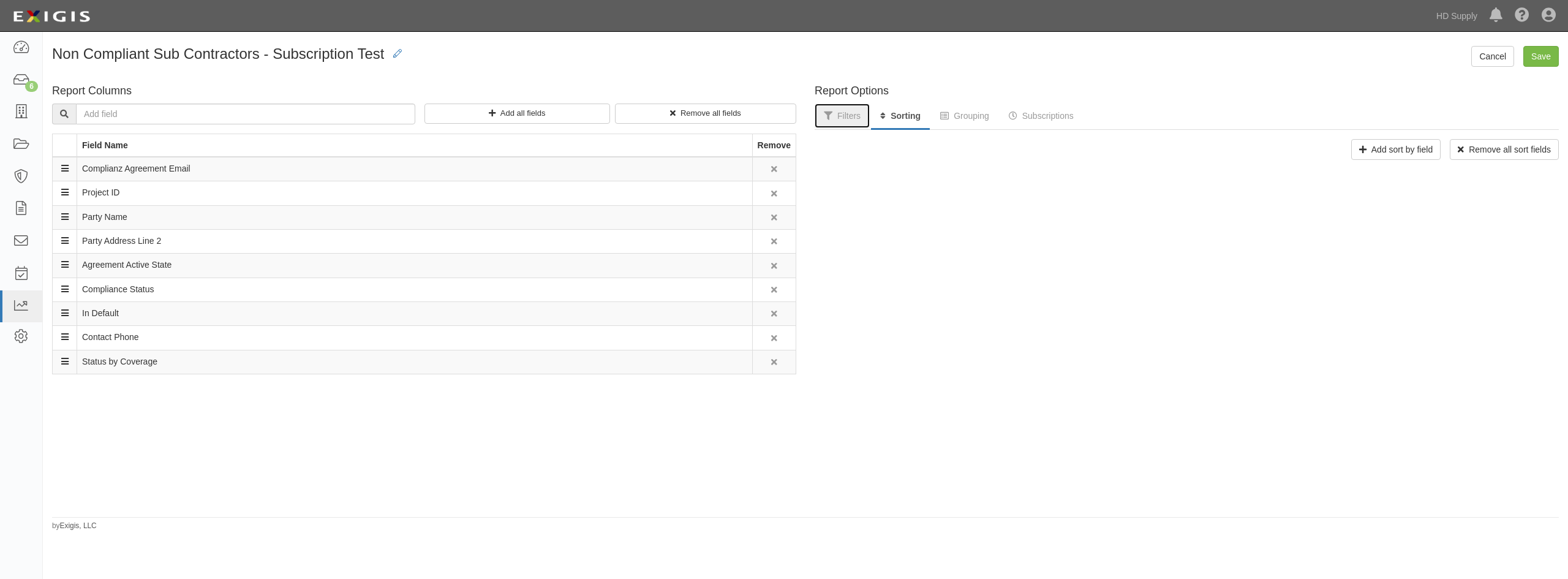 click on "Filters" at bounding box center [842, 116] 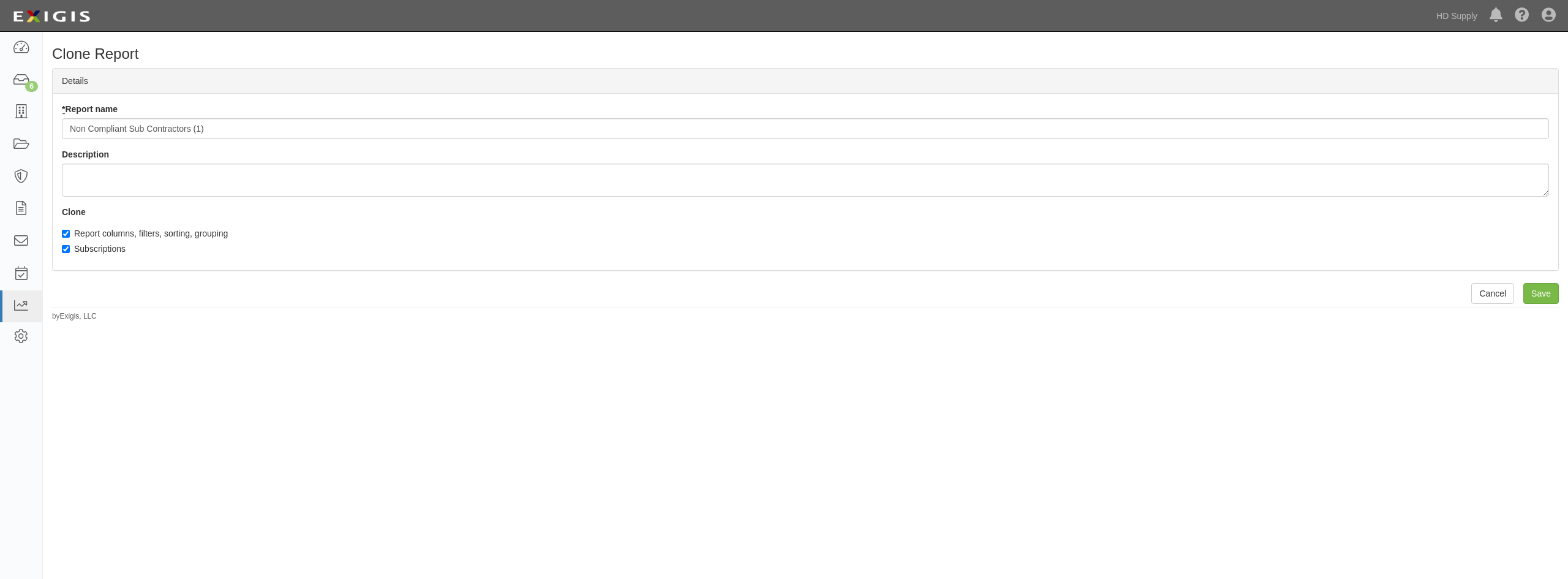 scroll, scrollTop: 0, scrollLeft: 0, axis: both 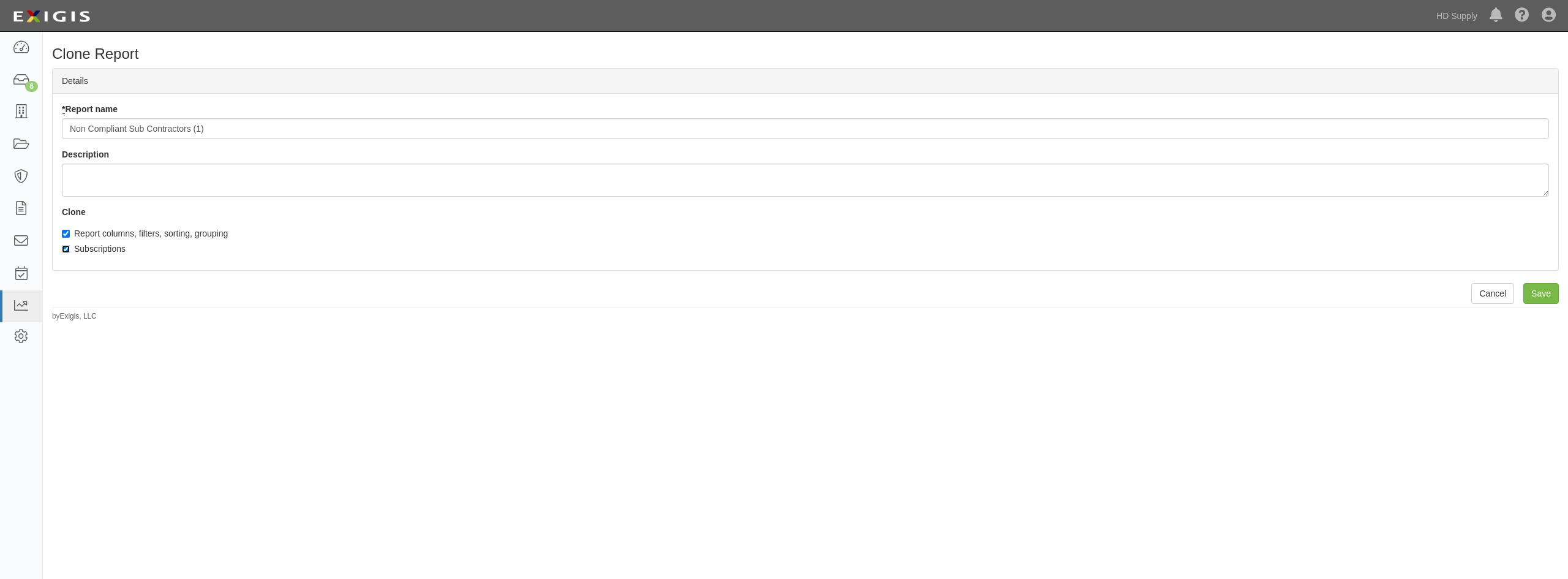 click on "Subscriptions" at bounding box center [66, 249] 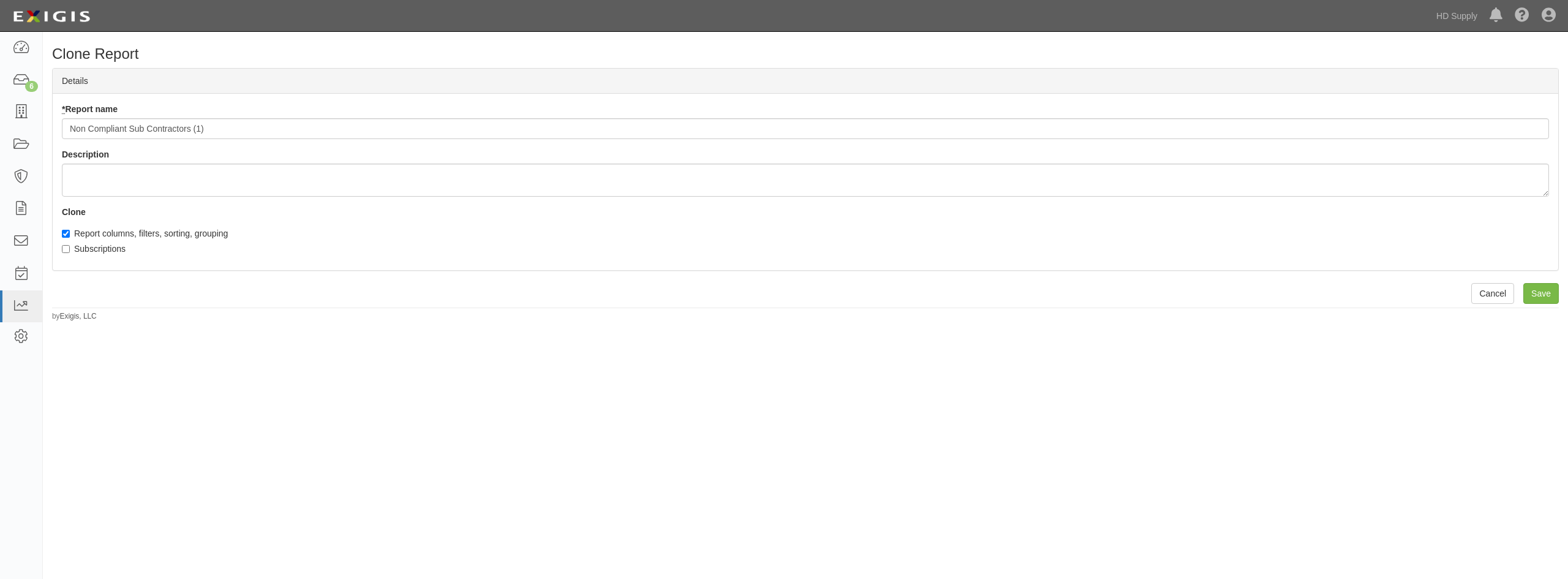 click on "*  Report name Non Compliant Sub Contractors (1) Description Clone Report columns, filters, sorting, grouping Subscriptions" at bounding box center (805, 182) 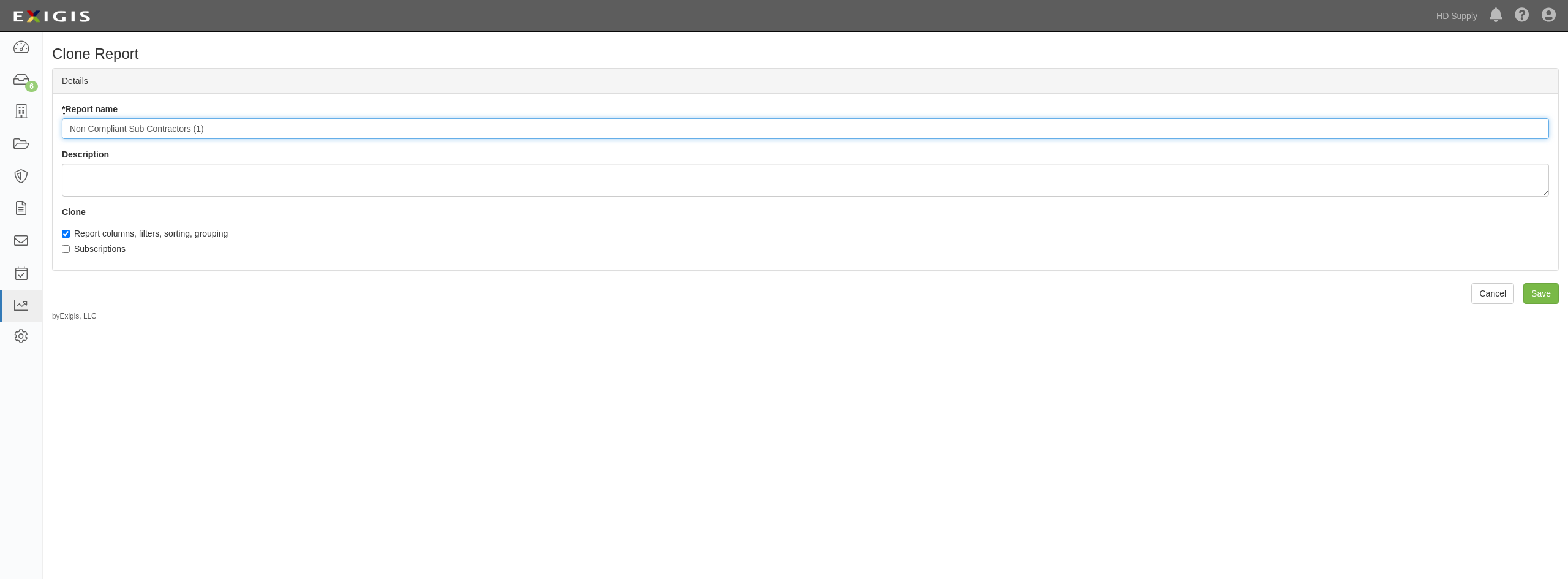 click on "Non Compliant Sub Contractors (1)" at bounding box center [805, 129] 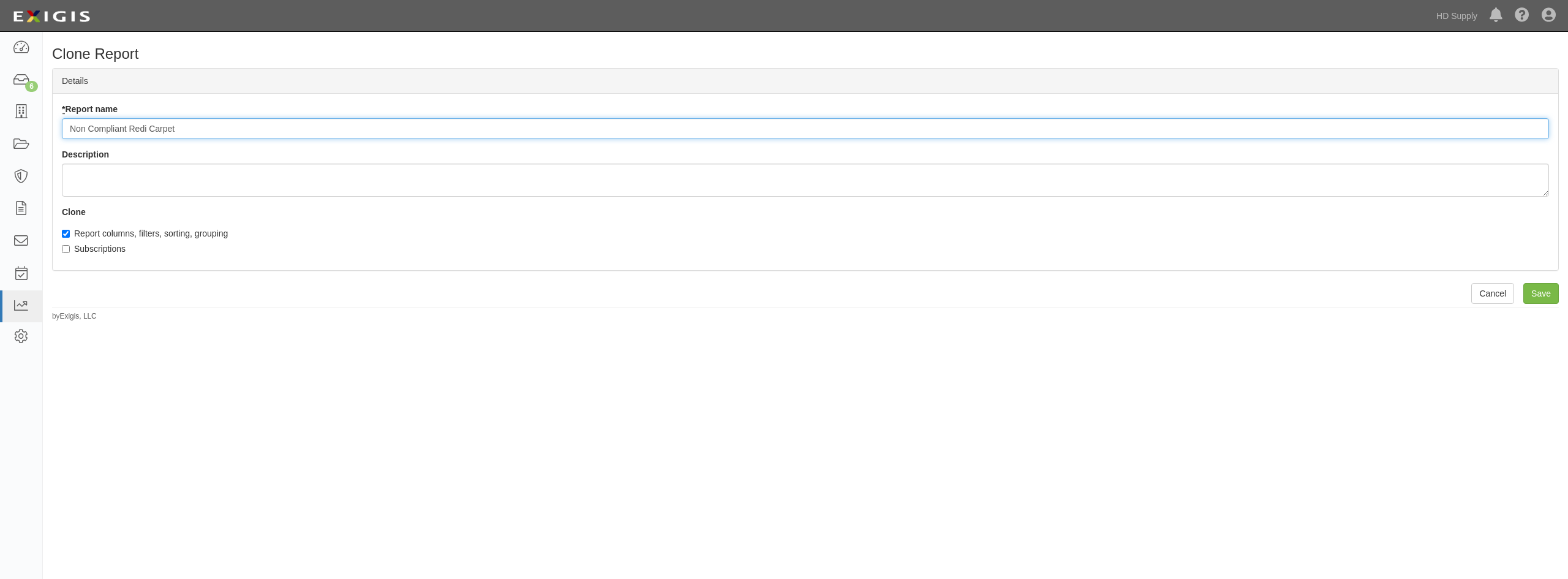 type on "Non Compliant Redi Carpet" 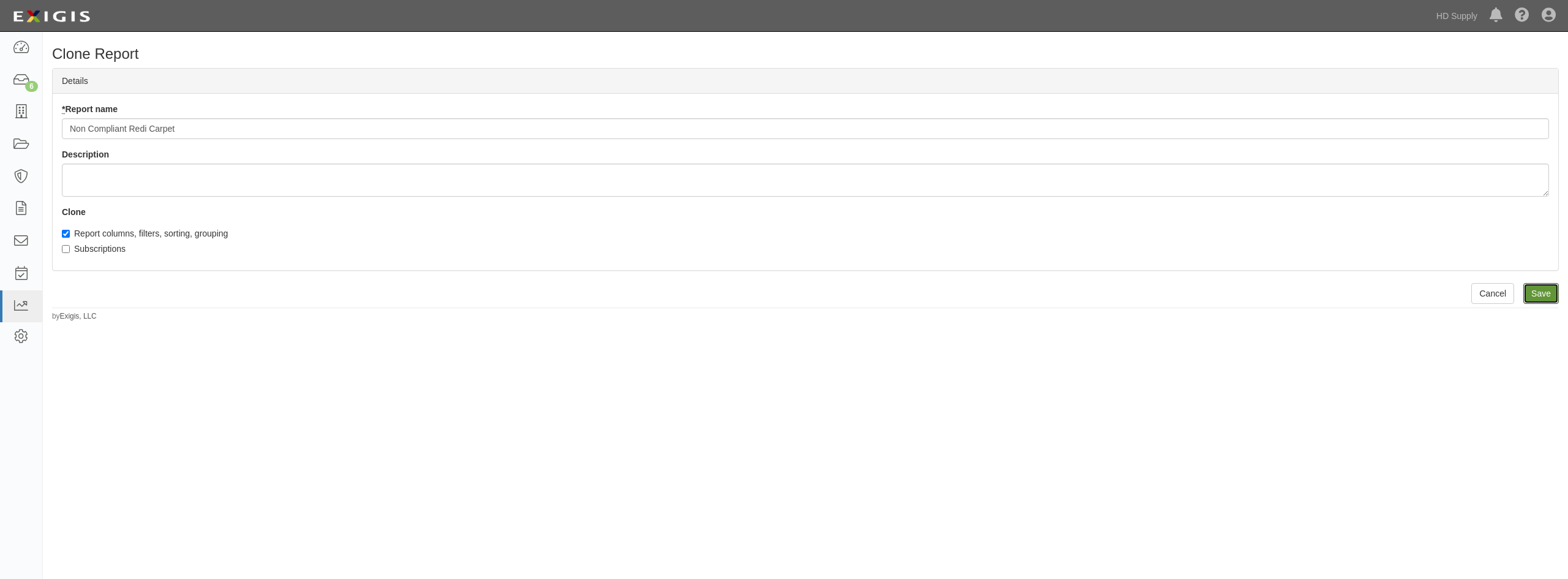 click on "Save" at bounding box center [1541, 293] 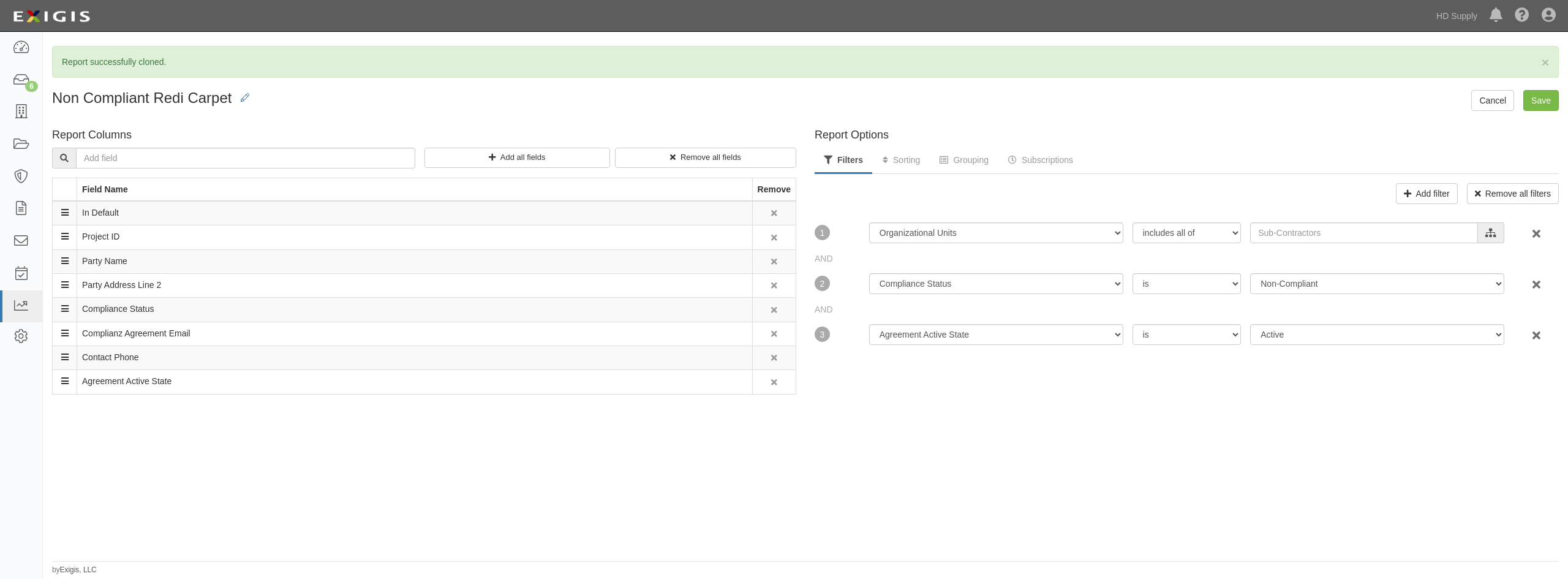 scroll, scrollTop: 0, scrollLeft: 0, axis: both 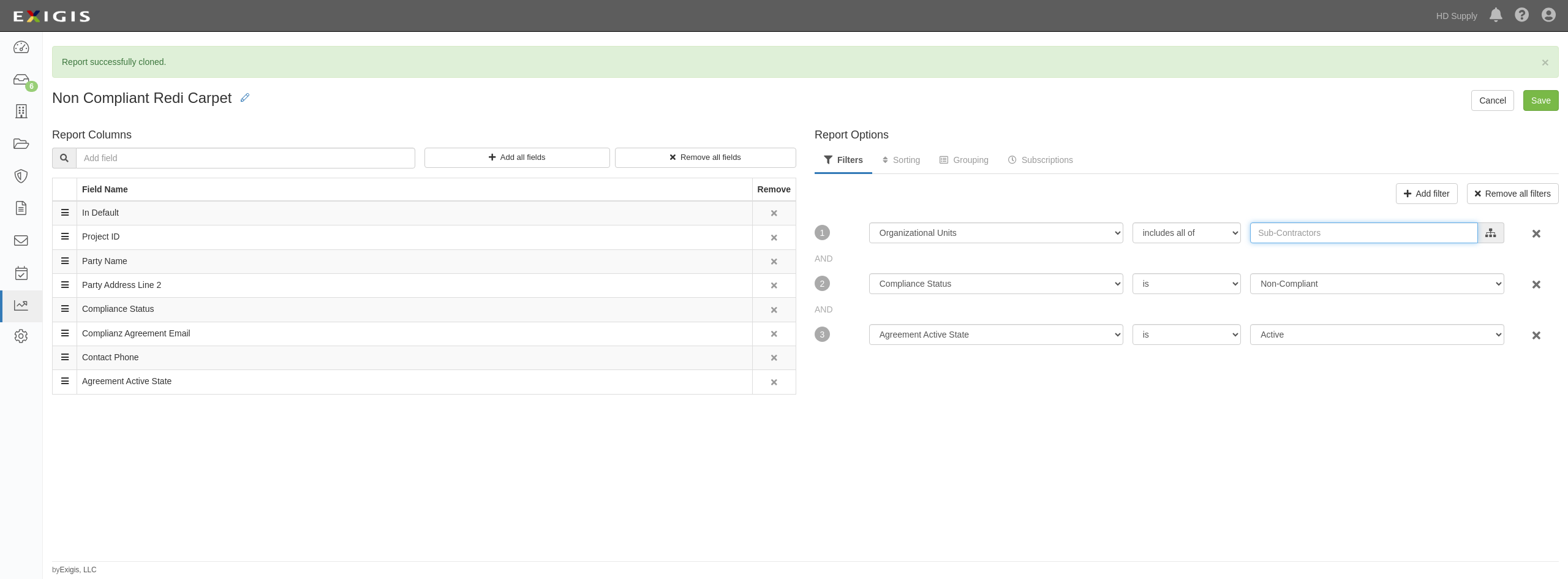 click at bounding box center (1364, 233) 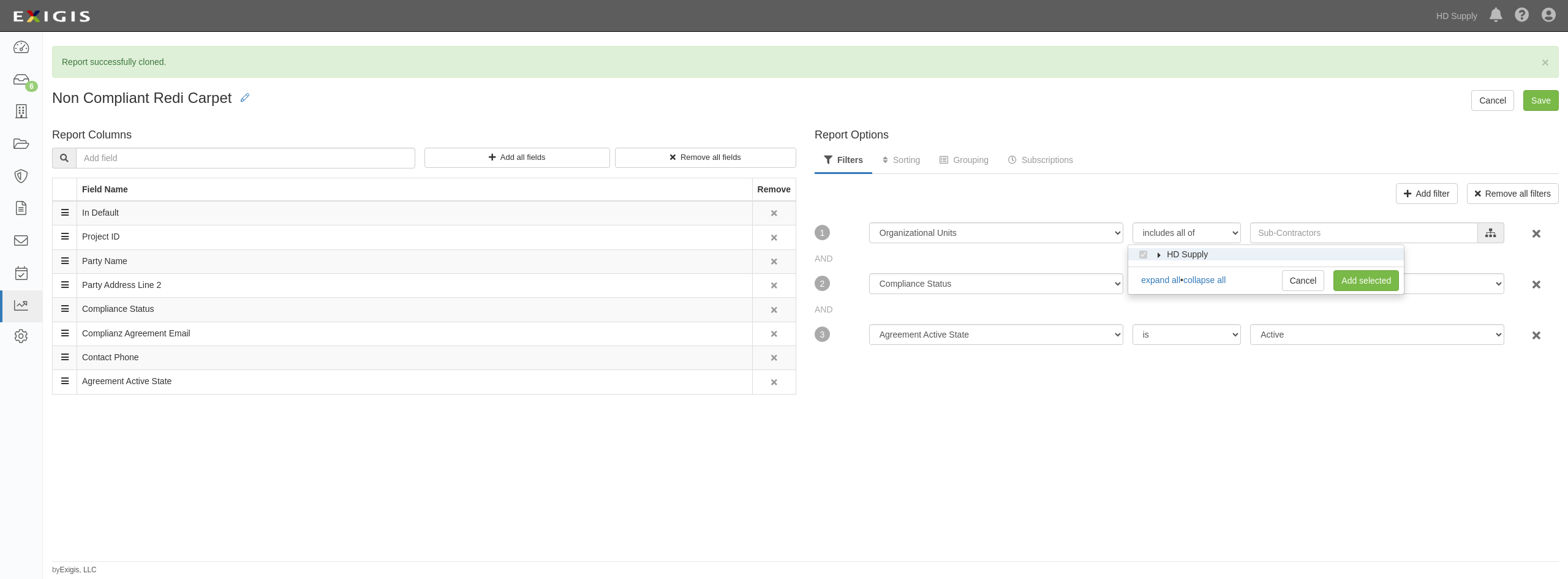 click at bounding box center (1159, 255) 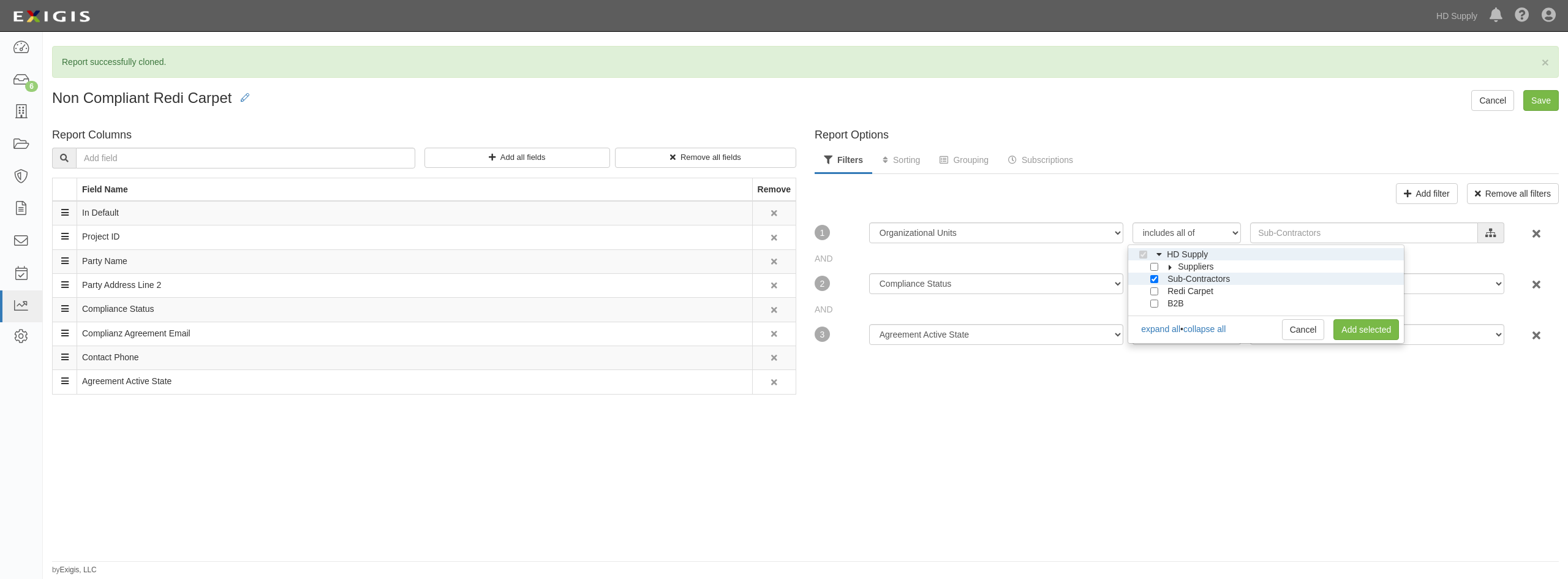 click at bounding box center (1157, 290) 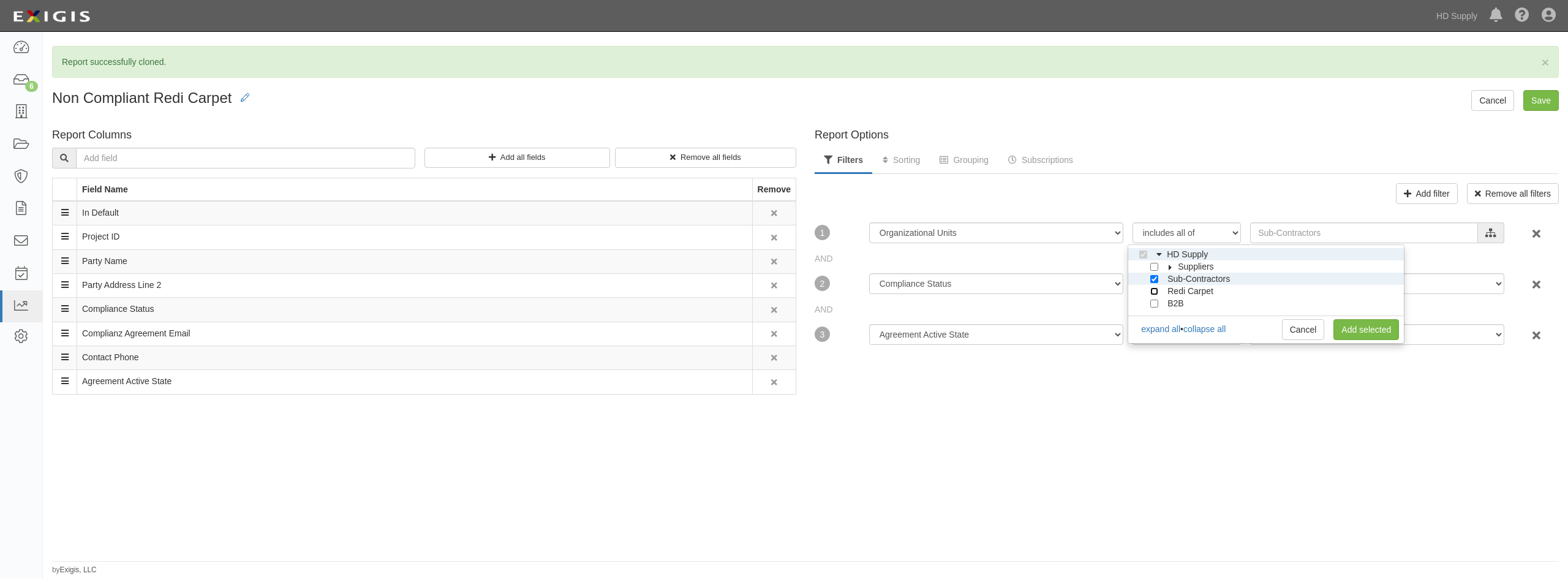 click on "Redi Carpet" at bounding box center (1154, 291) 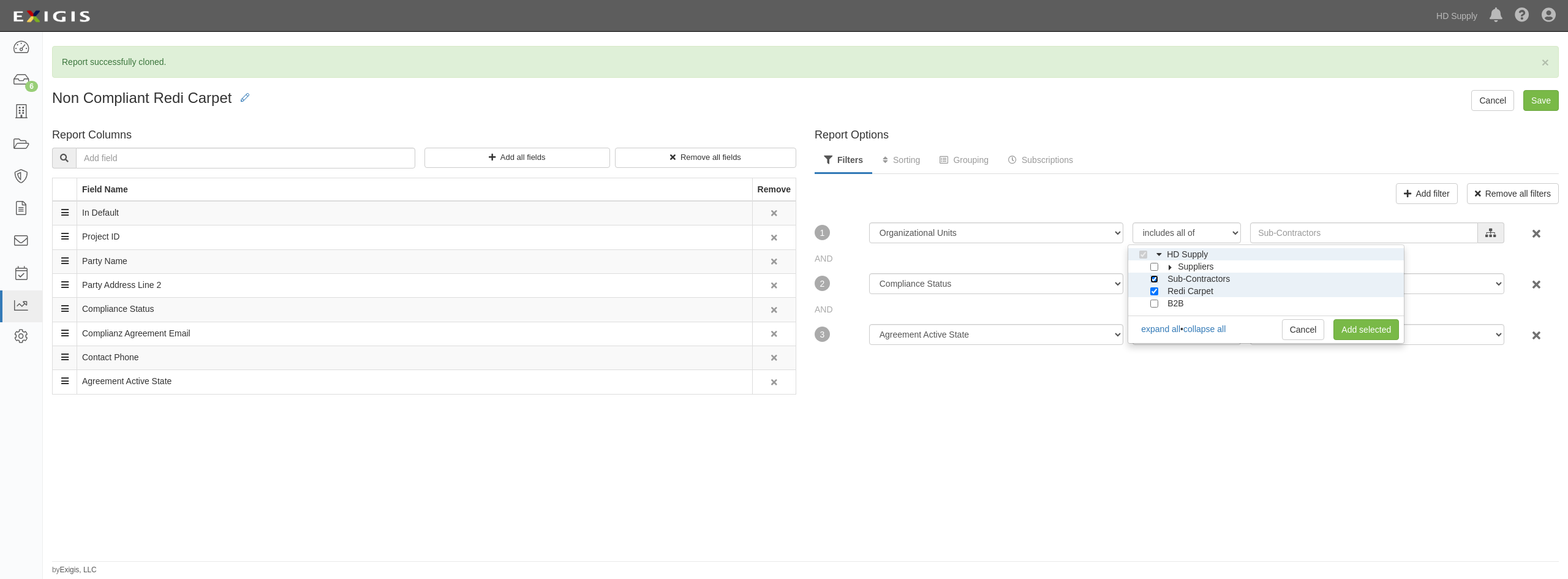 click on "Sub-Contractors" at bounding box center [1154, 279] 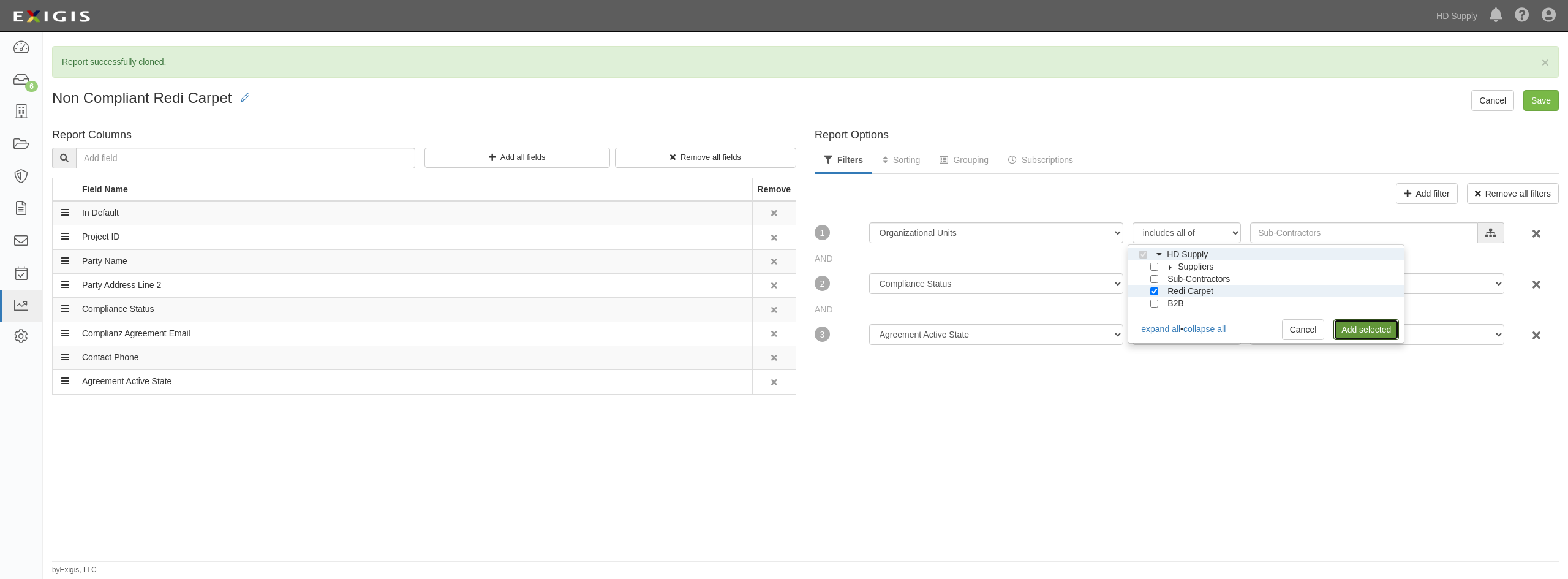 click on "Add selected" at bounding box center [1366, 330] 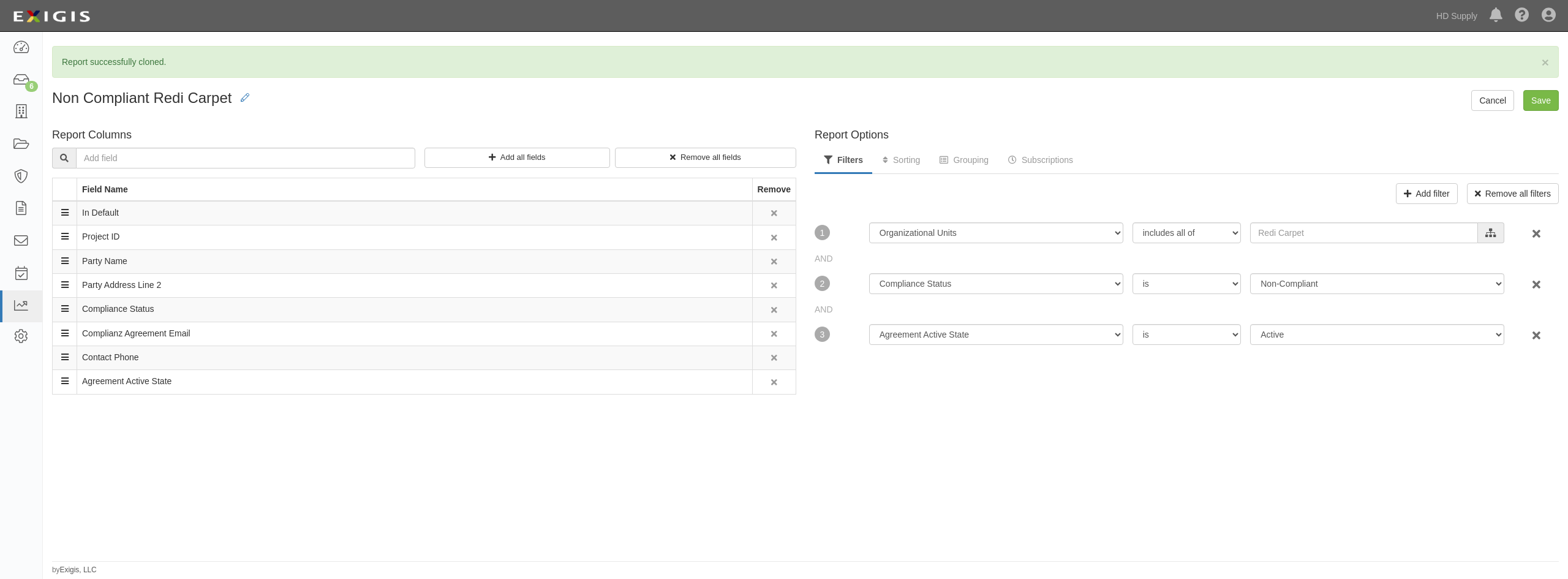 click on "Report Options Filters Sorting Grouping Subscriptions  Add filter  Remove all filters AND 1 Agreement Active State
Archived Date
Compliance Results Updated Date
Compliance Status
Contact Role
Created Date
Days in Status
End Date
Expiration Date
In Default
Last Document Received Date
Last Message Received Date
Last Message Sent Date
Last Updated Date
Organizational Units
Placed in Default Date
Requirement Set
Requirements Updated Date
Service End Date
Start Date
Status Date
Tags includes any of
includes all of
includes none of HD Supply Suppliers HD Pro-Interline HD Suppliers Sub-Contractors Redi Carpet B2B expand all  •  collapse all Cancel Add selected
For expired insurance, filter by "is today or earlier" or for current insurance, filter by "is after today". AND 2 Agreement Active State
Archived Date
Compliance Results Updated Date
Compliance Status
Contact Role
Created Date
Days in Status
End Date
Expiration Date
In Default" at bounding box center [1186, 340] 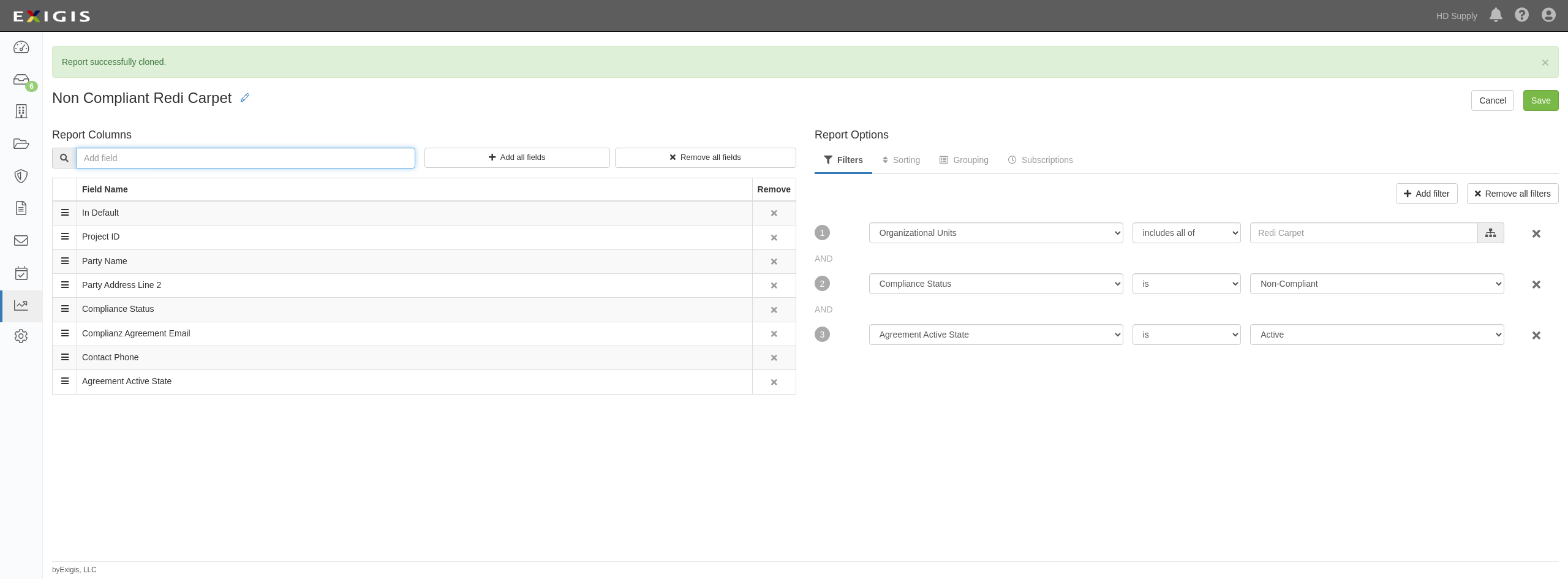 click at bounding box center [246, 158] 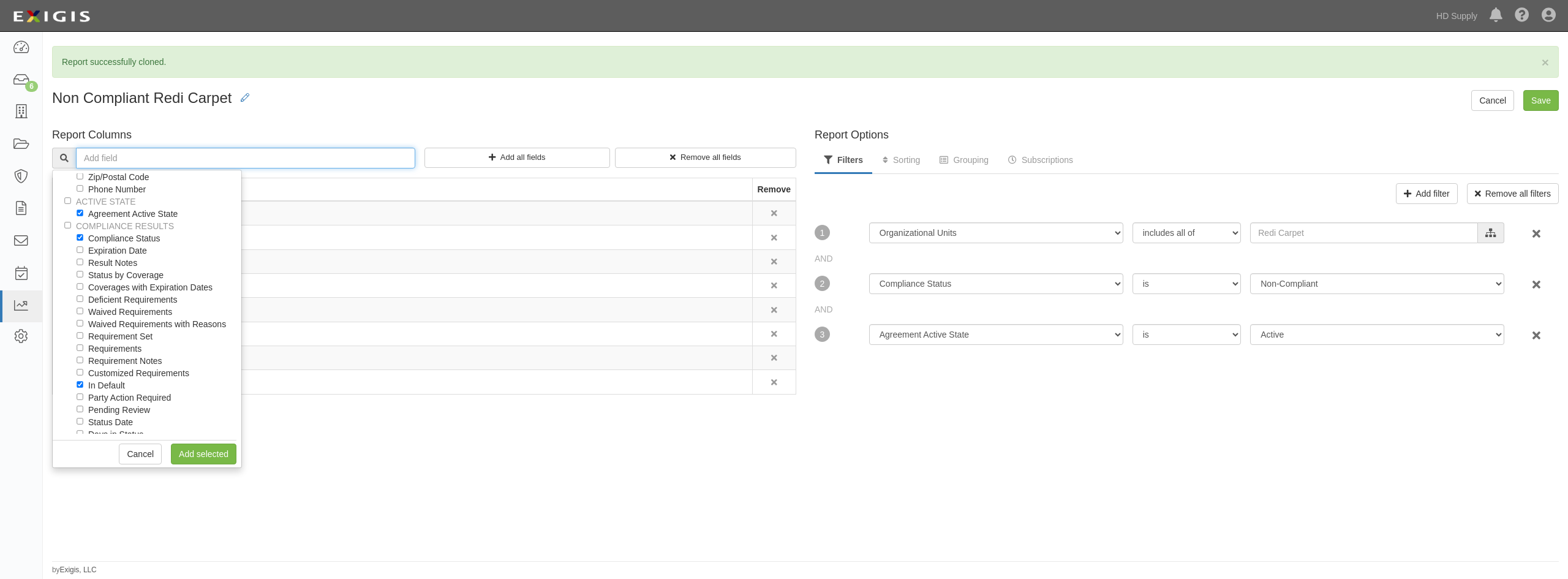 scroll, scrollTop: 306, scrollLeft: 0, axis: vertical 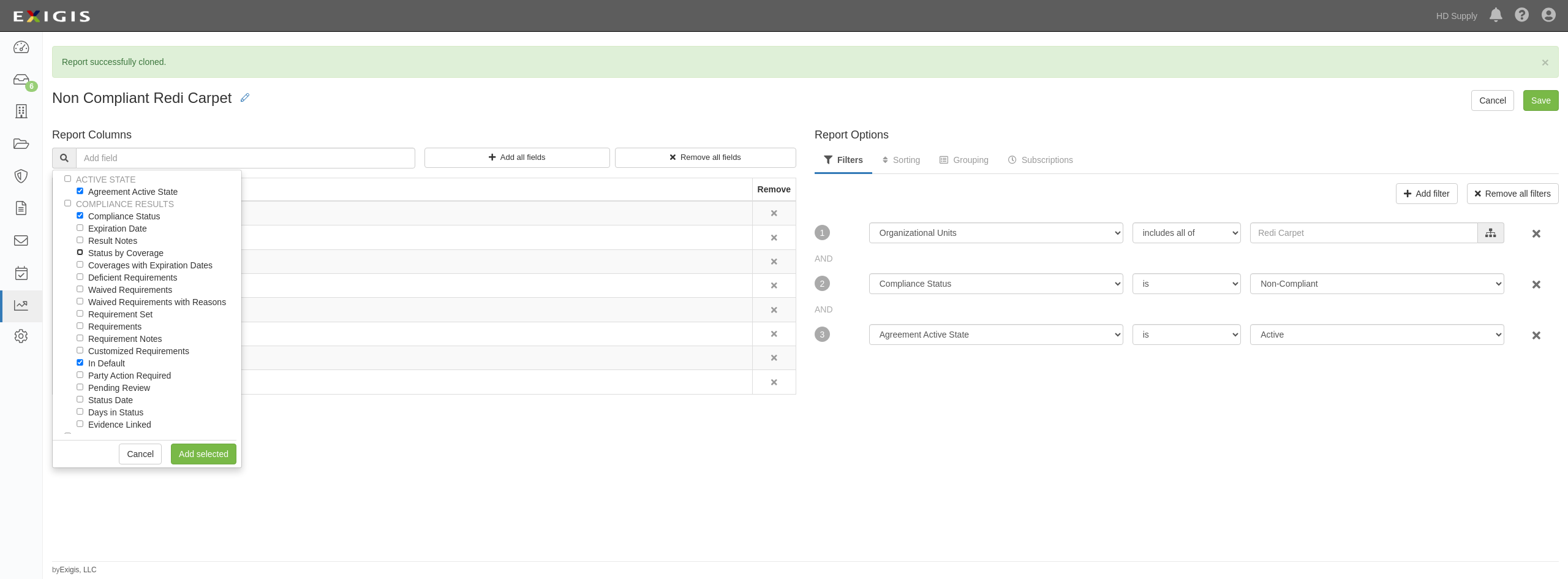 click on "Status by Coverage" at bounding box center (80, 252) 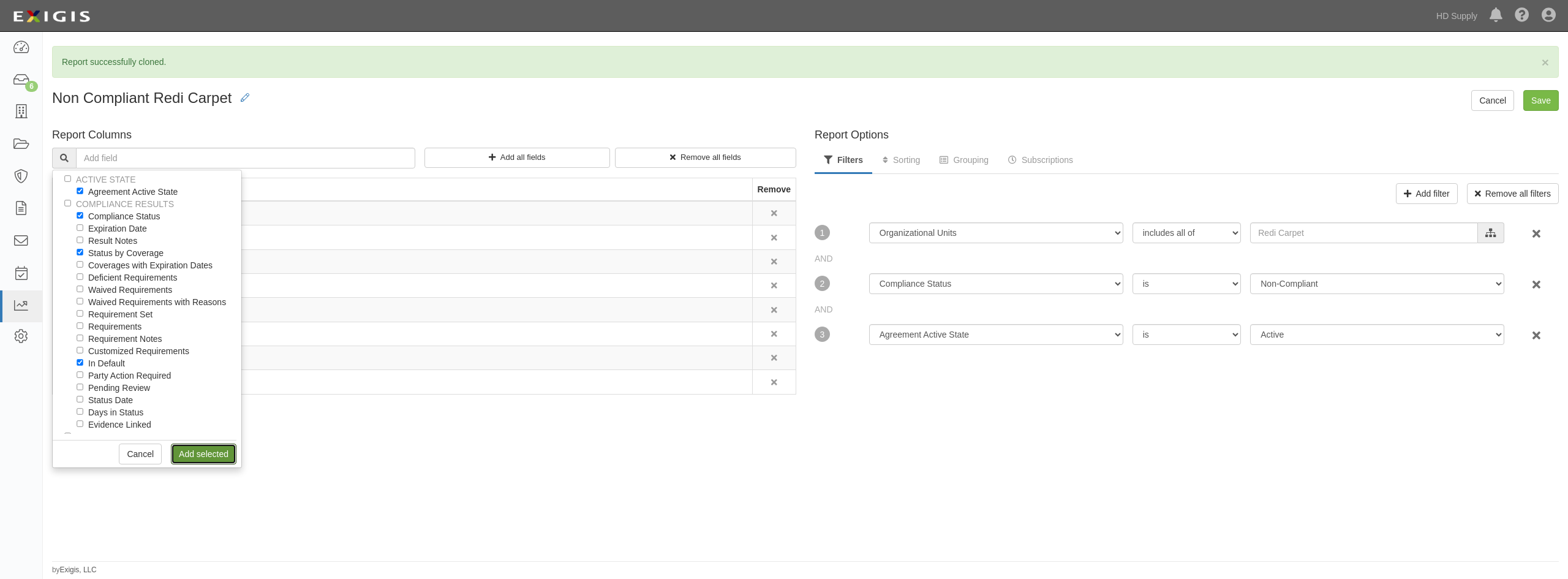 click on "Add selected" at bounding box center (203, 454) 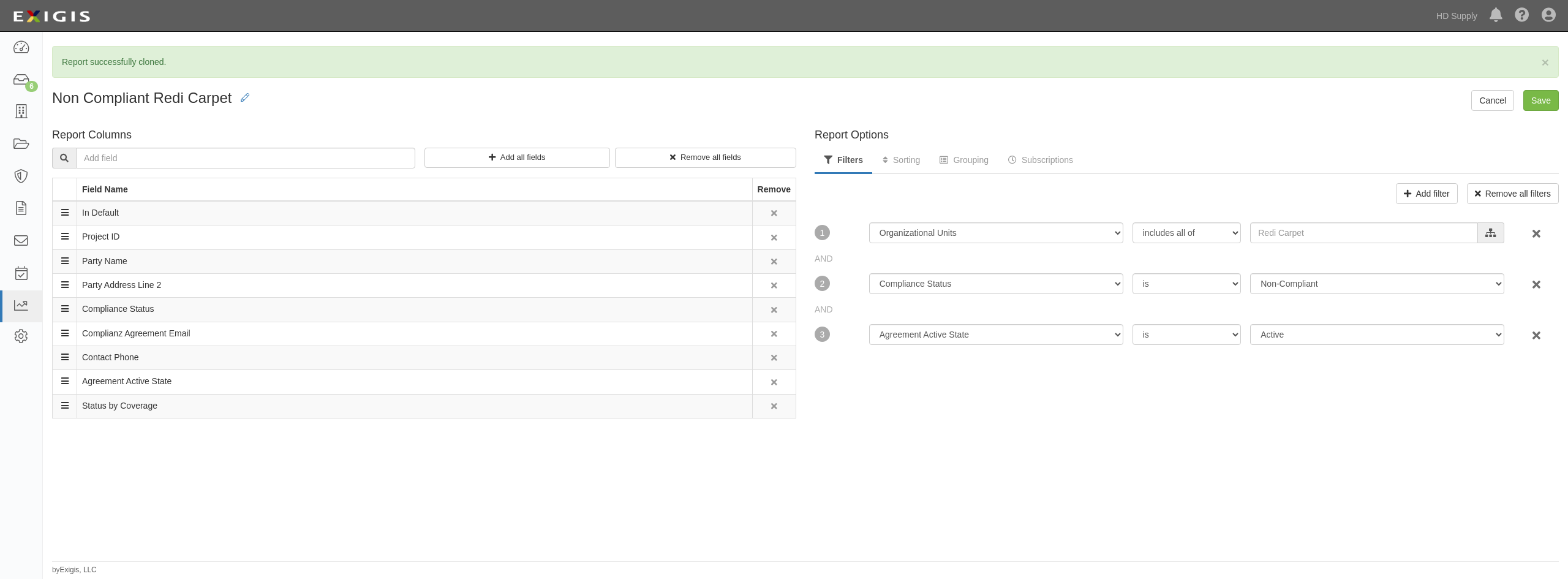 drag, startPoint x: 945, startPoint y: 482, endPoint x: 967, endPoint y: 480, distance: 22.090722 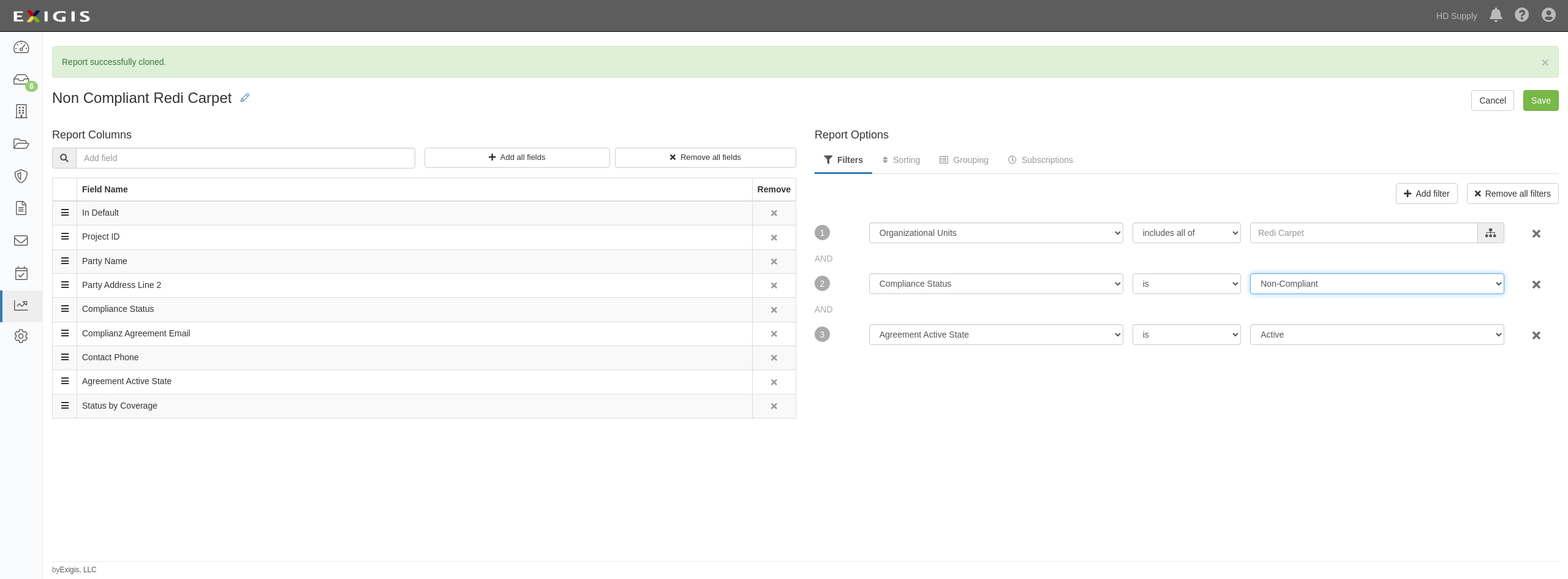 click on "Compliant
Non-Compliant
No Coverage" at bounding box center (1377, 284) 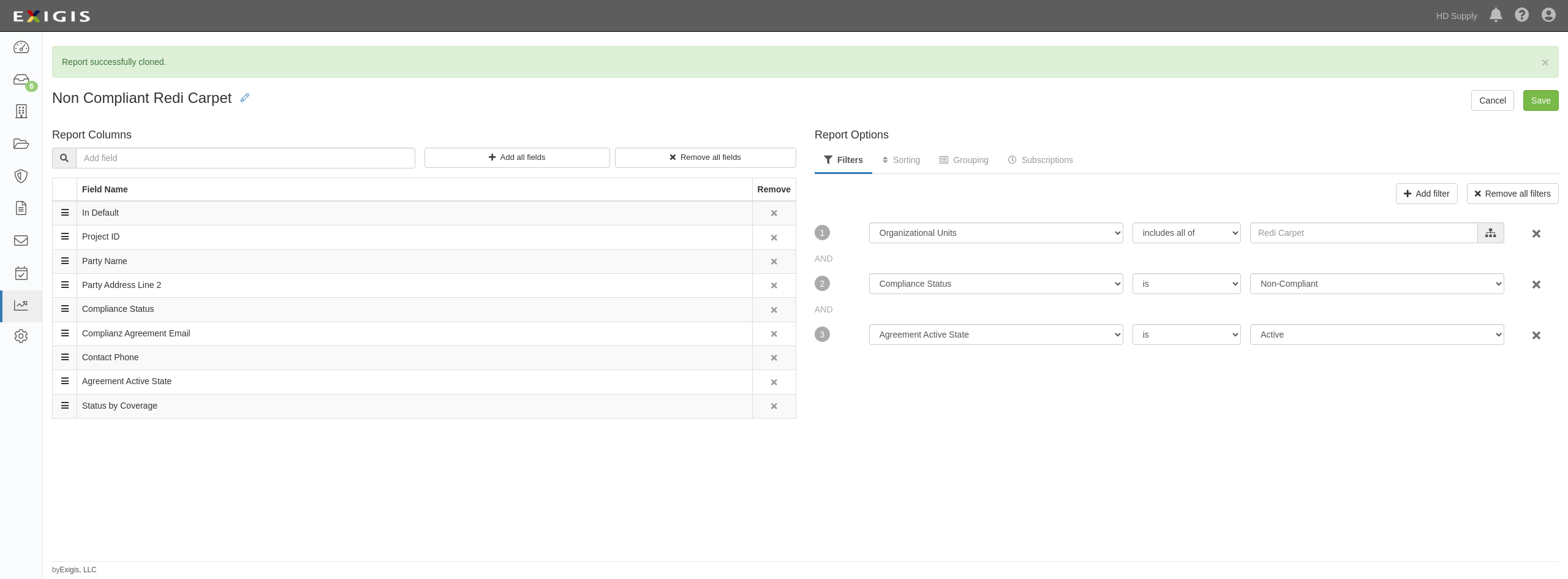 click on "Report Options Filters Sorting Grouping Subscriptions  Add filter  Remove all filters AND 1 Agreement Active State
Archived Date
Compliance Results Updated Date
Compliance Status
Contact Role
Created Date
Days in Status
End Date
Expiration Date
In Default
Last Document Received Date
Last Message Received Date
Last Message Sent Date
Last Updated Date
Organizational Units
Placed in Default Date
Requirement Set
Requirements Updated Date
Service End Date
Start Date
Status Date
Tags includes any of
includes all of
includes none of HD Supply Suppliers HD Pro-Interline HD Suppliers Sub-Contractors Redi Carpet B2B expand all  •  collapse all Cancel Add selected
For expired insurance, filter by "is today or earlier" or for current insurance, filter by "is after today". AND 2 Agreement Active State
Archived Date
Compliance Results Updated Date
Compliance Status
Contact Role
Created Date
Days in Status
End Date
Expiration Date
In Default" at bounding box center [1186, 340] 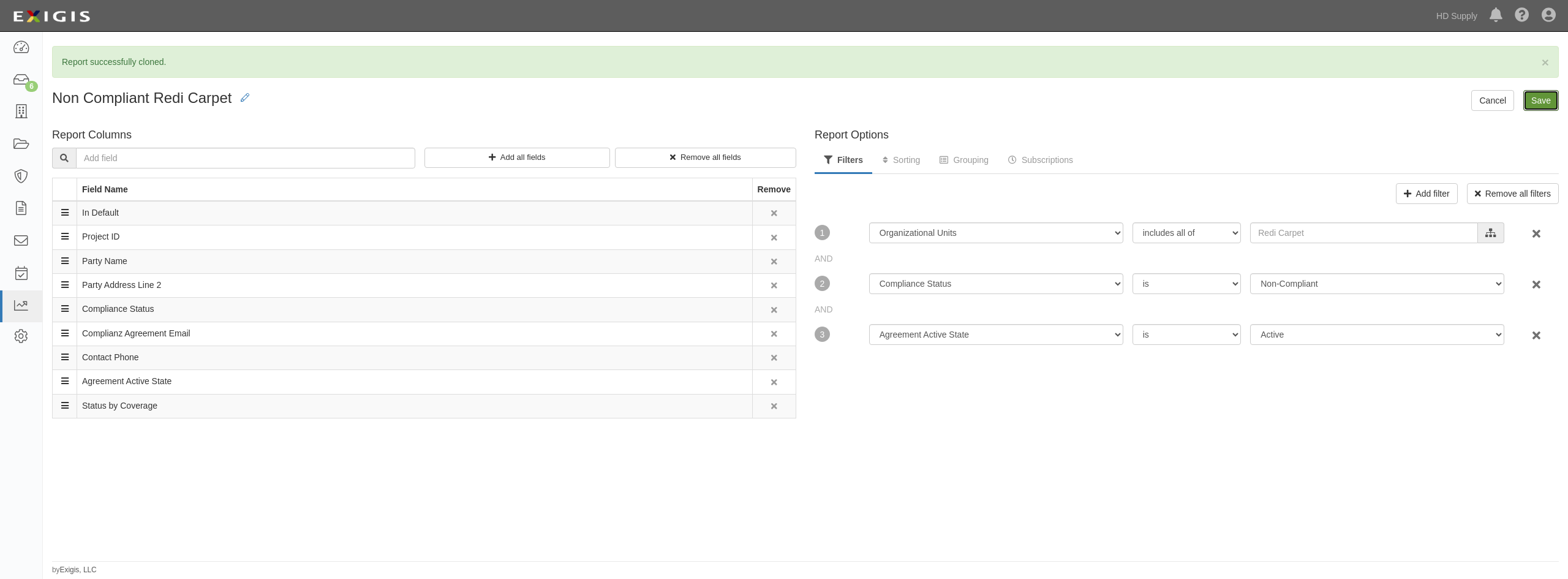 click on "Save" at bounding box center (1541, 100) 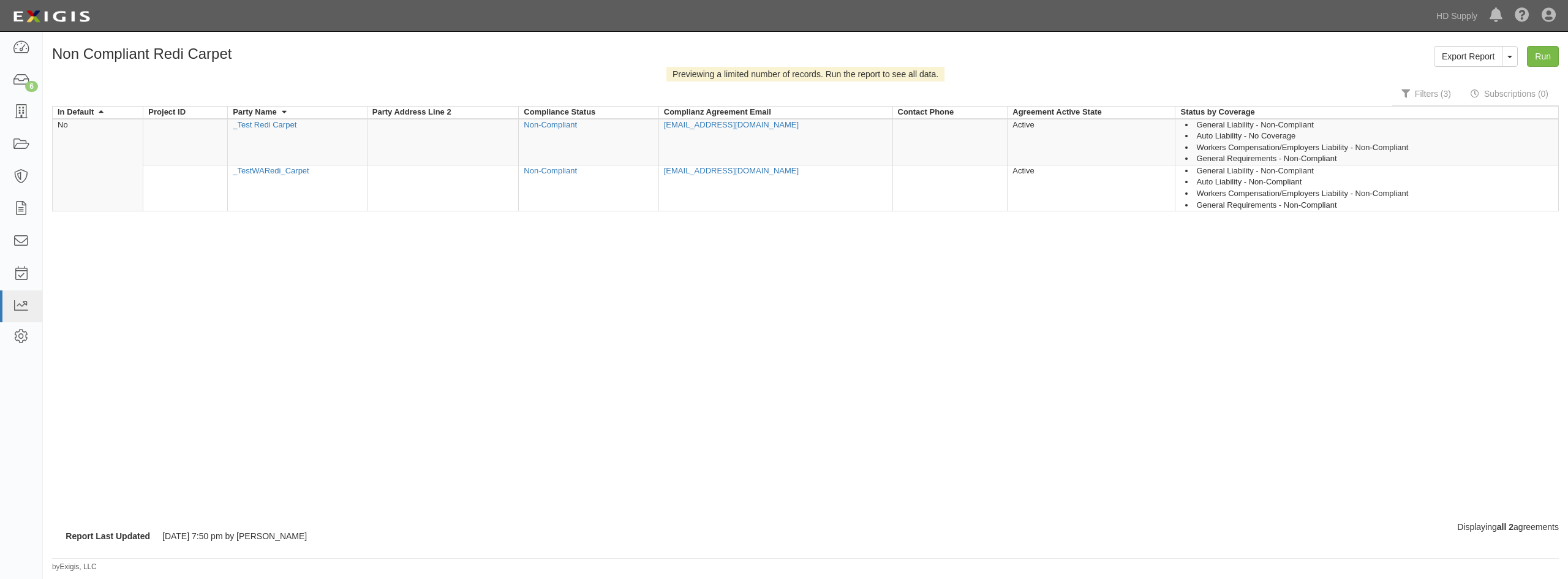 scroll, scrollTop: 0, scrollLeft: 0, axis: both 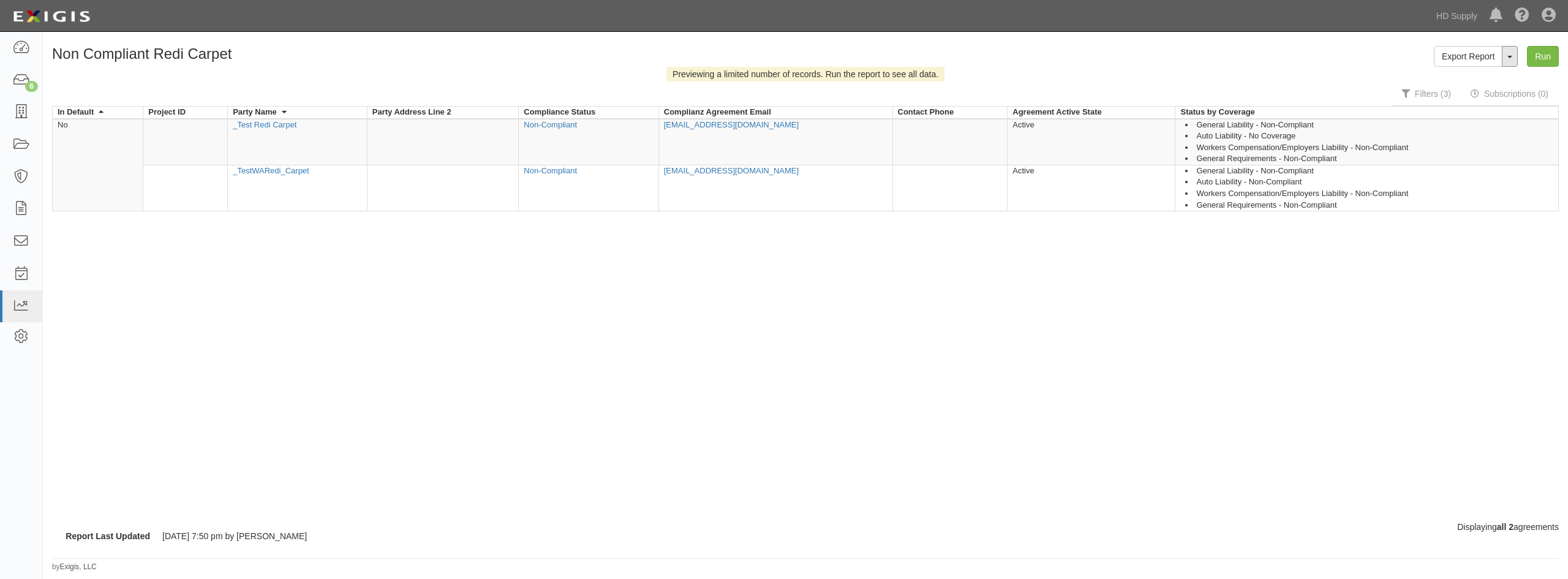 click on "ToggleReportDropdown" at bounding box center (1510, 56) 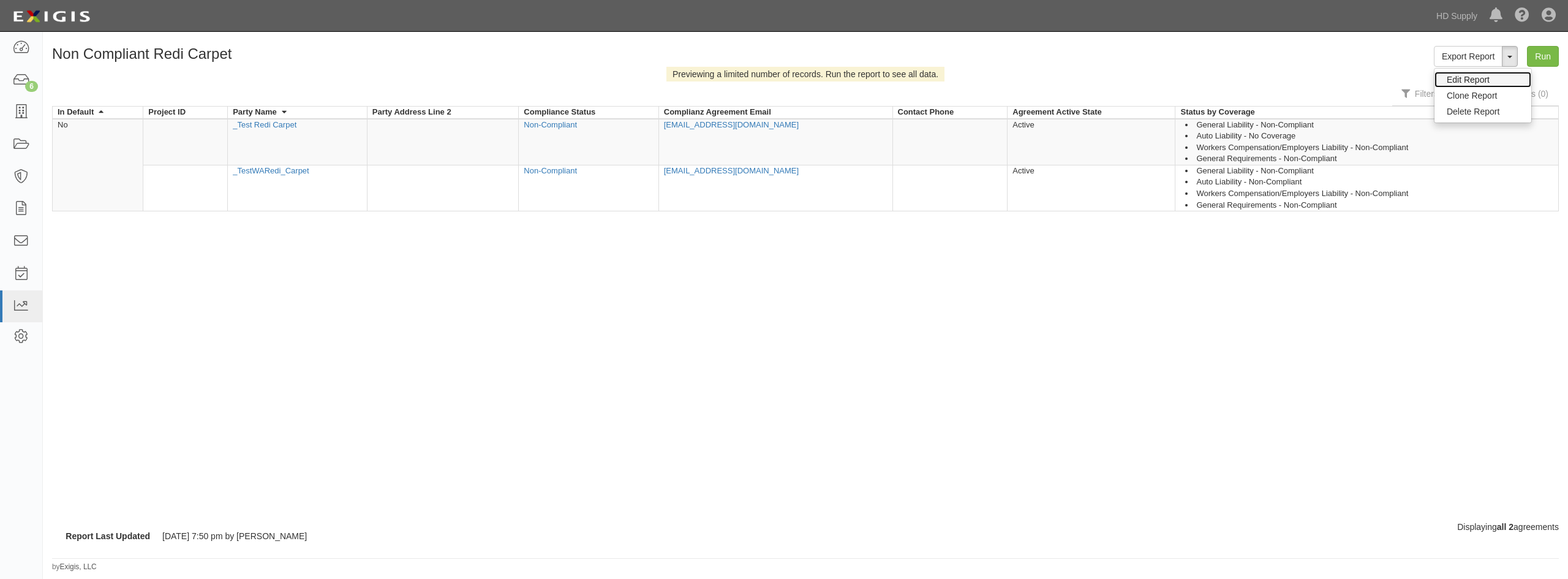 click on "Edit Report" at bounding box center (1483, 80) 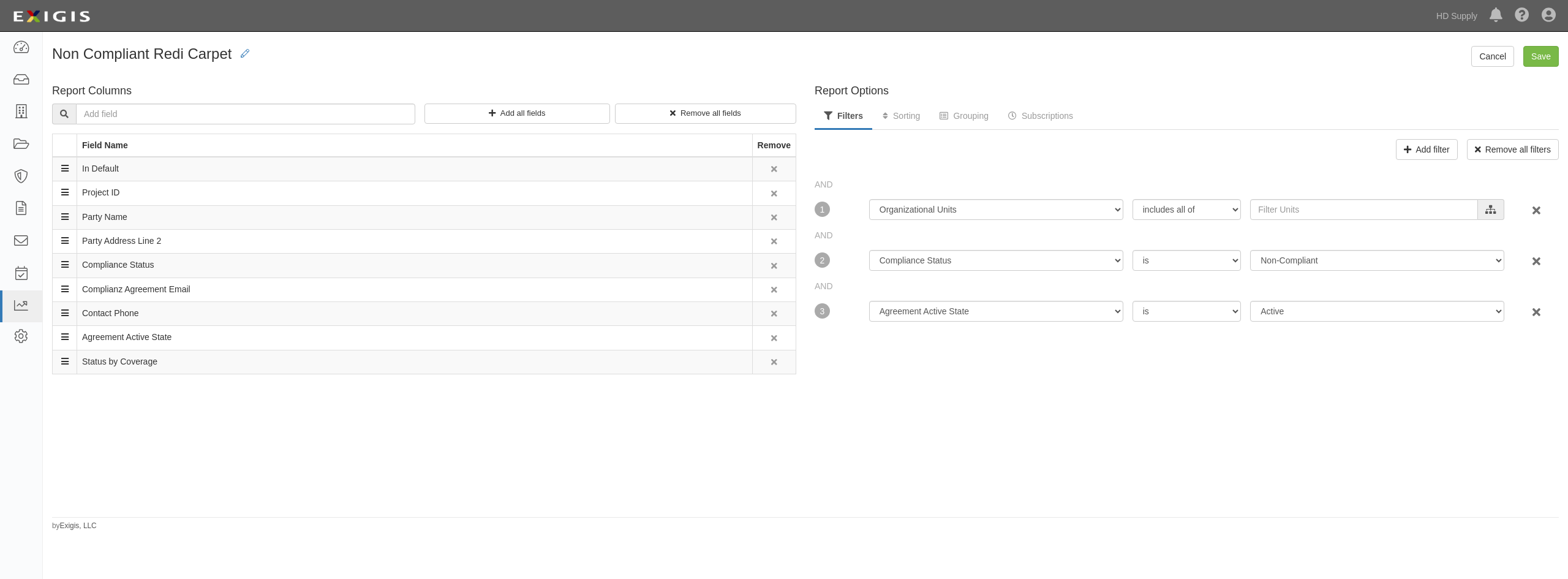 scroll, scrollTop: 0, scrollLeft: 0, axis: both 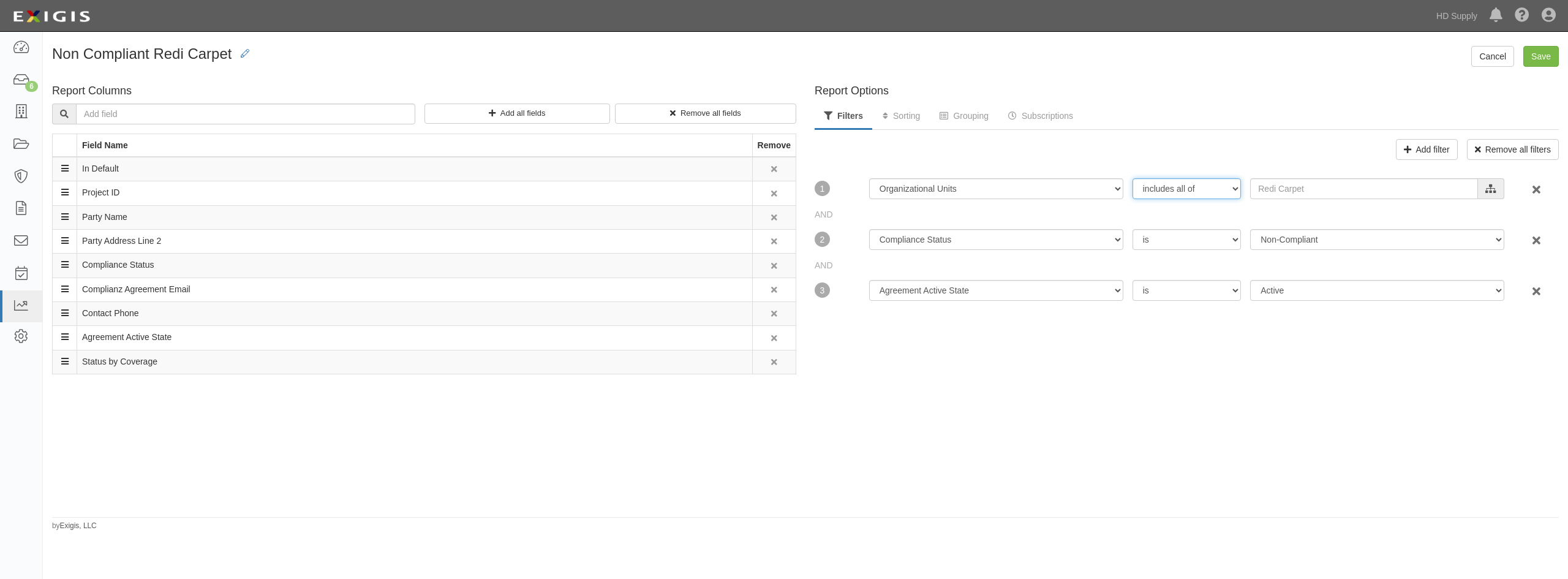click on "includes any of
includes all of
includes none of" at bounding box center (1187, 189) 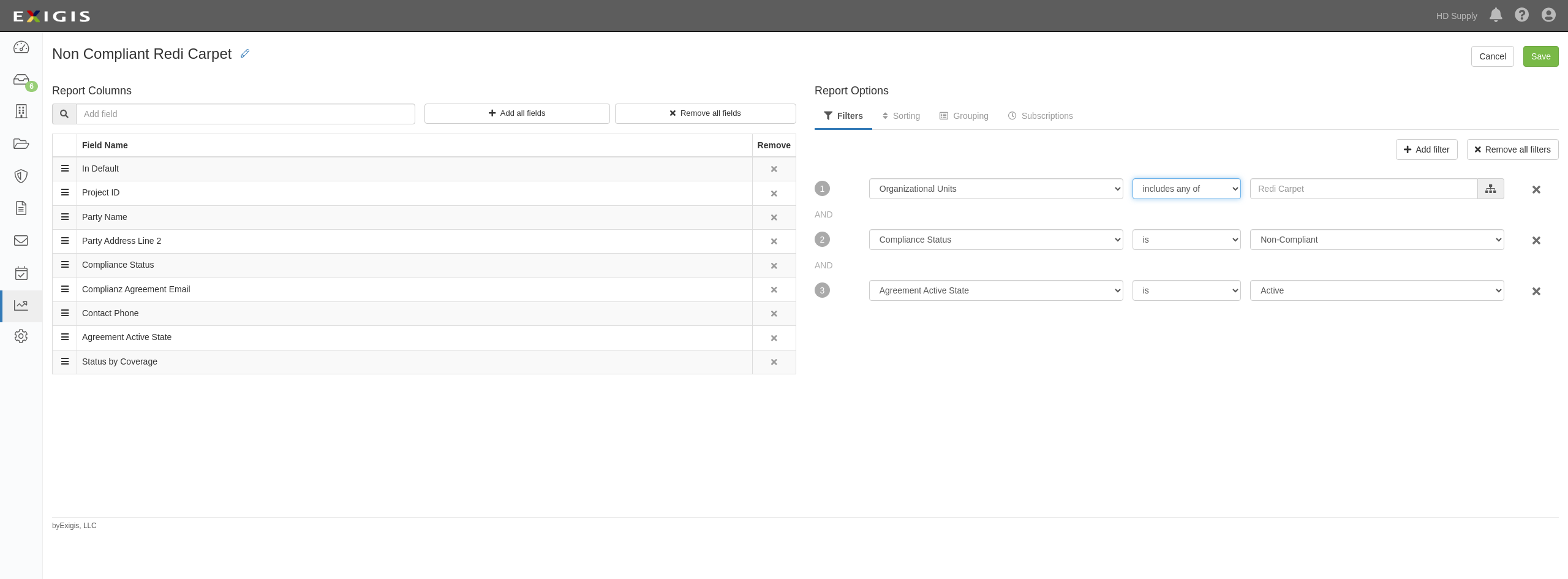 click on "includes any of
includes all of
includes none of" at bounding box center [1187, 189] 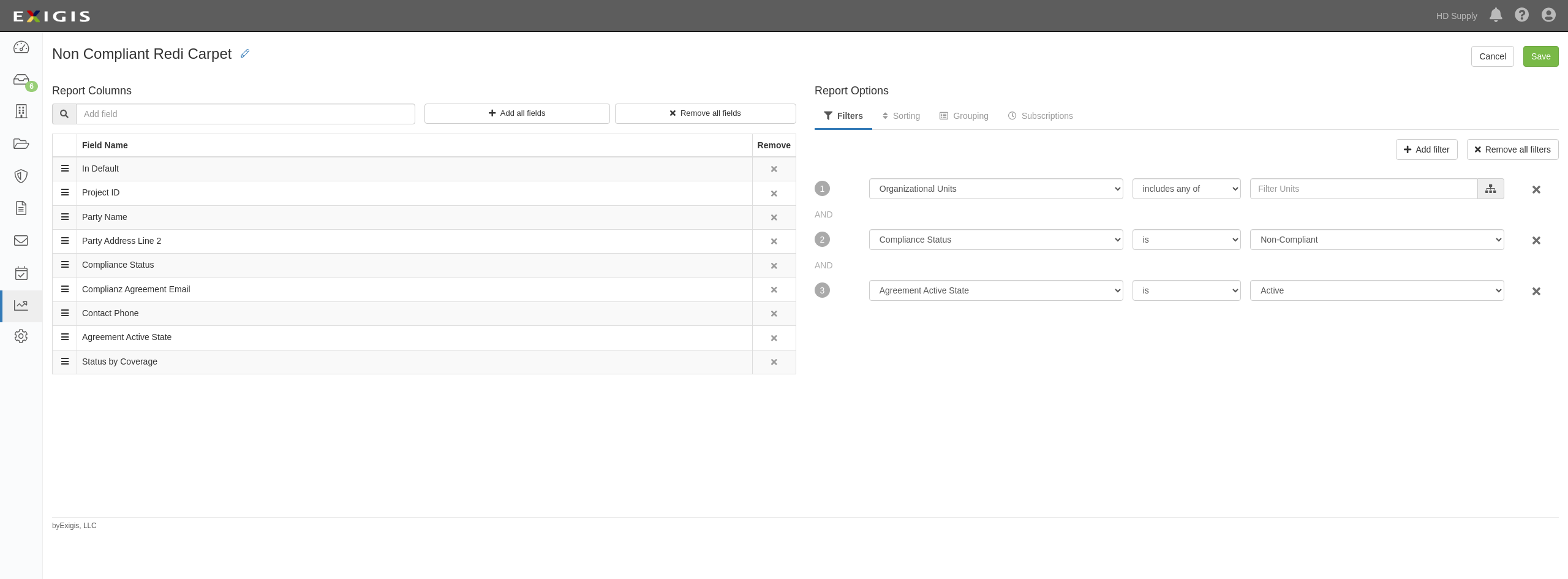 click on "Report Options Filters Sorting Grouping Subscriptions  Add filter  Remove all filters AND 1 Agreement Active State
Archived Date
Compliance Results Updated Date
Compliance Status
Contact Role
Created Date
Days in Status
End Date
Expiration Date
In Default
Last Document Received Date
Last Message Received Date
Last Message Sent Date
Last Updated Date
Organizational Units
Placed in Default Date
Requirement Set
Requirements Updated Date
Service End Date
Start Date
Status Date
Tags includes any of
includes all of
includes none of HD Supply Suppliers HD Pro-Interline HD Suppliers Sub-Contractors Redi Carpet B2B expand all  •  collapse all Cancel Add selected For expired insurance, filter by "is [DATE] or earlier" or for current insurance, filter by "is after [DATE]". AND 2 Agreement Active State
Archived Date
Compliance Results Updated Date
Compliance Status
Contact Role
Created Date
Days in Status
End Date
Expiration Date
In Default" at bounding box center (1186, 296) 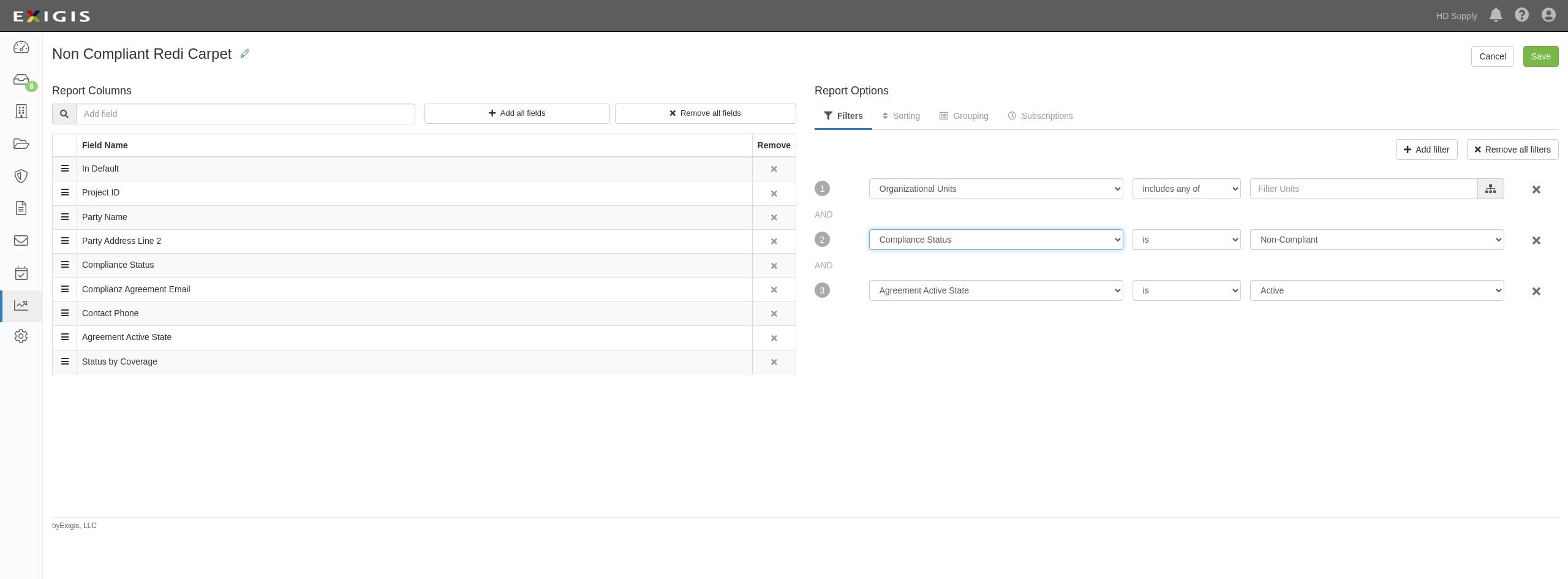 click on "Agreement Active State
Archived Date
Compliance Results Updated Date
Compliance Status
Contact Role
Created Date
Days in Status
End Date
Expiration Date
In Default
Last Document Received Date
Last Message Received Date
Last Message Sent Date
Last Updated Date
Organizational Units
Placed in Default Date
Requirement Set
Requirements Updated Date
Service End Date
Start Date
Status Date
Tags" at bounding box center (996, 189) 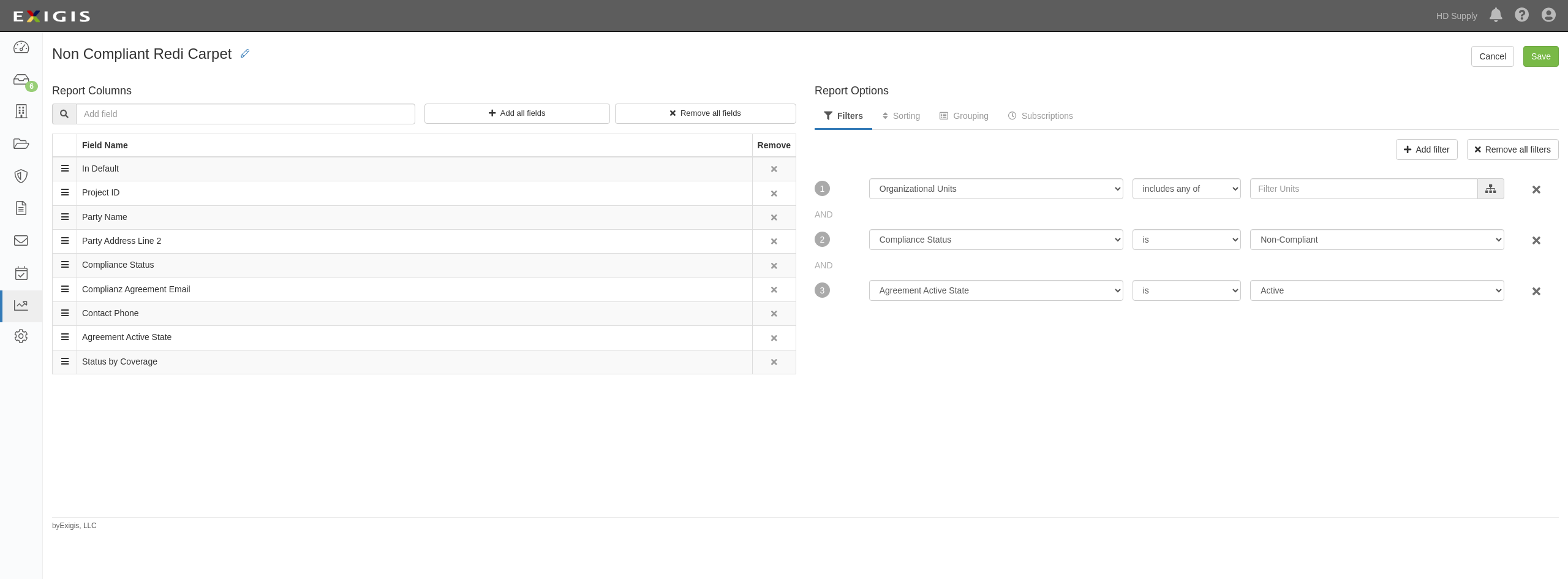 click on "Report Options Filters Sorting Grouping Subscriptions  Add filter  Remove all filters AND 1 Agreement Active State
Archived Date
Compliance Results Updated Date
Compliance Status
Contact Role
Created Date
Days in Status
End Date
Expiration Date
In Default
Last Document Received Date
Last Message Received Date
Last Message Sent Date
Last Updated Date
Organizational Units
Placed in Default Date
Requirement Set
Requirements Updated Date
Service End Date
Start Date
Status Date
Tags includes any of
includes all of
includes none of HD Supply Suppliers HD Pro-Interline HD Suppliers Sub-Contractors Redi Carpet B2B expand all  •  collapse all Cancel Add selected For expired insurance, filter by "is today or earlier" or for current insurance, filter by "is after today". AND 2 Agreement Active State
Archived Date
Compliance Results Updated Date
Compliance Status
Contact Role
Created Date
Days in Status
End Date
Expiration Date
In Default" at bounding box center [1186, 296] 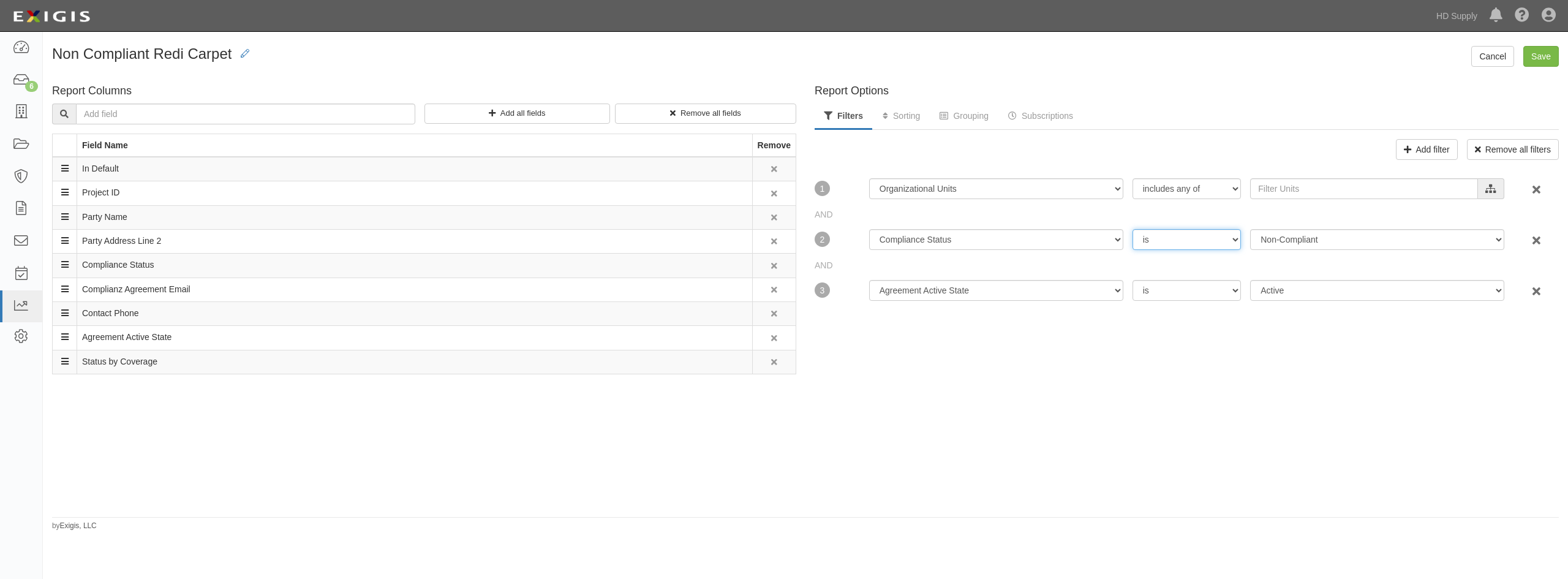 click on "is
is not" at bounding box center (1187, 189) 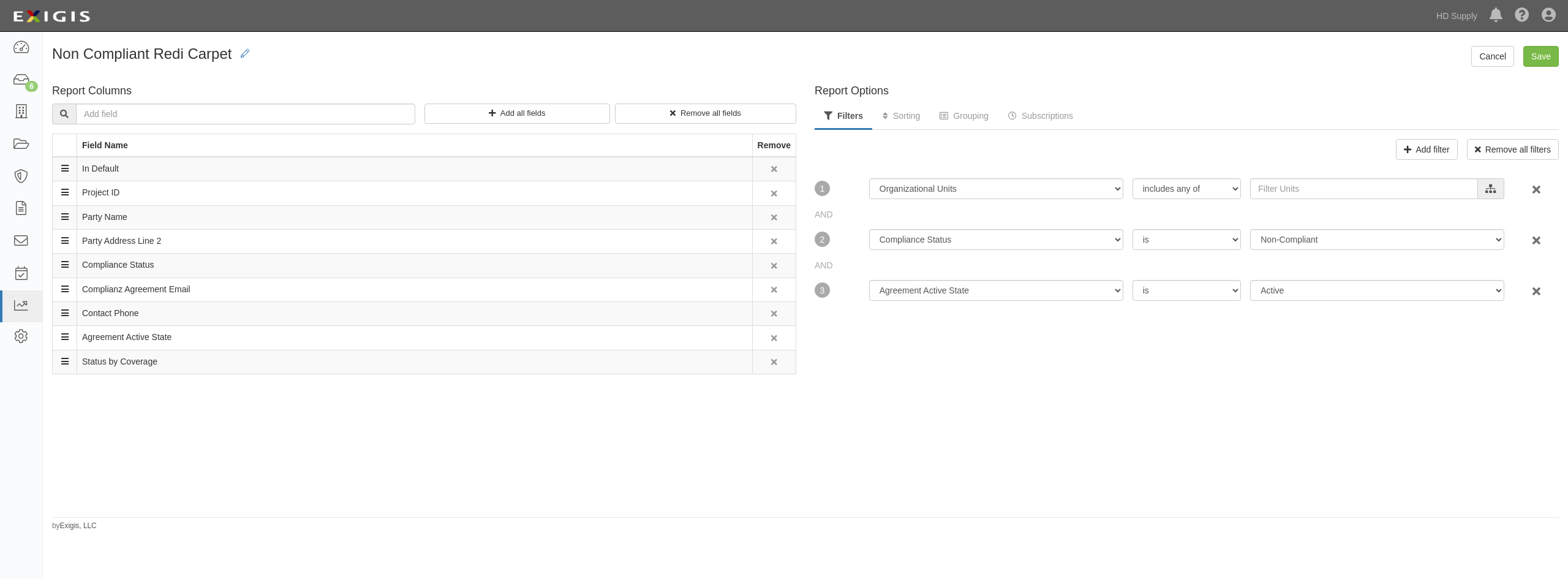 drag, startPoint x: 1152, startPoint y: 390, endPoint x: 1150, endPoint y: 379, distance: 11.18034 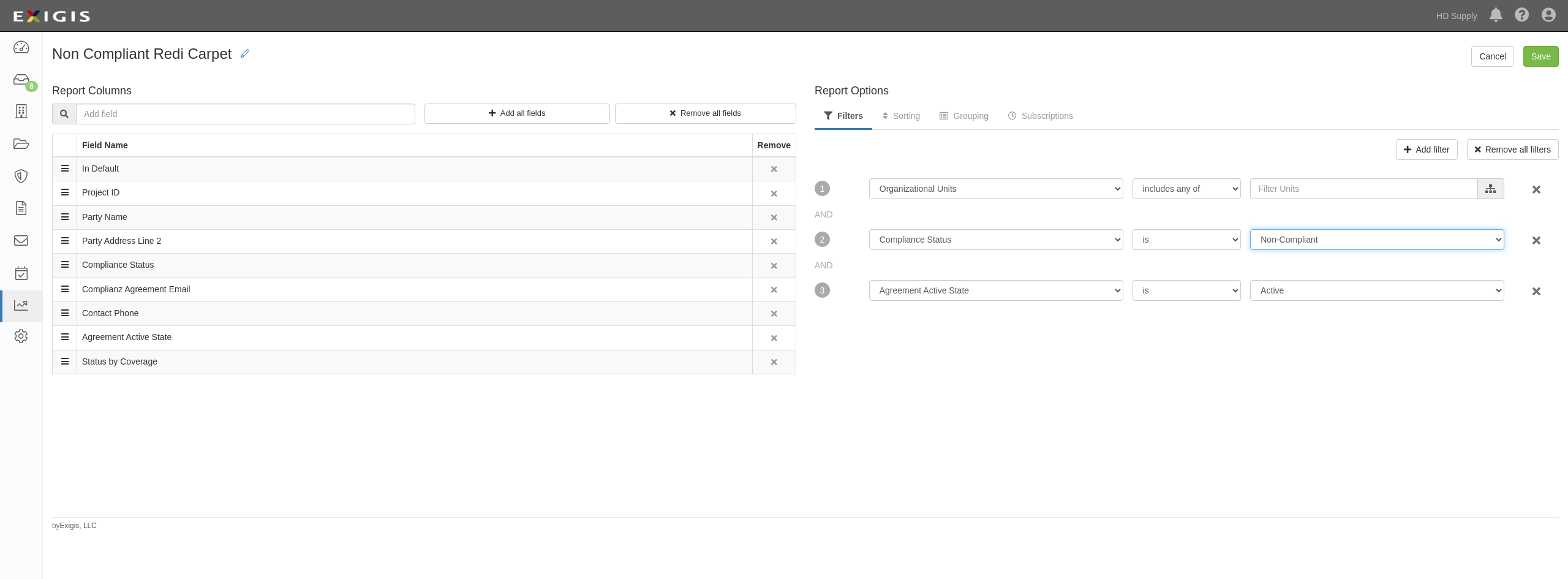 click on "Compliant
Non-Compliant
No Coverage" at bounding box center [1377, 240] 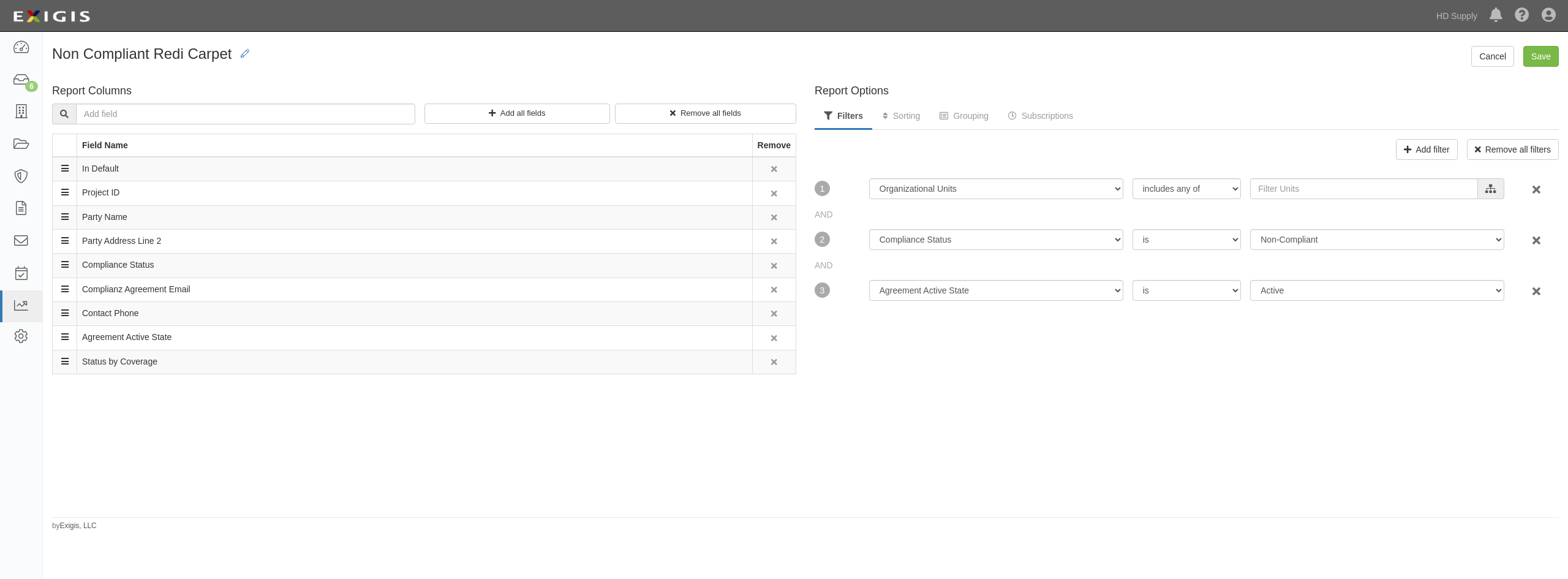 click on "Report Options Filters Sorting Grouping Subscriptions  Add filter  Remove all filters AND 1 Agreement Active State
Archived Date
Compliance Results Updated Date
Compliance Status
Contact Role
Created Date
Days in Status
End Date
Expiration Date
In Default
Last Document Received Date
Last Message Received Date
Last Message Sent Date
Last Updated Date
Organizational Units
Placed in Default Date
Requirement Set
Requirements Updated Date
Service End Date
Start Date
Status Date
Tags includes any of
includes all of
includes none of HD Supply Suppliers HD Pro-Interline HD Suppliers Sub-Contractors Redi Carpet B2B expand all  •  collapse all Cancel Add selected For expired insurance, filter by "is today or earlier" or for current insurance, filter by "is after today". AND 2 Agreement Active State
Archived Date
Compliance Results Updated Date
Compliance Status
Contact Role
Created Date
Days in Status
End Date
Expiration Date
In Default" at bounding box center (1186, 296) 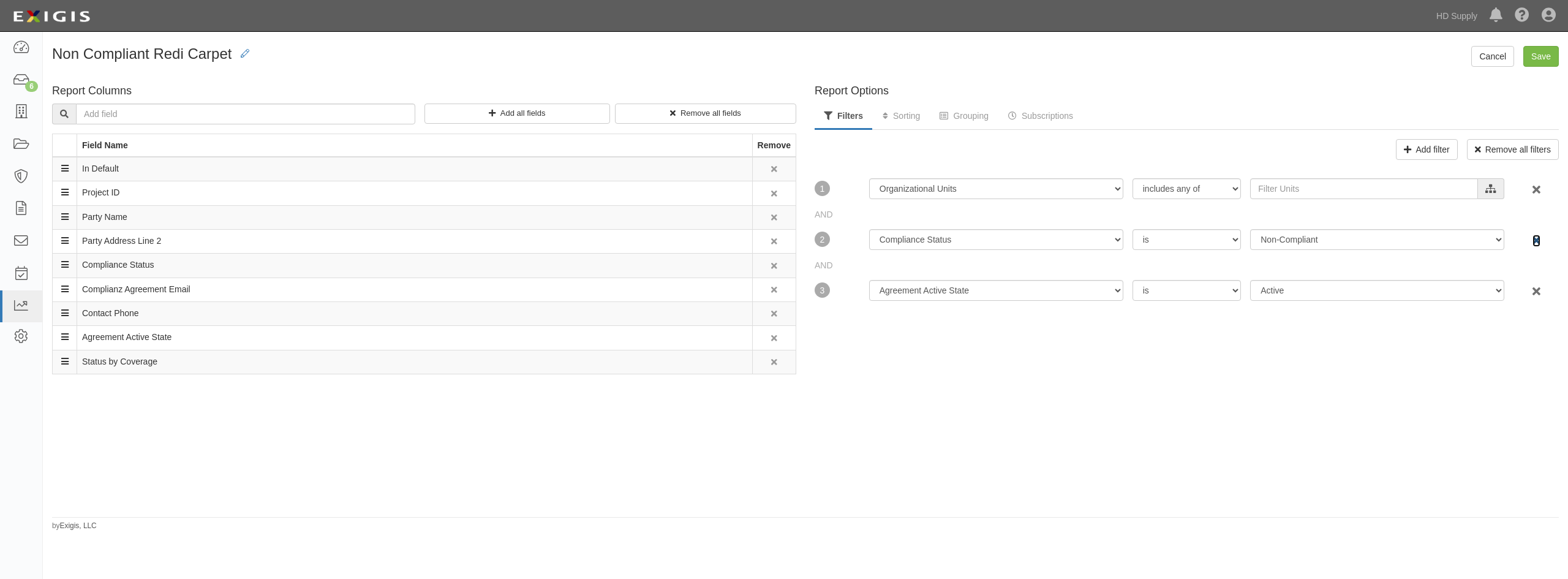 click at bounding box center [1536, 241] 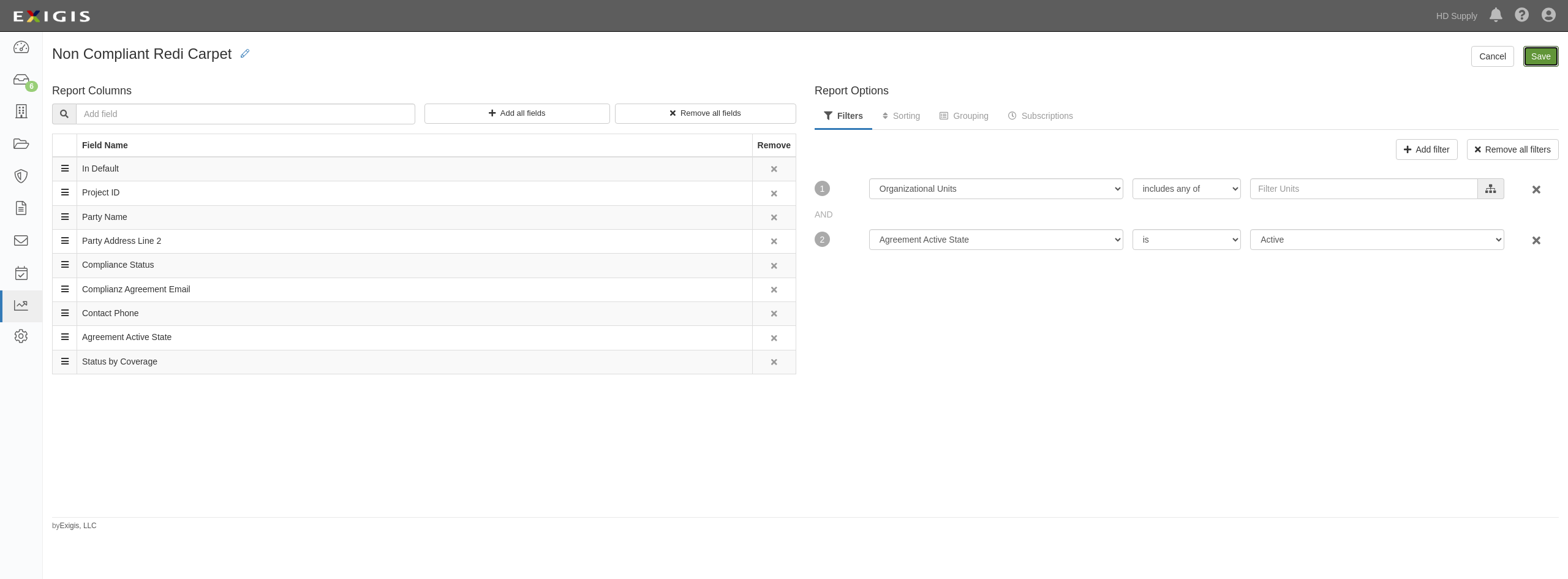 click on "Save" at bounding box center [1541, 56] 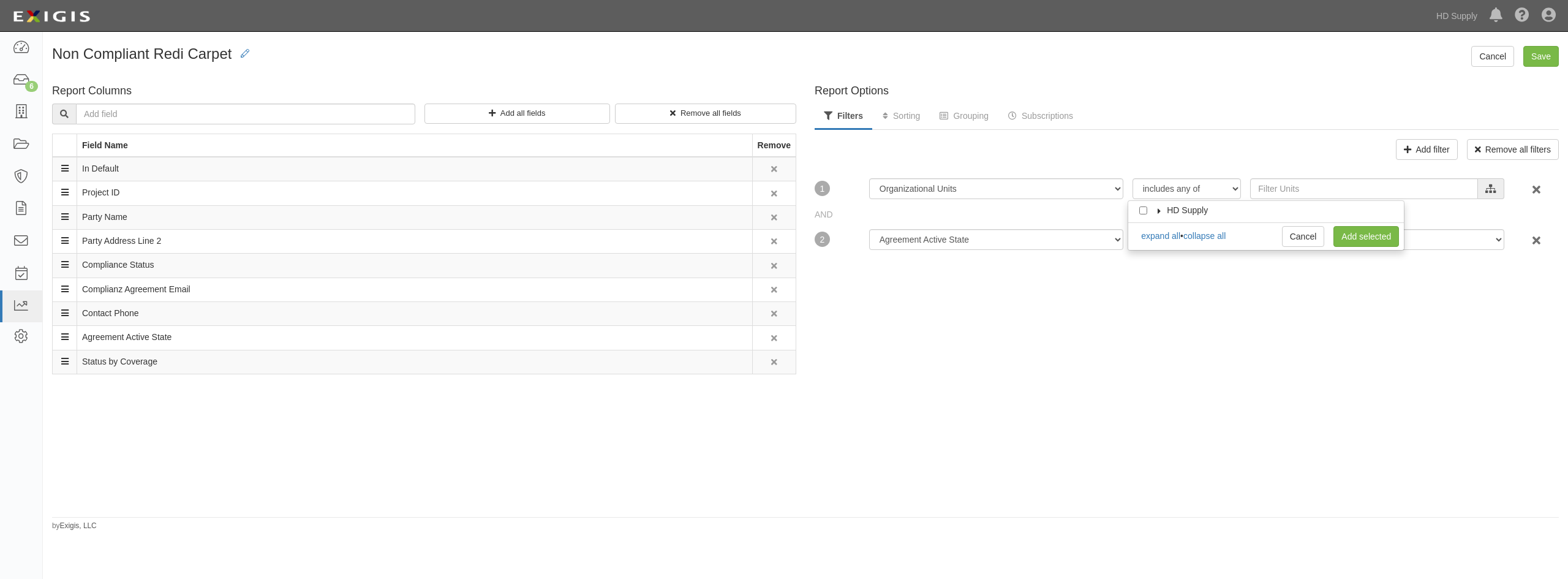 drag, startPoint x: 1196, startPoint y: 330, endPoint x: 1196, endPoint y: 310, distance: 20 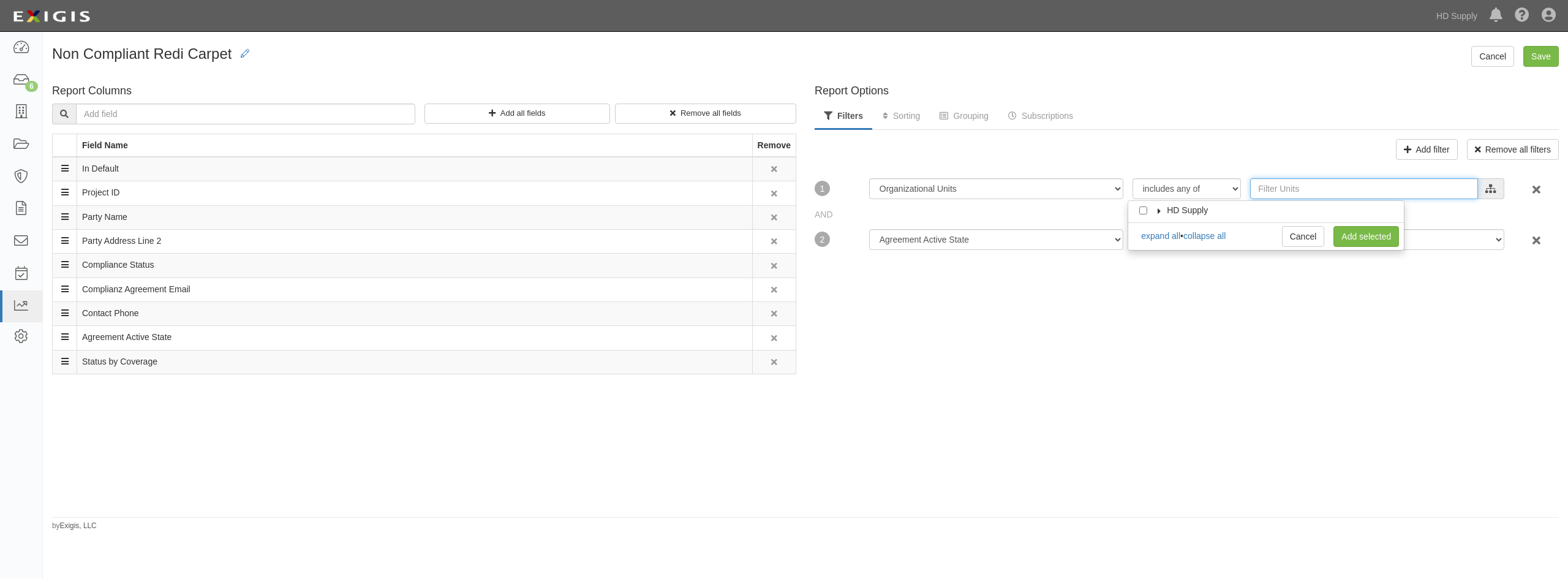 click at bounding box center [1364, 189] 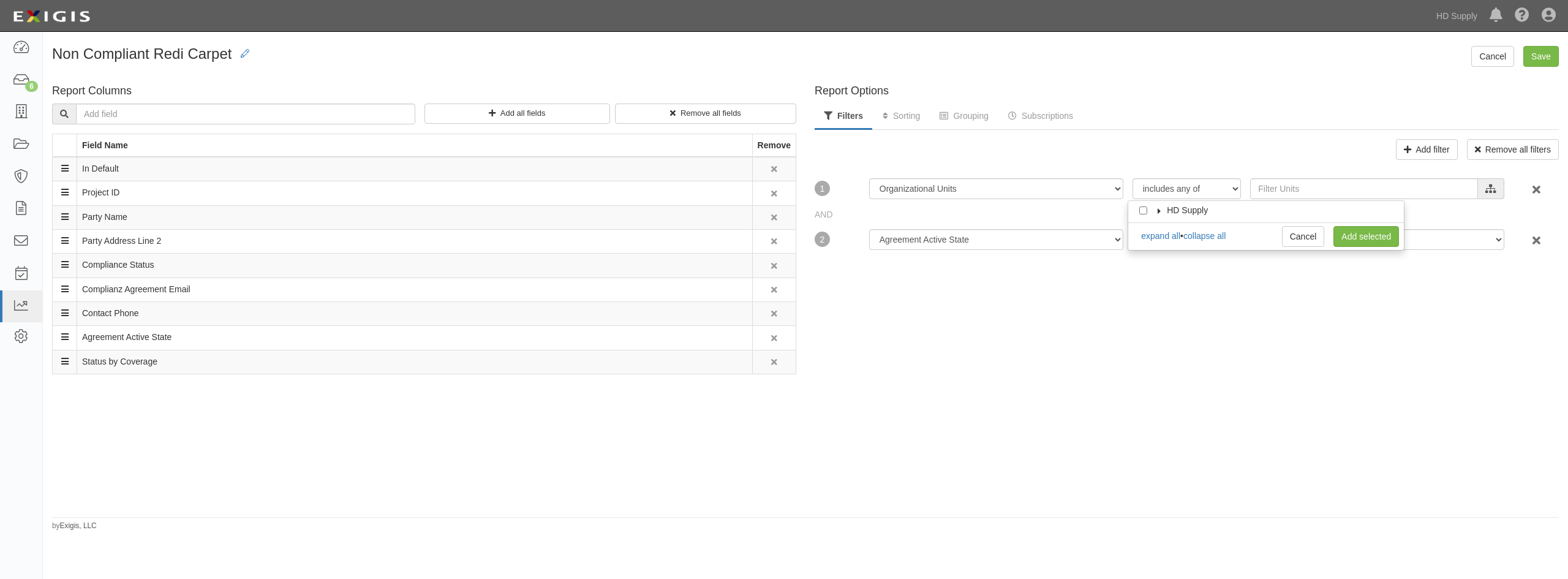 click at bounding box center (1159, 211) 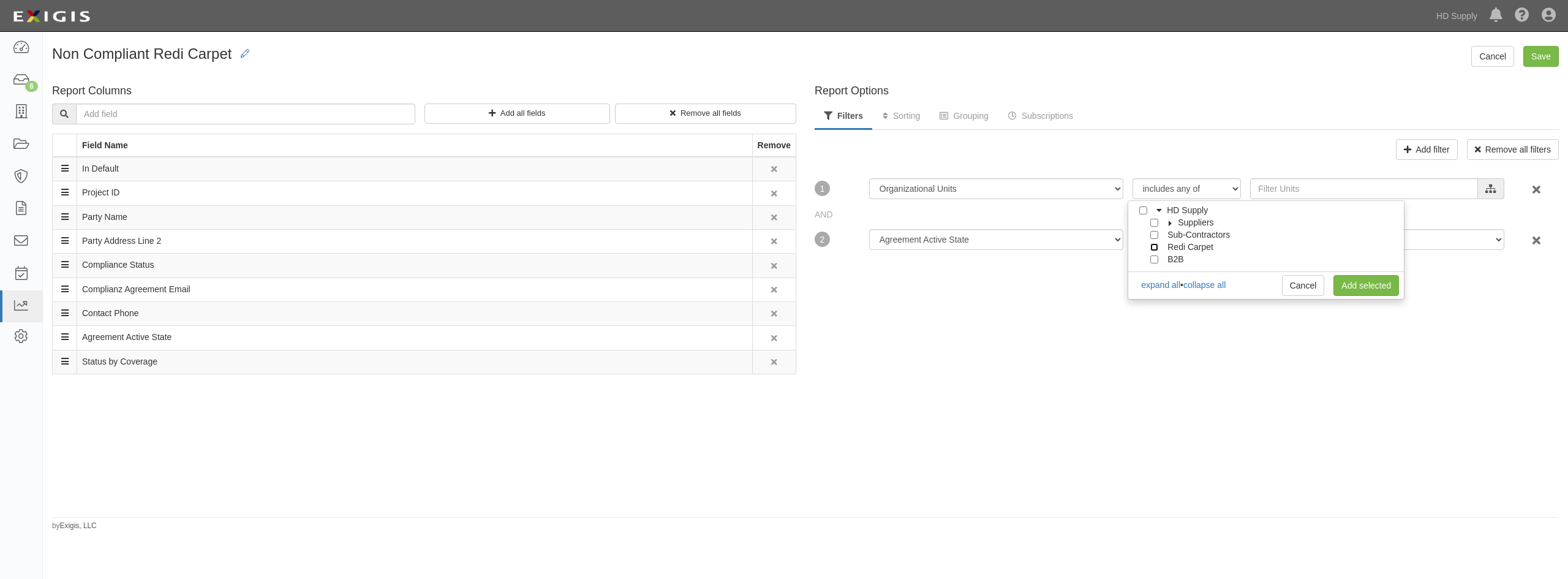 click on "Redi Carpet" at bounding box center [1154, 247] 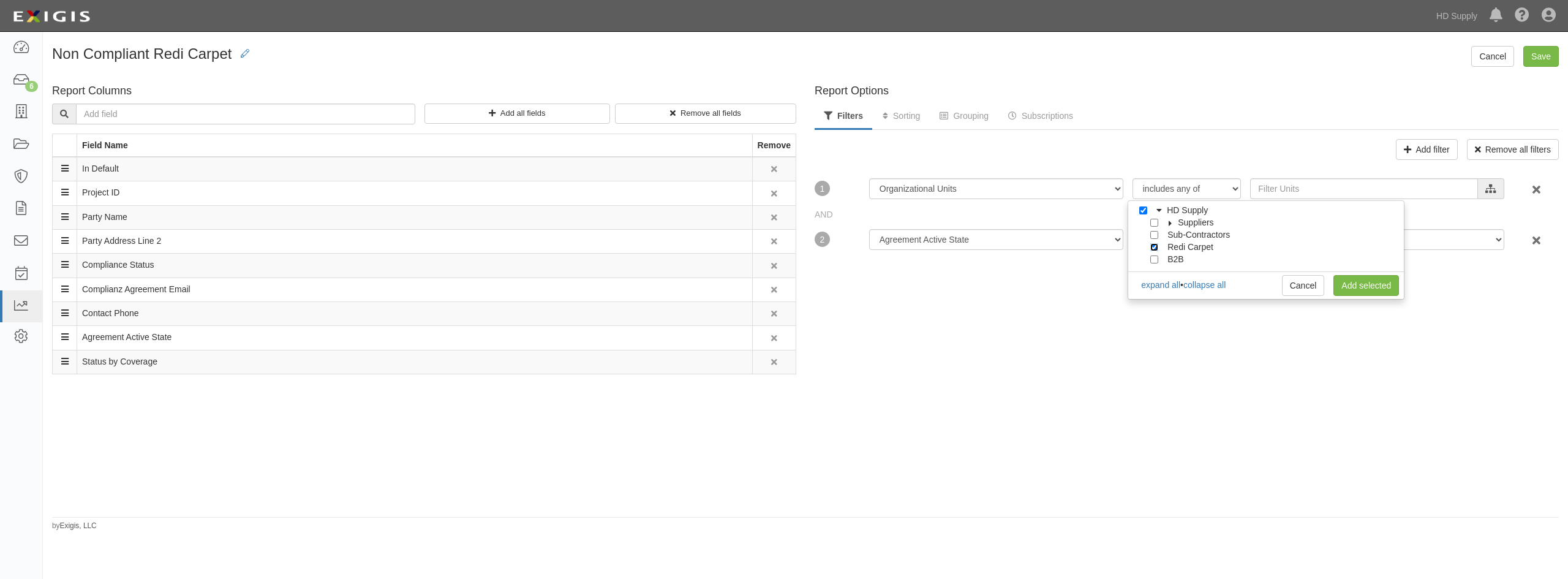 checkbox on "true" 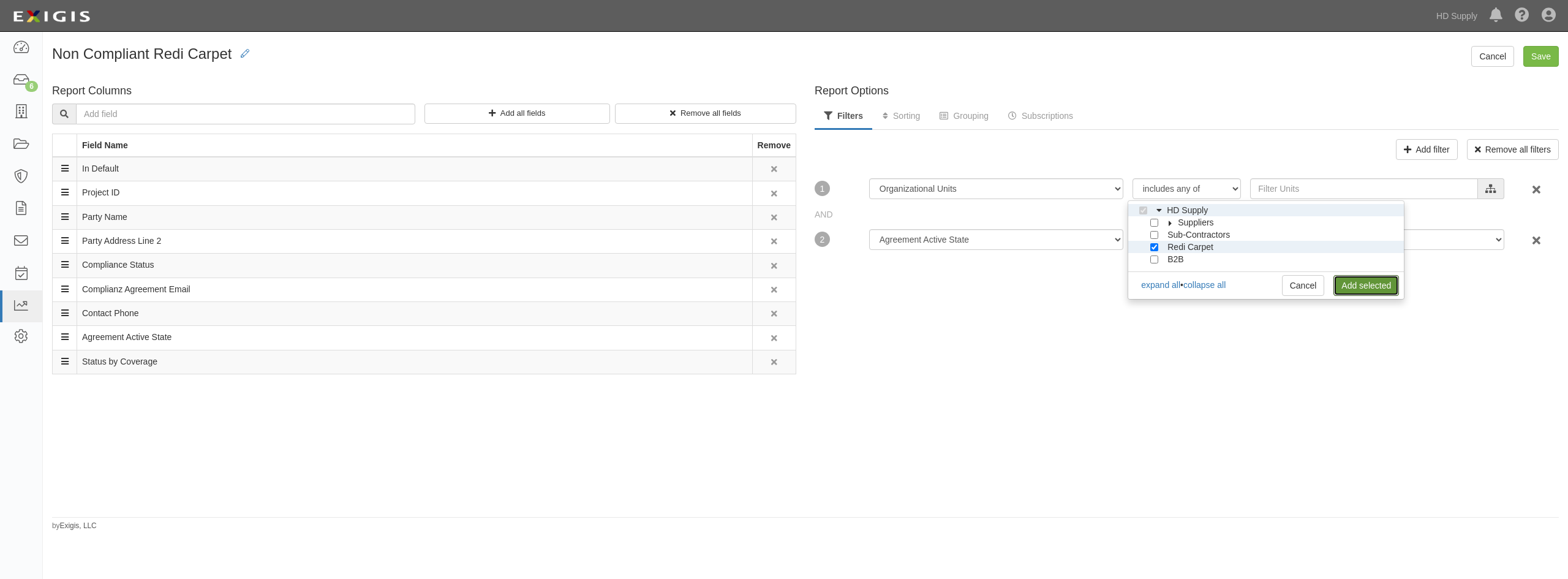 drag, startPoint x: 1374, startPoint y: 284, endPoint x: 1359, endPoint y: 290, distance: 16.155494 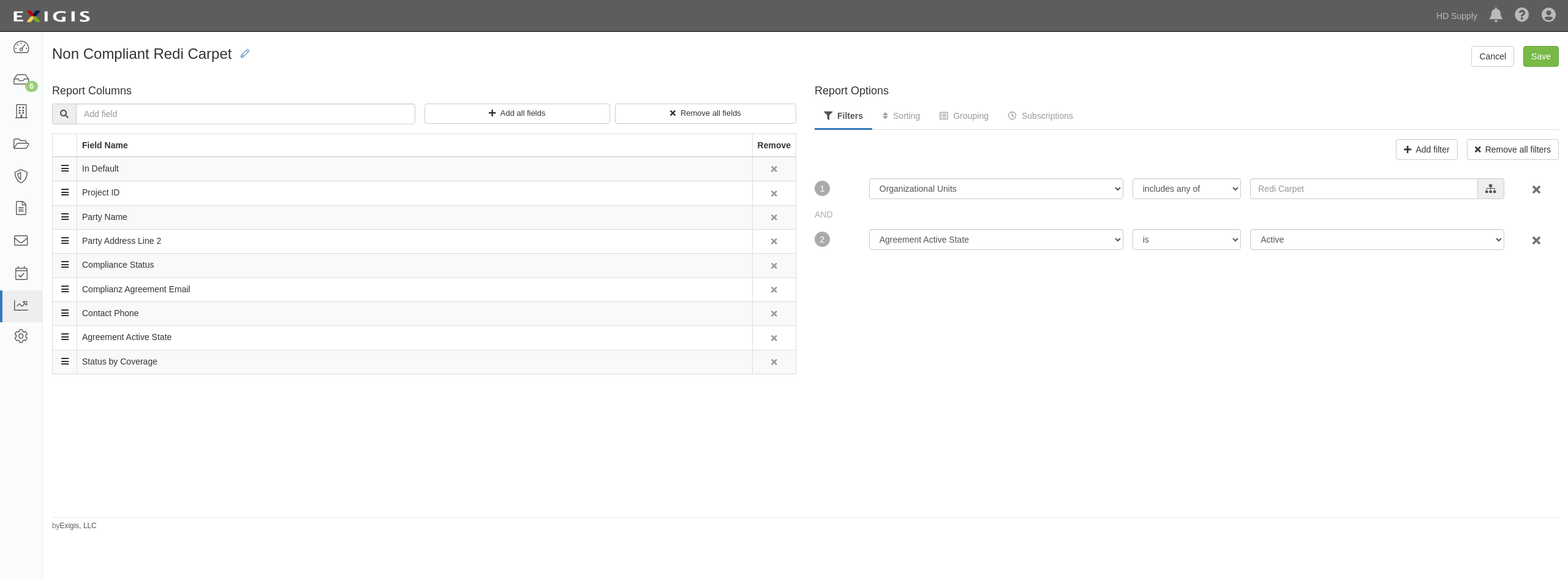drag, startPoint x: 1225, startPoint y: 347, endPoint x: 1236, endPoint y: 332, distance: 18.601075 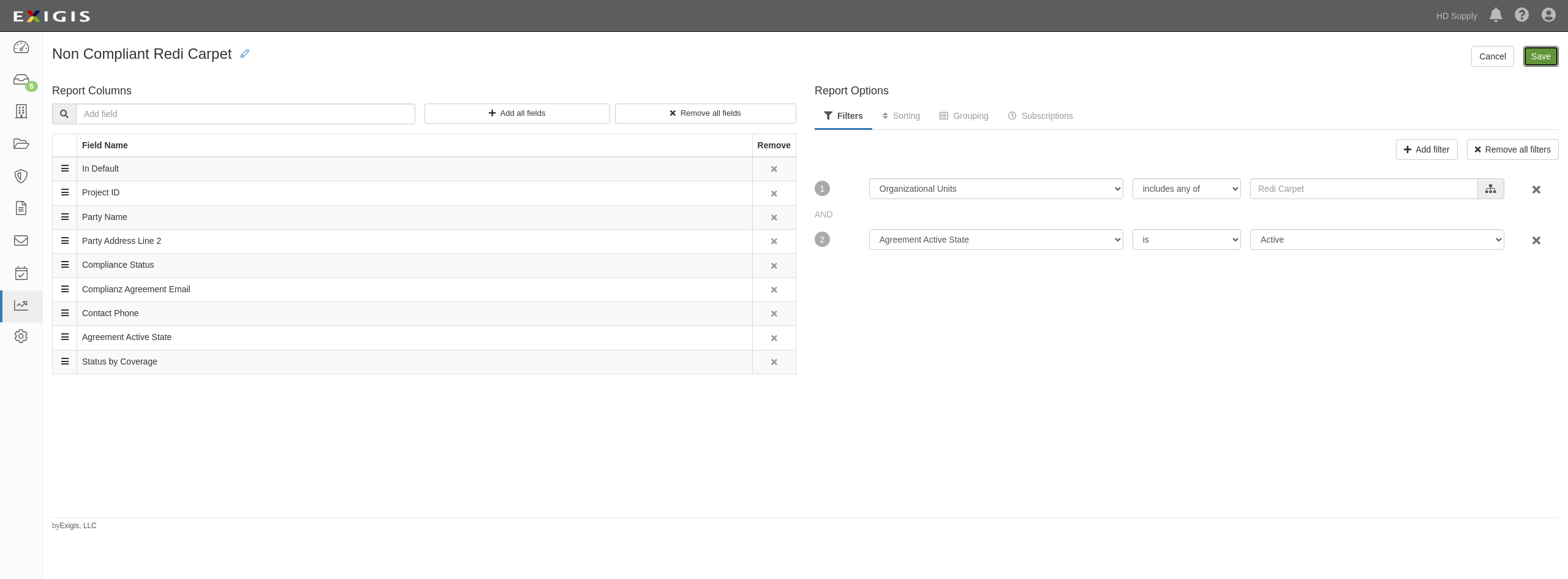 click on "Save" at bounding box center [1541, 56] 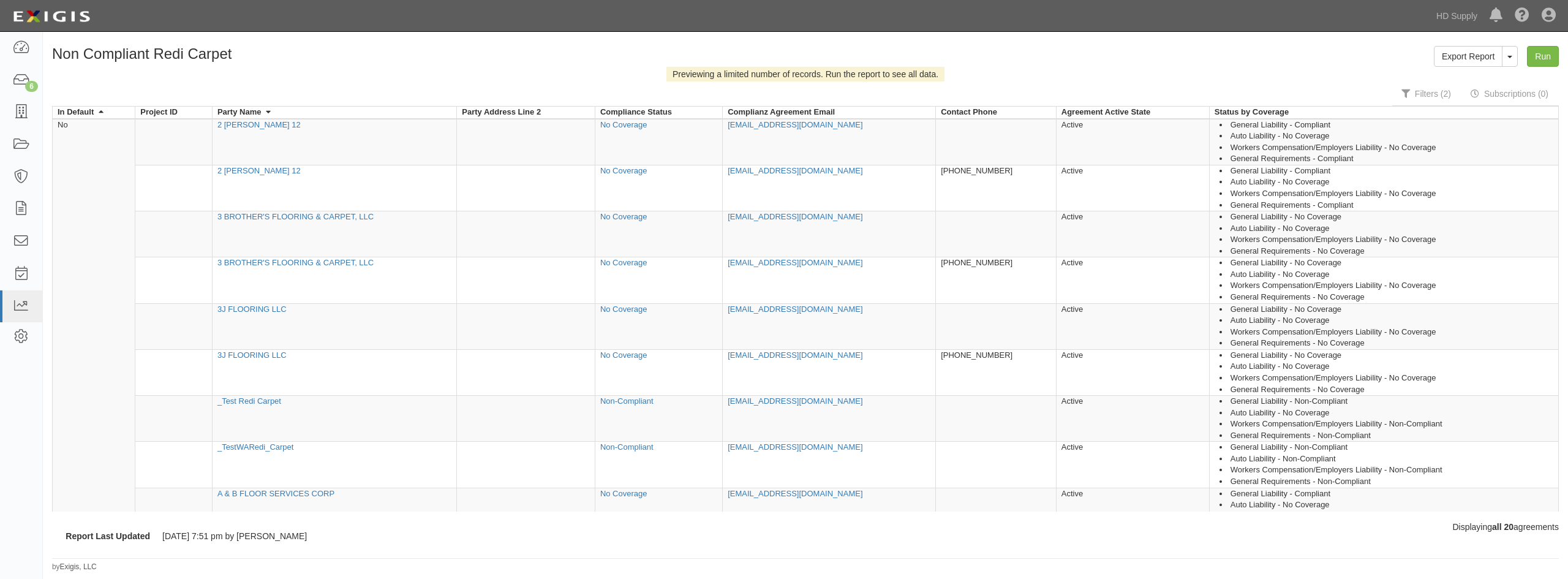 scroll, scrollTop: 0, scrollLeft: 0, axis: both 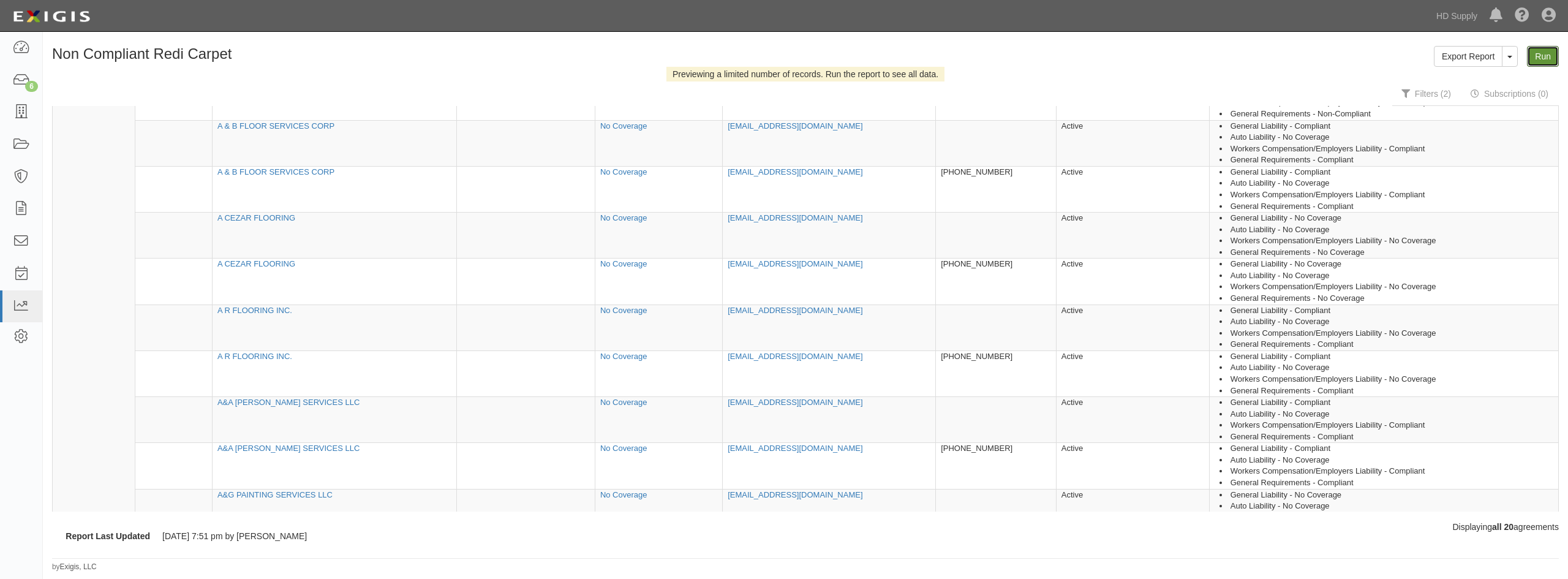 click on "Run" at bounding box center [1543, 56] 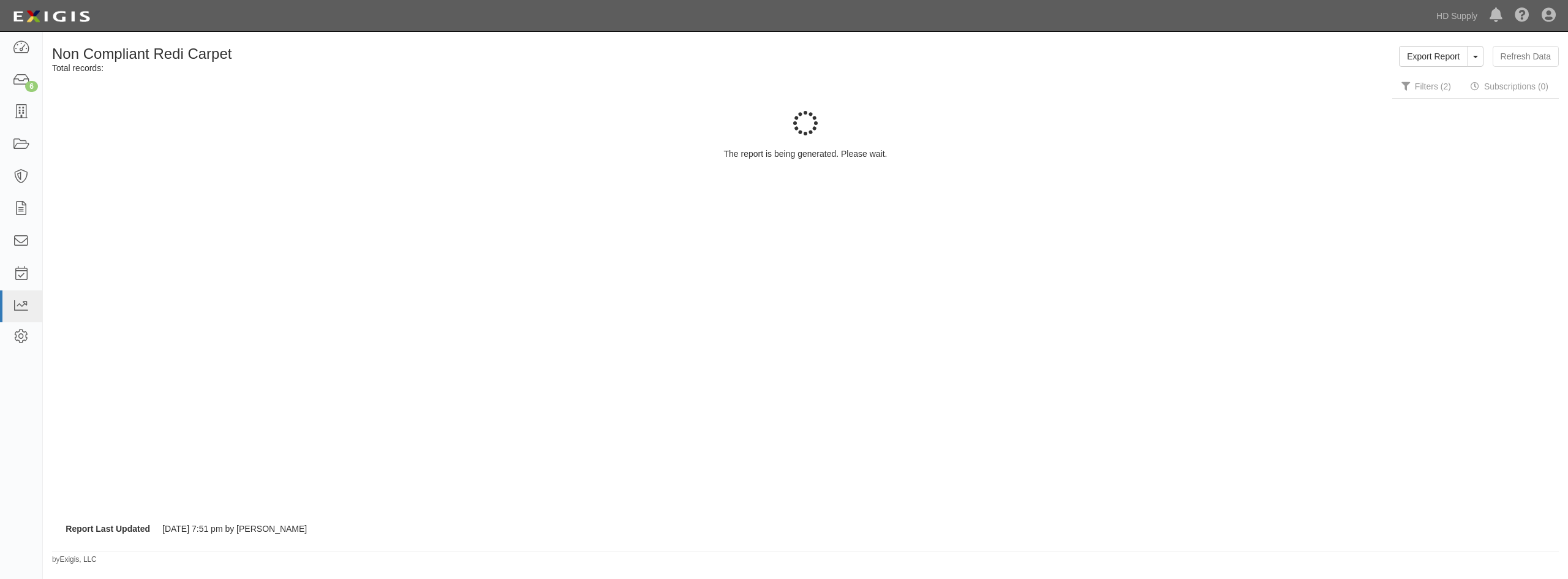 scroll, scrollTop: 0, scrollLeft: 0, axis: both 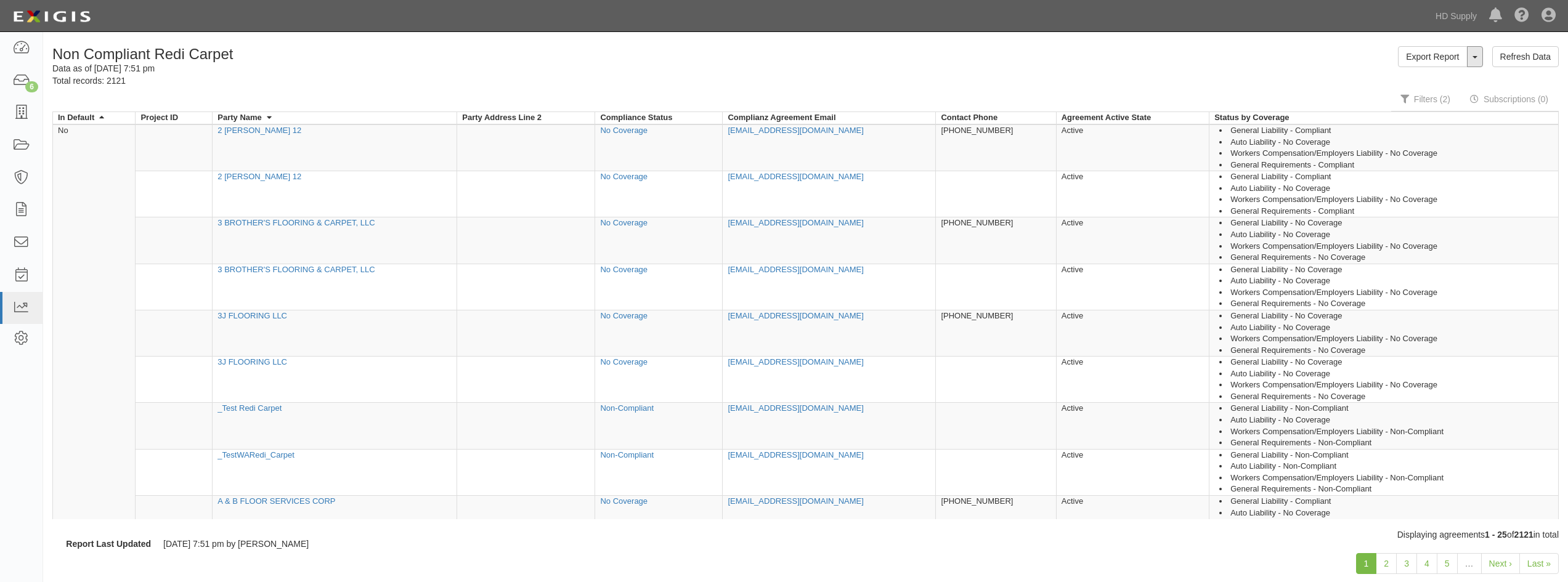 click on "ToggleReportDropdown" at bounding box center [1475, 57] 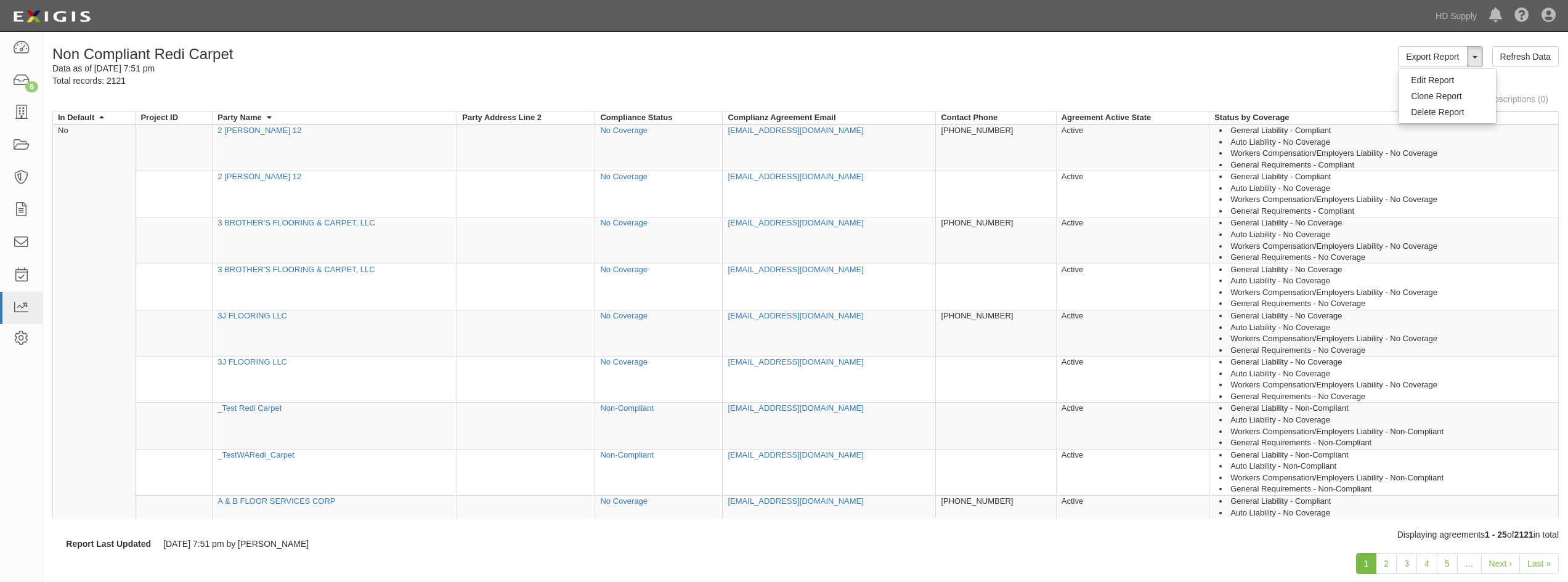 click on "Filters (2) Subscriptions (0)" at bounding box center [805, 99] 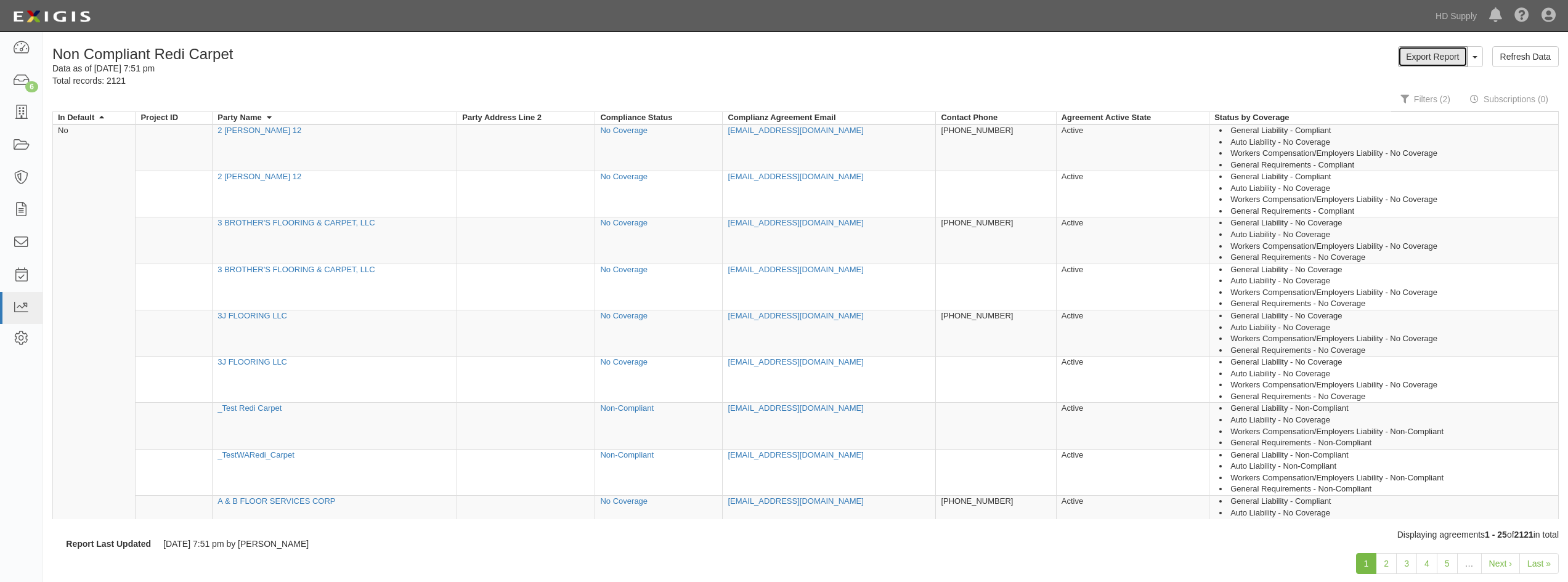 click on "Export Report" at bounding box center (1432, 57) 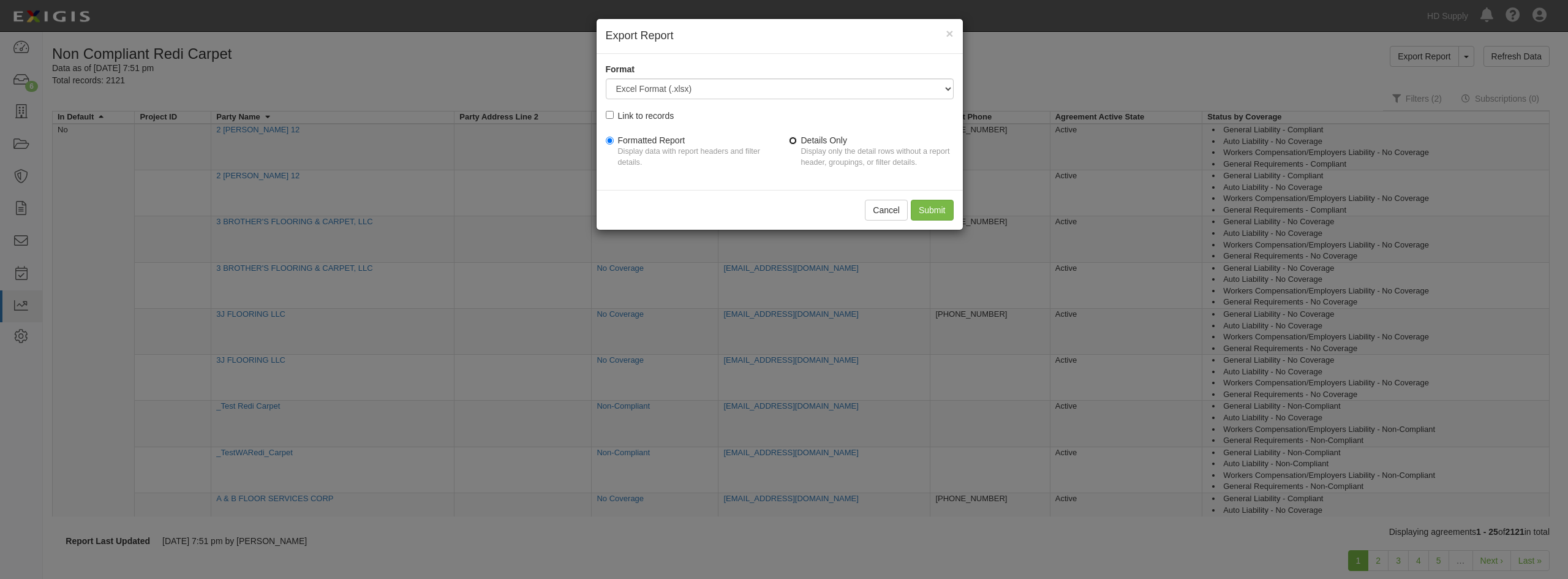 click on "Details Only  Display only the detail rows without a report header,
groupings, or filter details." at bounding box center (793, 140) 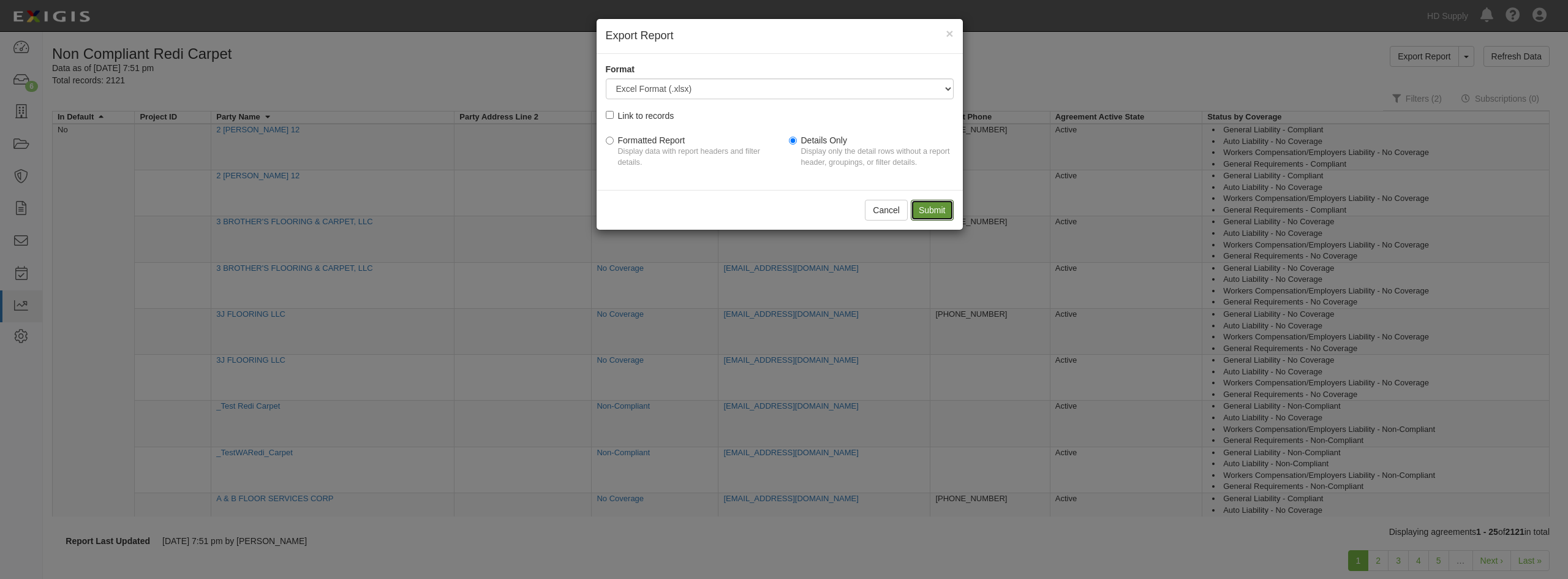 click on "Submit" at bounding box center (932, 210) 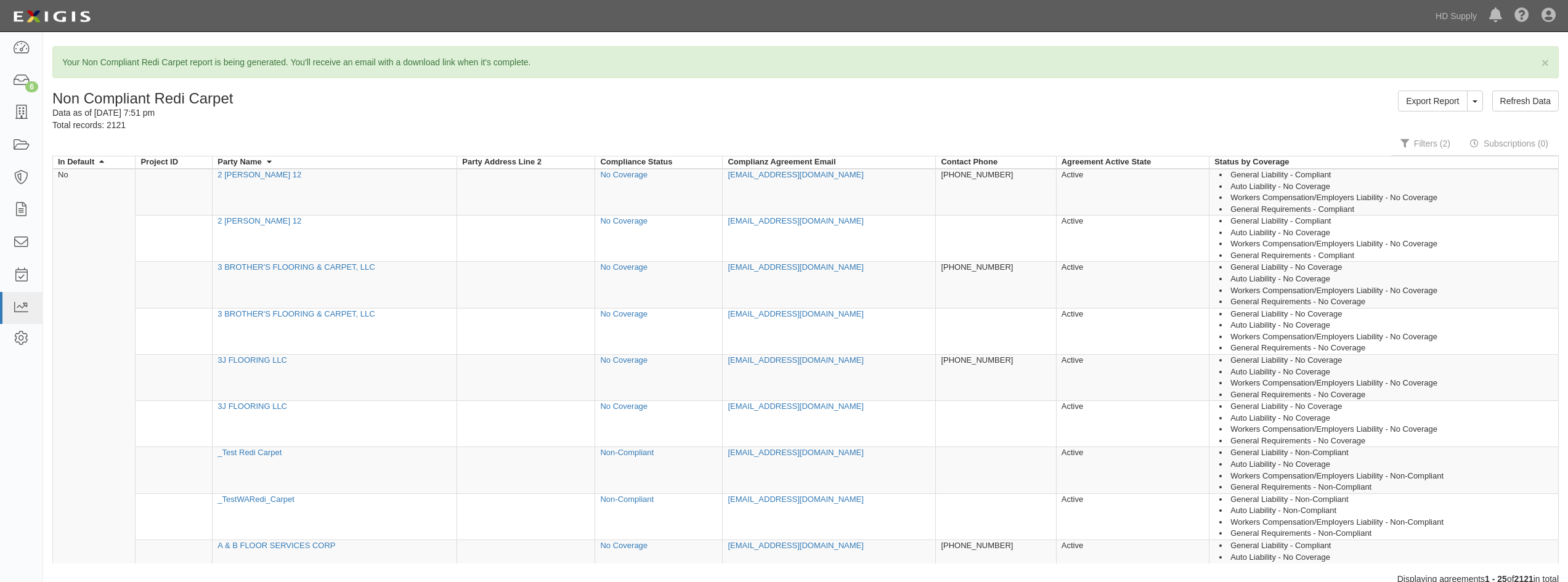 scroll, scrollTop: 0, scrollLeft: 0, axis: both 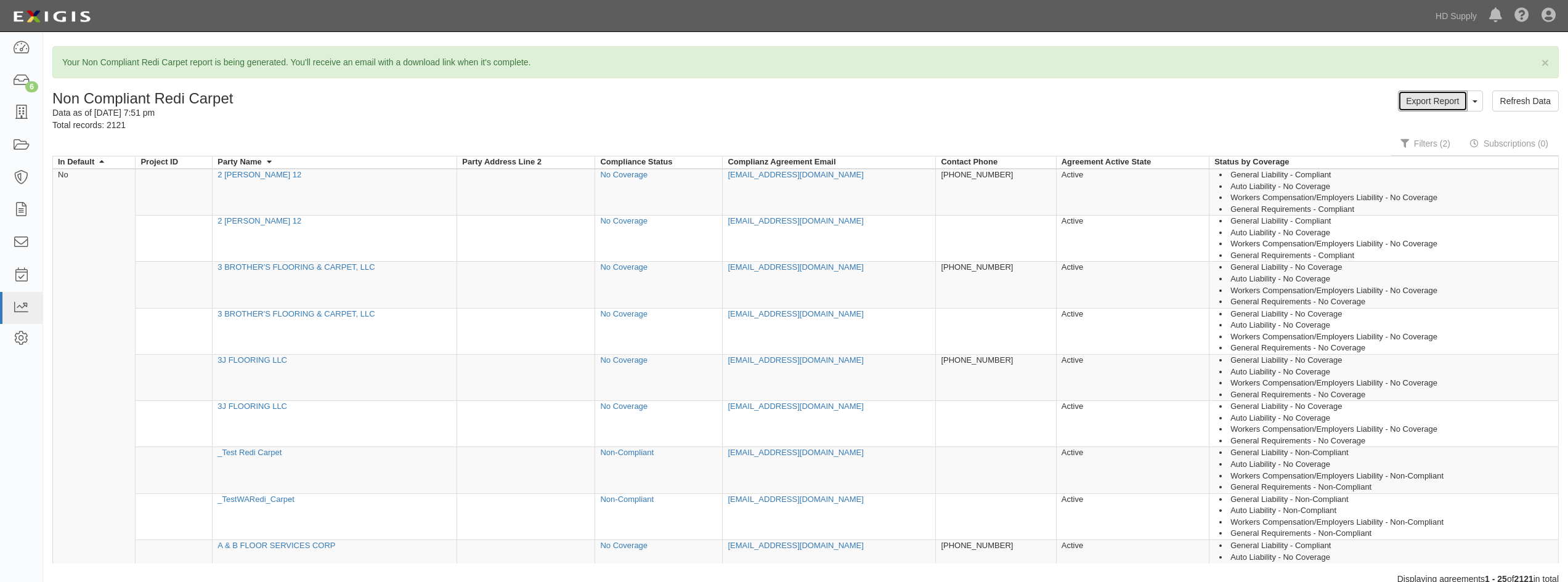 click on "Export Report" at bounding box center [1432, 101] 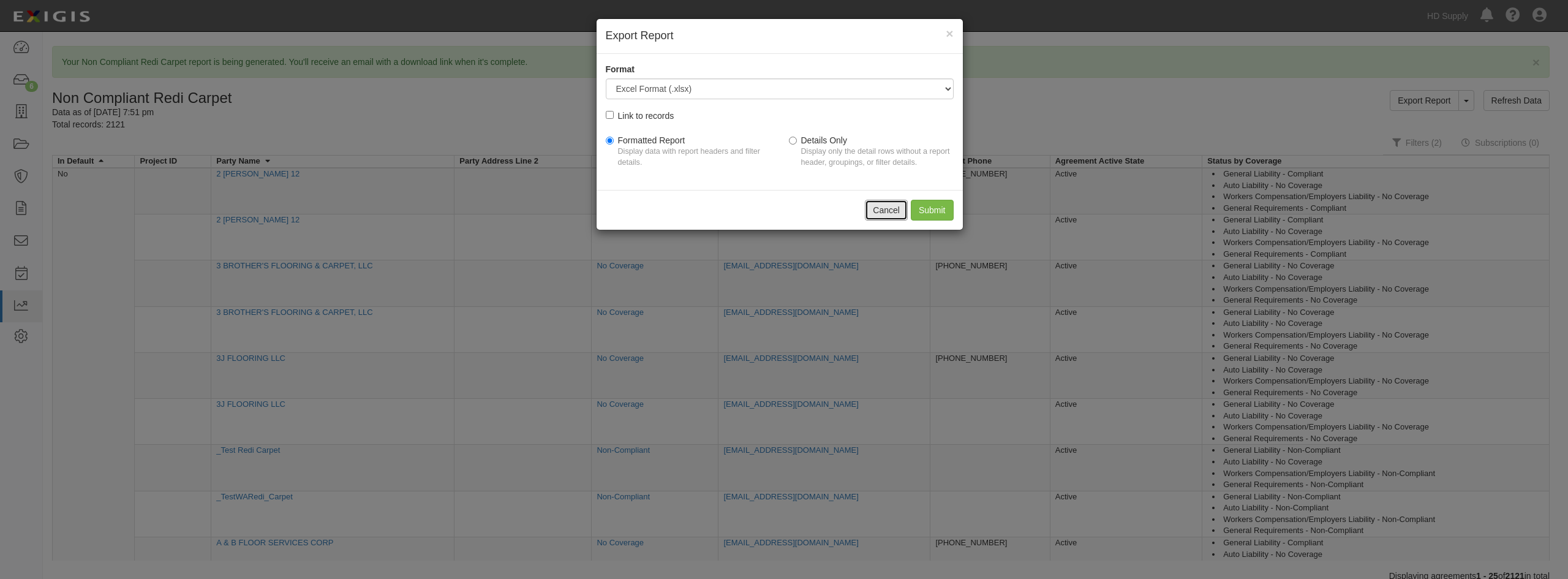 click on "Cancel" at bounding box center (886, 210) 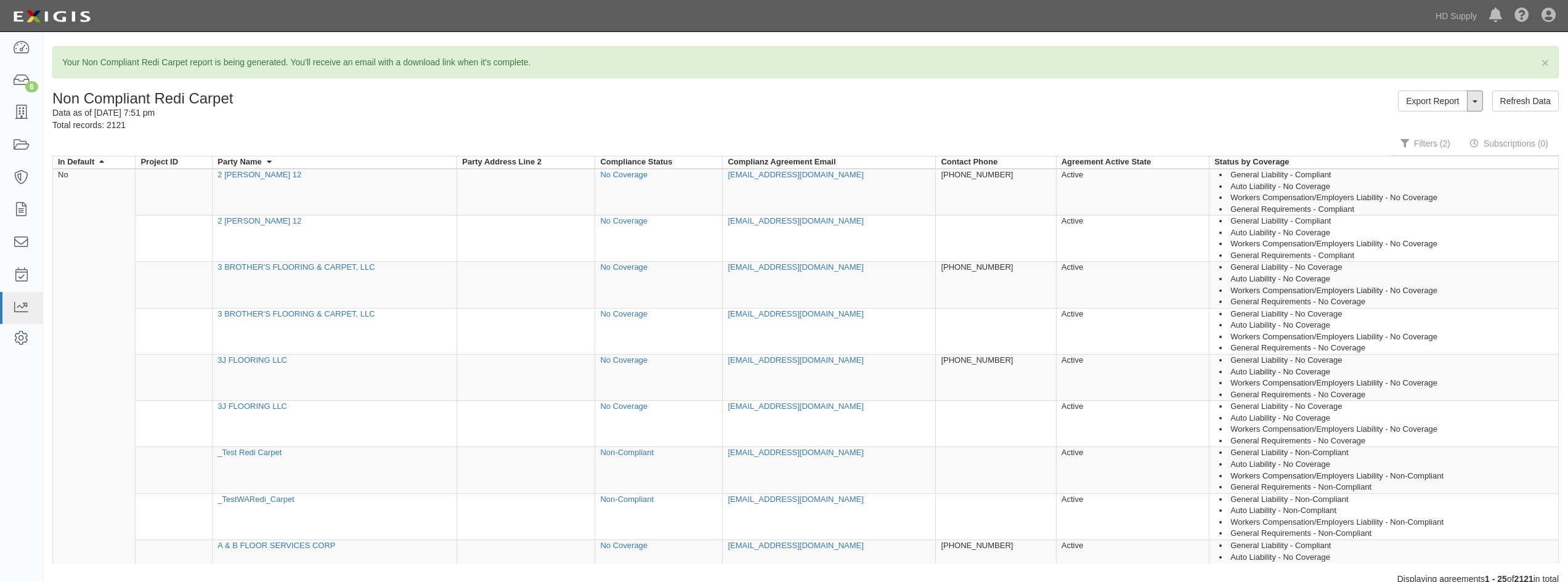 click on "ToggleReportDropdown" at bounding box center [1475, 101] 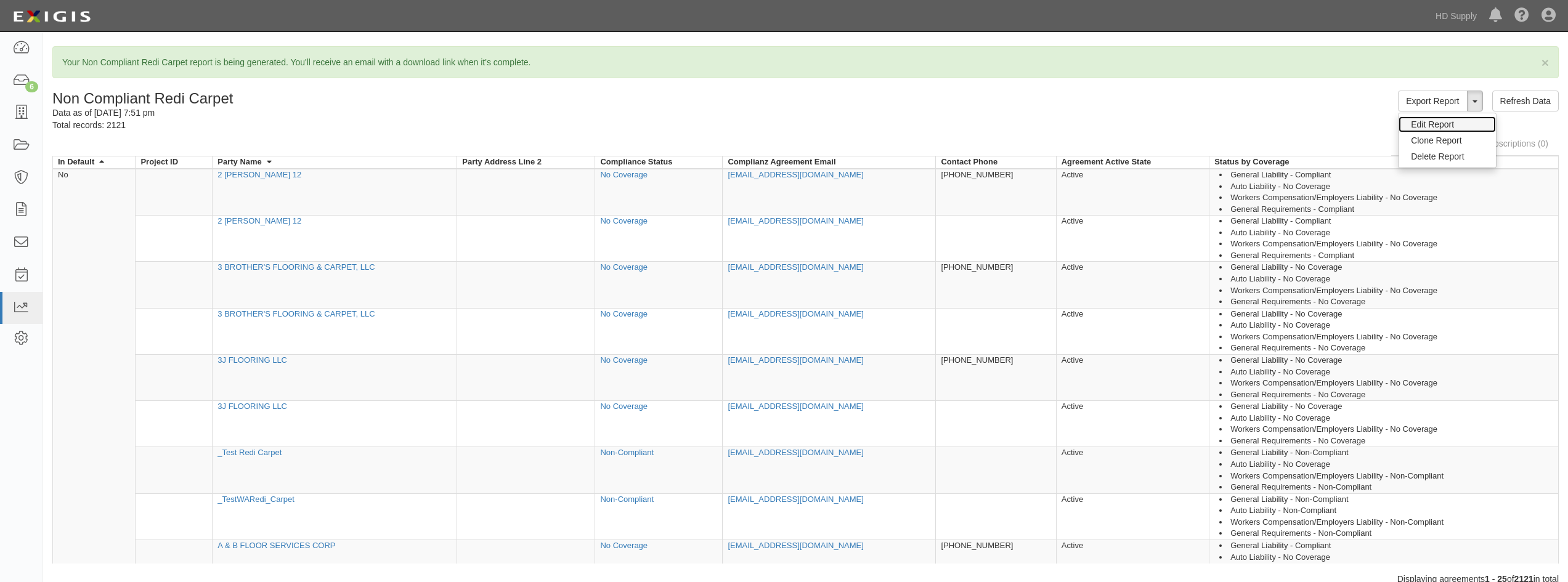 click on "Edit Report" at bounding box center [1447, 124] 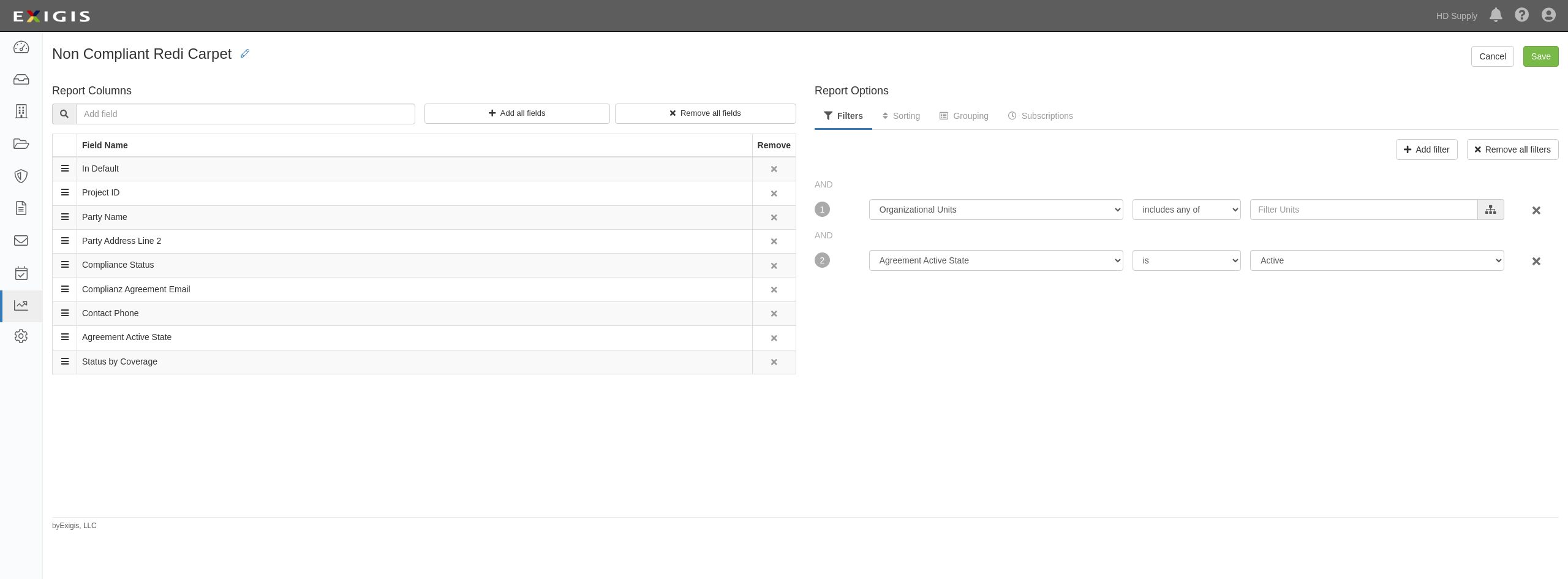 scroll, scrollTop: 0, scrollLeft: 0, axis: both 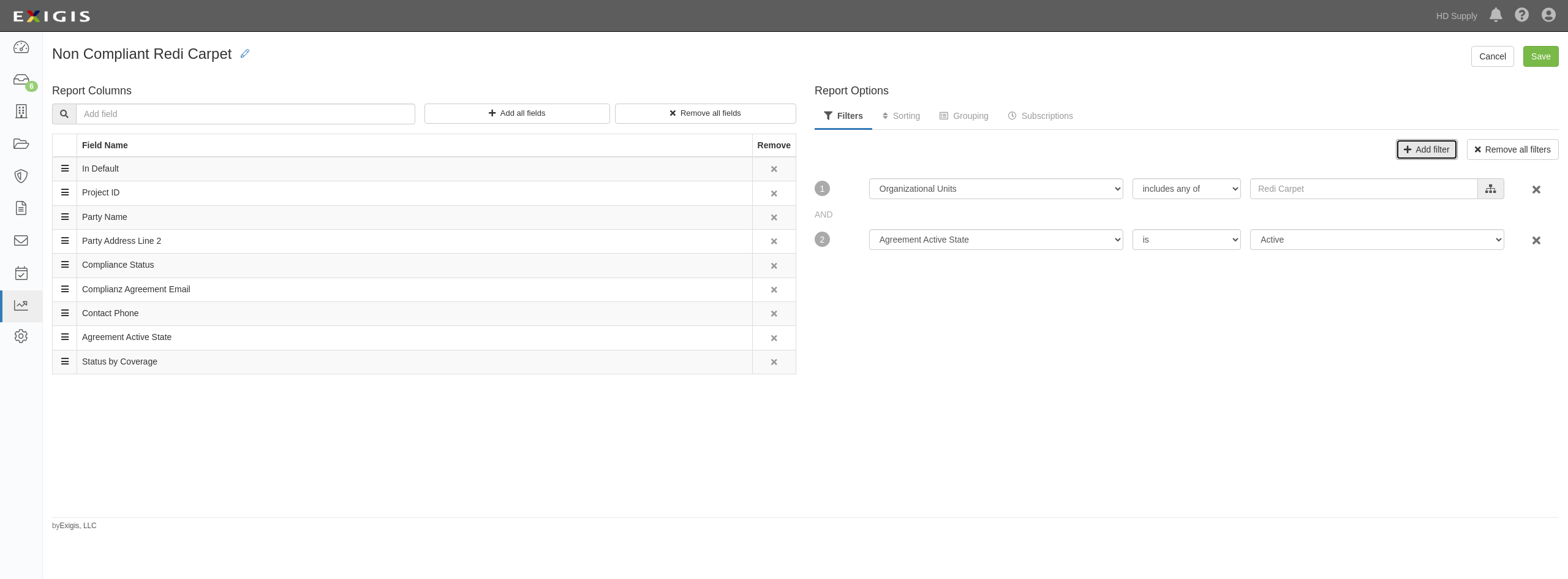 click on "Add filter" at bounding box center (1427, 149) 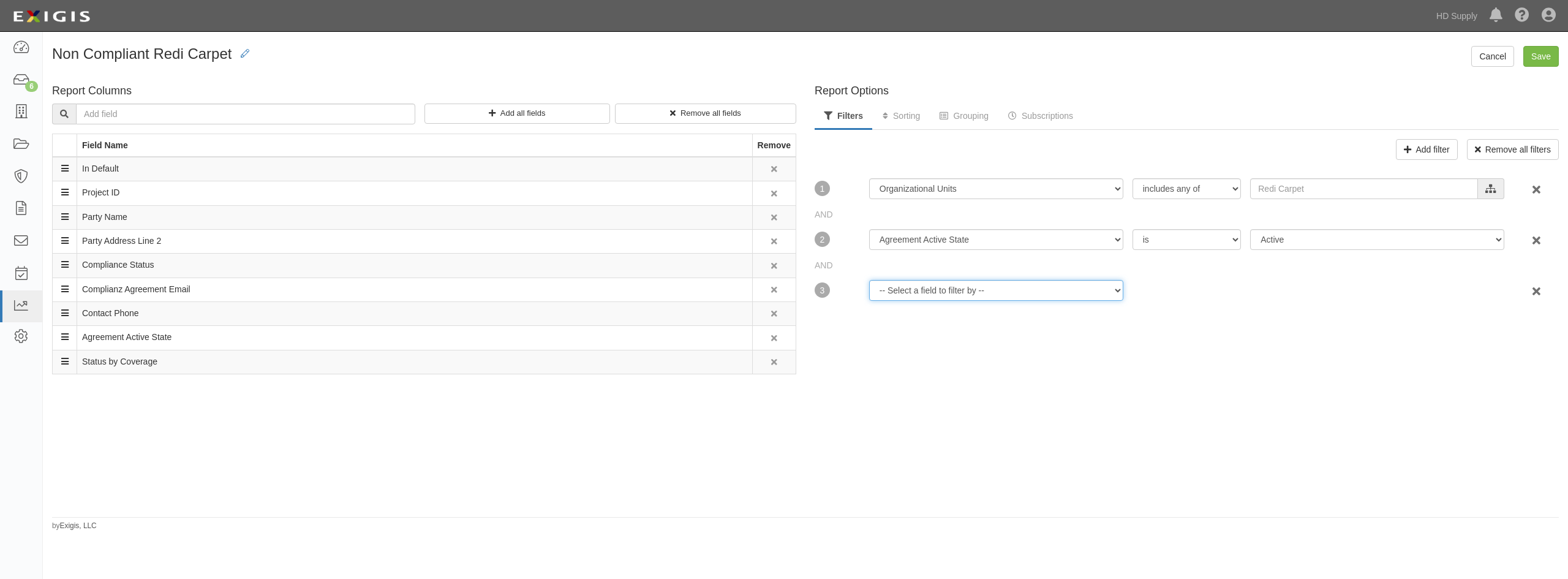 drag, startPoint x: 1005, startPoint y: 282, endPoint x: 1003, endPoint y: 289, distance: 7.28011 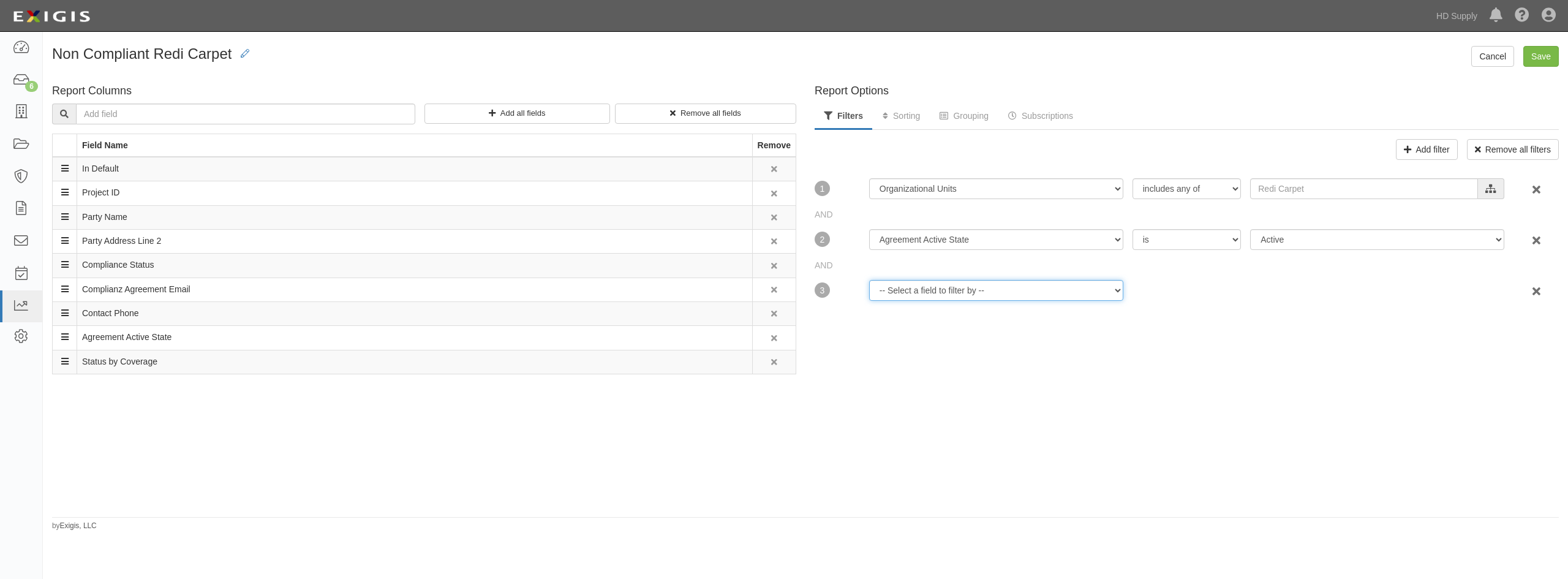 select on "FilterStrategy::Agreements::ComplianceStatusFilter" 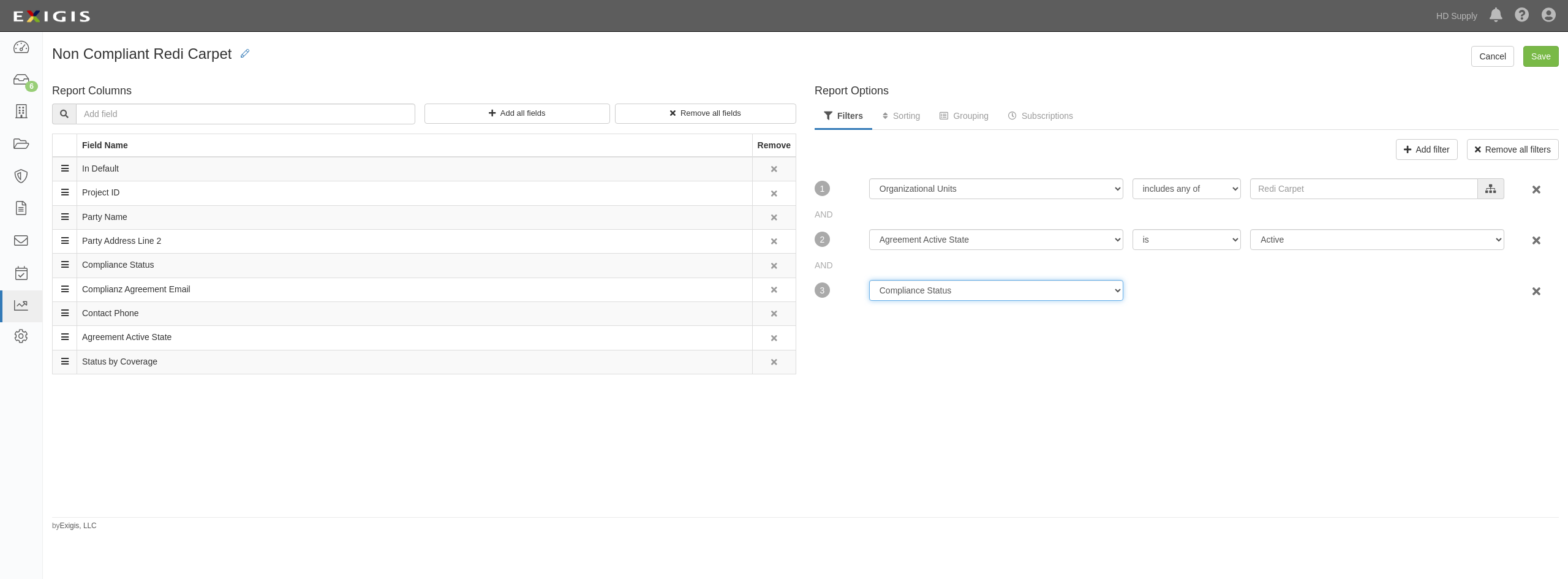 click on "-- Select a field to filter by --
Agreement Active State
Archived Date
Compliance Results Updated Date
Compliance Status
Contact Role
Created Date
Days in Status
End Date
Expiration Date
In Default
Last Document Received Date
Last Message Received Date
Last Message Sent Date
Last Updated Date
Organizational Units
Placed in Default Date
Requirement Set
Requirements Updated Date
Service End Date
Start Date
Status Date
Tags" at bounding box center [996, 189] 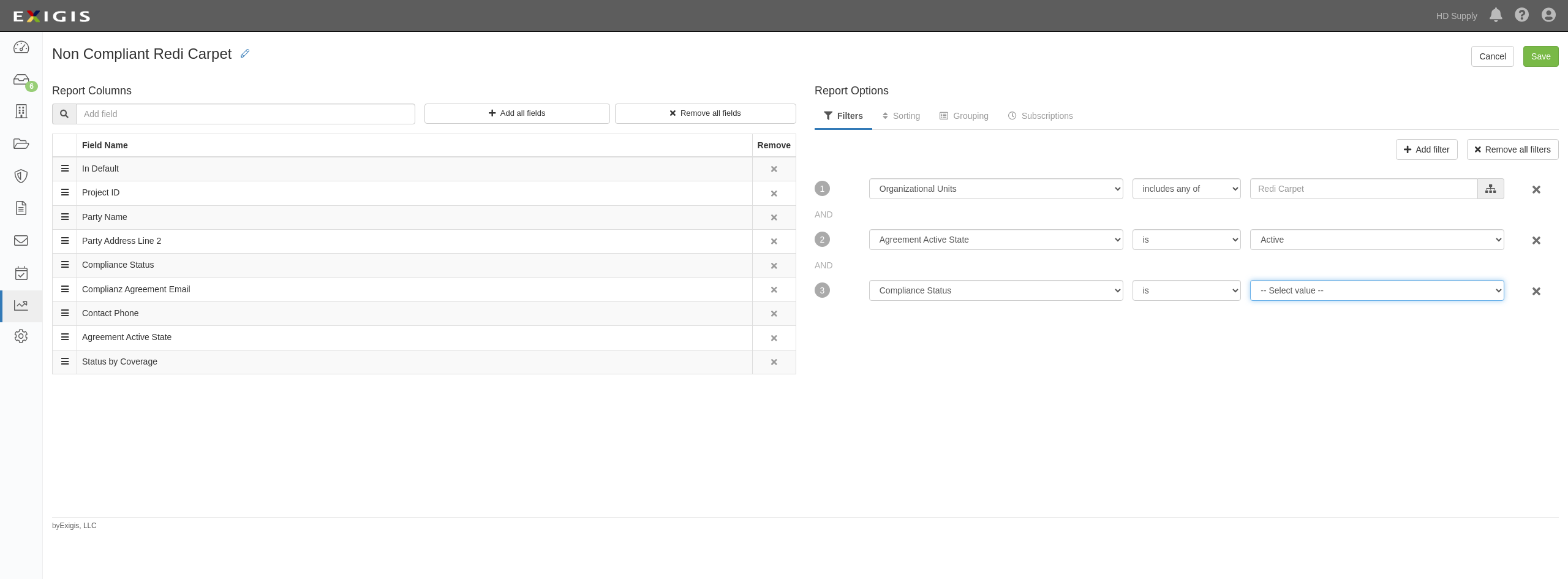 click on "-- Select value --
Compliant
Non-Compliant
No Coverage" at bounding box center [1377, 240] 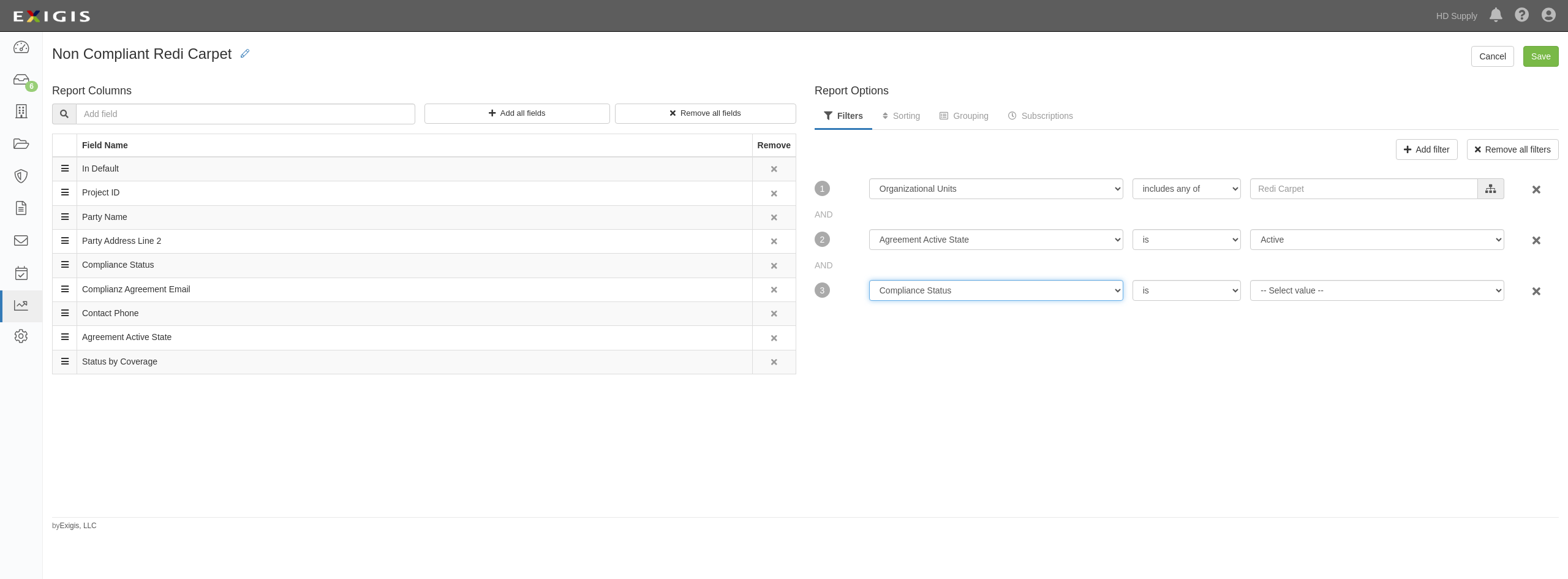 click on "-- Select a field to filter by --
Agreement Active State
Archived Date
Compliance Results Updated Date
Compliance Status
Contact Role
Created Date
Days in Status
End Date
Expiration Date
In Default
Last Document Received Date
Last Message Received Date
Last Message Sent Date
Last Updated Date
Organizational Units
Placed in Default Date
Requirement Set
Requirements Updated Date
Service End Date
Start Date
Status Date
Tags" at bounding box center [996, 189] 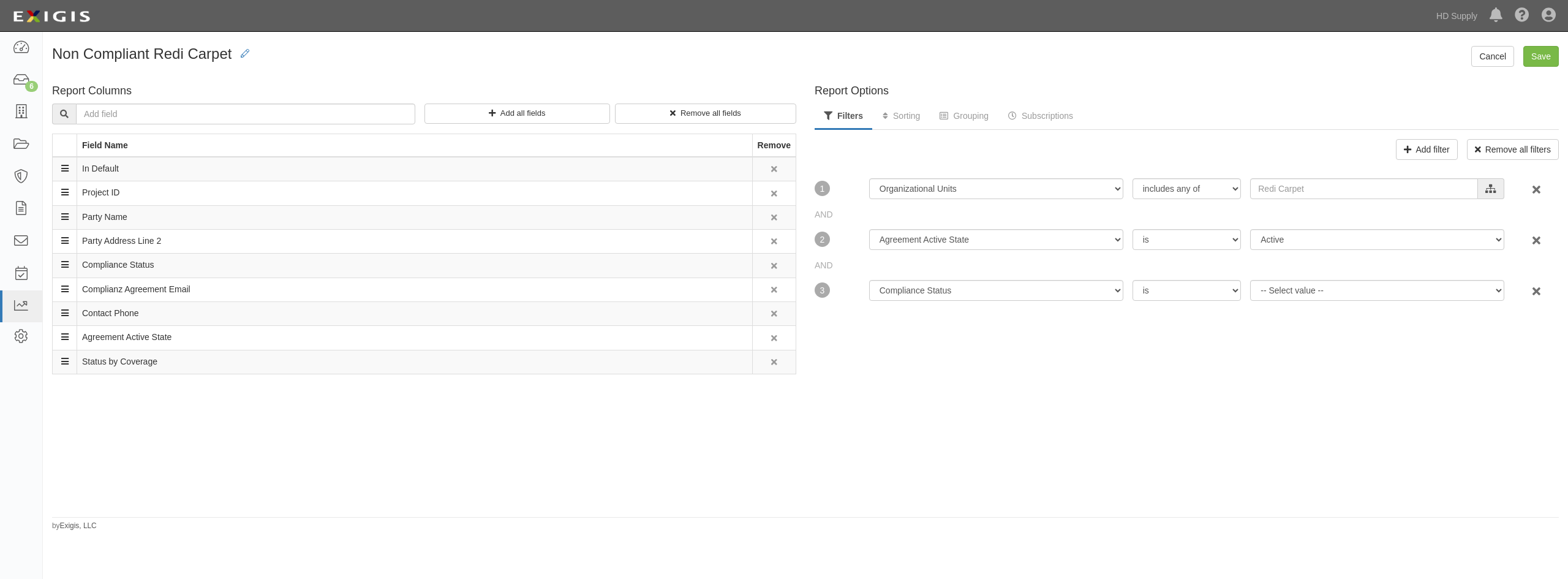 drag, startPoint x: 1173, startPoint y: 324, endPoint x: 1204, endPoint y: 311, distance: 33.615473 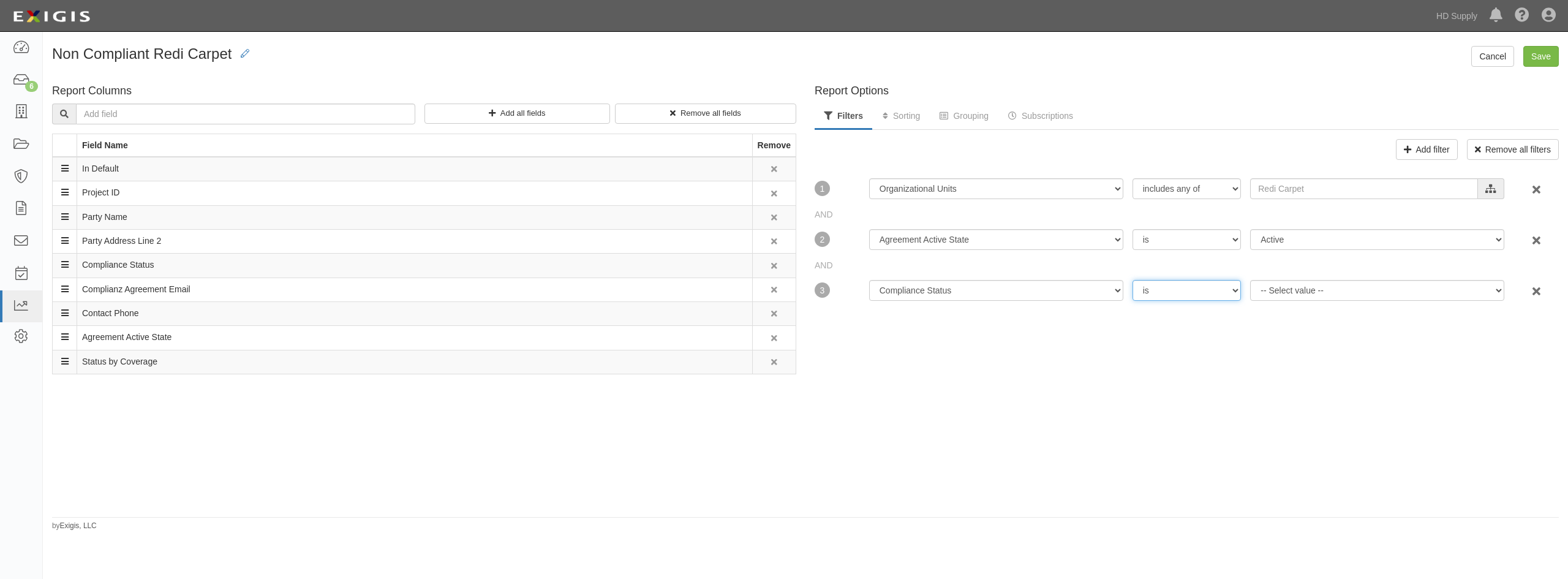 click on "is
is not" at bounding box center (1187, 189) 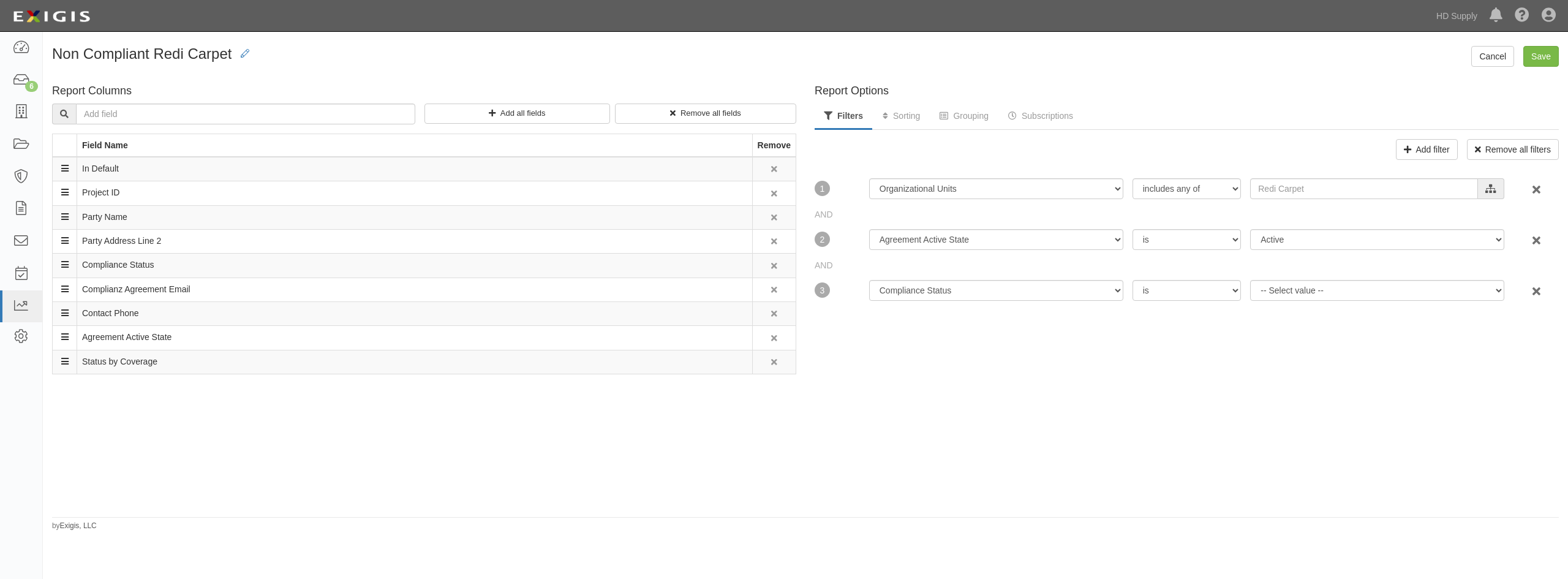 drag, startPoint x: 1269, startPoint y: 325, endPoint x: 1284, endPoint y: 300, distance: 29.154759 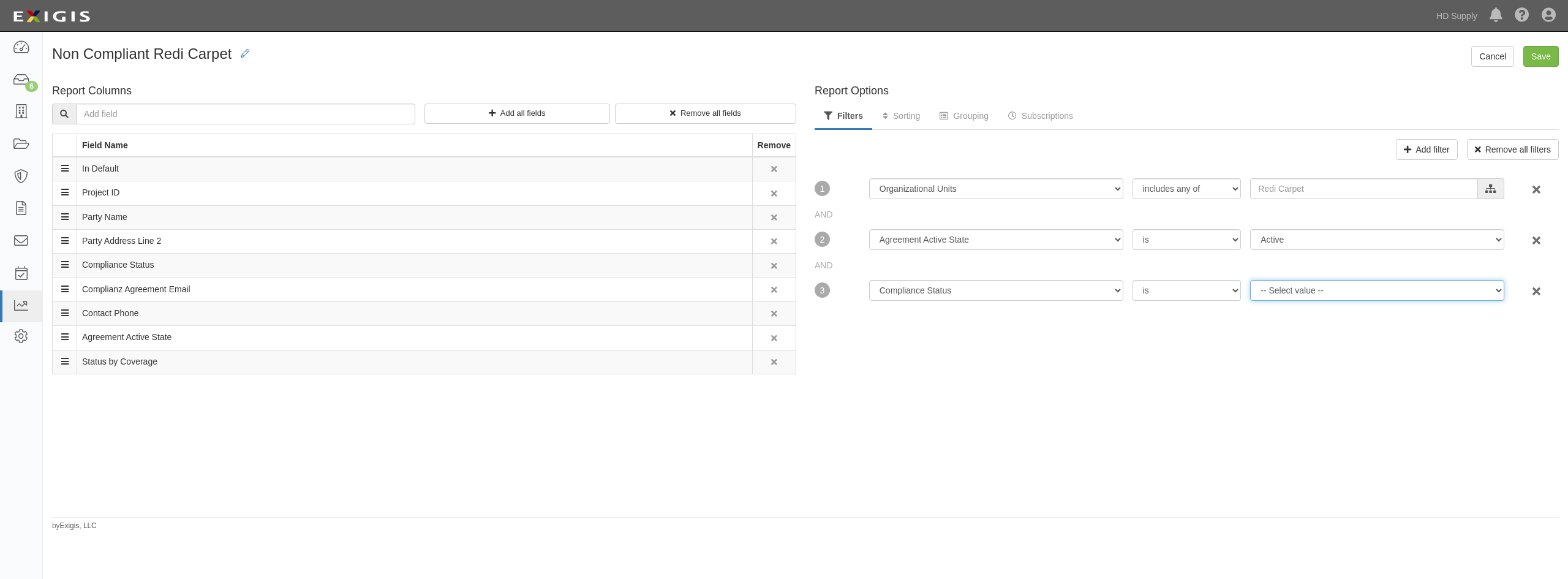 click on "-- Select value --
Compliant
Non-Compliant
No Coverage" at bounding box center [1377, 240] 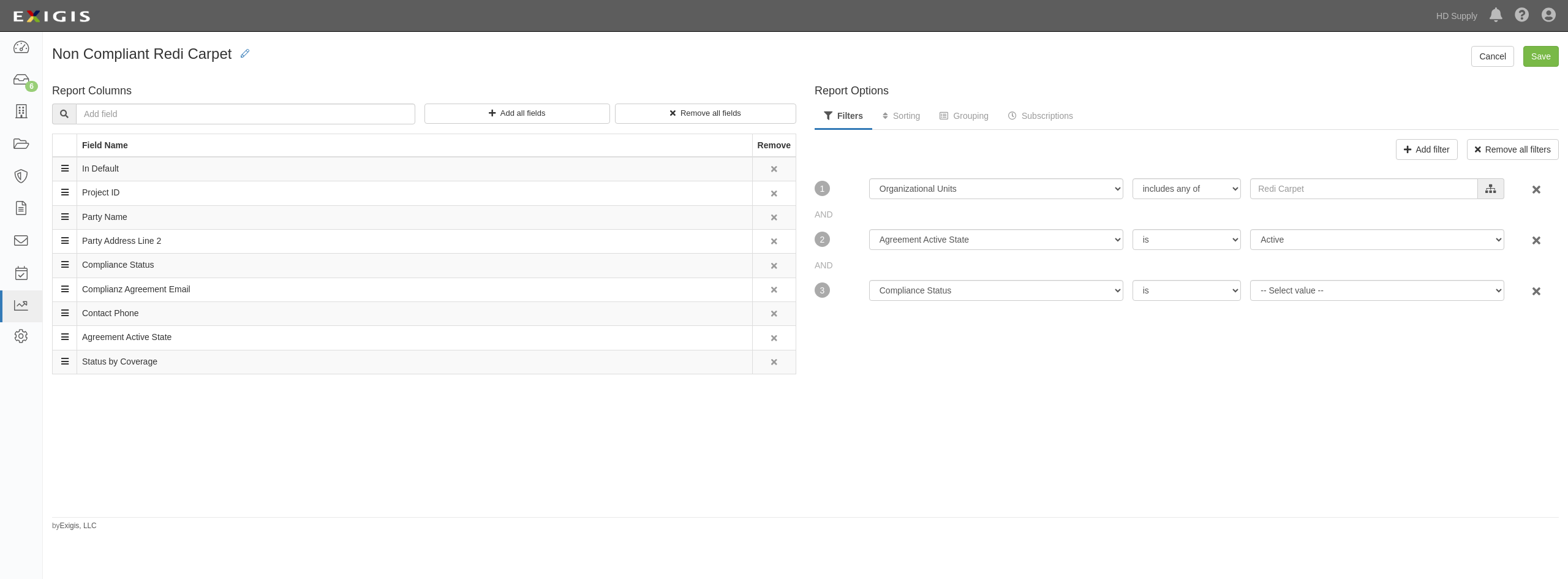 click on "Report Options Filters Sorting Grouping Subscriptions  Add filter  Remove all filters AND 1 Agreement Active State
Archived Date
Compliance Results Updated Date
Compliance Status
Contact Role
Created Date
Days in Status
End Date
Expiration Date
In Default
Last Document Received Date
Last Message Received Date
Last Message Sent Date
Last Updated Date
Organizational Units
Placed in Default Date
Requirement Set
Requirements Updated Date
Service End Date
Start Date
Status Date
Tags includes any of
includes all of
includes none of HD Supply Suppliers HD Pro-Interline HD Suppliers Sub-Contractors Redi Carpet B2B expand all  •  collapse all Cancel Add selected
For expired insurance, filter by "is [DATE] or earlier" or for current insurance, filter by "is after [DATE]". AND 2 Agreement Active State
Archived Date
Compliance Results Updated Date
Compliance Status
Contact Role
Created Date
Days in Status
End Date
Expiration Date
In Default" at bounding box center [1186, 296] 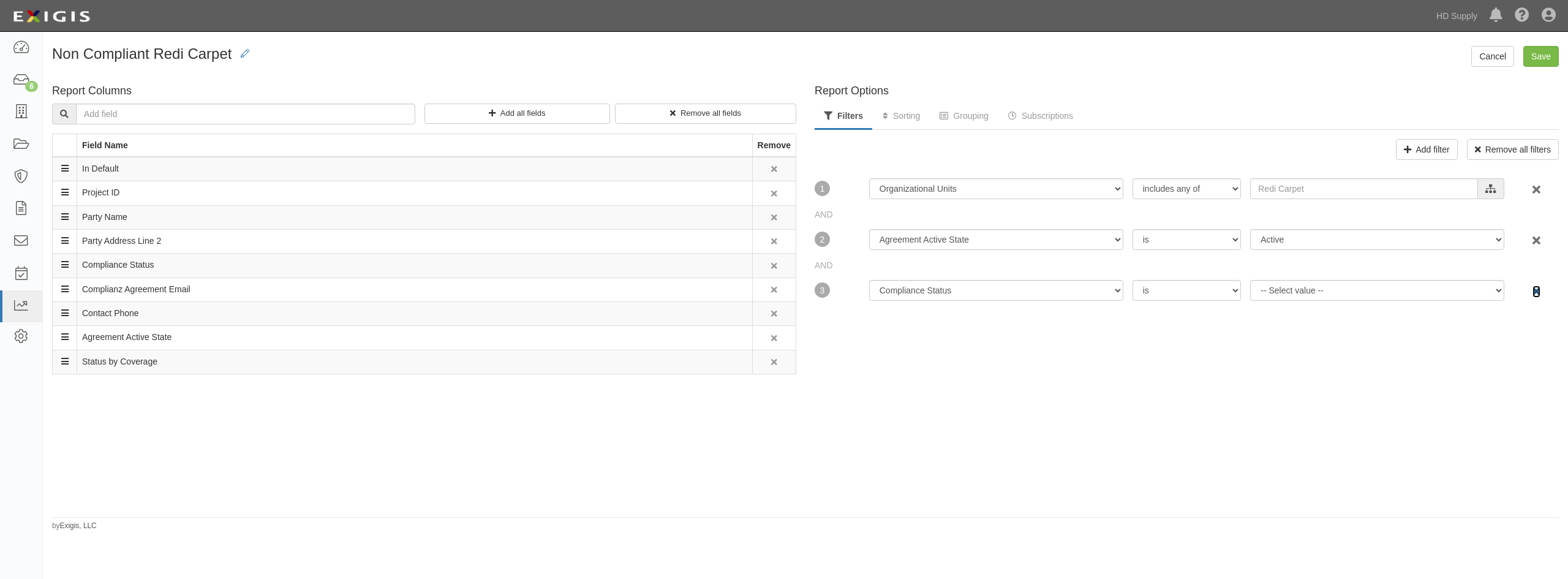 click at bounding box center [1536, 292] 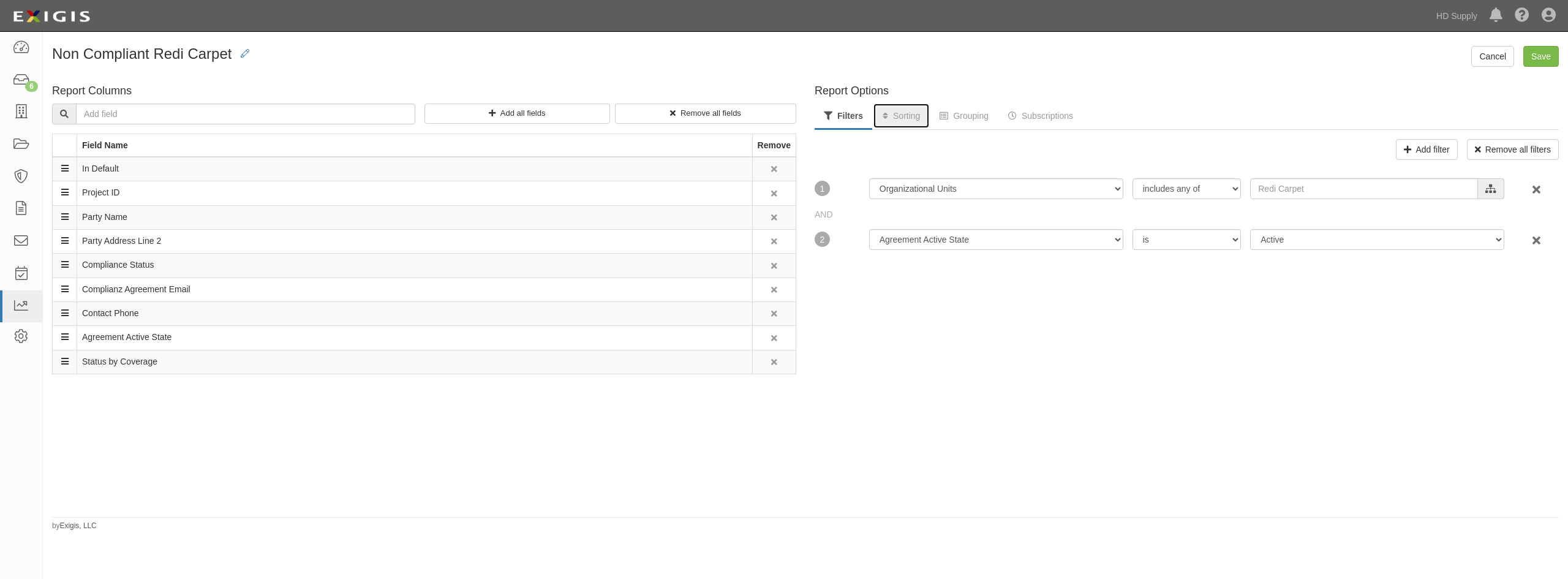 click on "Sorting" at bounding box center [901, 116] 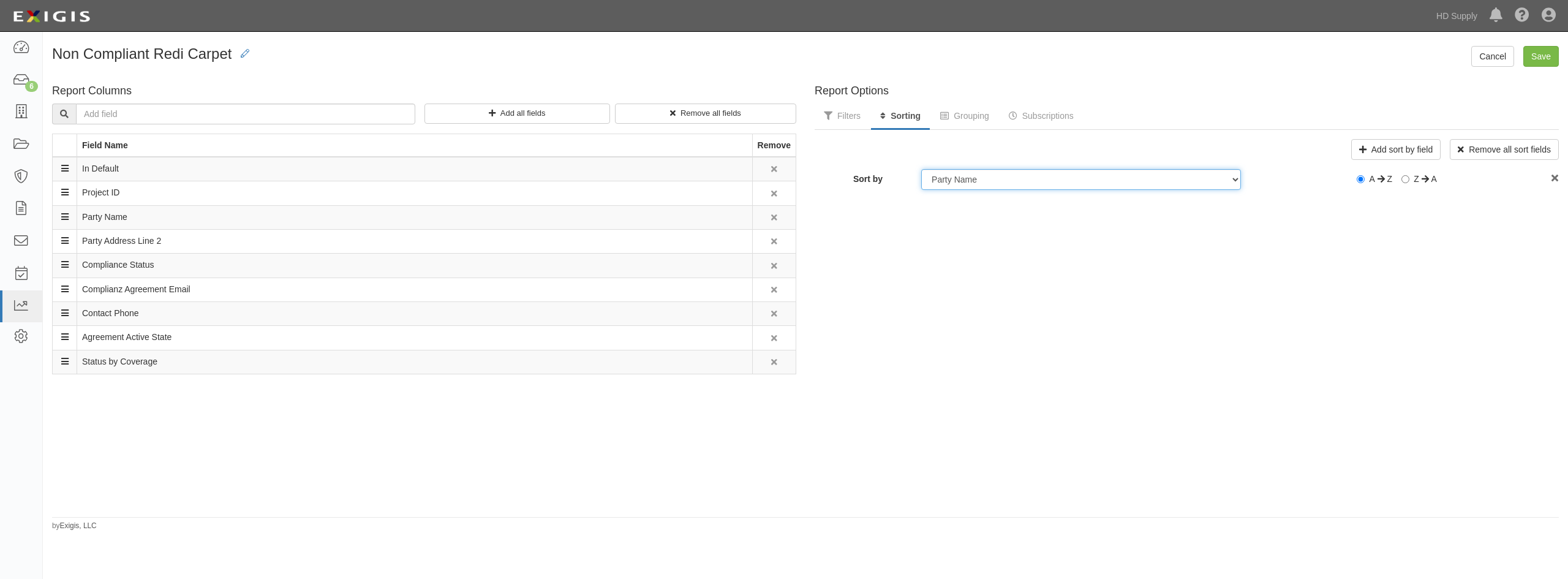 click on "-- Select a field to sort by --
Agreement Active State
Compliance Status
Complianz Agreement Email
Contact Phone
In Default
Party Address Line 2
Party Name
Project ID
Status by Coverage" at bounding box center [1081, 180] 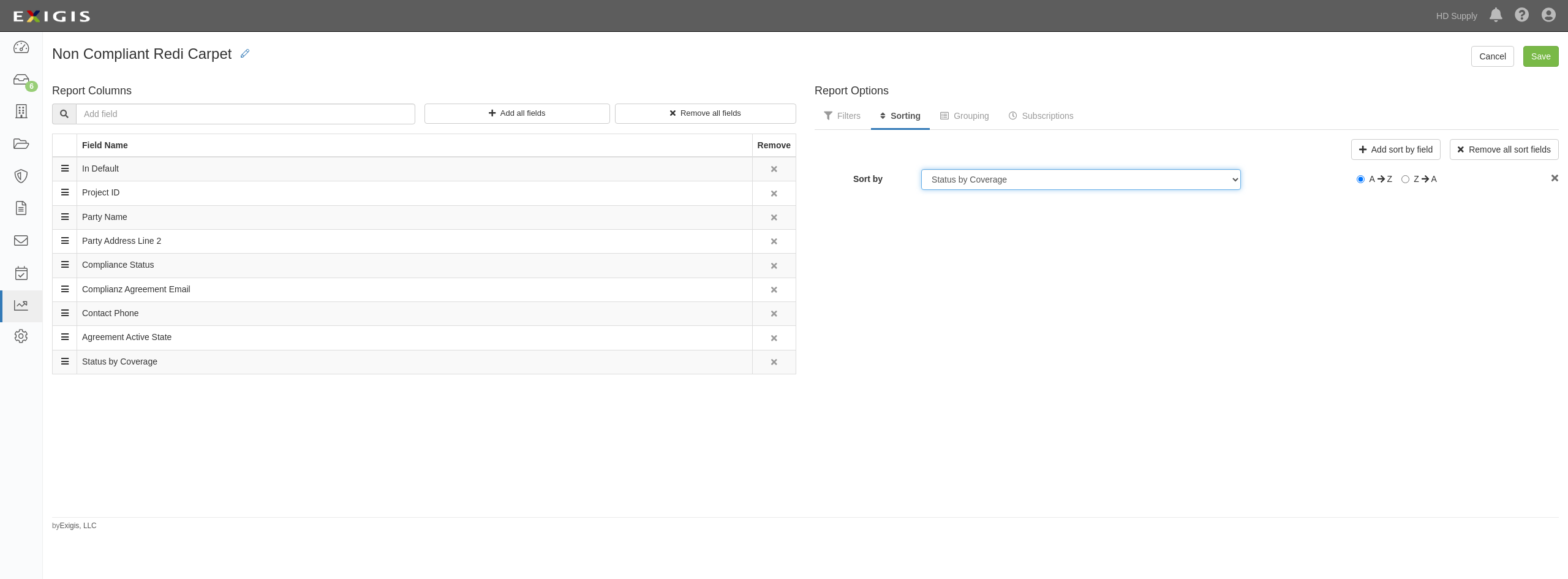 click on "-- Select a field to sort by --
Agreement Active State
Compliance Status
Complianz Agreement Email
Contact Phone
In Default
Party Address Line 2
Party Name
Project ID
Status by Coverage" at bounding box center (1081, 180) 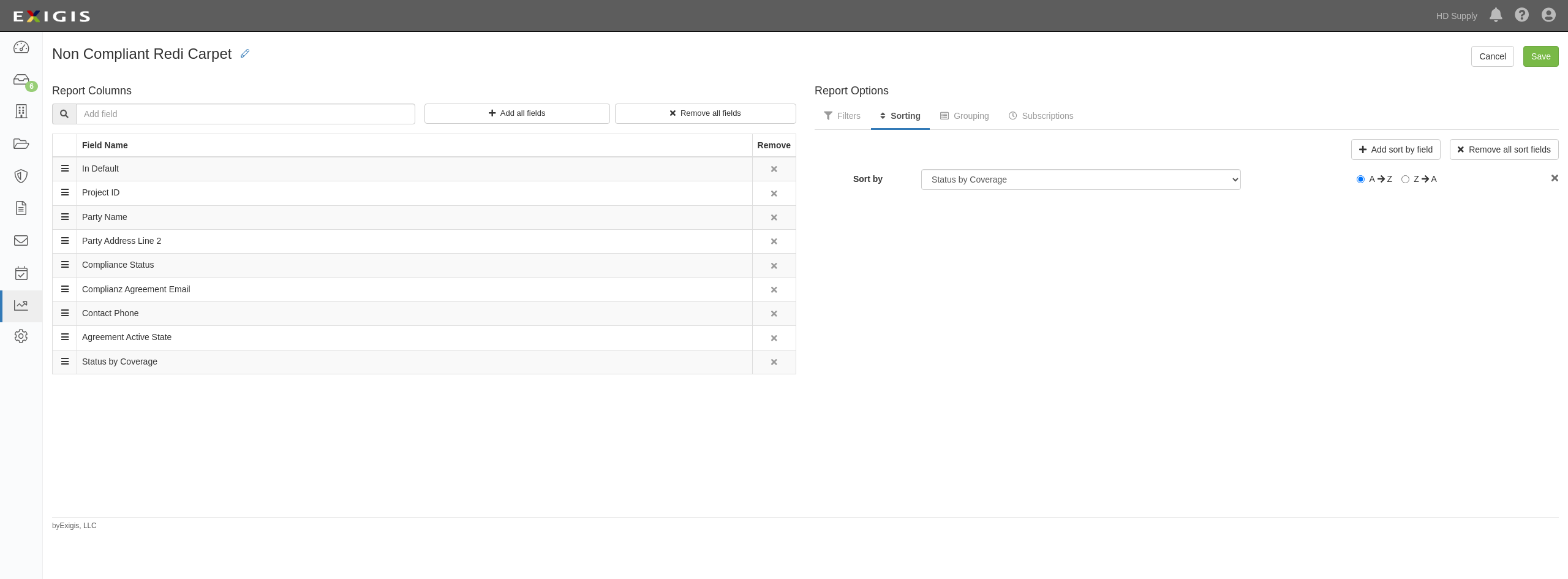 click on "A     Z Z     A" at bounding box center (1409, 179) 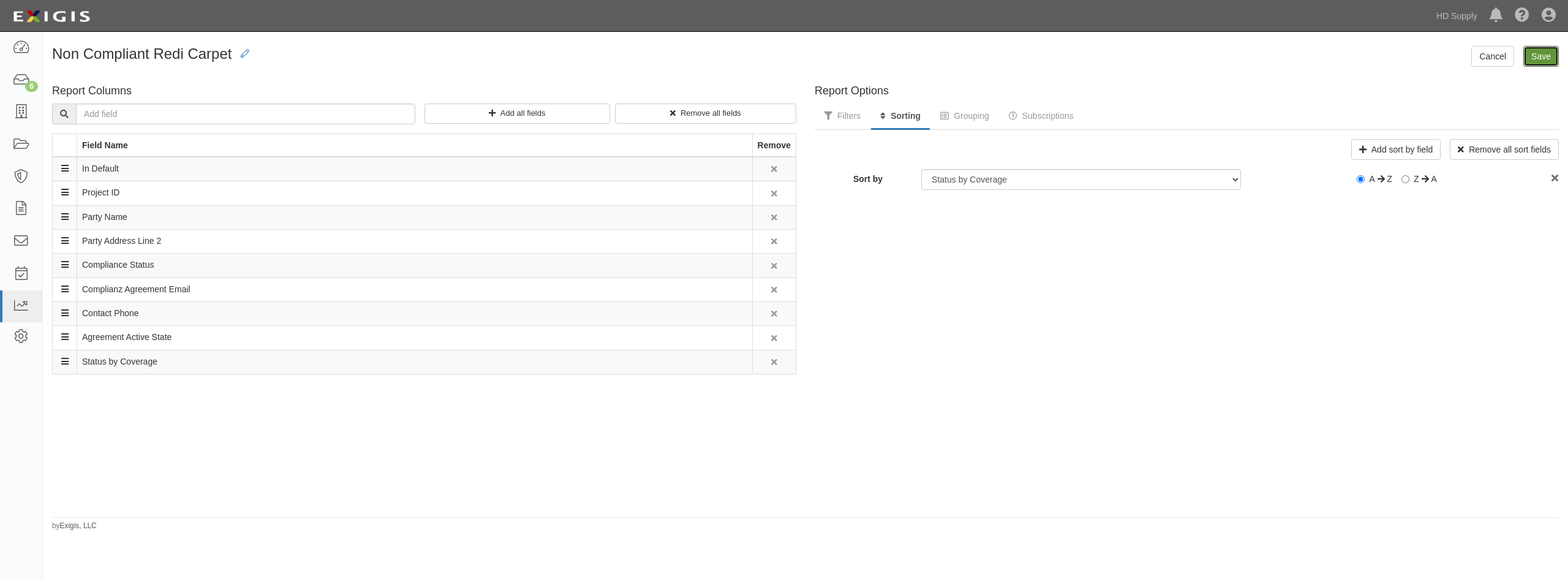 click on "Save" at bounding box center [1541, 56] 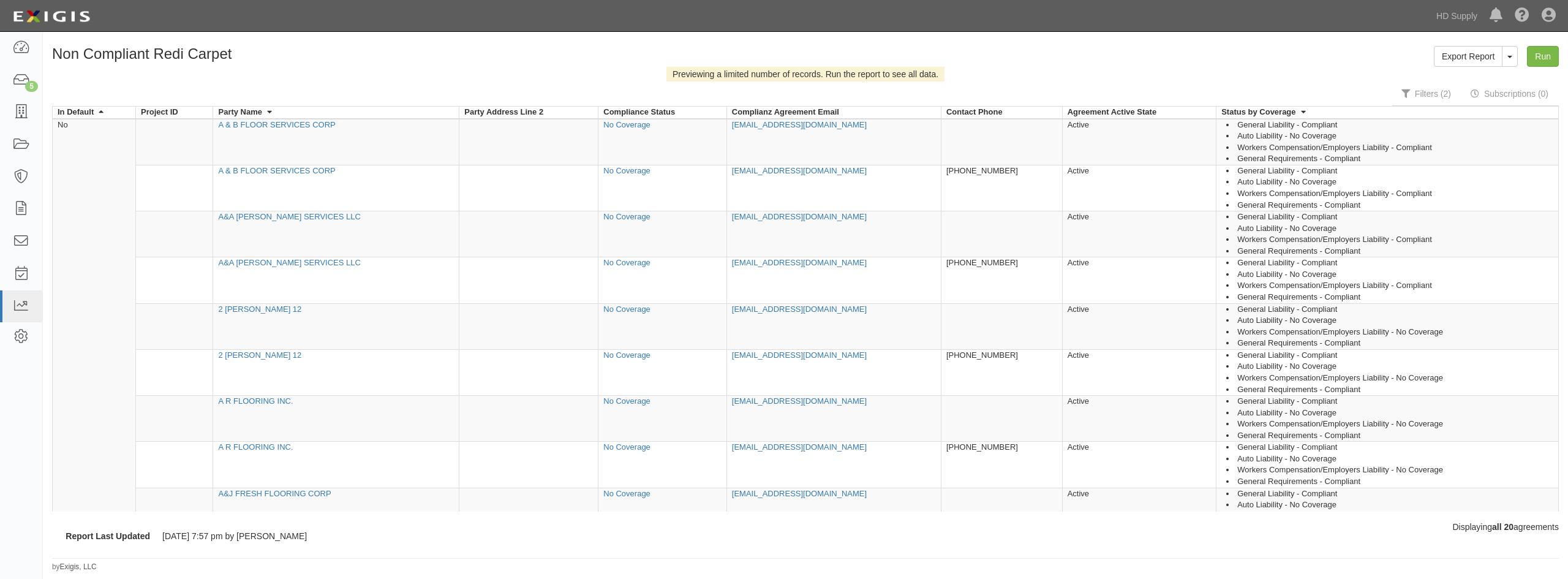 scroll, scrollTop: 0, scrollLeft: 0, axis: both 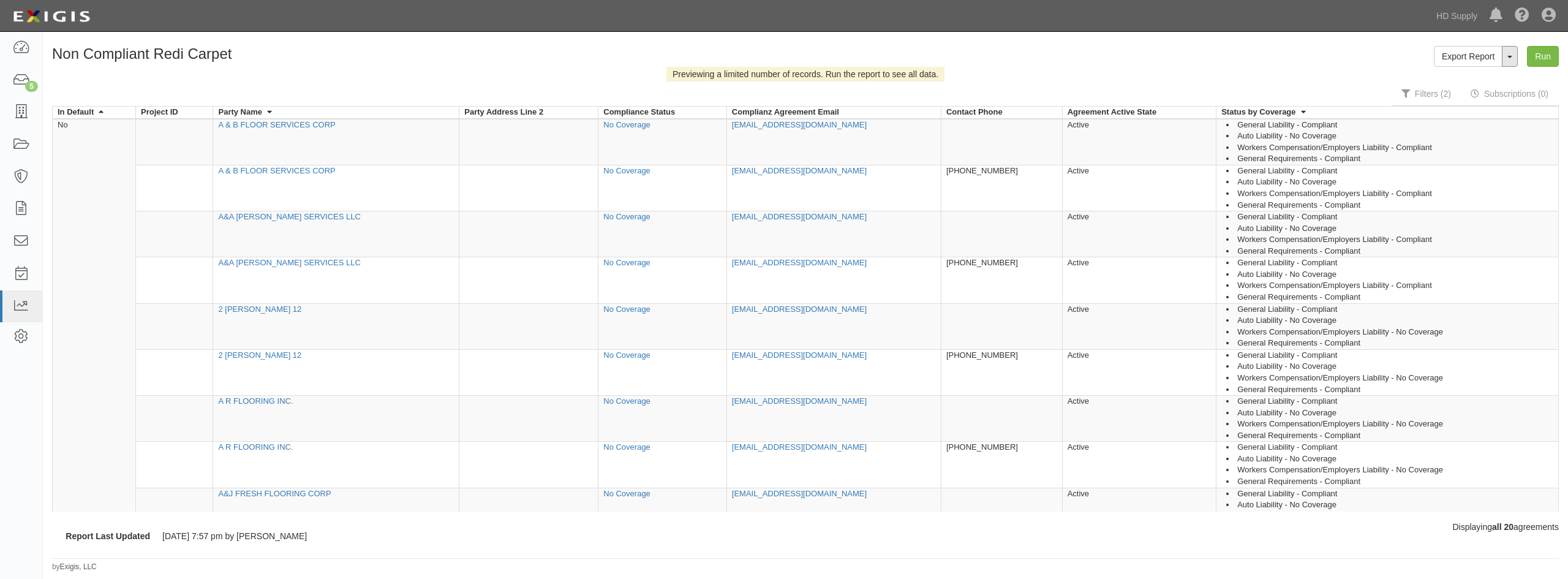 click on "ToggleReportDropdown" at bounding box center [1510, 56] 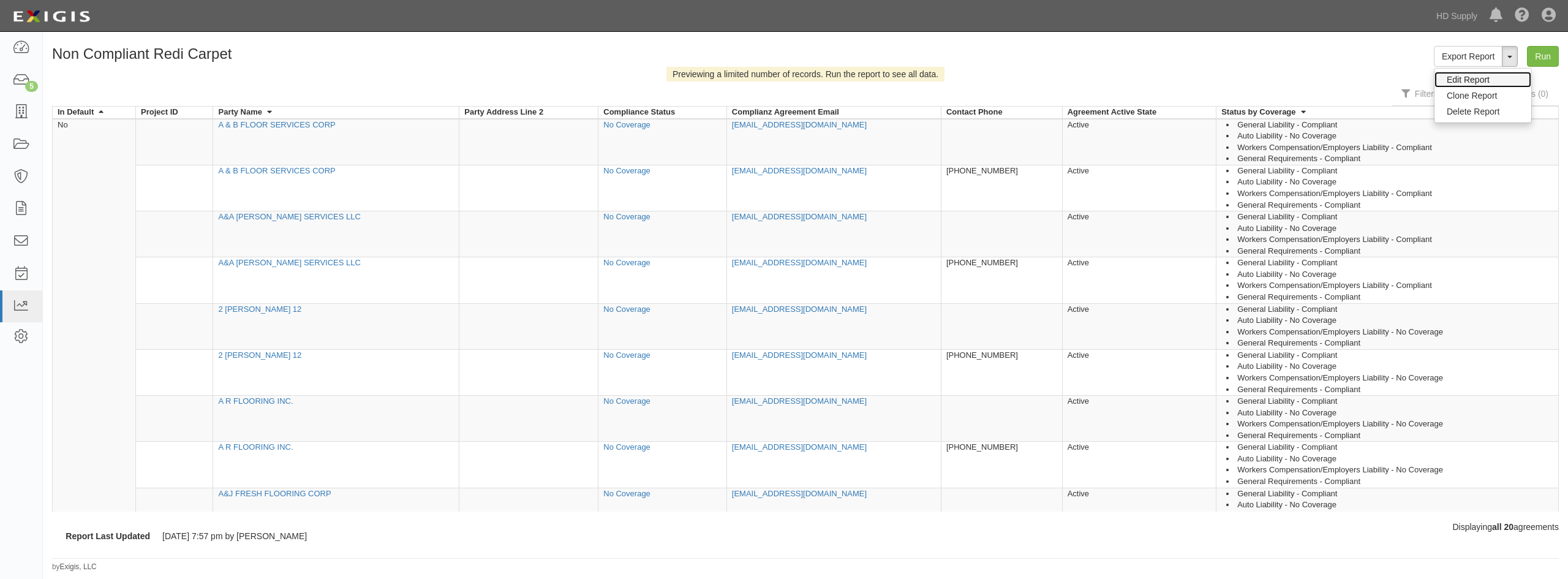 click on "Edit Report" at bounding box center [1483, 80] 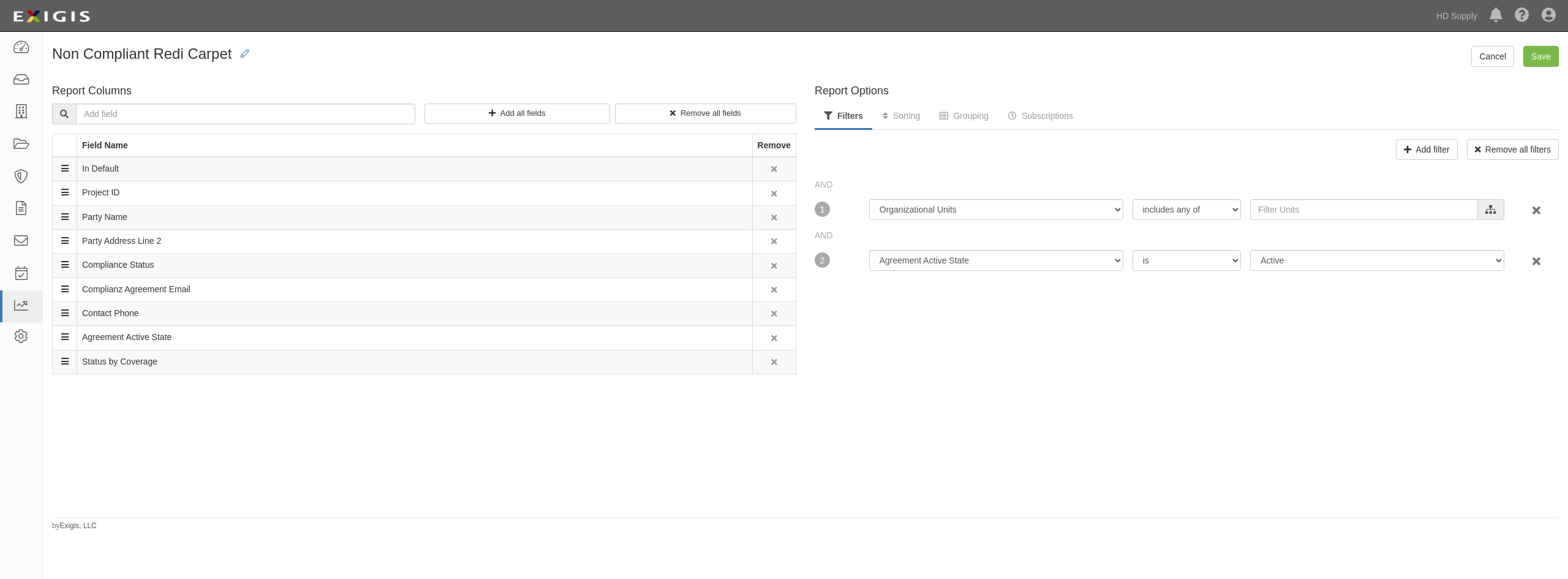 scroll, scrollTop: 0, scrollLeft: 0, axis: both 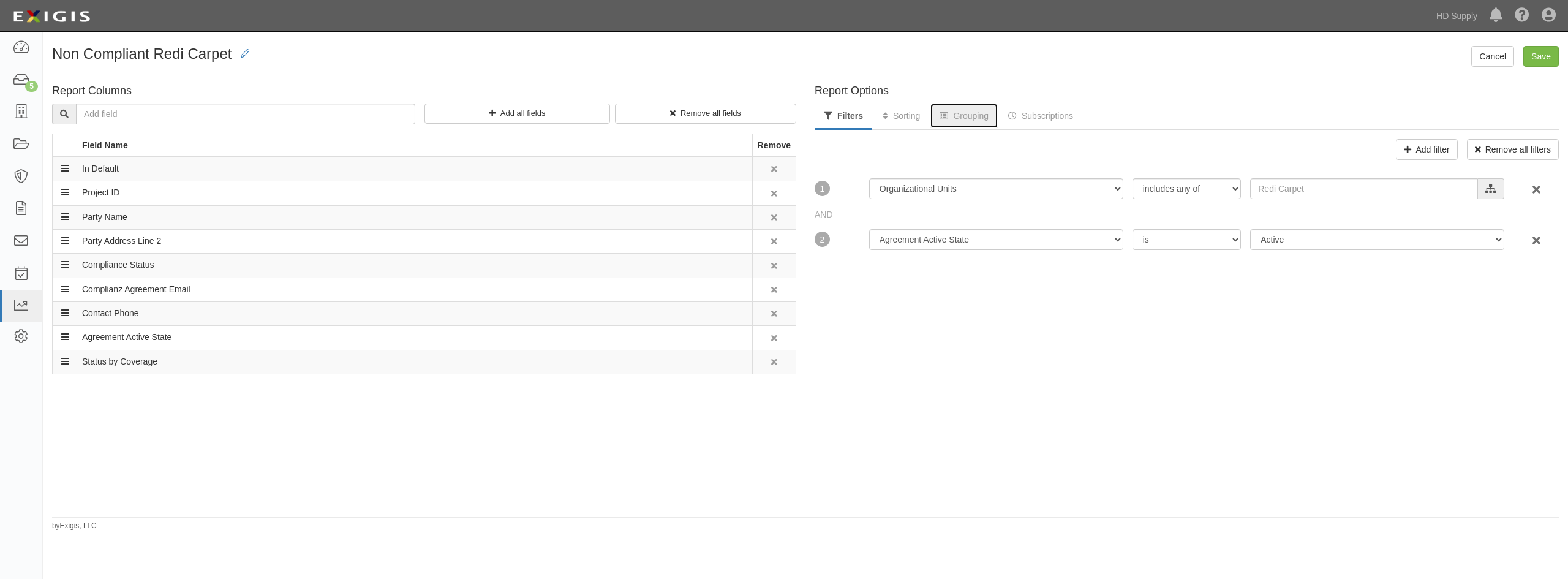 click on "Grouping" at bounding box center [964, 116] 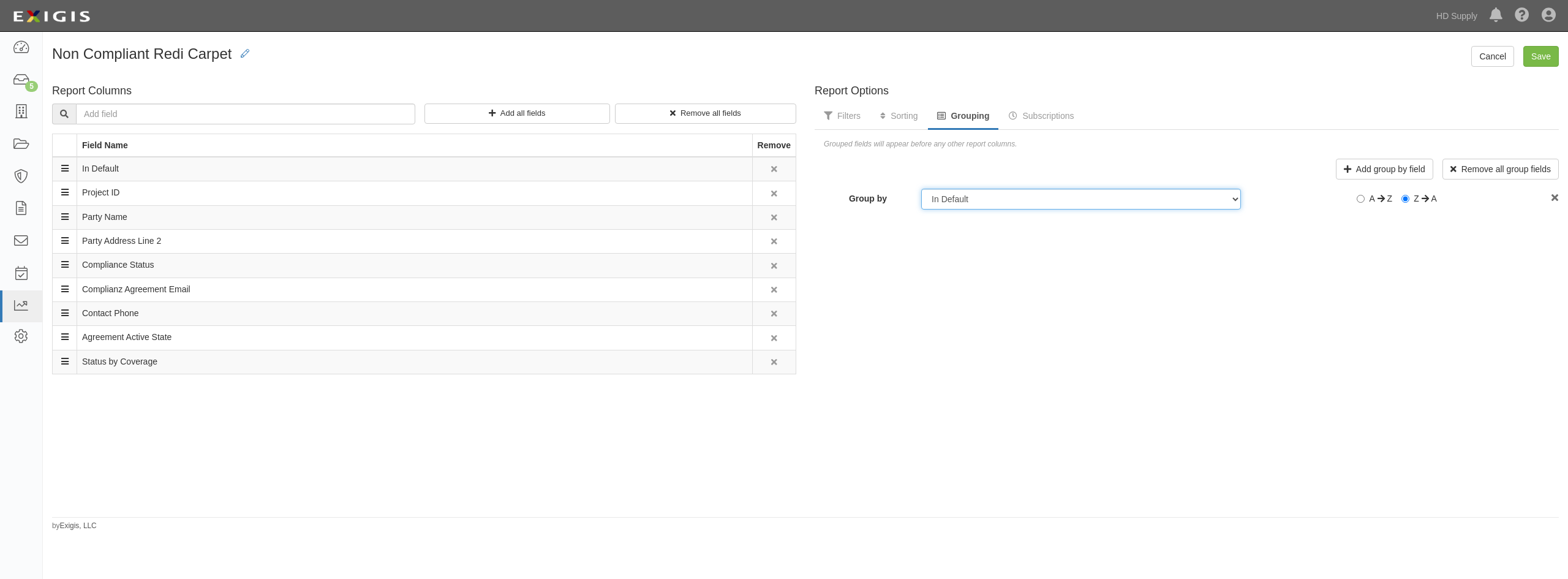 click on "-- Select a field to group by --
Agreement Active State
Compliance Status
Complianz Agreement Email
Contact Phone
In Default
Party Address Line 2
Party Name
Project ID
Status by Coverage" at bounding box center (1081, 199) 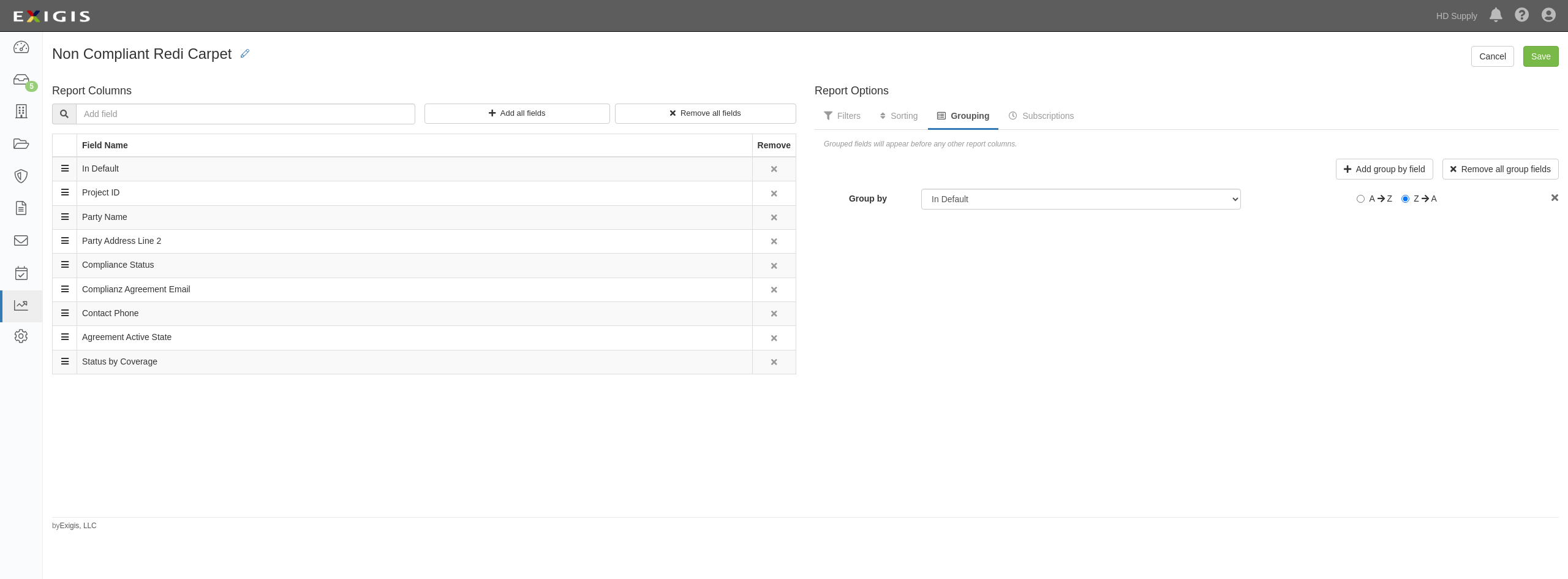 click on "Group by Then by -- Select a field to group by --
Agreement Active State
Compliance Status
Complianz Agreement Email
Contact Phone
In Default
Party Address Line 2
Party Name
Project ID
Status by Coverage A     Z Z     A" at bounding box center (1186, 174) 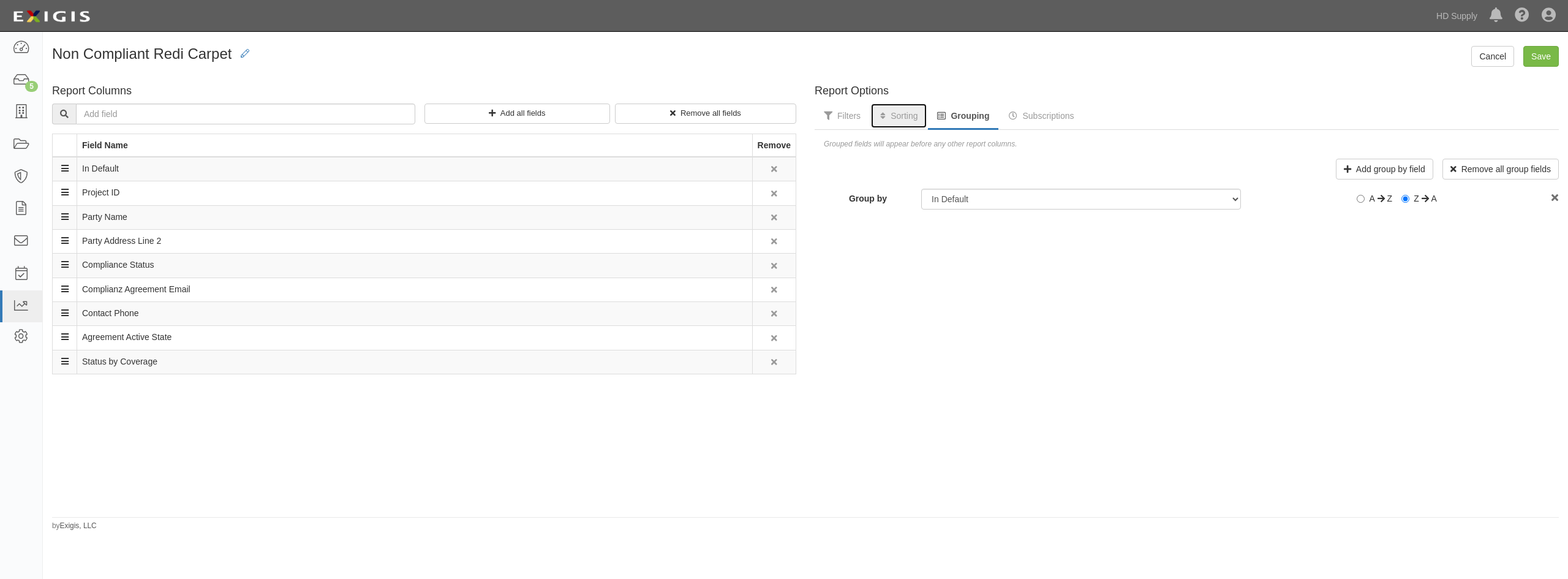 click on "Sorting" at bounding box center (899, 116) 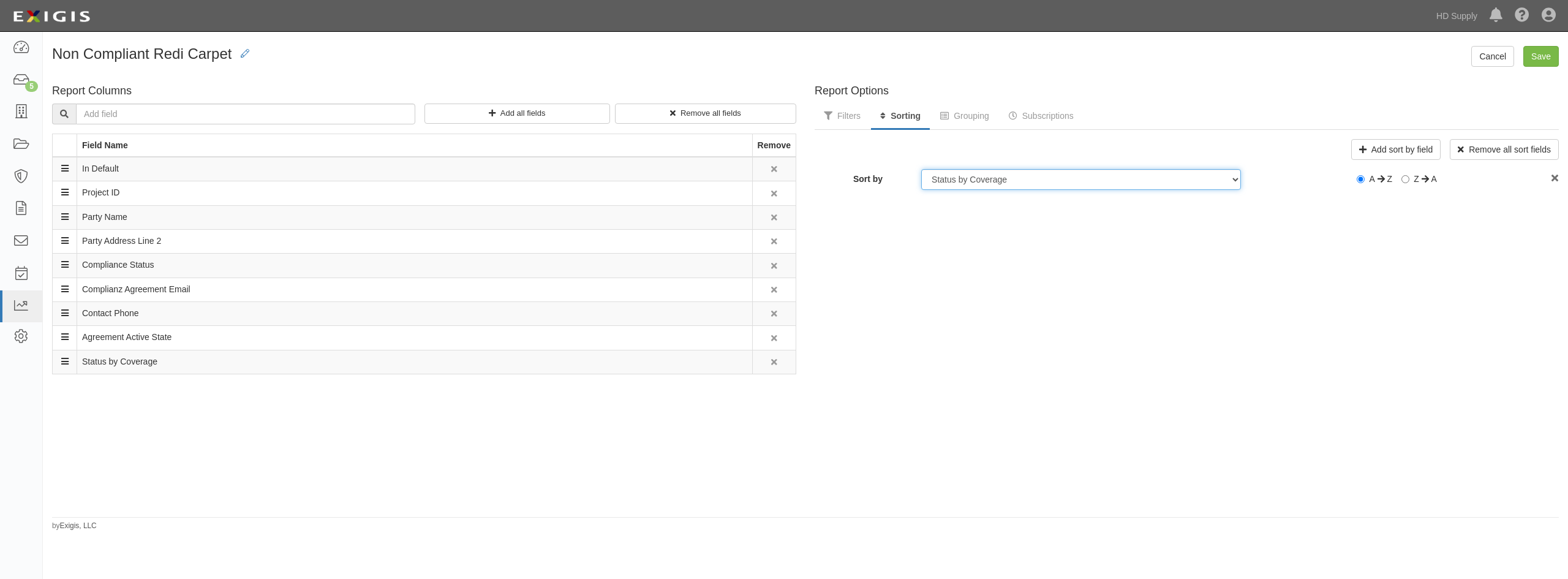 click on "-- Select a field to sort by --
Agreement Active State
Compliance Status
Complianz Agreement Email
Contact Phone
In Default
Party Address Line 2
Party Name
Project ID
Status by Coverage" at bounding box center [1081, 180] 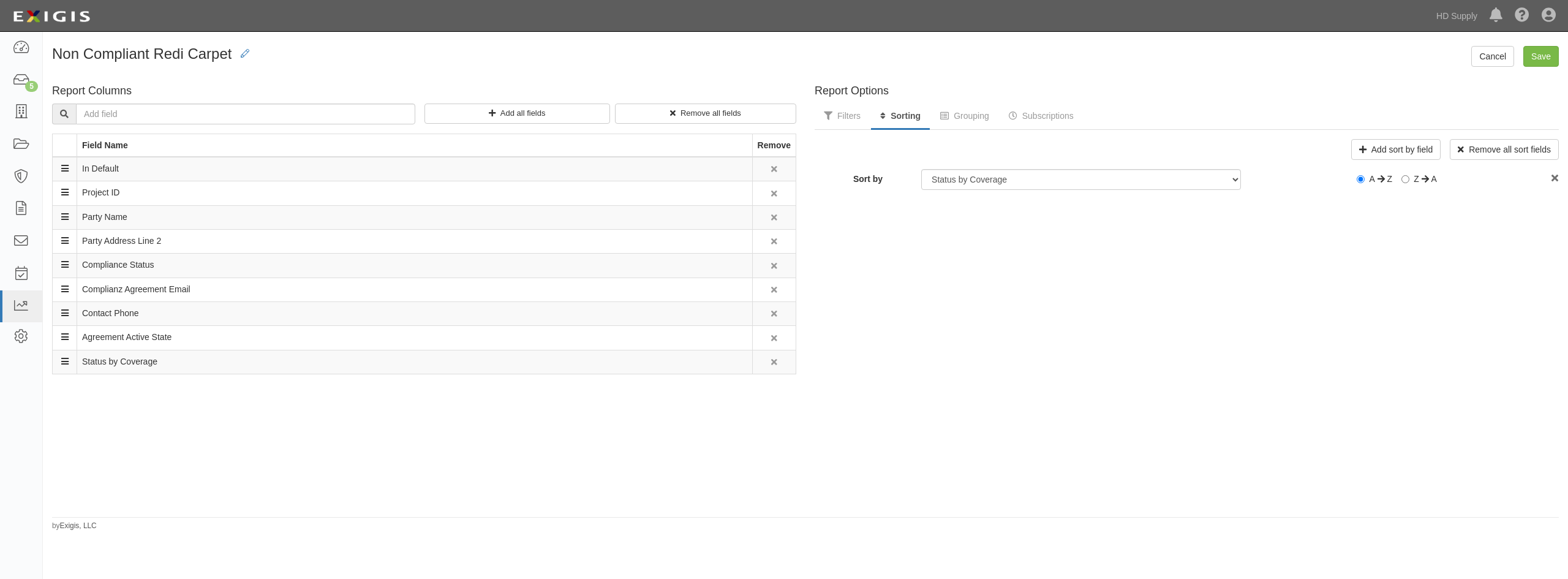 drag, startPoint x: 899, startPoint y: 218, endPoint x: 886, endPoint y: 191, distance: 29.966648 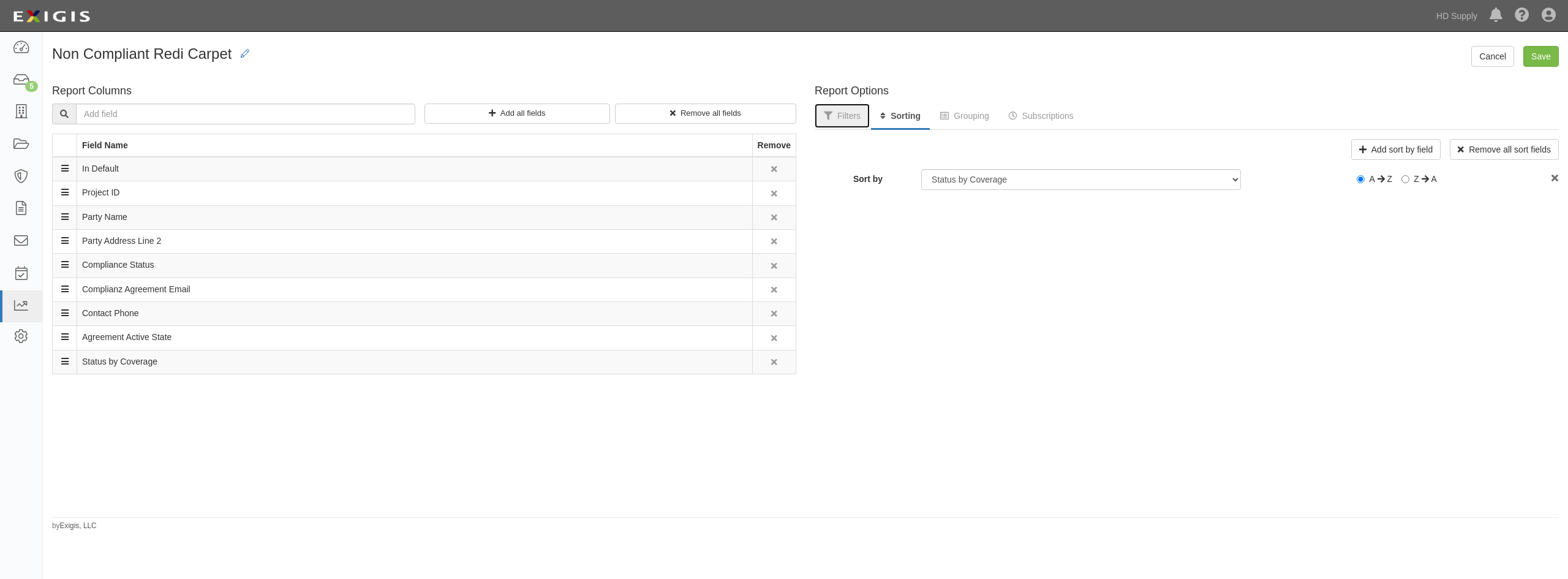 click on "Filters" at bounding box center (842, 116) 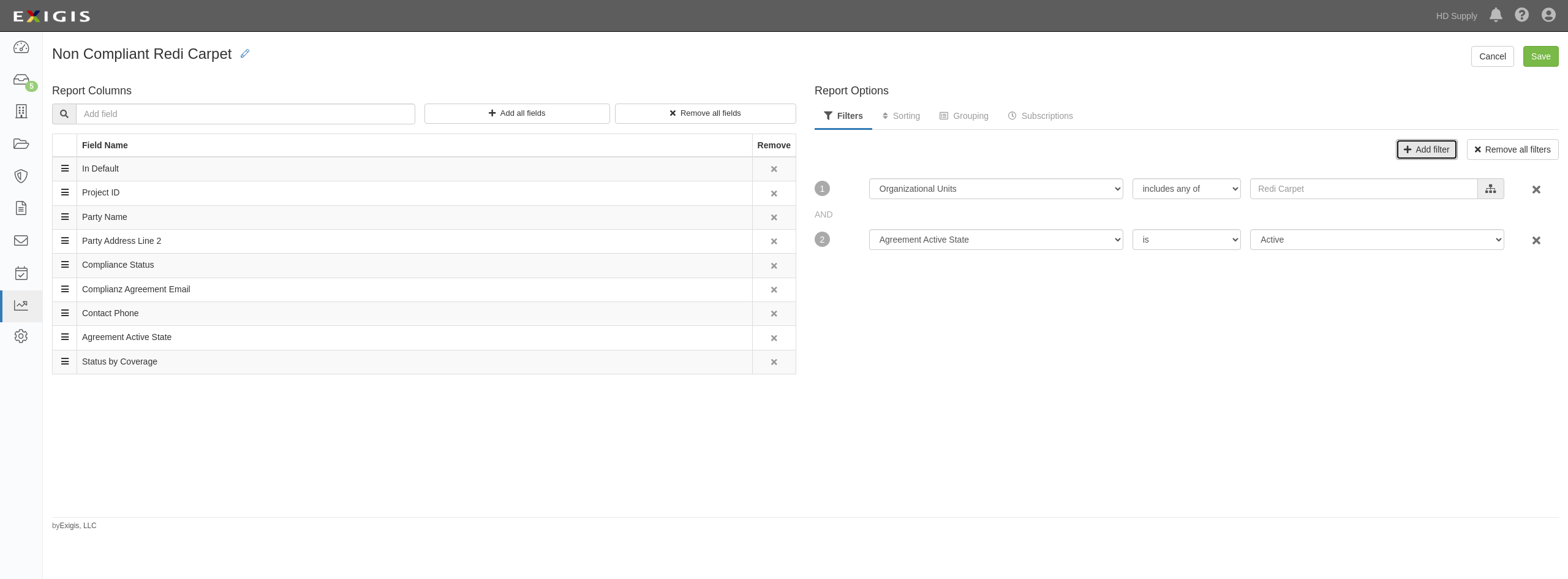 click on "Add filter" at bounding box center (1427, 149) 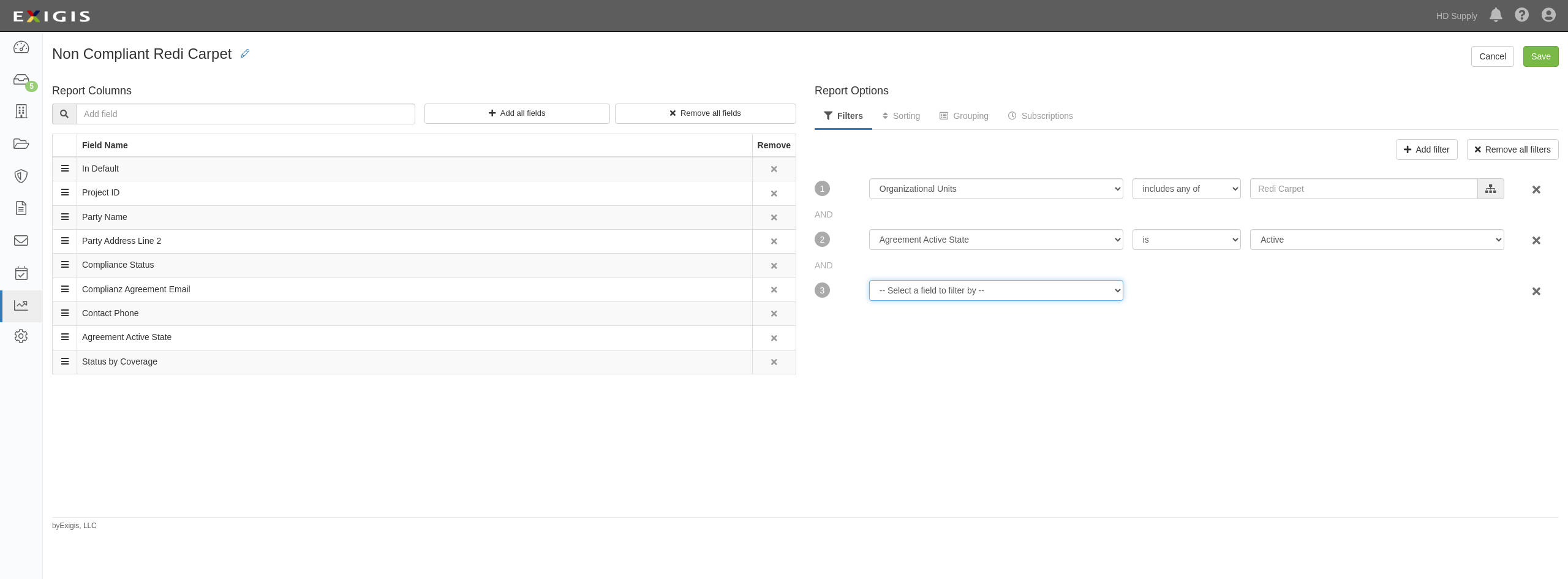 click on "-- Select a field to filter by --
Agreement Active State
Archived Date
Compliance Results Updated Date
Compliance Status
Contact Role
Created Date
Days in Status
End Date
Expiration Date
In Default
Last Document Received Date
Last Message Received Date
Last Message Sent Date
Last Updated Date
Organizational Units
Placed in Default Date
Requirement Set
Requirements Updated Date
Service End Date
Start Date
Status Date
Tags" at bounding box center (996, 189) 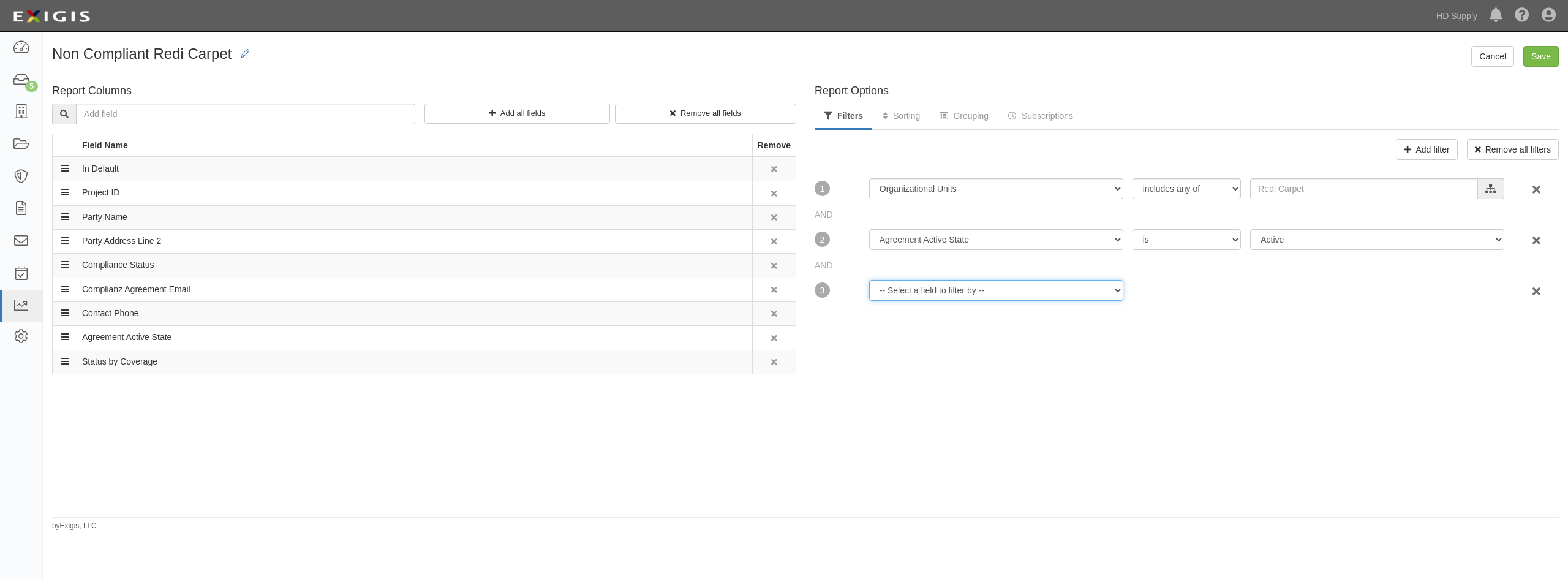 select on "FilterStrategy::Agreements::ComplianceStatusFilter" 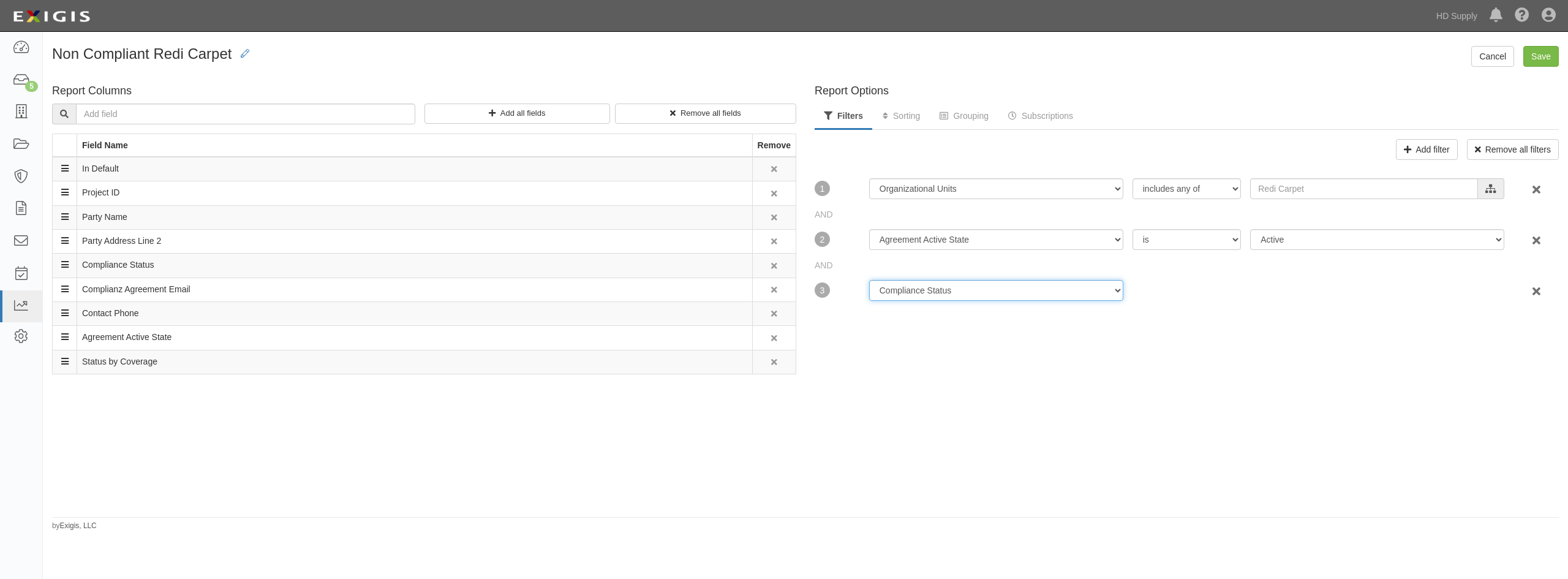 click on "-- Select a field to filter by --
Agreement Active State
Archived Date
Compliance Results Updated Date
Compliance Status
Contact Role
Created Date
Days in Status
End Date
Expiration Date
In Default
Last Document Received Date
Last Message Received Date
Last Message Sent Date
Last Updated Date
Organizational Units
Placed in Default Date
Requirement Set
Requirements Updated Date
Service End Date
Start Date
Status Date
Tags" at bounding box center (996, 189) 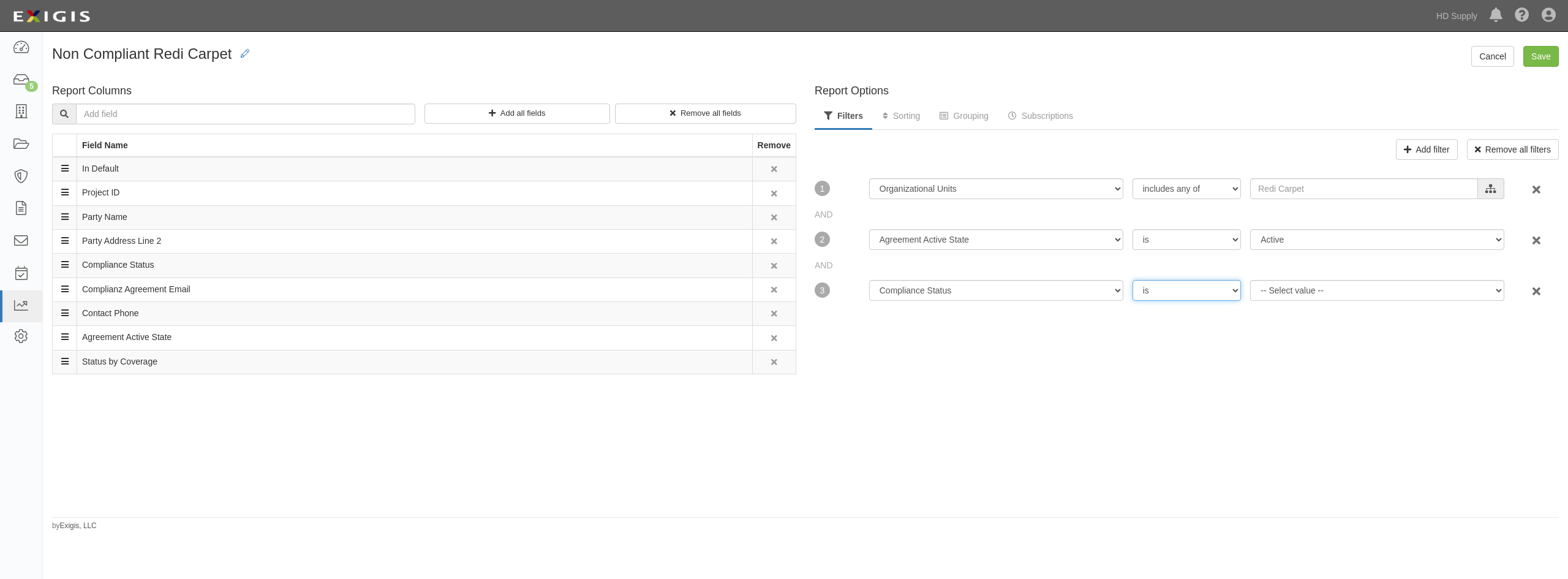 click on "is
is not" at bounding box center (1187, 189) 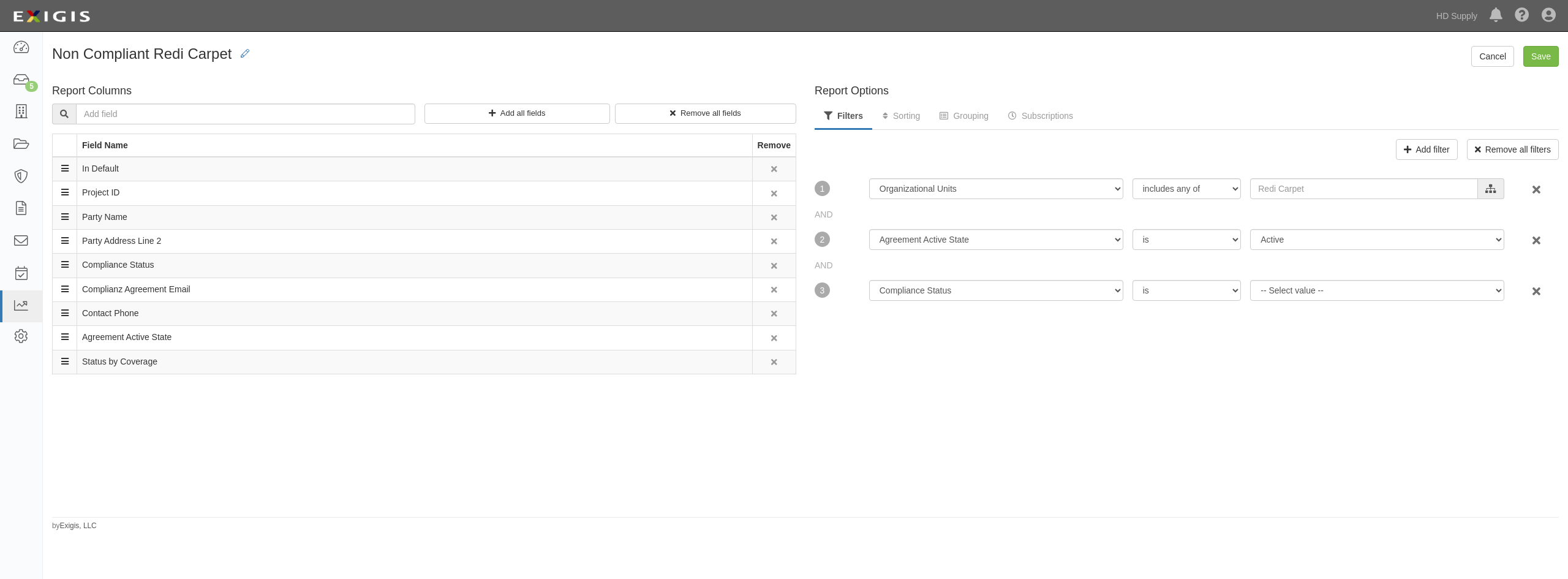 click on "Report Options Filters Sorting Grouping Subscriptions  Add filter  Remove all filters AND 1 Agreement Active State
Archived Date
Compliance Results Updated Date
Compliance Status
Contact Role
Created Date
Days in Status
End Date
Expiration Date
In Default
Last Document Received Date
Last Message Received Date
Last Message Sent Date
Last Updated Date
Organizational Units
Placed in Default Date
Requirement Set
Requirements Updated Date
Service End Date
Start Date
Status Date
Tags includes any of
includes all of
includes none of HD Supply Suppliers HD Pro-Interline HD Suppliers Sub-Contractors Redi Carpet B2B expand all  •  collapse all Cancel Add selected
For expired insurance, filter by "is today or earlier" or for current insurance, filter by "is after today". AND 2 Agreement Active State
Archived Date
Compliance Results Updated Date
Compliance Status
Contact Role
Created Date
Days in Status
End Date
Expiration Date
In Default" at bounding box center [1186, 296] 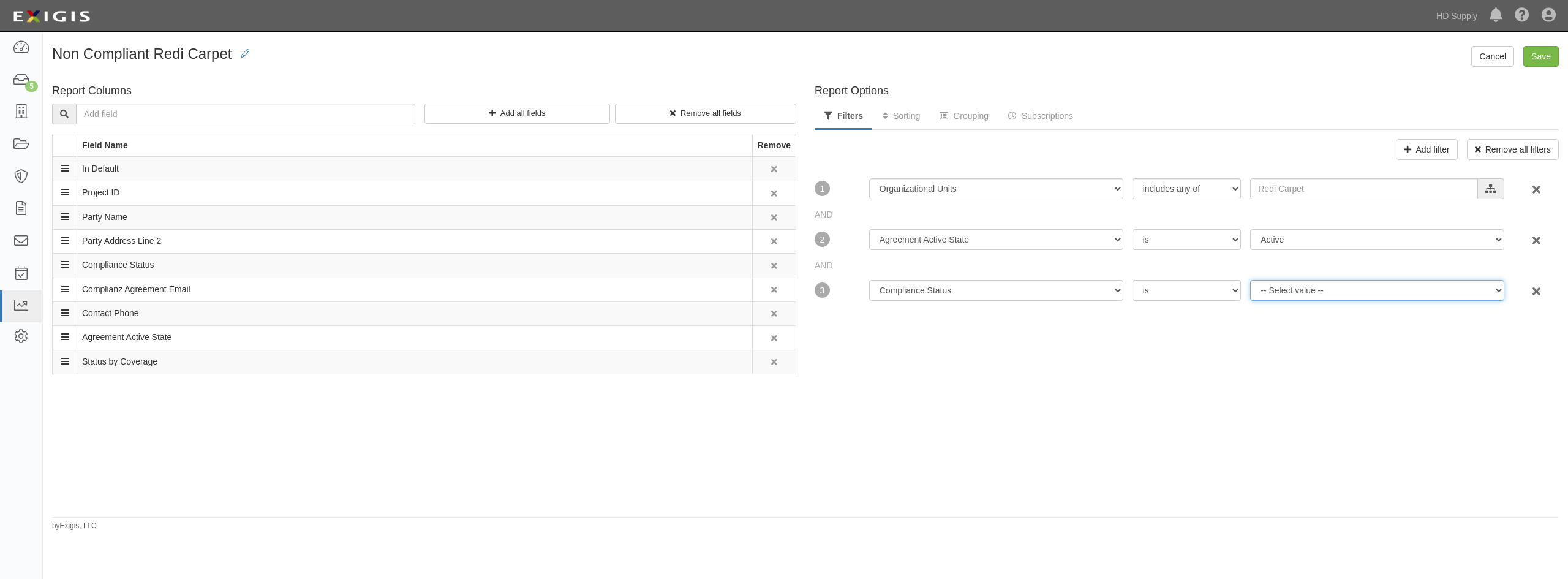 click on "-- Select value --
Compliant
Non-Compliant
No Coverage" at bounding box center [1377, 240] 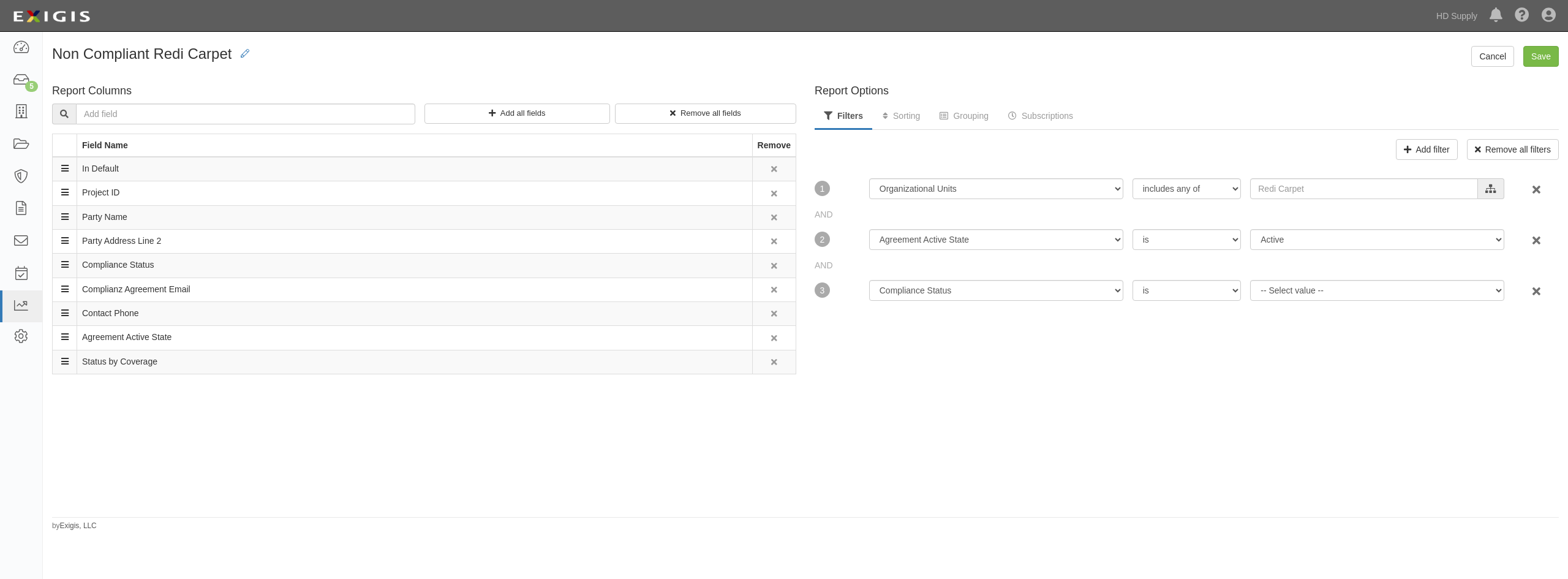 drag, startPoint x: 1104, startPoint y: 341, endPoint x: 1095, endPoint y: 333, distance: 12.04159 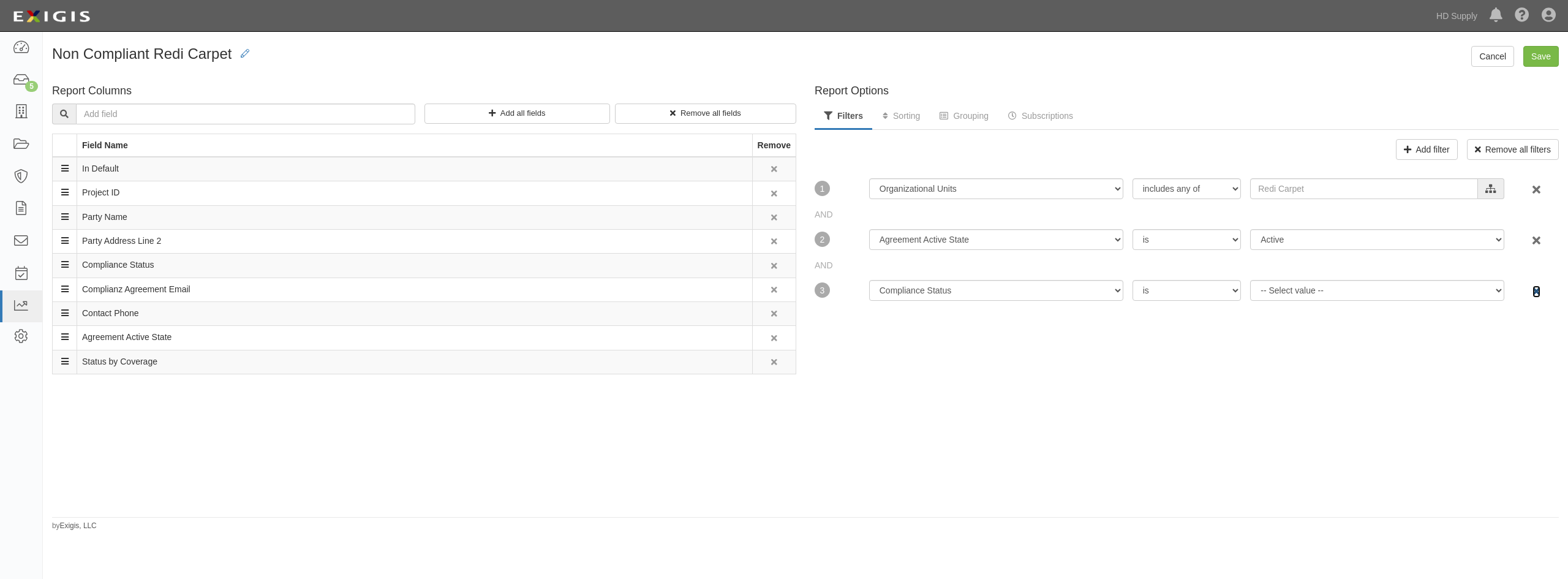 click at bounding box center [1536, 292] 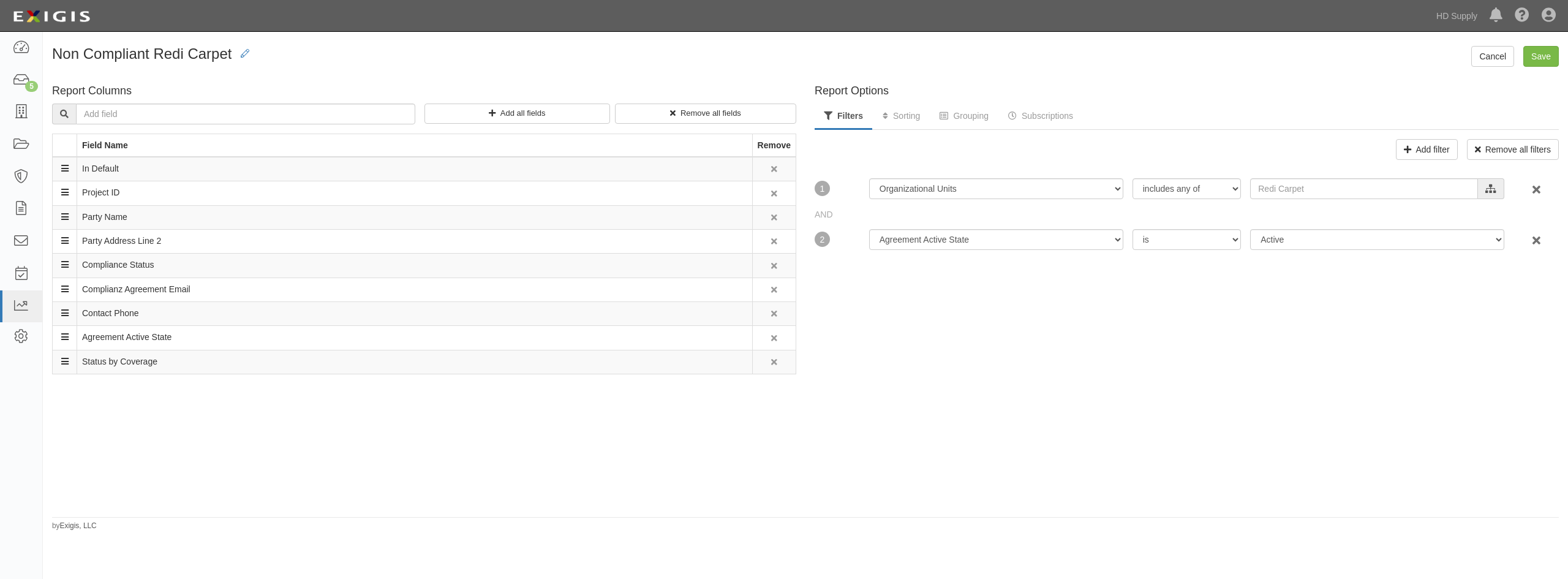 click on "Report Options Filters Sorting Grouping Subscriptions  Add filter  Remove all filters AND 1 Agreement Active State
Archived Date
Compliance Results Updated Date
Compliance Status
Contact Role
Created Date
Days in Status
End Date
Expiration Date
In Default
Last Document Received Date
Last Message Received Date
Last Message Sent Date
Last Updated Date
Organizational Units
Placed in Default Date
Requirement Set
Requirements Updated Date
Service End Date
Start Date
Status Date
Tags includes any of
includes all of
includes none of HD Supply Suppliers HD Pro-Interline HD Suppliers Sub-Contractors Redi Carpet B2B expand all  •  collapse all Cancel Add selected
For expired insurance, filter by "is today or earlier" or for current insurance, filter by "is after today". AND 2 Agreement Active State
Archived Date
Compliance Results Updated Date
Compliance Status
Contact Role
Created Date
Days in Status
End Date
Expiration Date
In Default" at bounding box center [1186, 296] 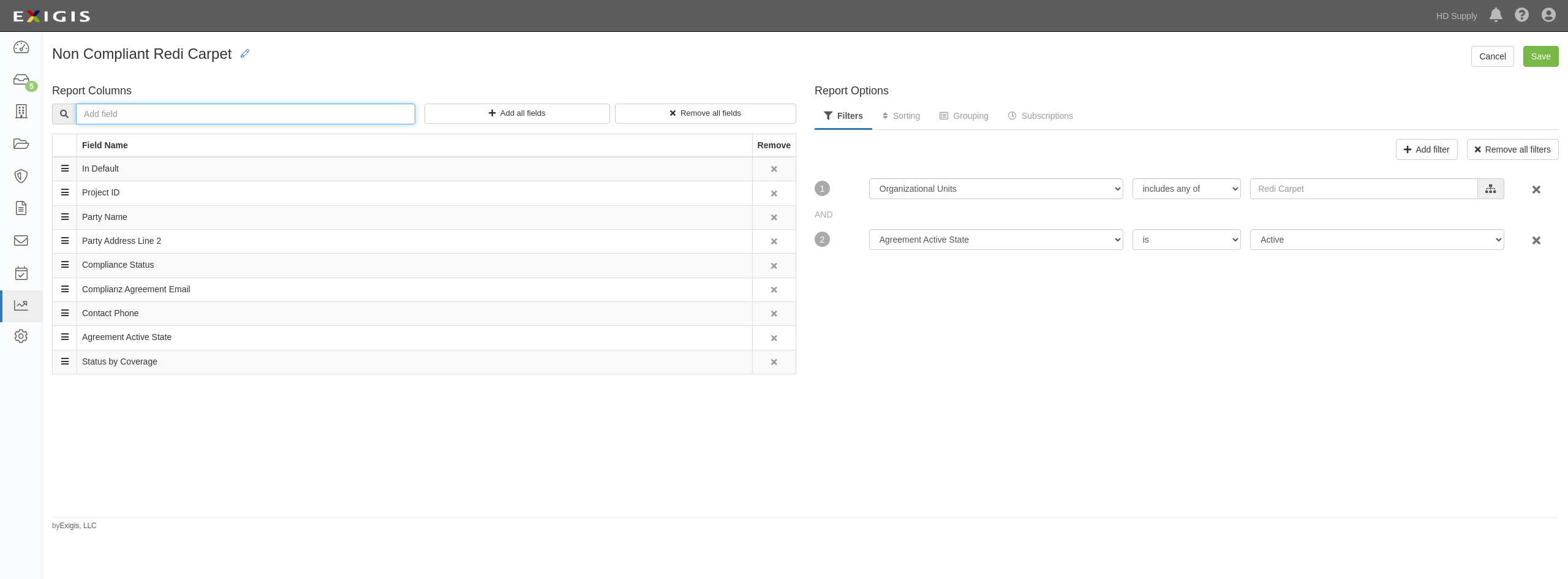 click at bounding box center [246, 114] 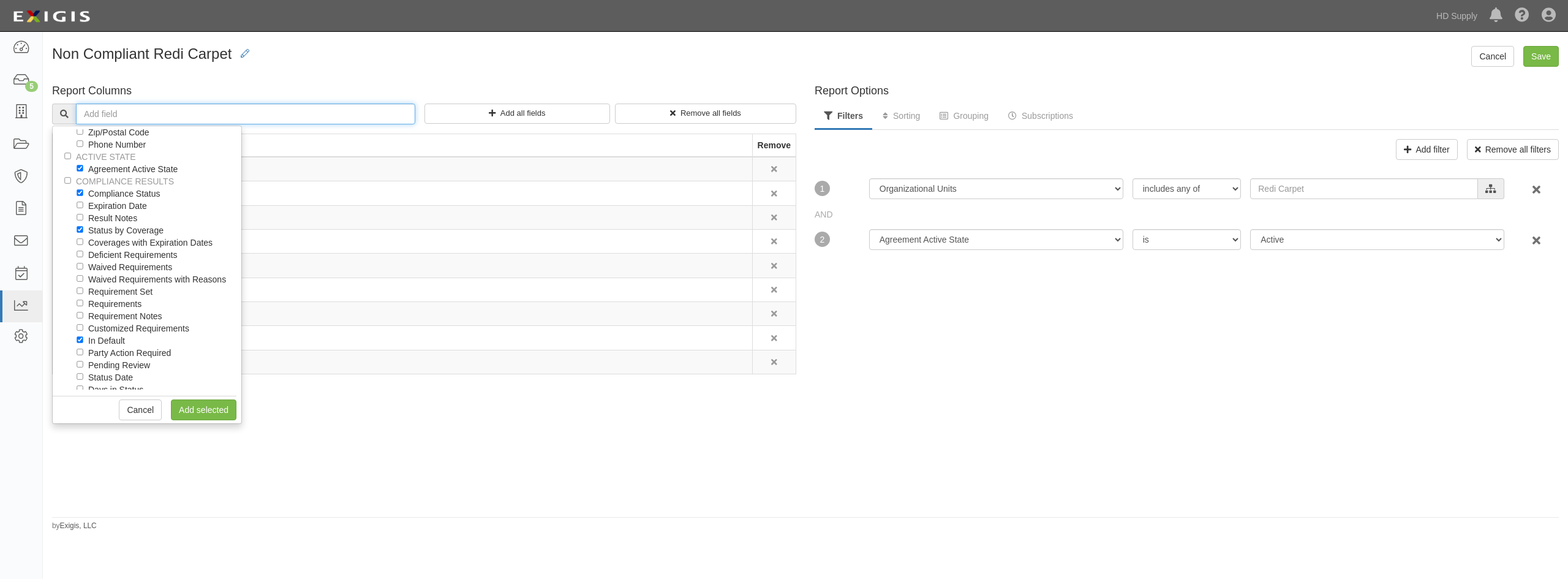 scroll, scrollTop: 306, scrollLeft: 0, axis: vertical 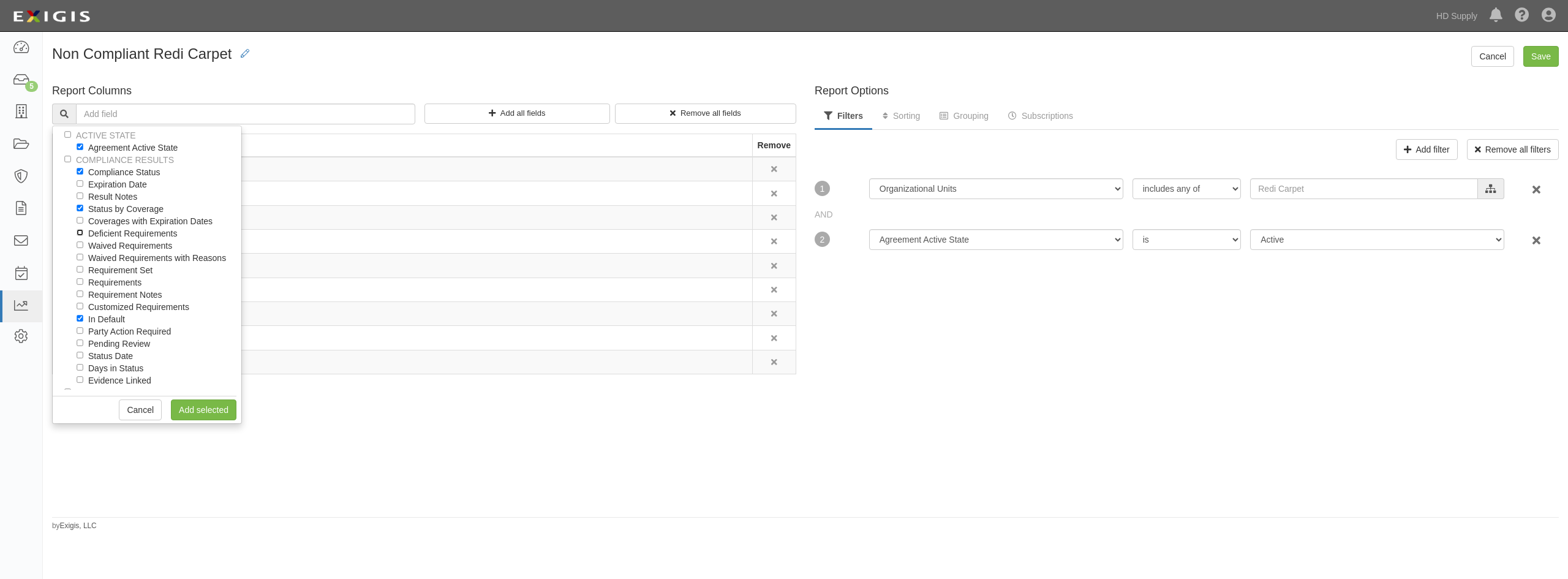 click on "Deficient Requirements" at bounding box center [80, 232] 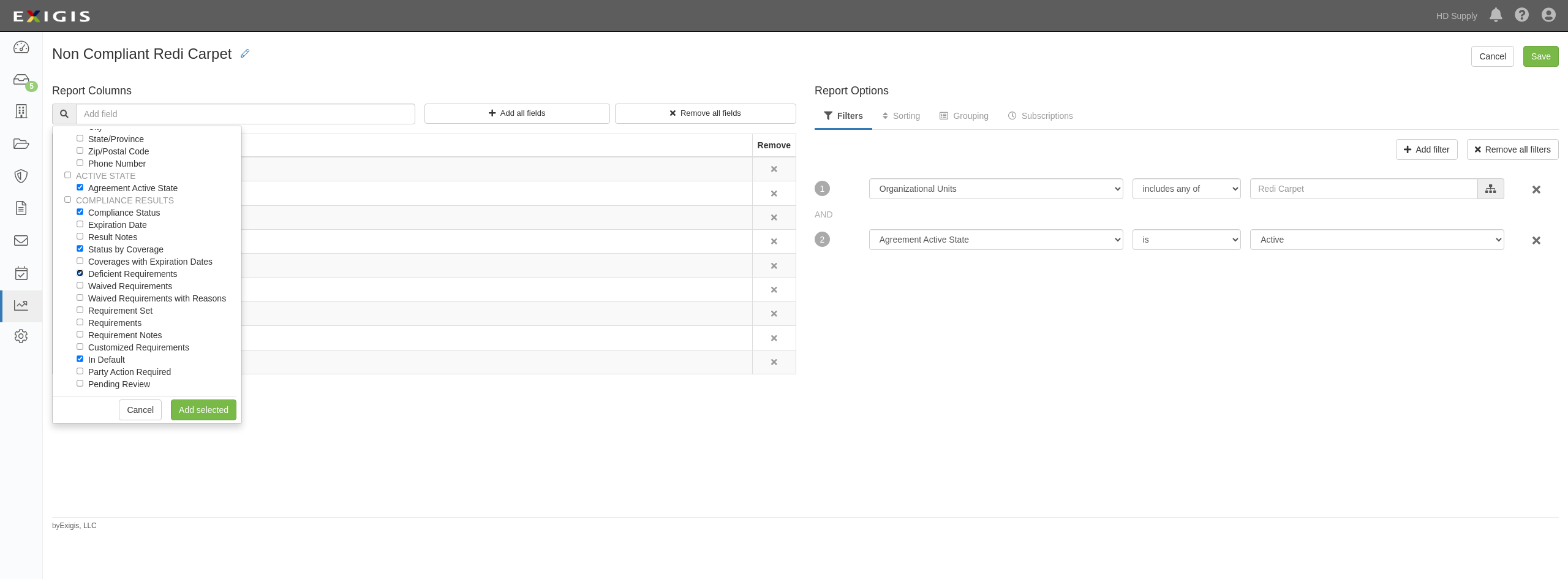 scroll, scrollTop: 245, scrollLeft: 0, axis: vertical 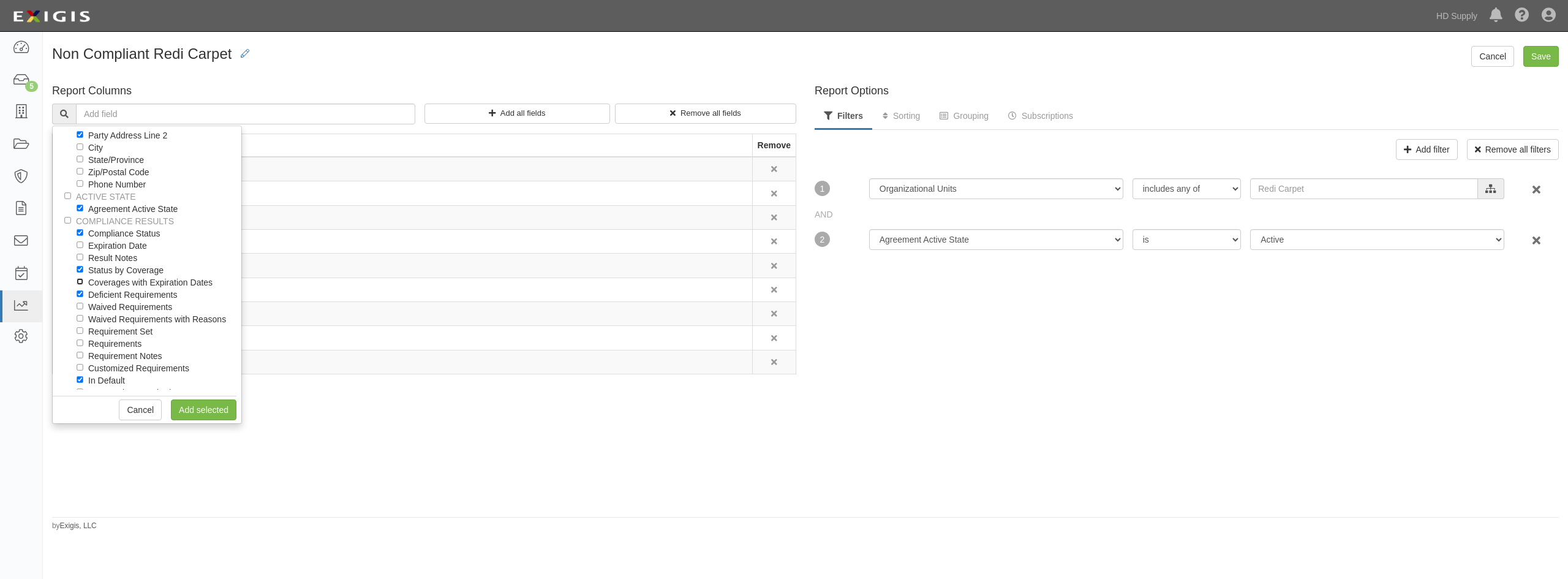 click on "Coverages with Expiration Dates" at bounding box center (80, 281) 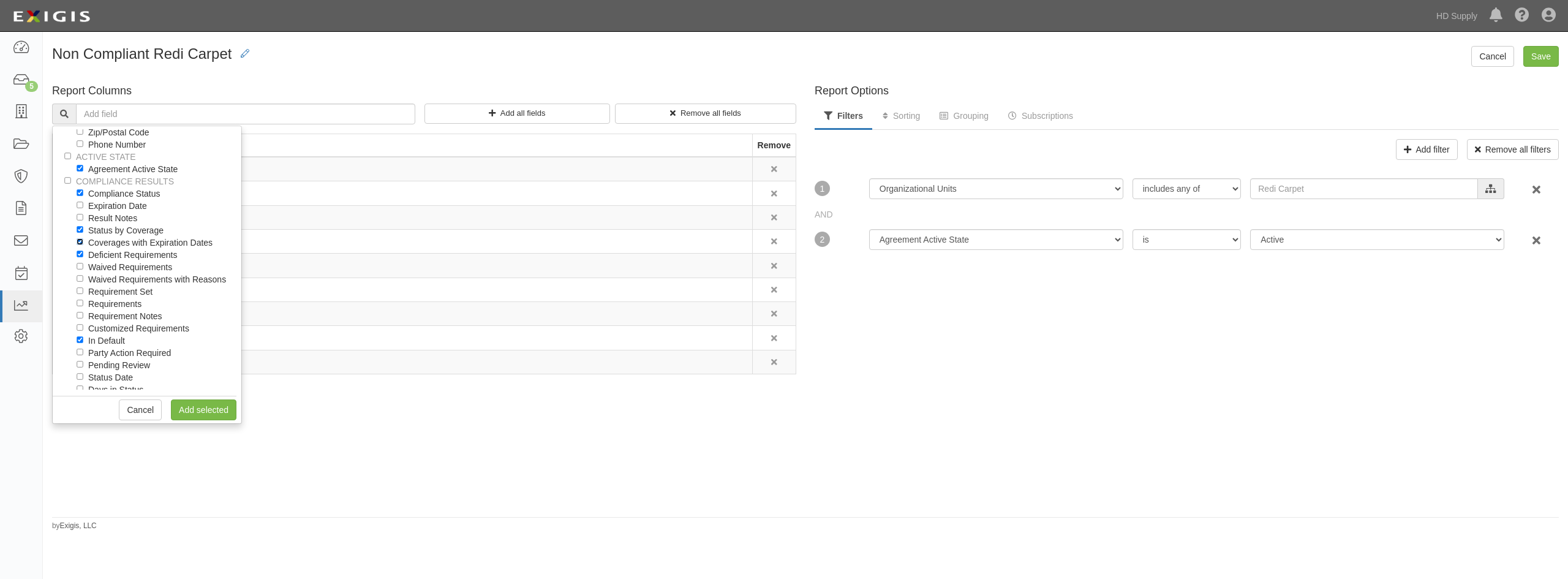 scroll, scrollTop: 306, scrollLeft: 0, axis: vertical 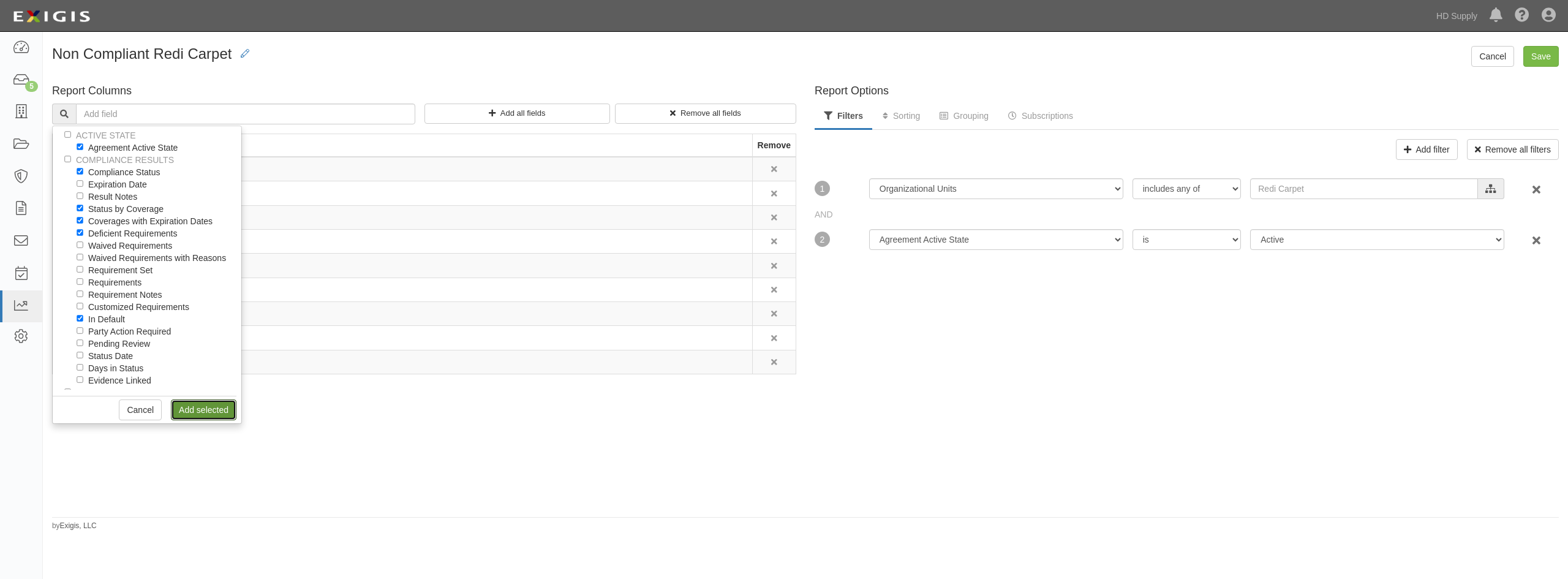 click on "Add selected" at bounding box center [203, 410] 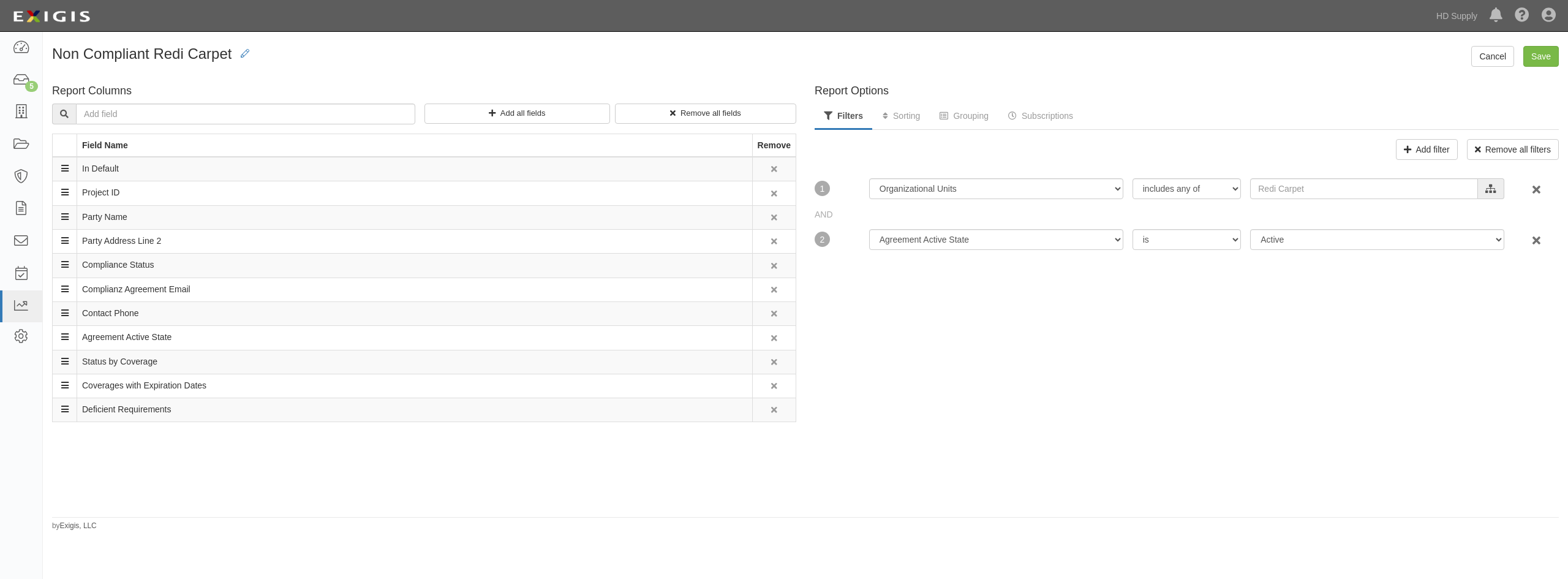 click on "Report Options Filters Sorting Grouping Subscriptions  Add filter  Remove all filters AND 1 Agreement Active State
Archived Date
Compliance Results Updated Date
Compliance Status
Contact Role
Created Date
Days in Status
End Date
Expiration Date
In Default
Last Document Received Date
Last Message Received Date
Last Message Sent Date
Last Updated Date
Organizational Units
Placed in Default Date
Requirement Set
Requirements Updated Date
Service End Date
Start Date
Status Date
Tags includes any of
includes all of
includes none of HD Supply Suppliers HD Pro-Interline HD Suppliers Sub-Contractors Redi Carpet B2B expand all  •  collapse all Cancel Add selected
For expired insurance, filter by "is today or earlier" or for current insurance, filter by "is after today". AND 2 Agreement Active State
Archived Date
Compliance Results Updated Date
Compliance Status
Contact Role
Created Date
Days in Status
End Date
Expiration Date
In Default" at bounding box center [1186, 296] 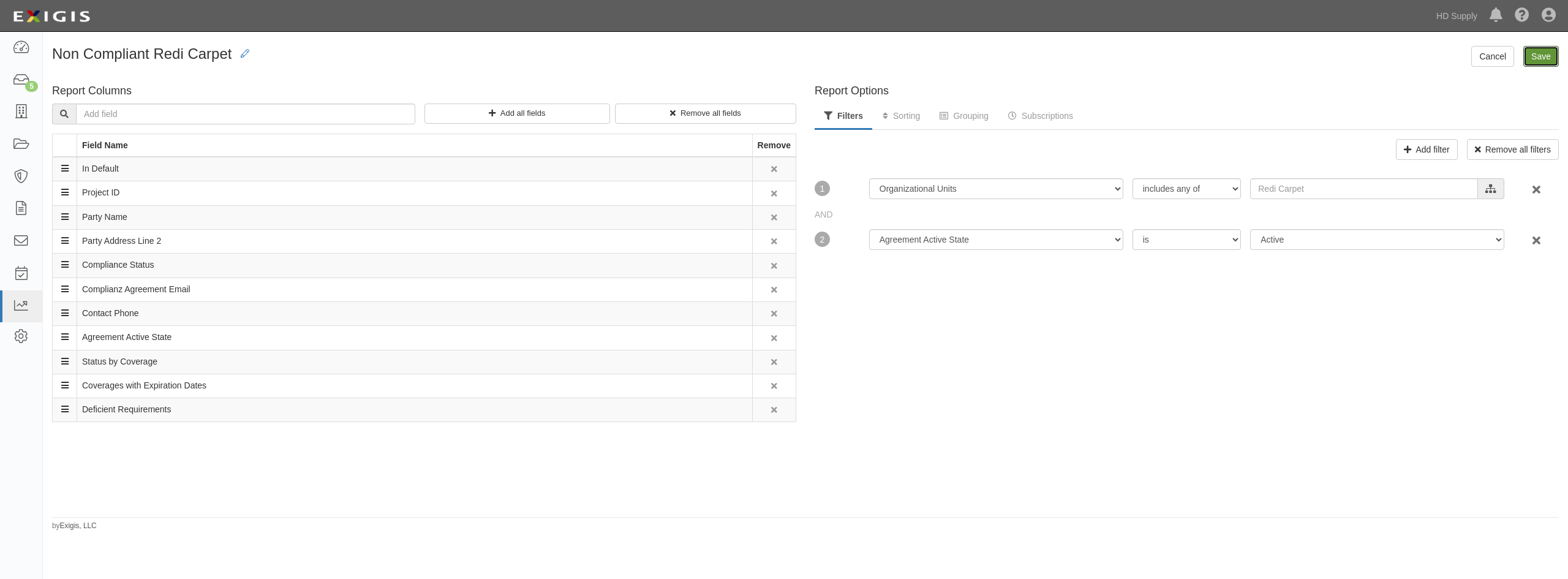 click on "Save" at bounding box center (1541, 56) 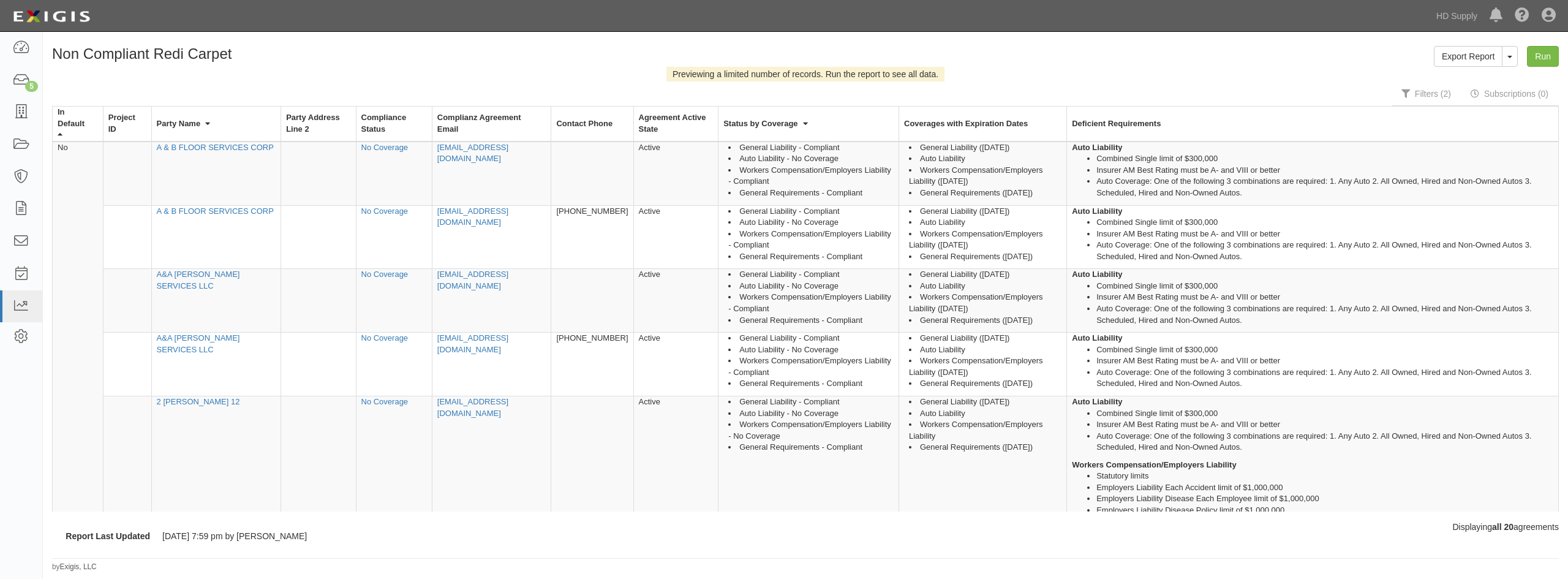 scroll, scrollTop: 0, scrollLeft: 0, axis: both 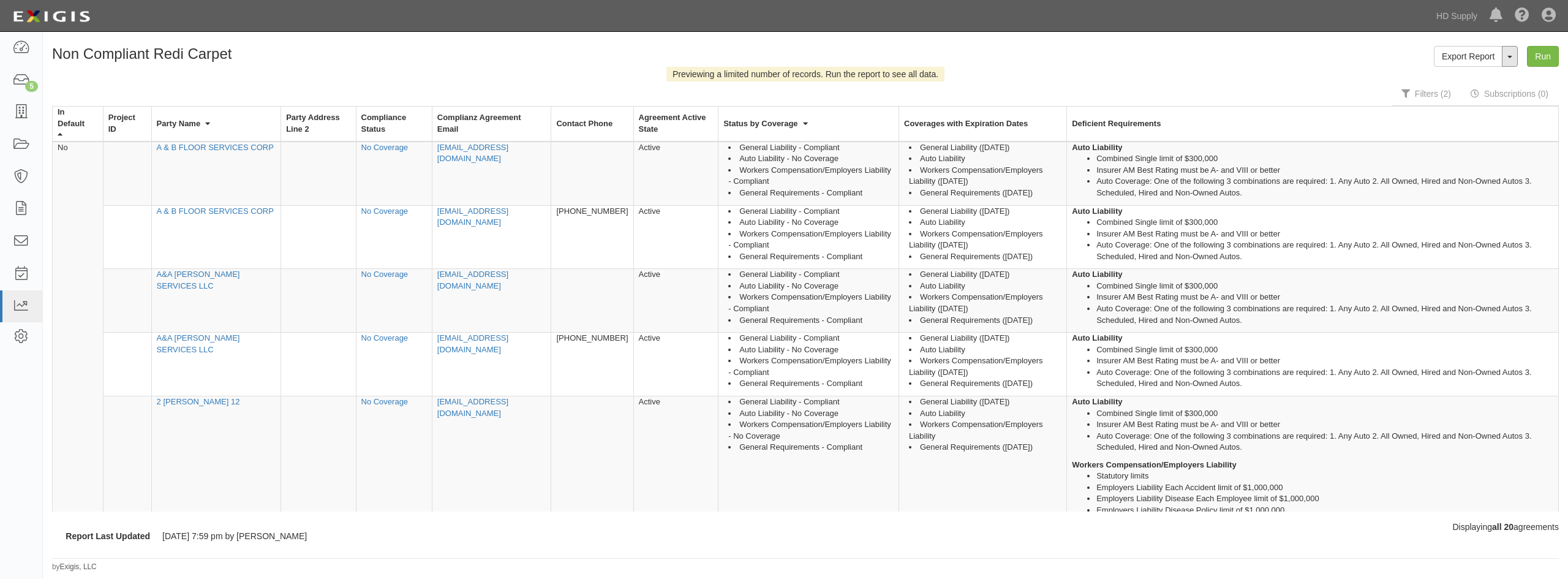 click on "ToggleReportDropdown" at bounding box center [1510, 56] 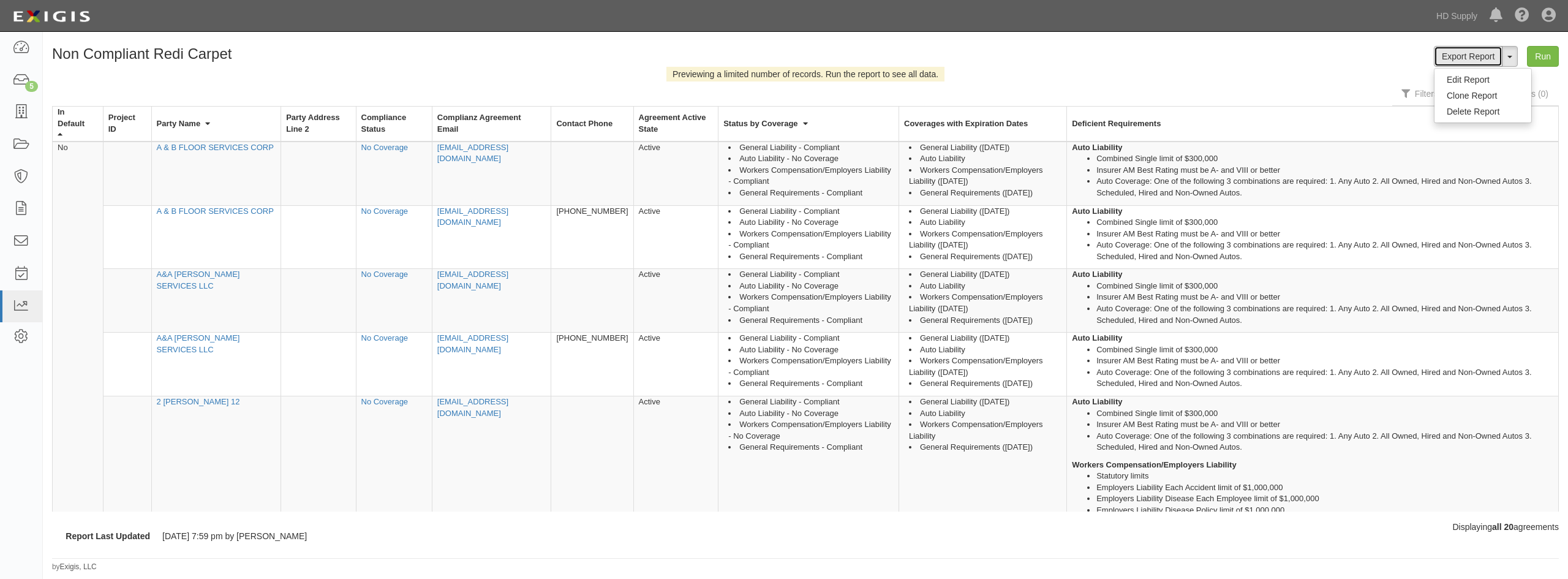 click on "Export Report" at bounding box center [1468, 56] 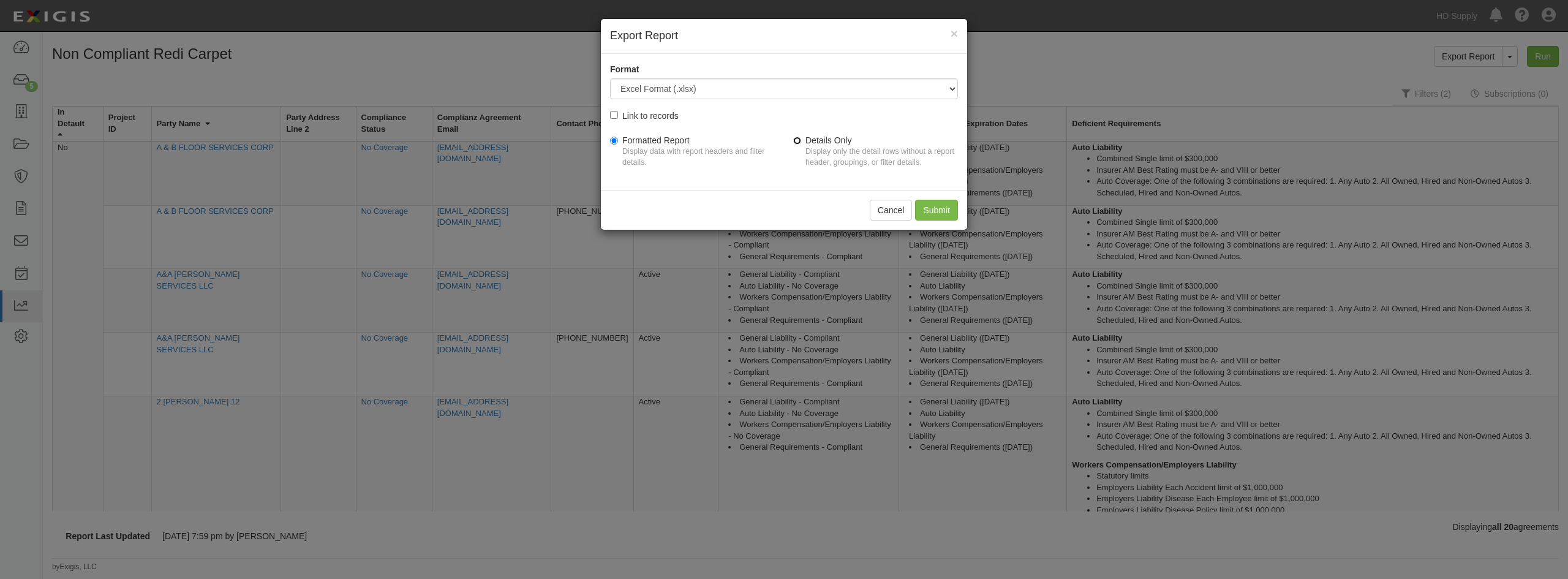 click on "Details Only  Display only the detail rows without a report header,
groupings, or filter details." at bounding box center [797, 140] 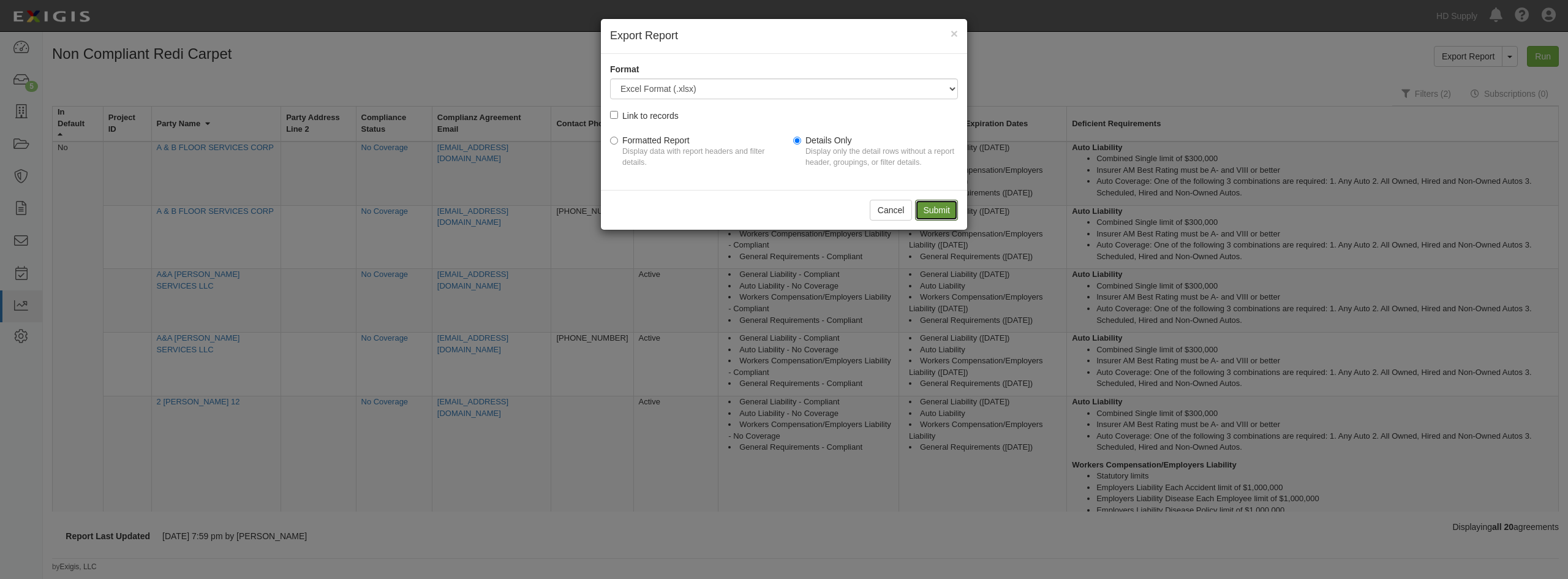 click on "Submit" at bounding box center [937, 210] 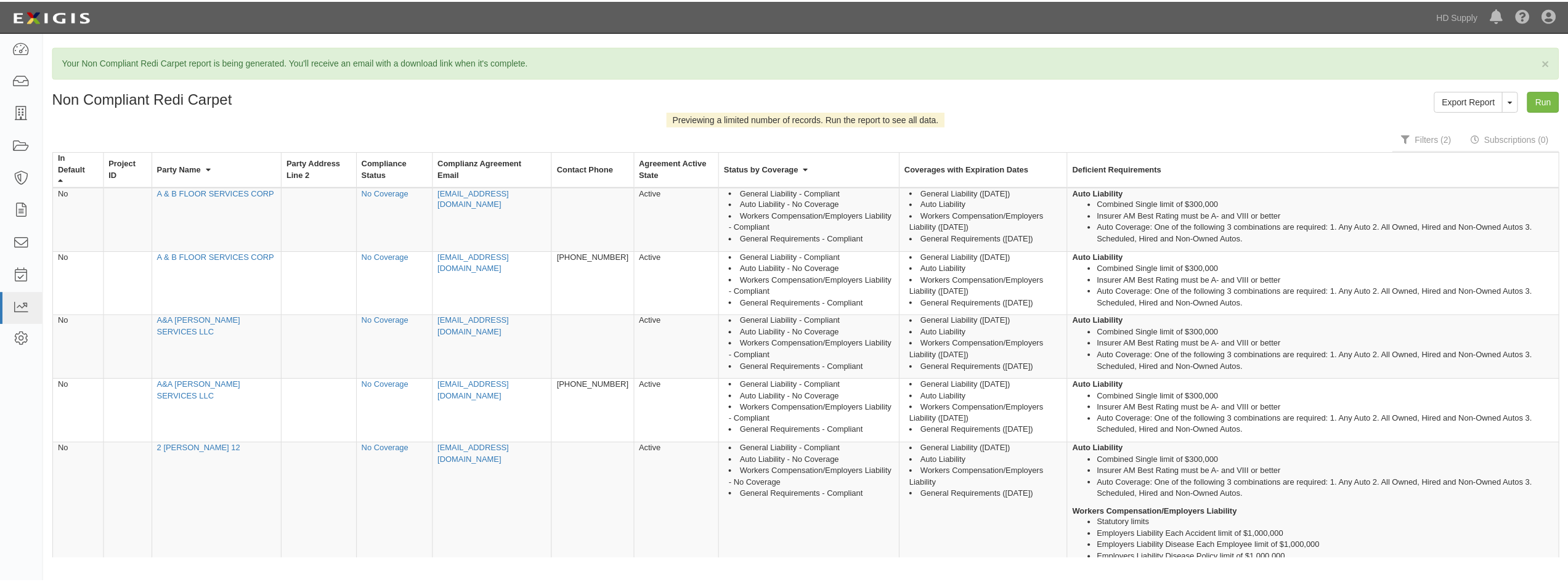 scroll, scrollTop: 0, scrollLeft: 0, axis: both 